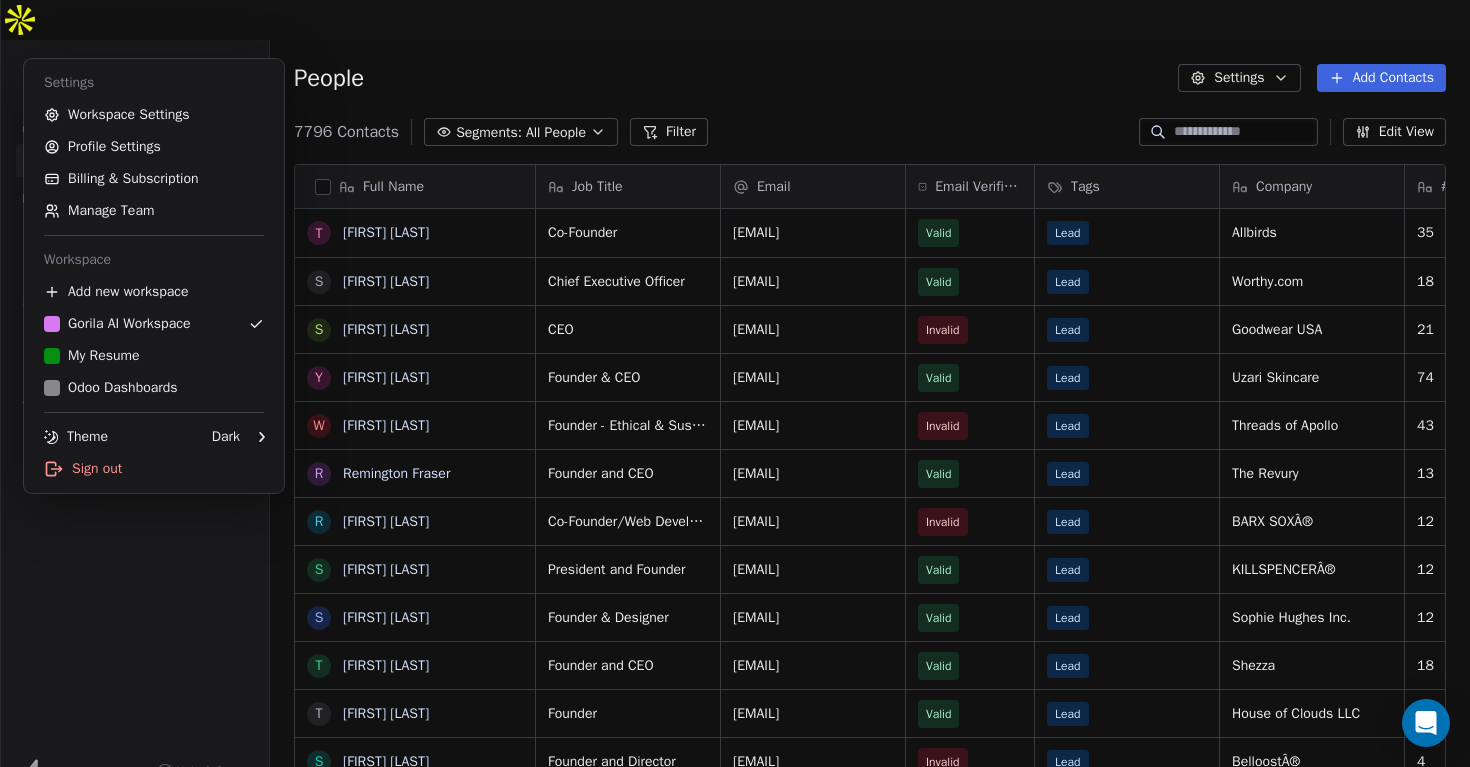 scroll, scrollTop: 0, scrollLeft: 0, axis: both 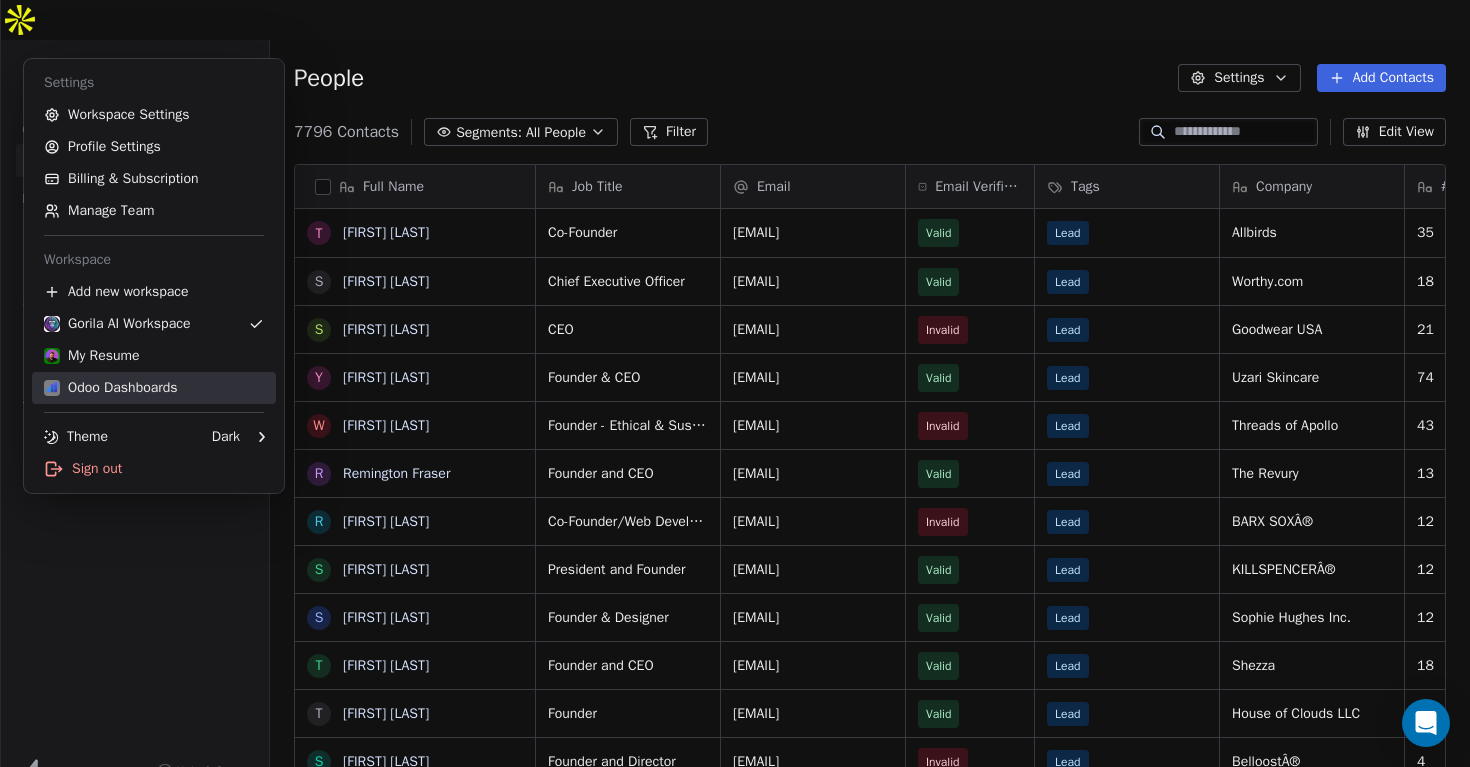 click on "Odoo Dashboards" at bounding box center (111, 388) 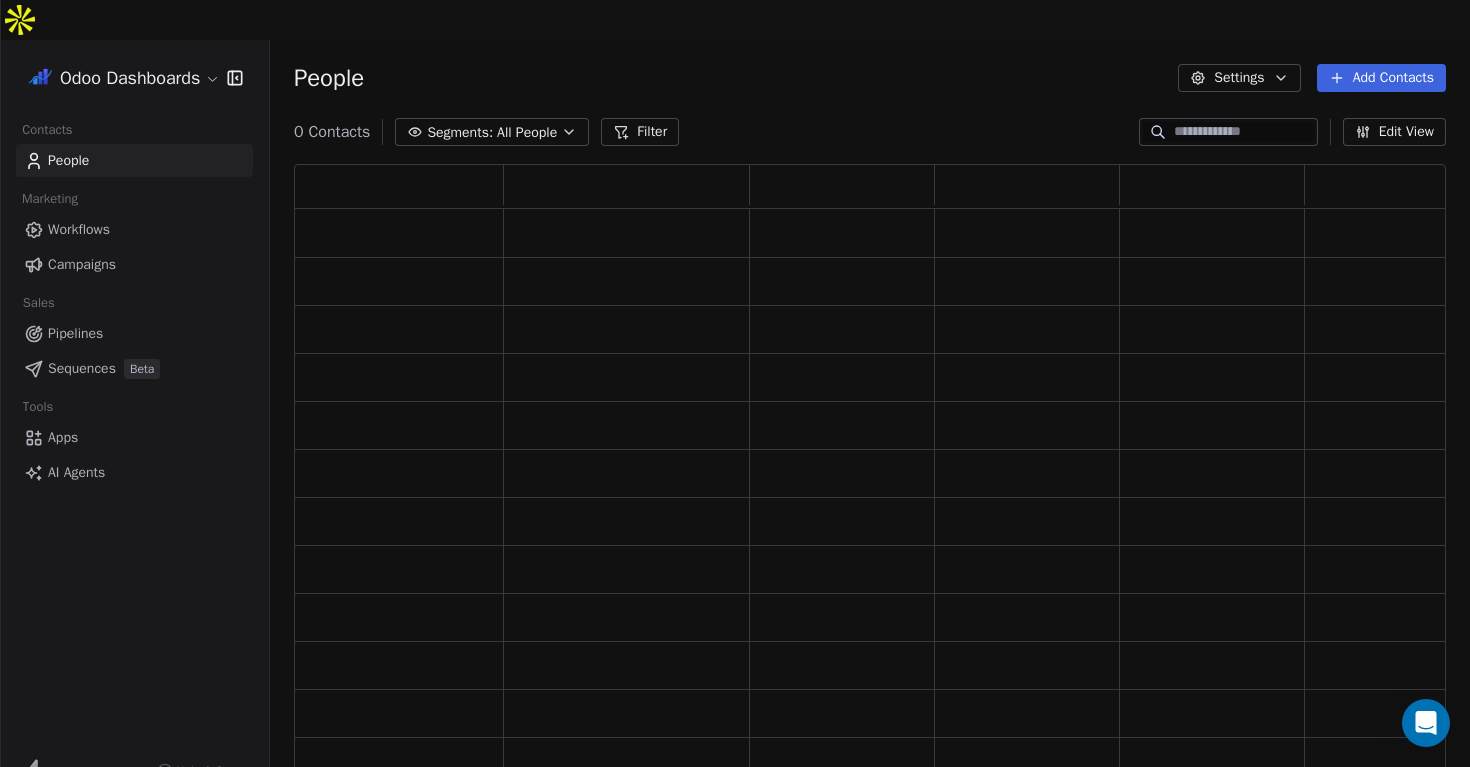 scroll, scrollTop: 1, scrollLeft: 1, axis: both 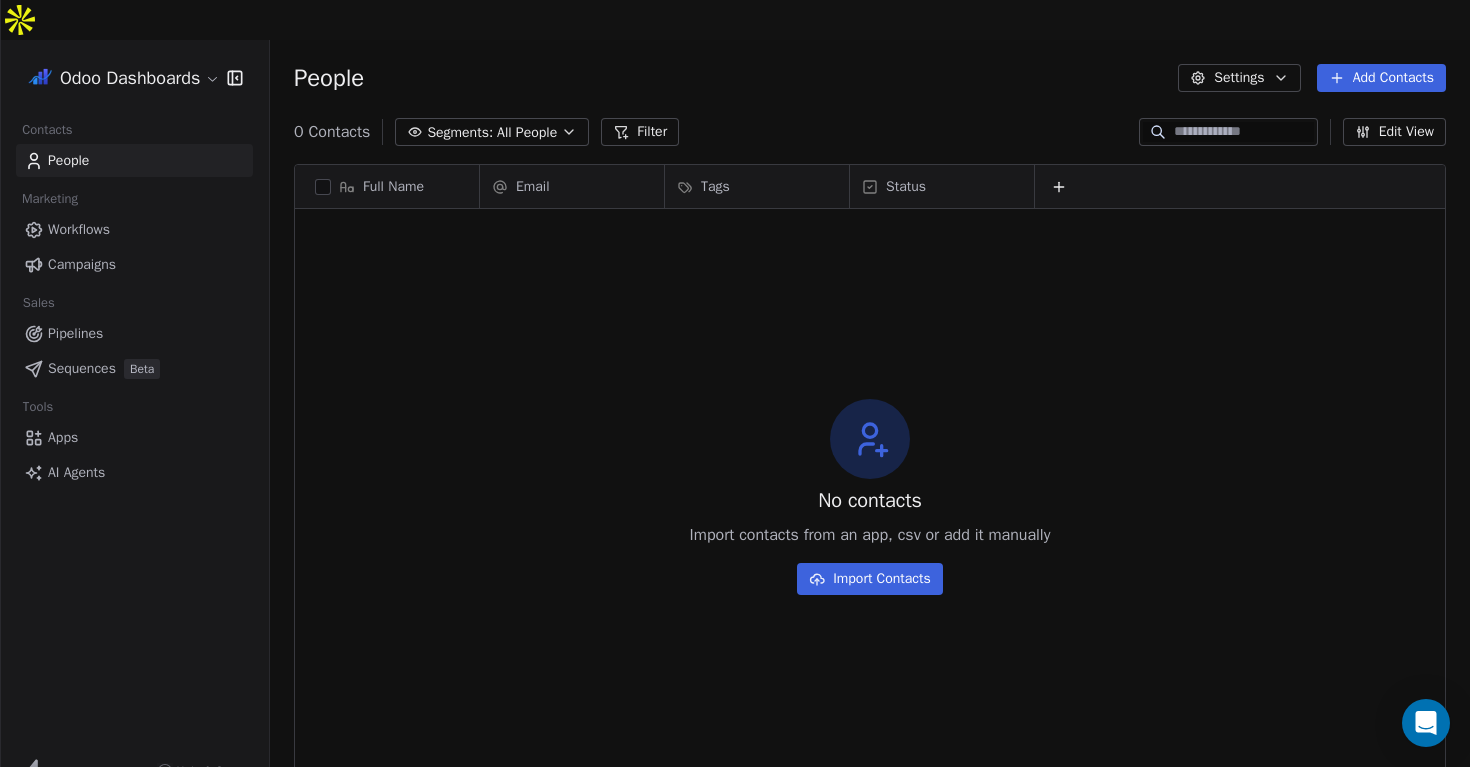 click on "Workflows" at bounding box center (79, 229) 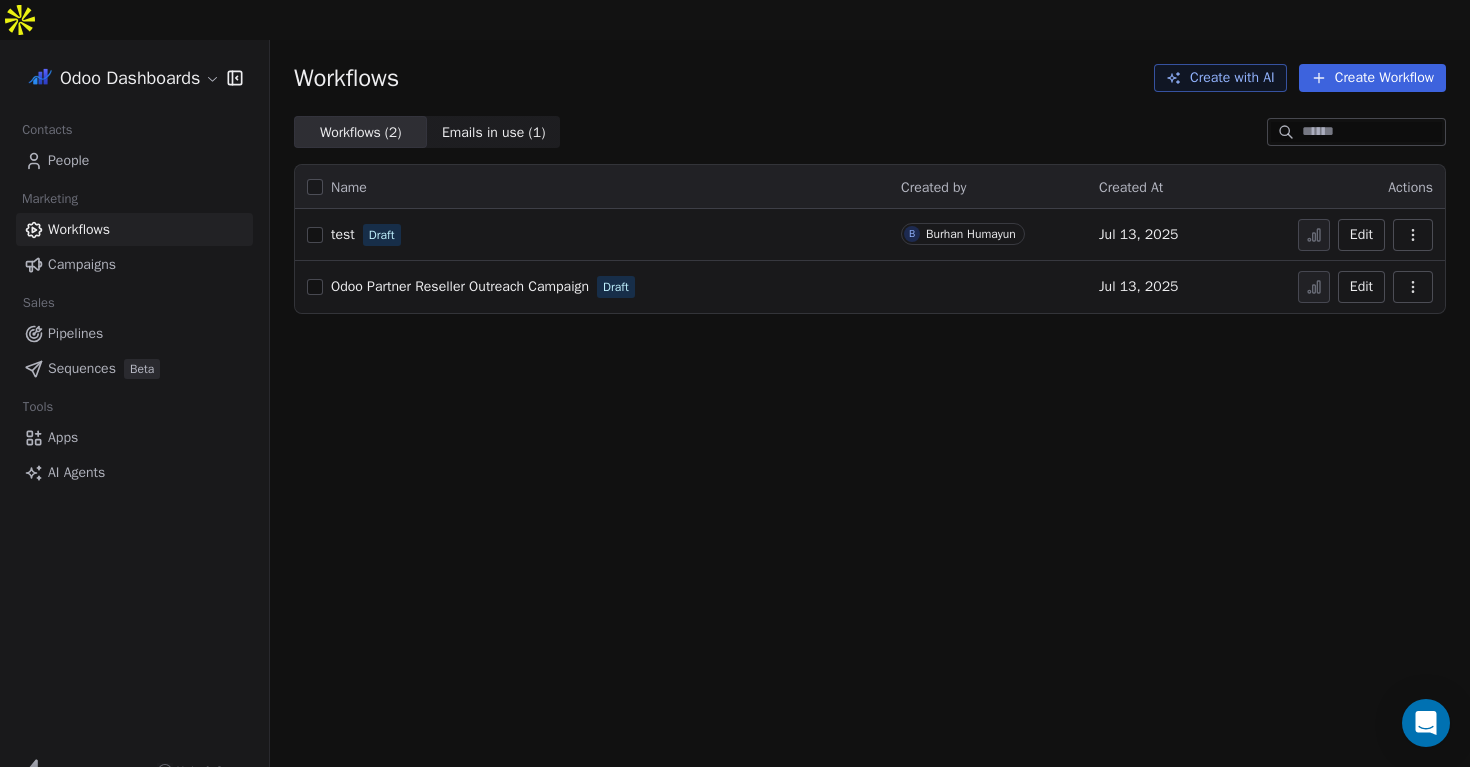 click on "Odoo Partner Reseller Outreach Campaign" at bounding box center (460, 286) 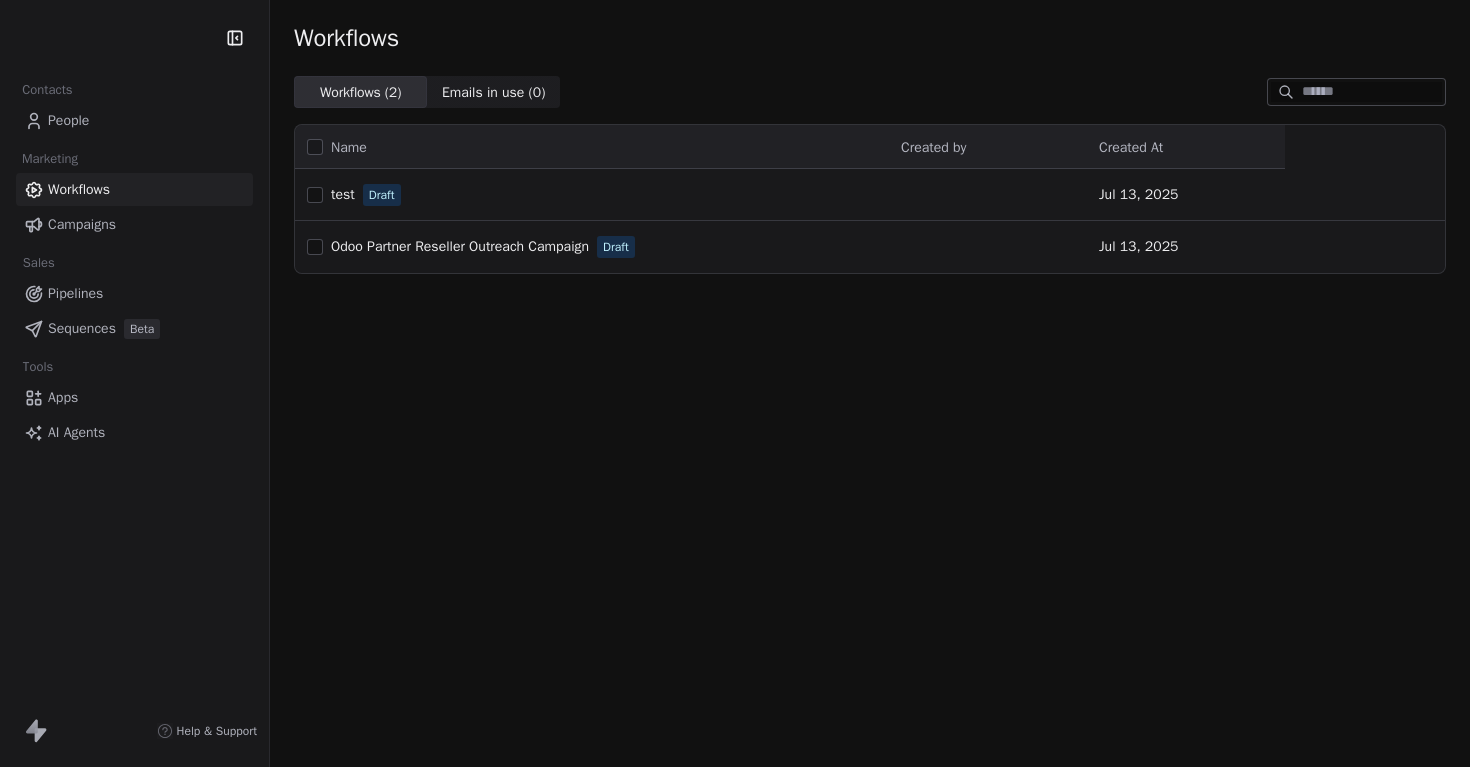 scroll, scrollTop: 0, scrollLeft: 0, axis: both 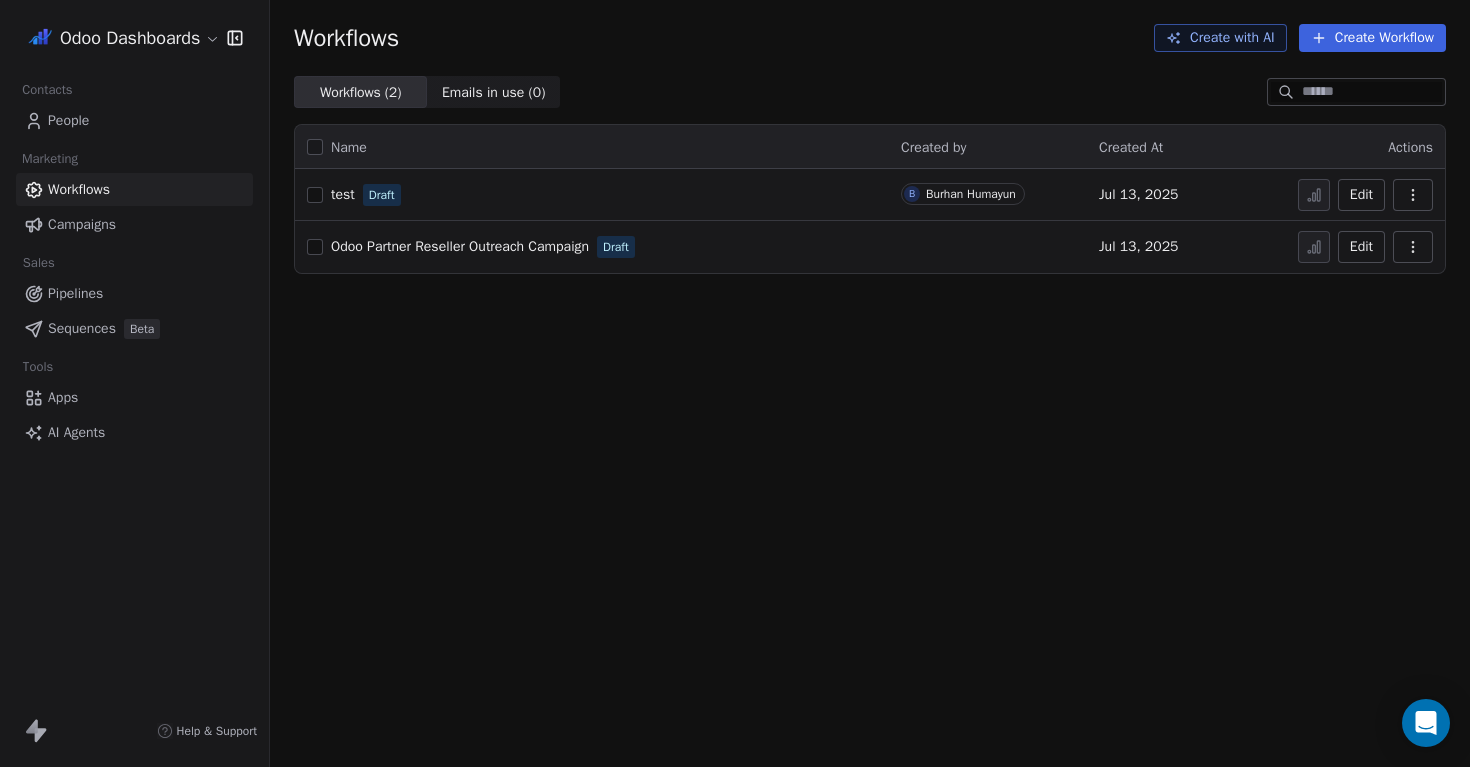 click on "Campaigns" at bounding box center [82, 224] 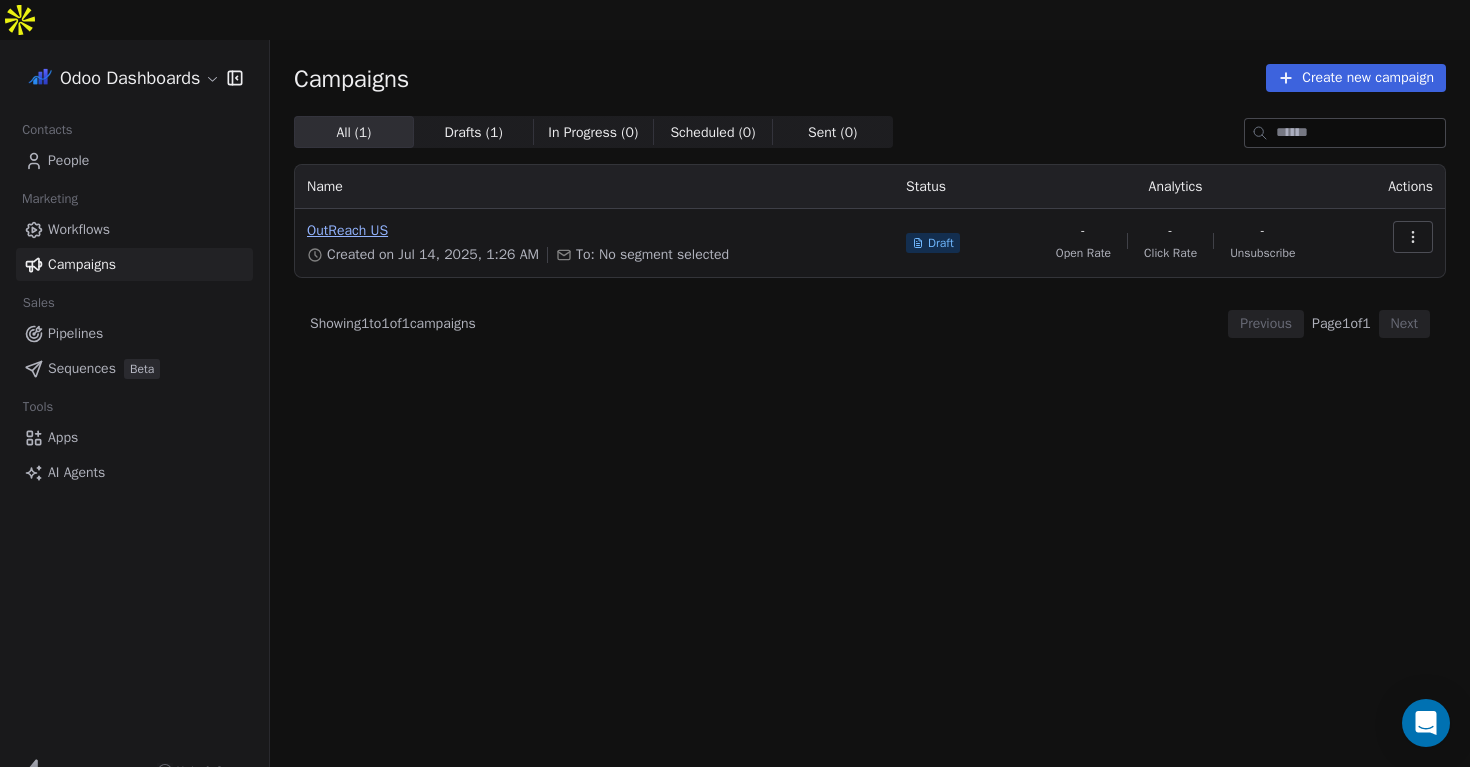 click on "OutReach US" at bounding box center [594, 231] 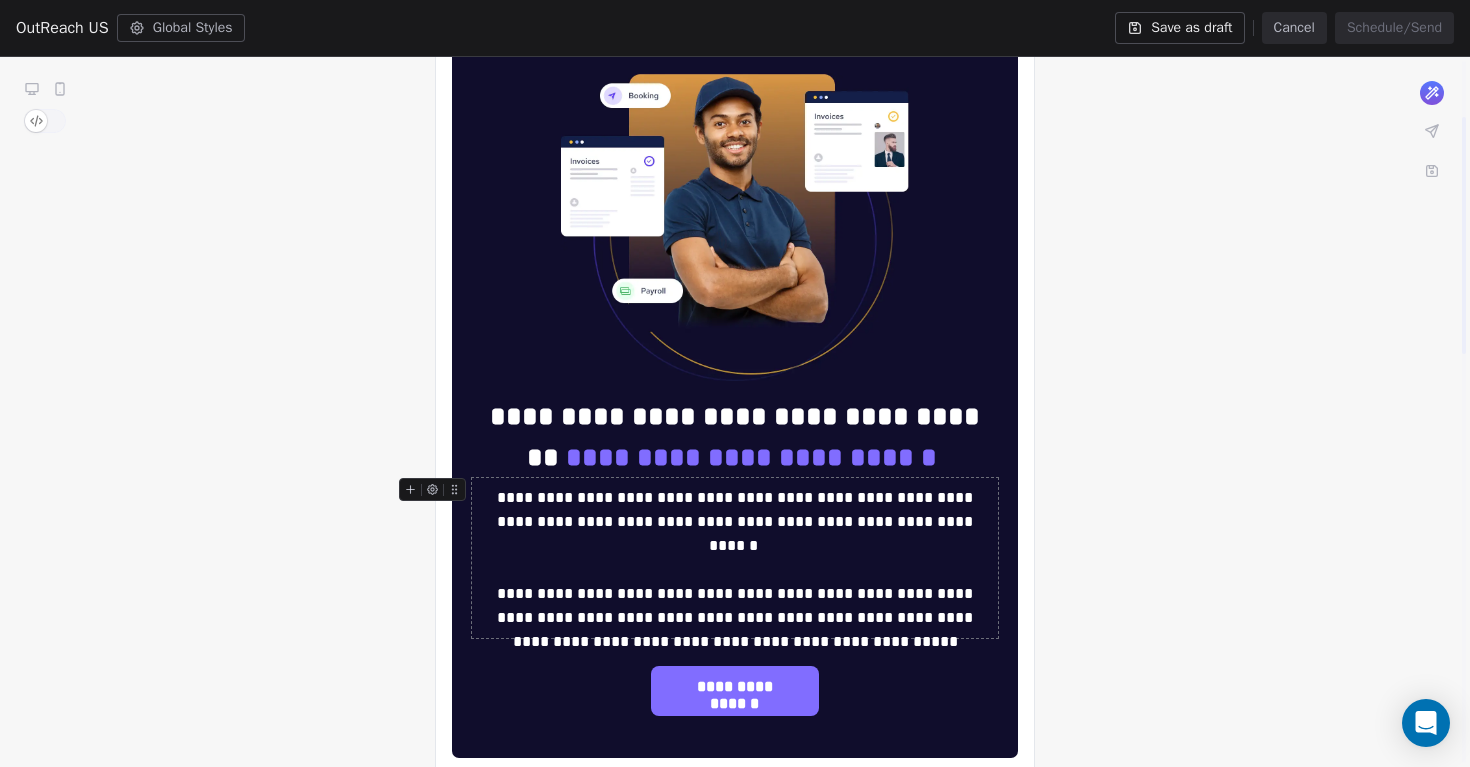 scroll, scrollTop: 0, scrollLeft: 0, axis: both 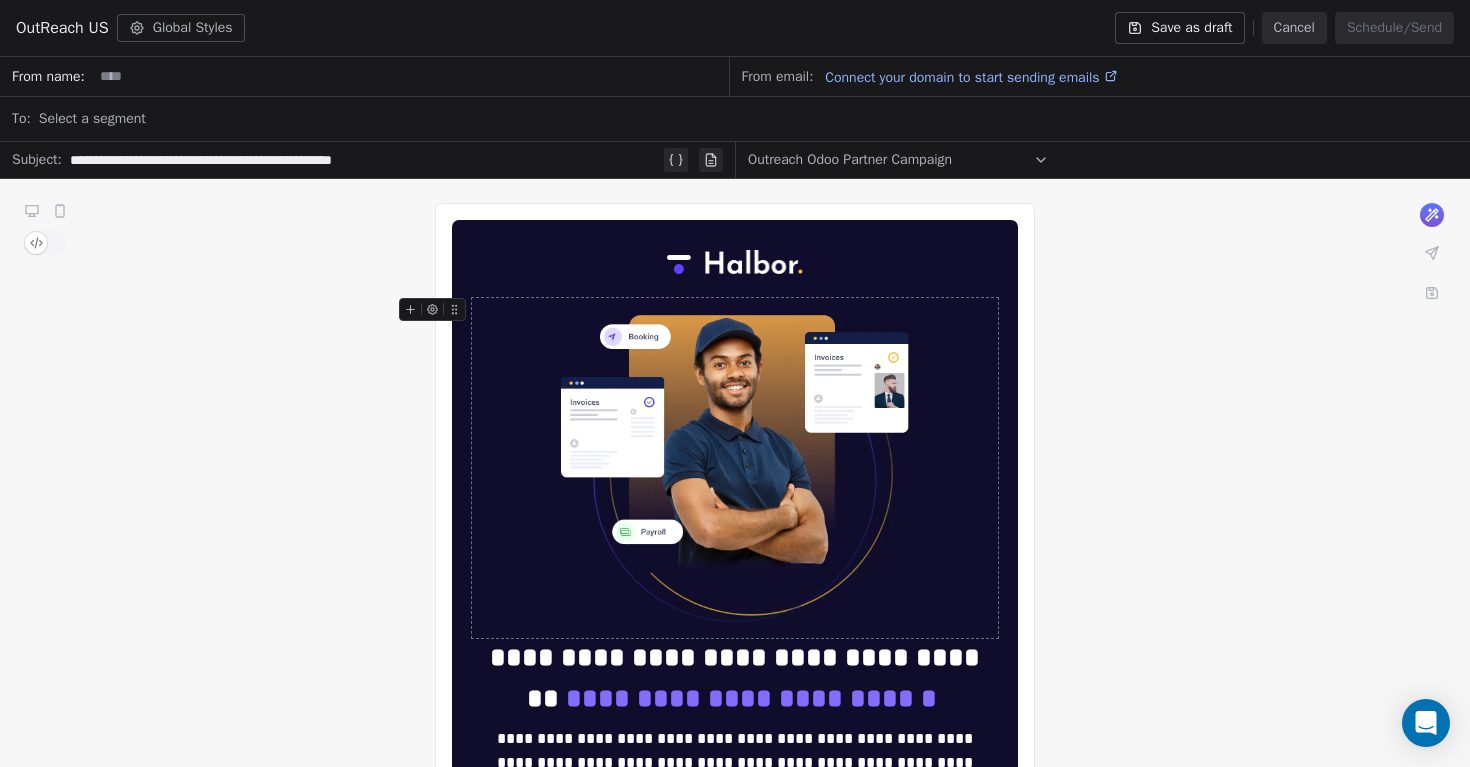 click at bounding box center [735, 468] 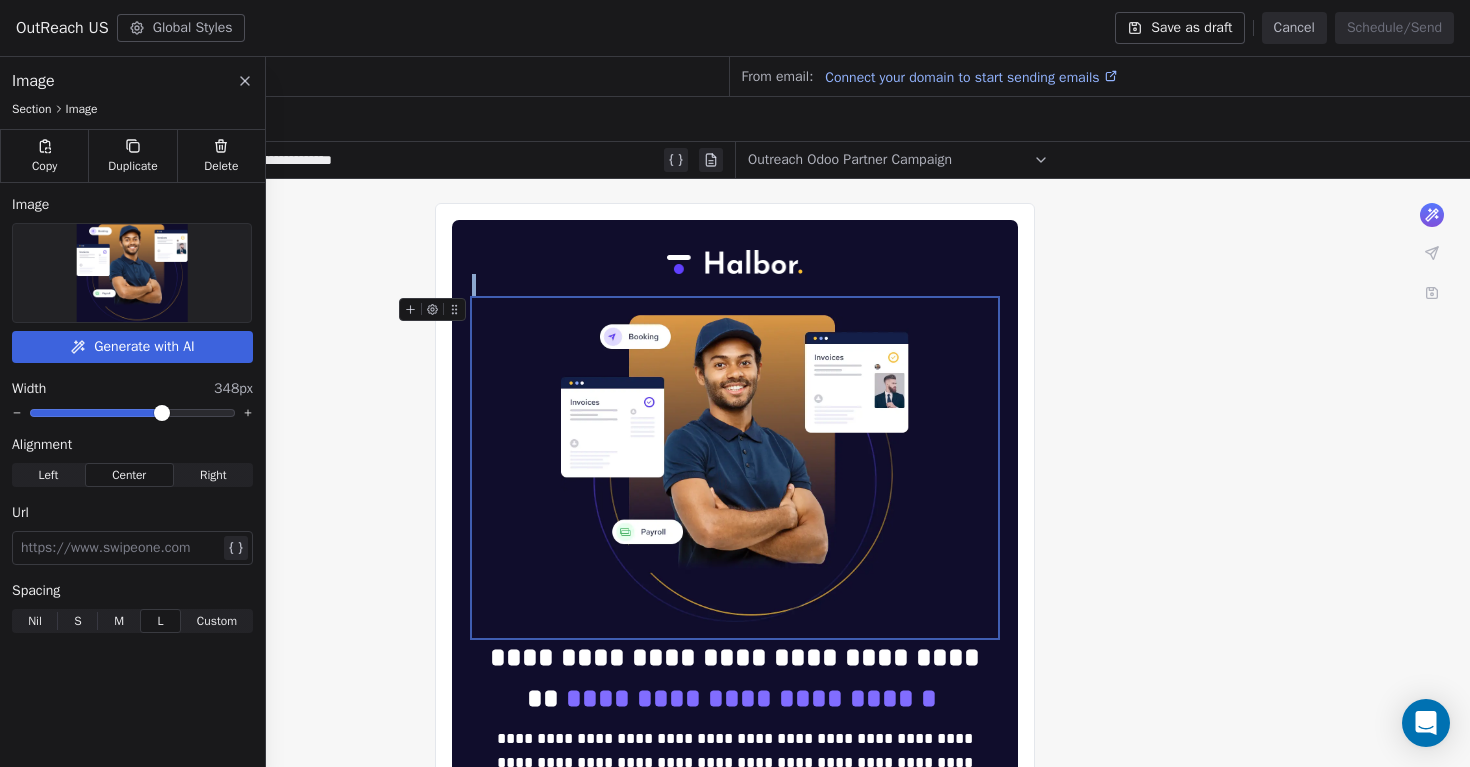 click on "Generate with AI" at bounding box center [132, 347] 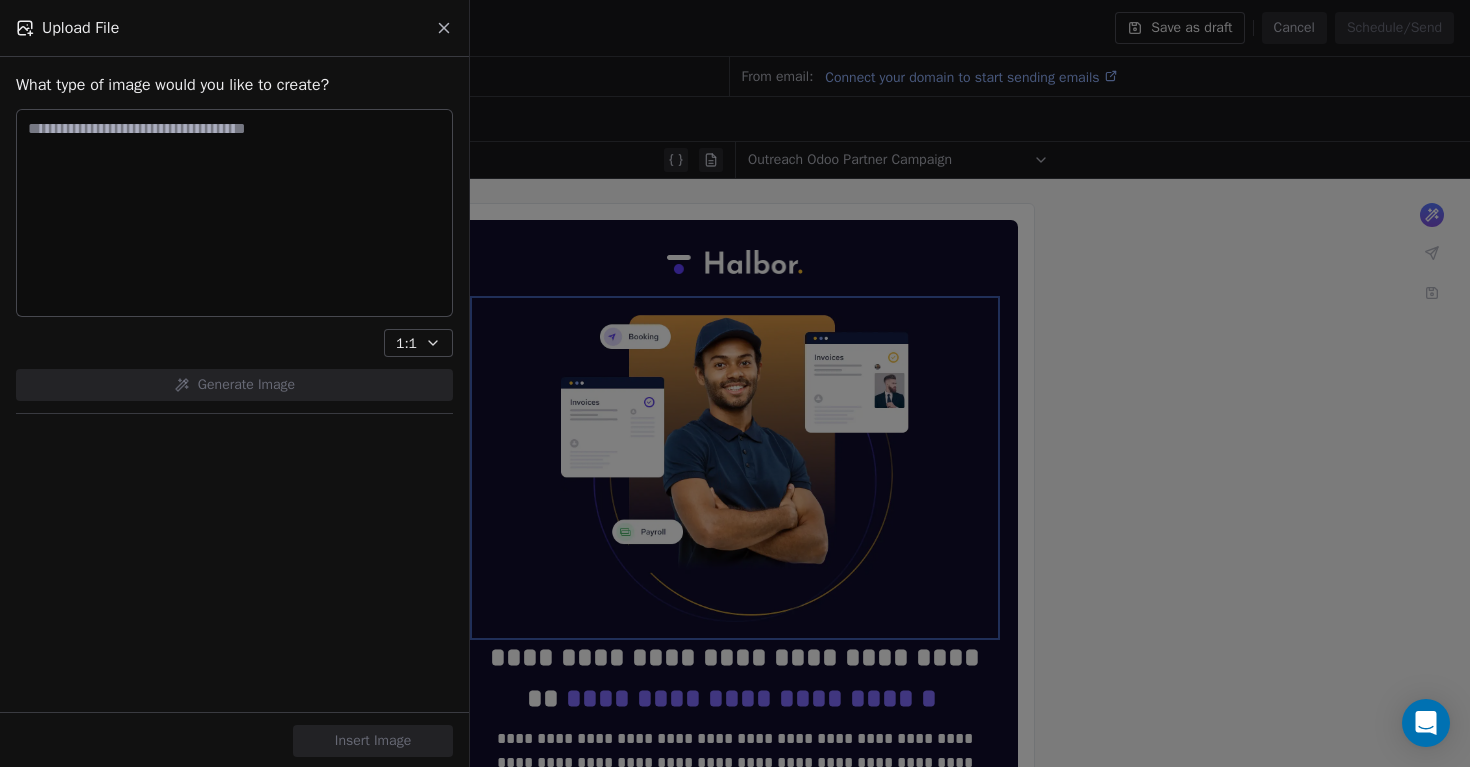 click at bounding box center [234, 213] 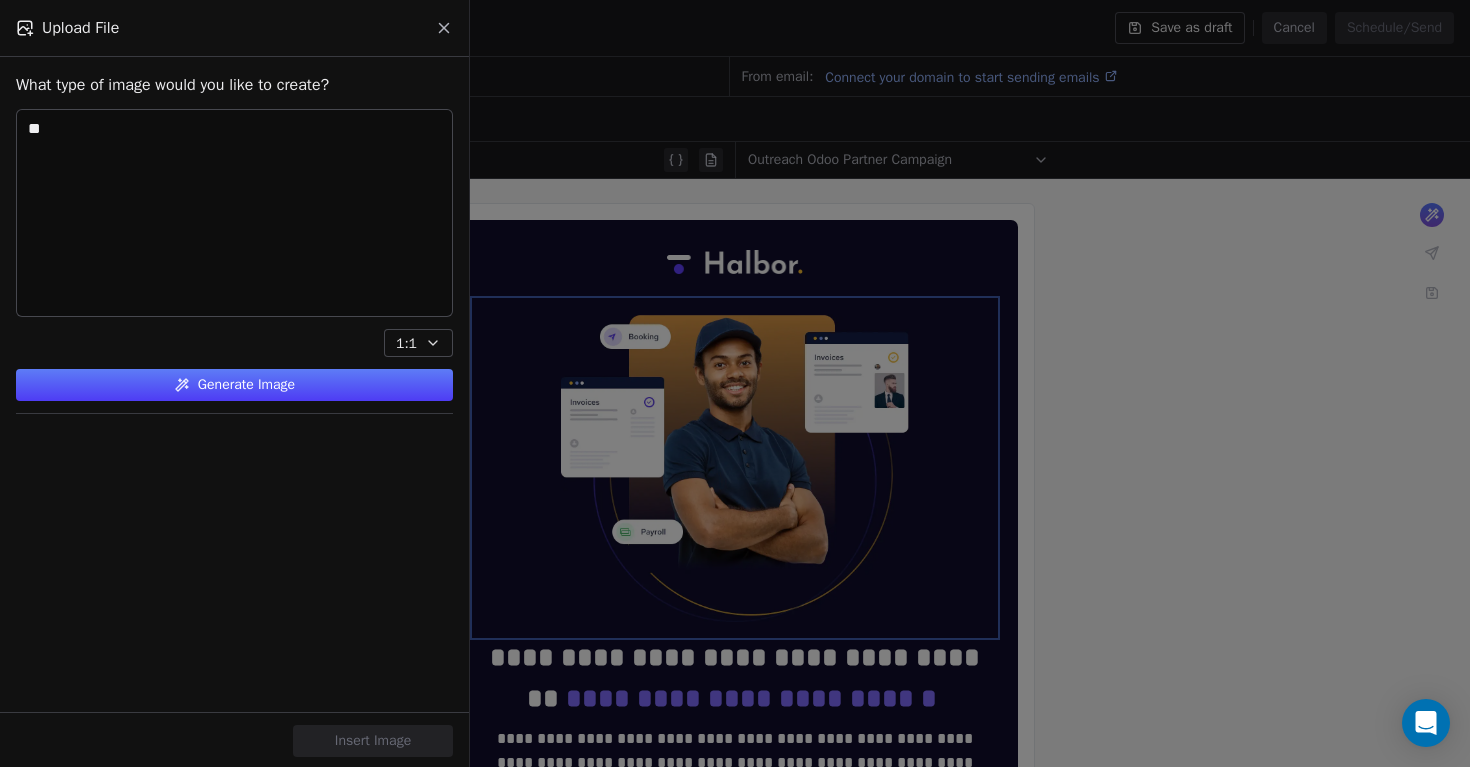 type on "*" 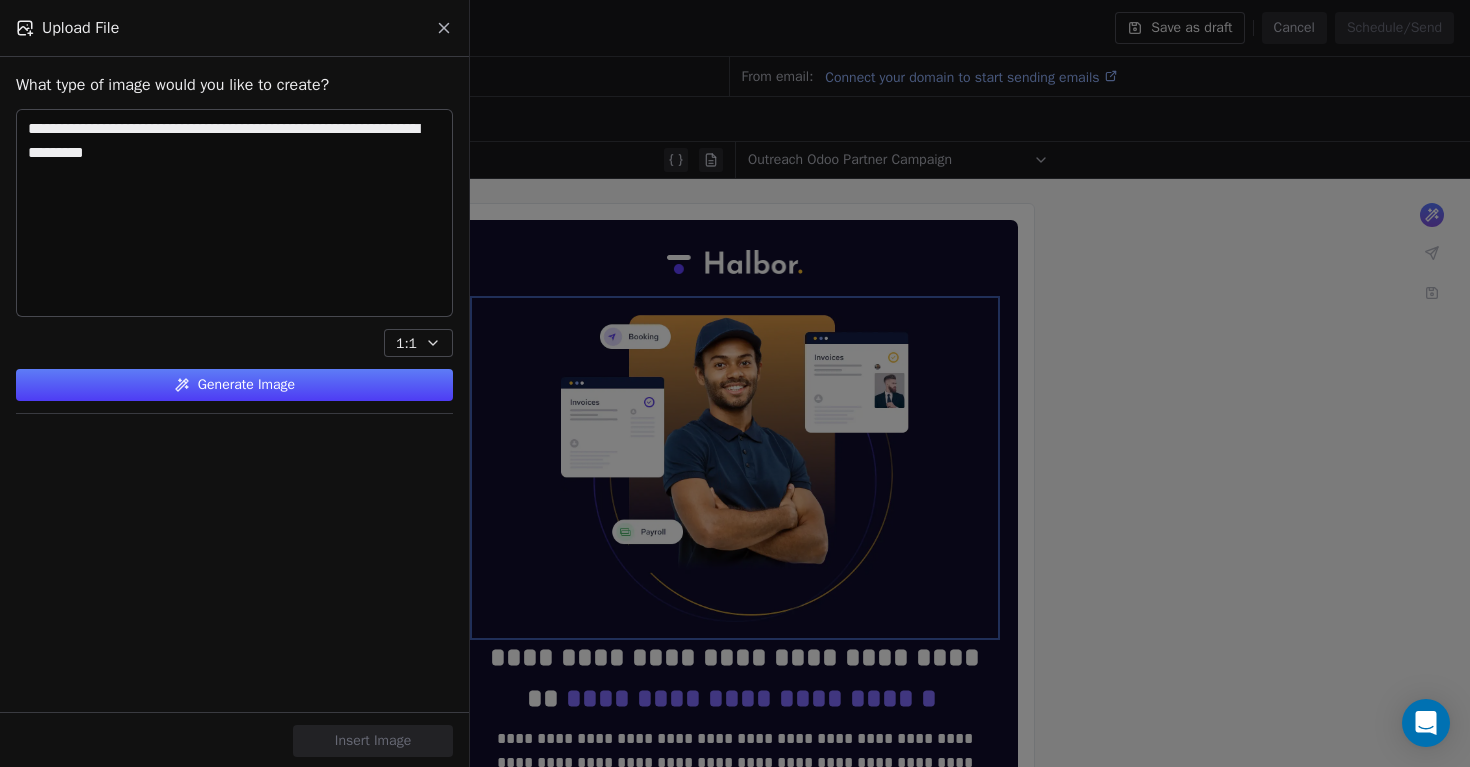 type on "**********" 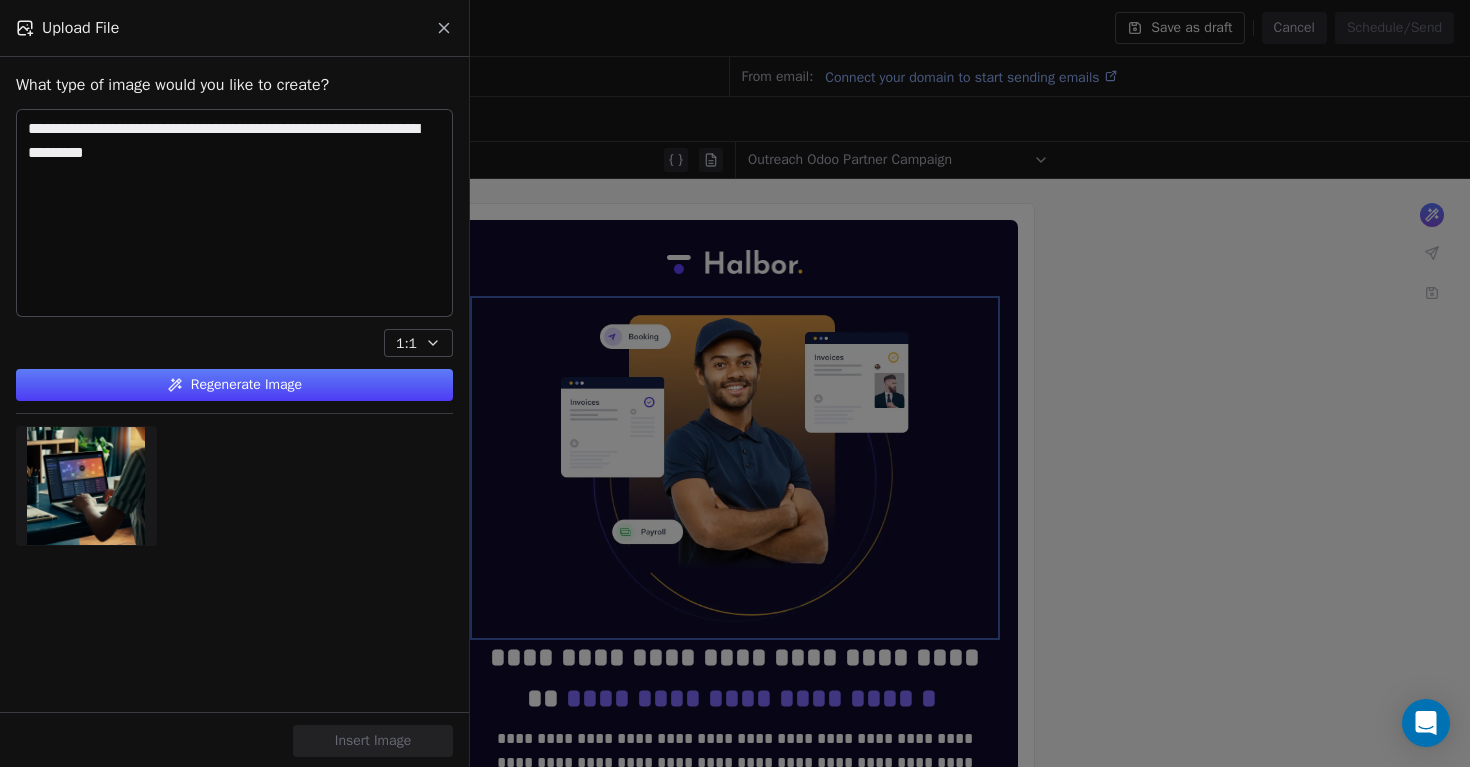 click on "Upload File" at bounding box center (80, 28) 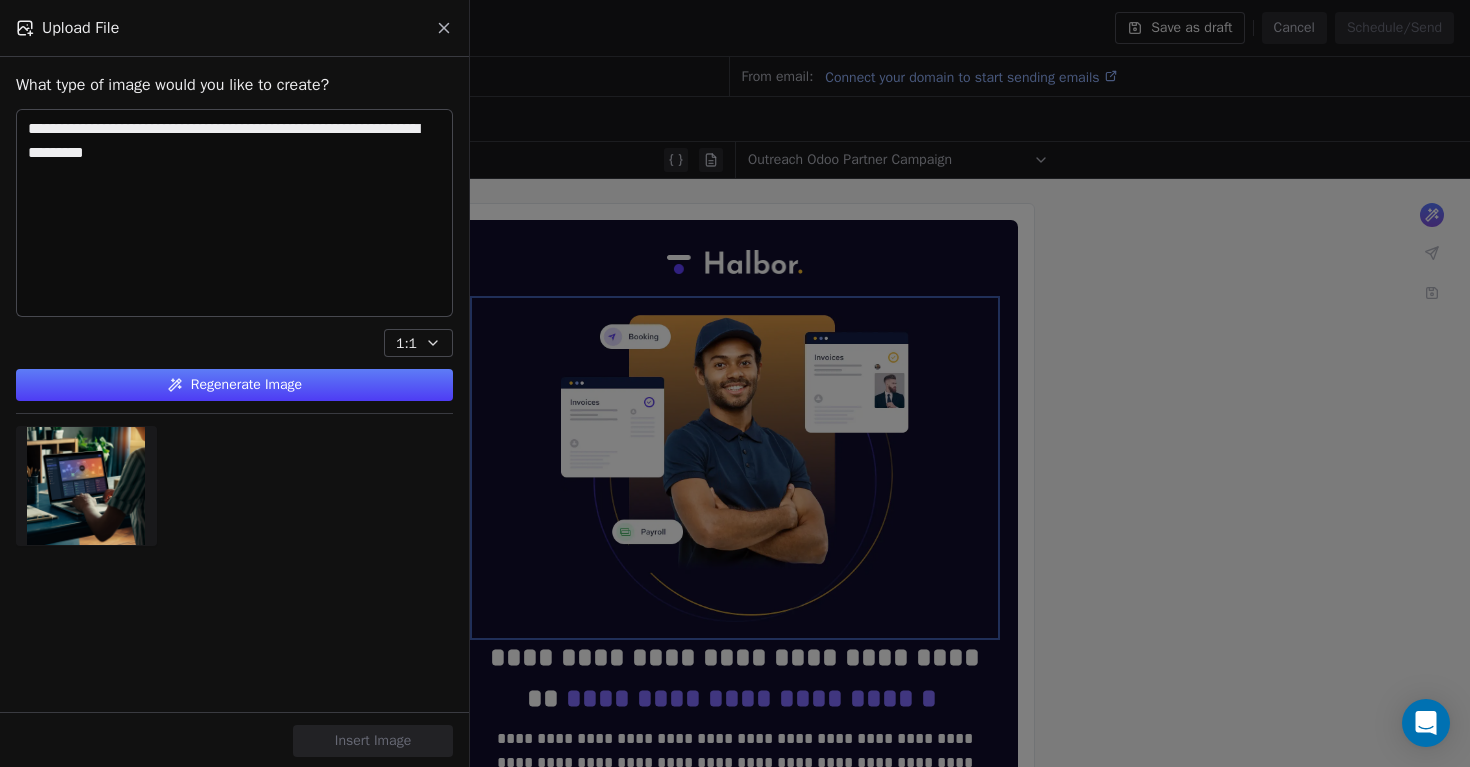 click 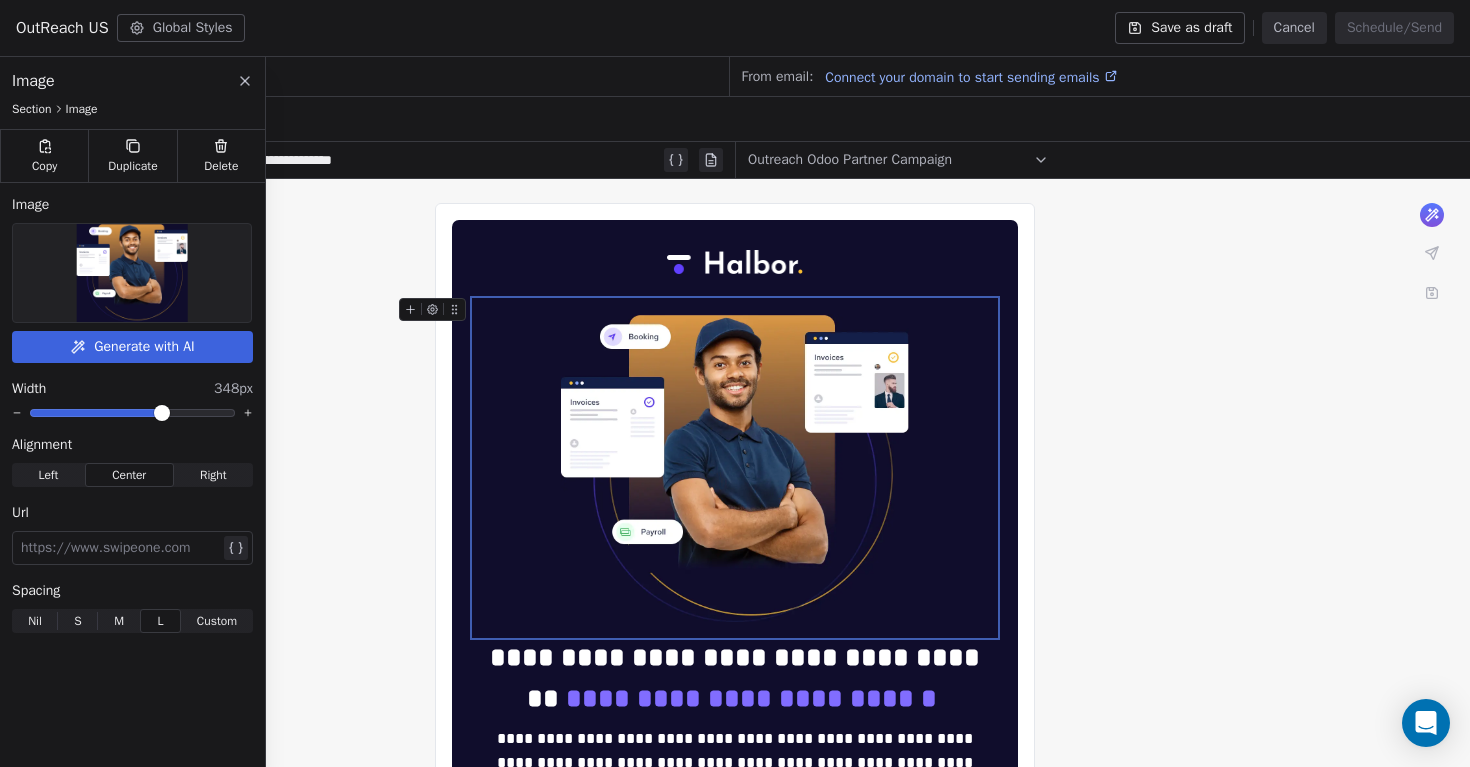 click on "Width 348px" at bounding box center [132, 389] 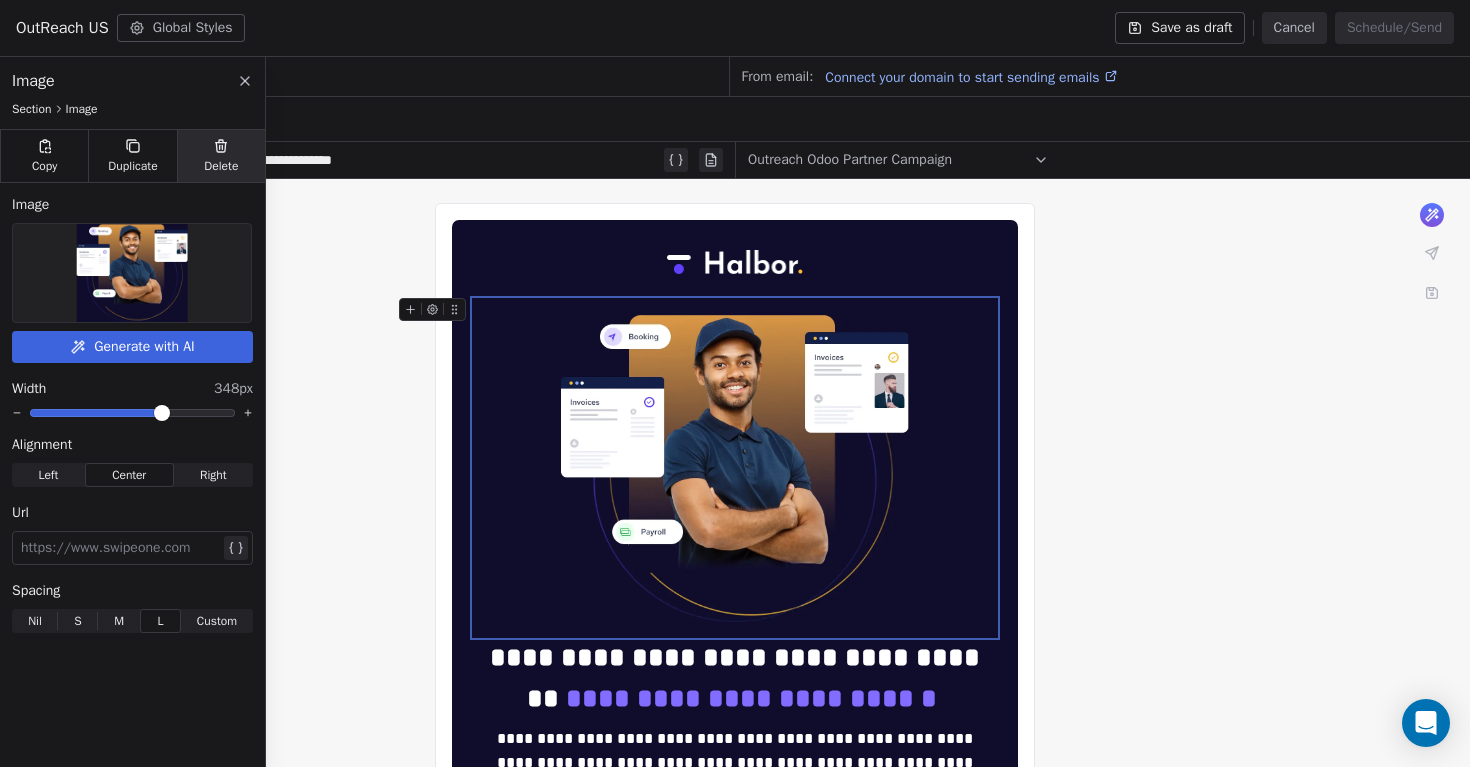 click on "Delete" at bounding box center (221, 166) 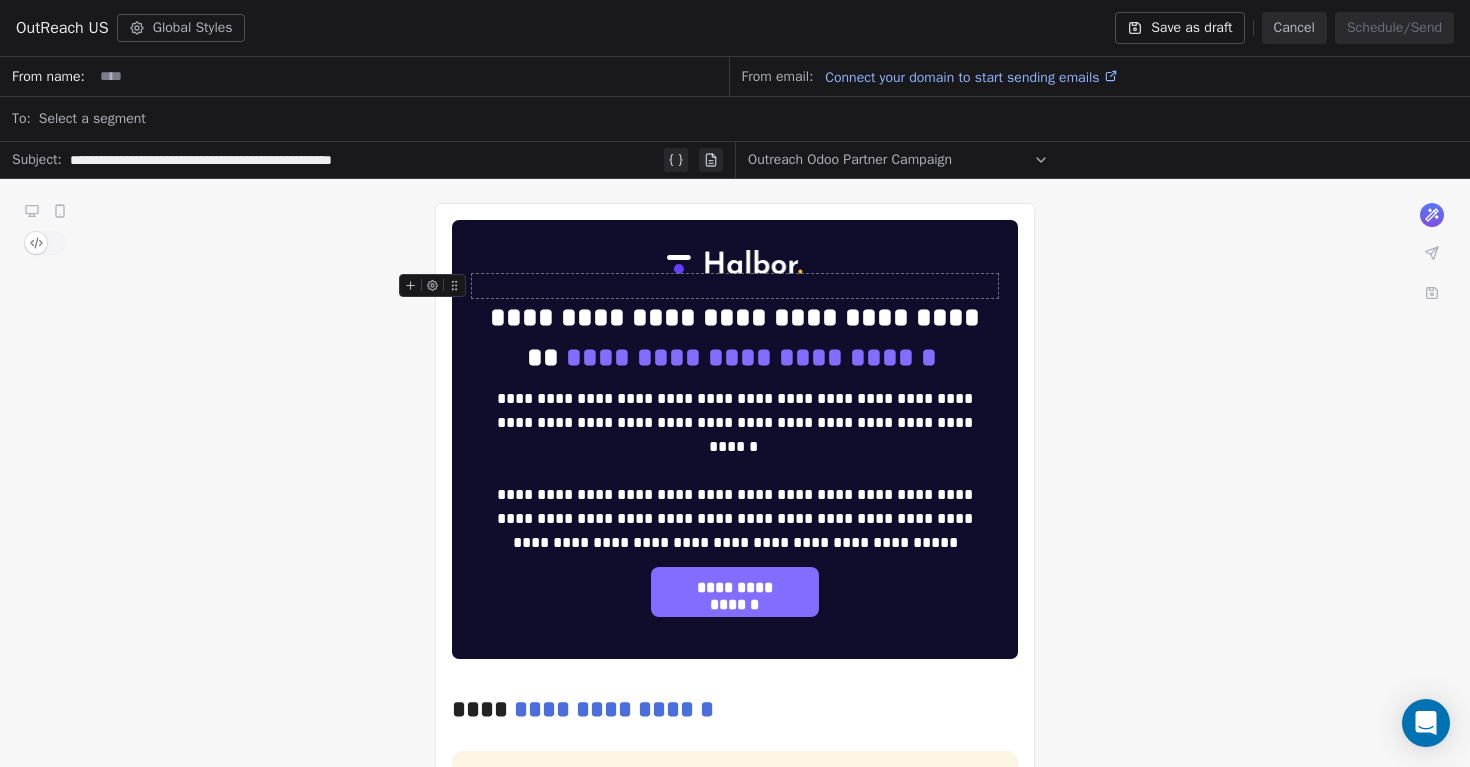 click 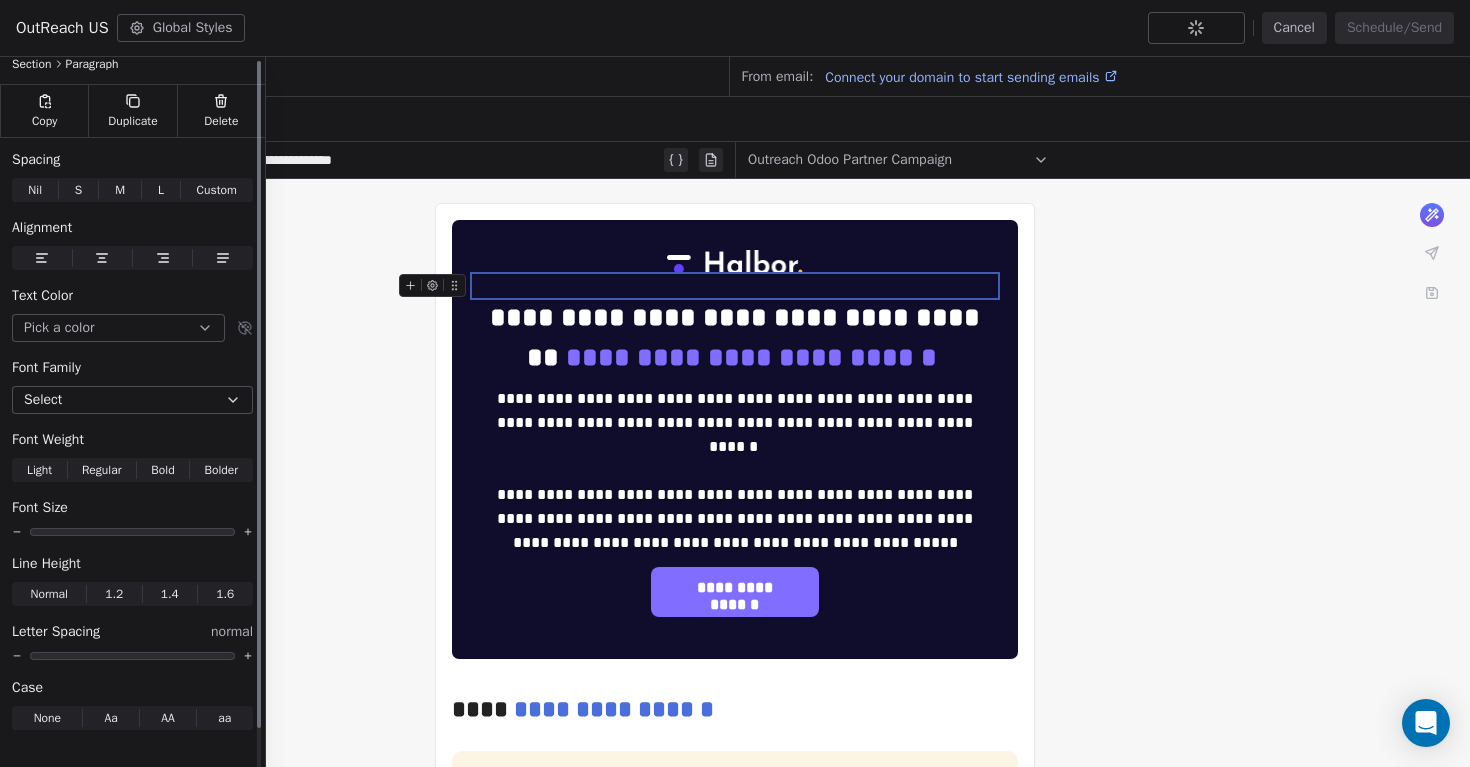 scroll, scrollTop: 0, scrollLeft: 0, axis: both 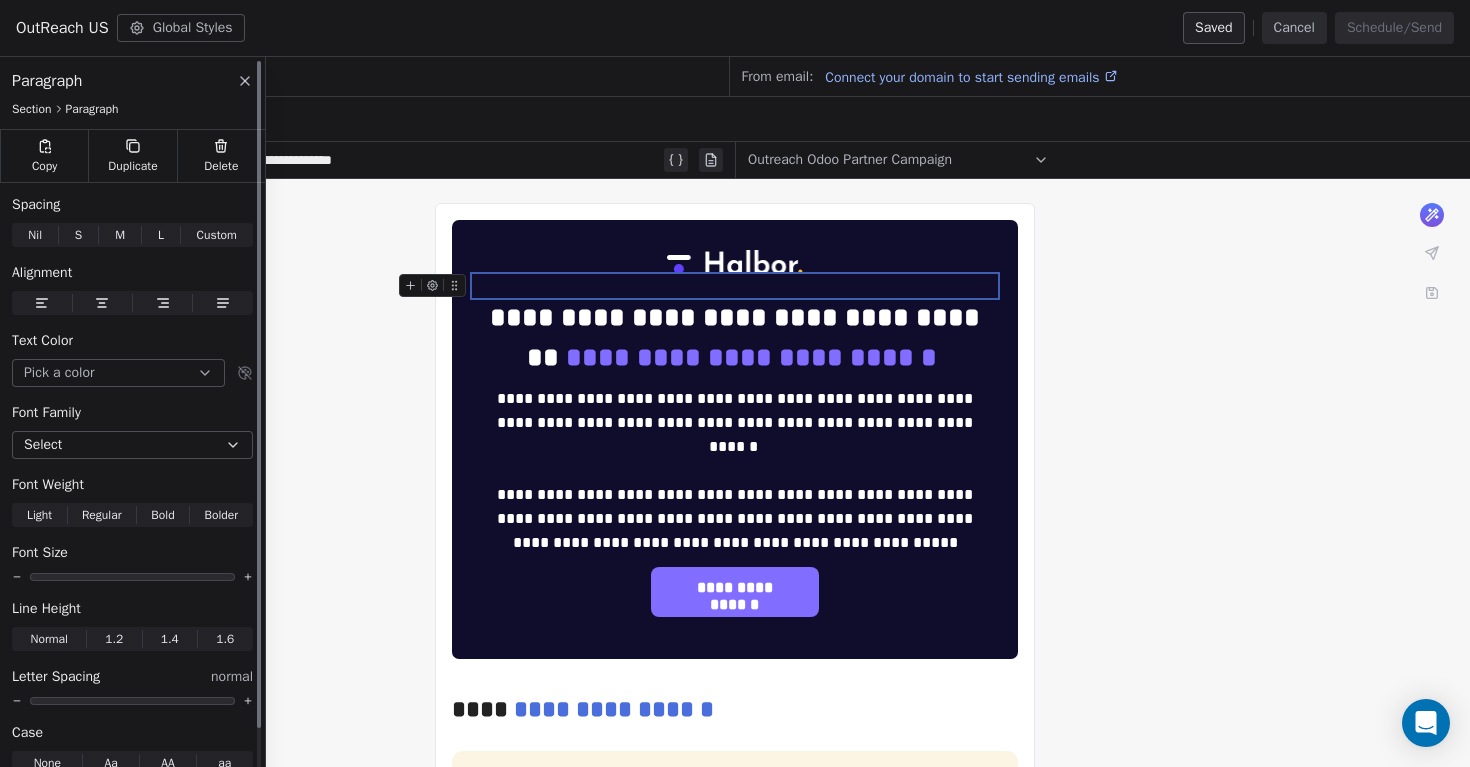 click on "Select" at bounding box center (132, 445) 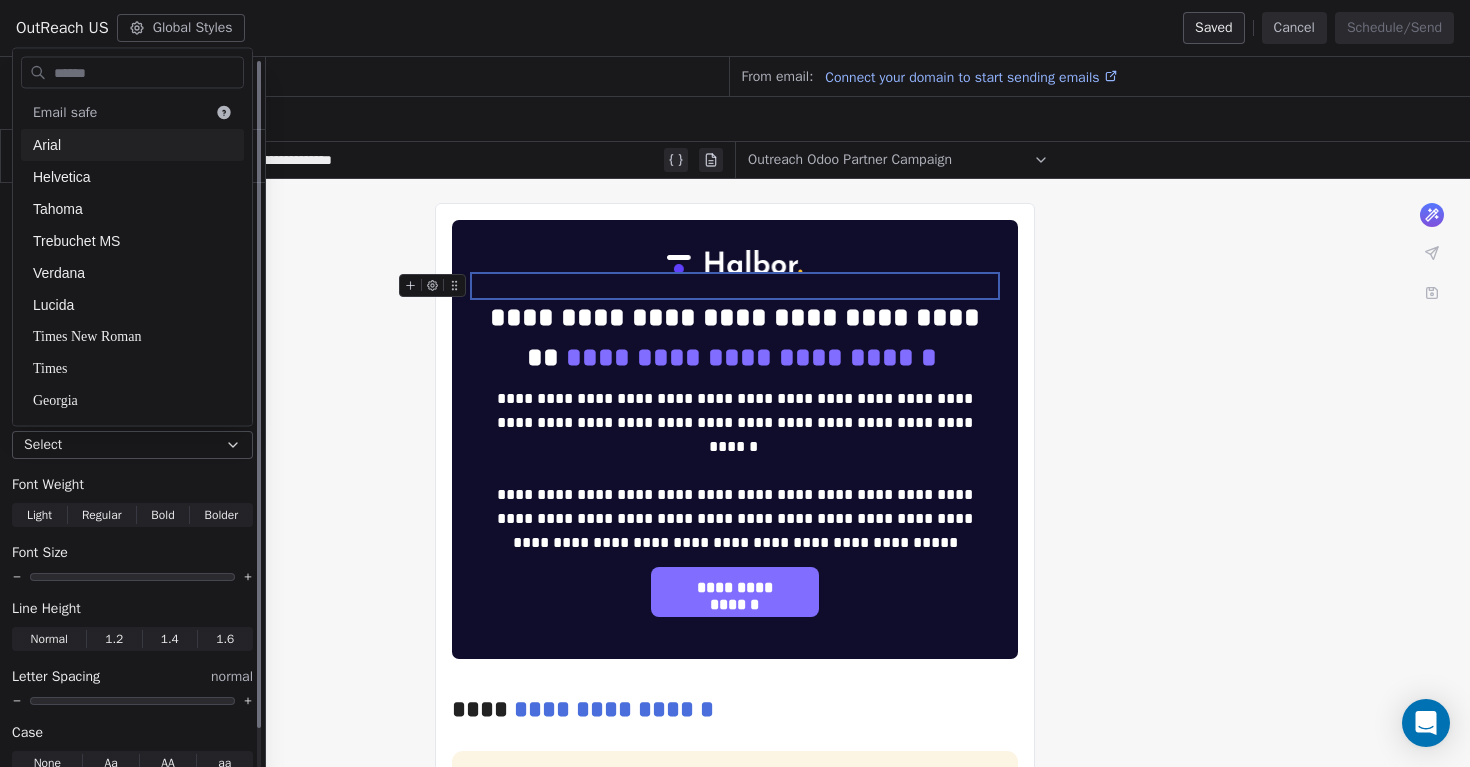 click on "Select" at bounding box center (132, 445) 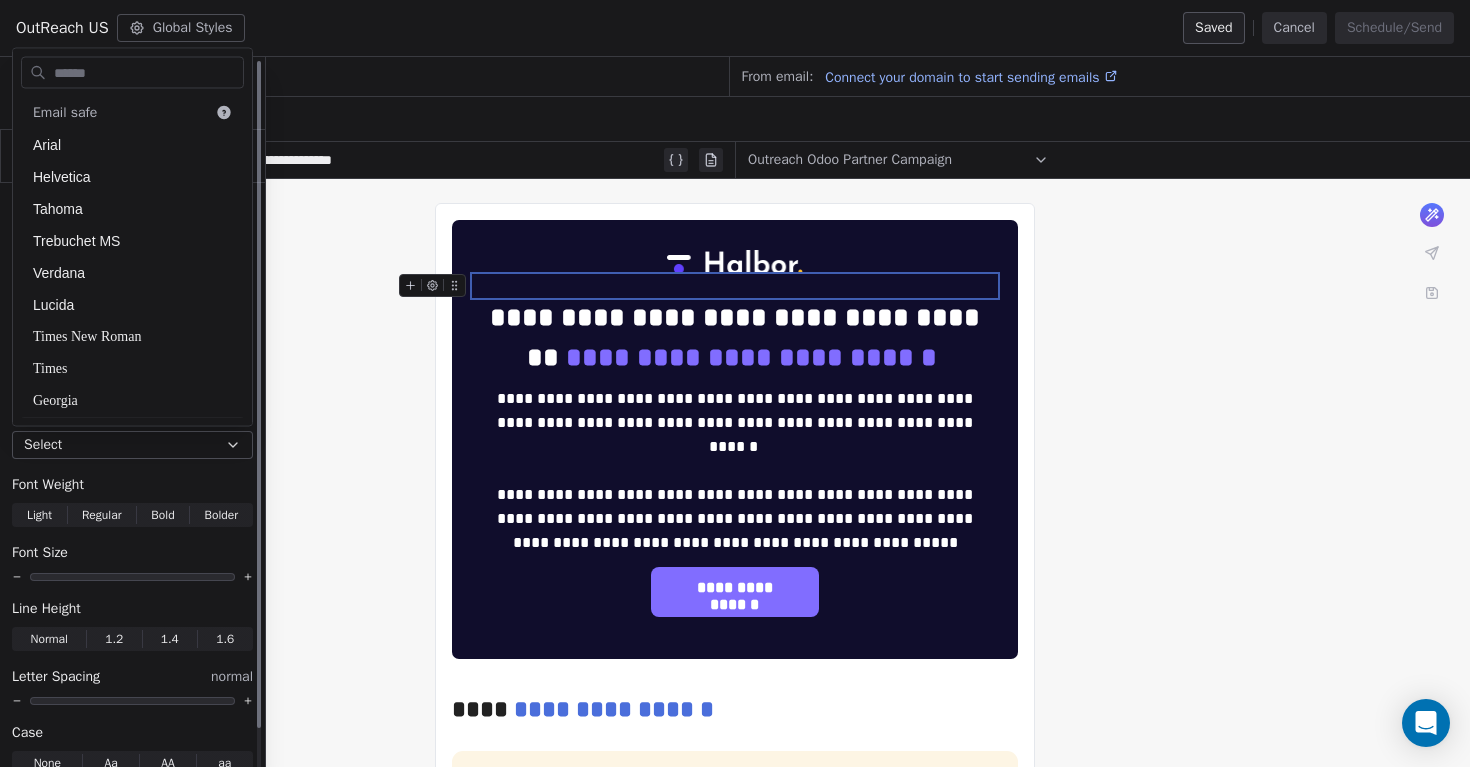 click on "Spacing Nil Nil S S M M L L Custom Custom Alignment Text Color Pick a color Font Family Select Font Weight Light Light Regular Regular Bold Bold Bolder Bolder Font Size Line Height Normal Normal 1.2 1.2 1.4 1.4 1.6 1.6 Letter Spacing normal Case None None Aa Aa AA AA aa aa" at bounding box center [132, 485] 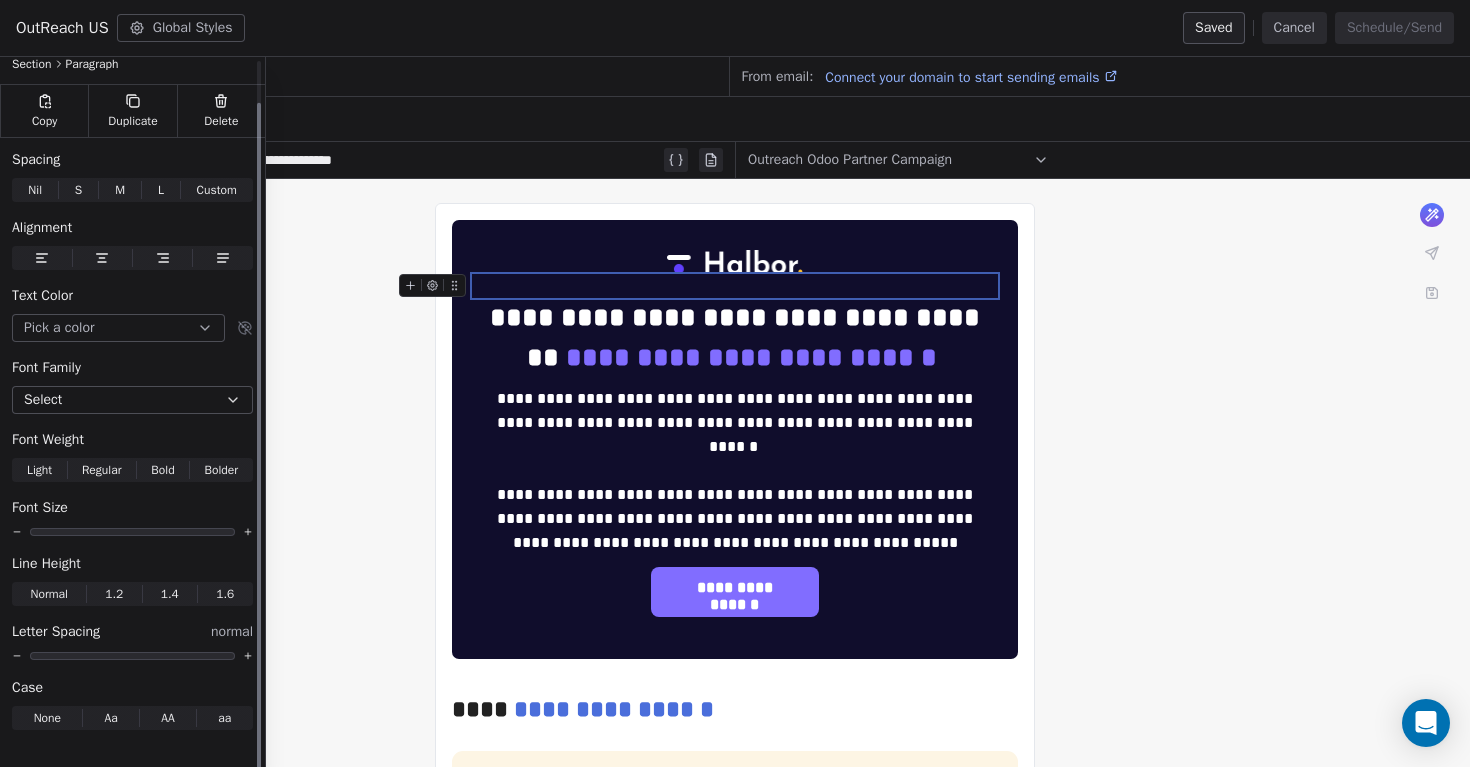 scroll, scrollTop: 0, scrollLeft: 0, axis: both 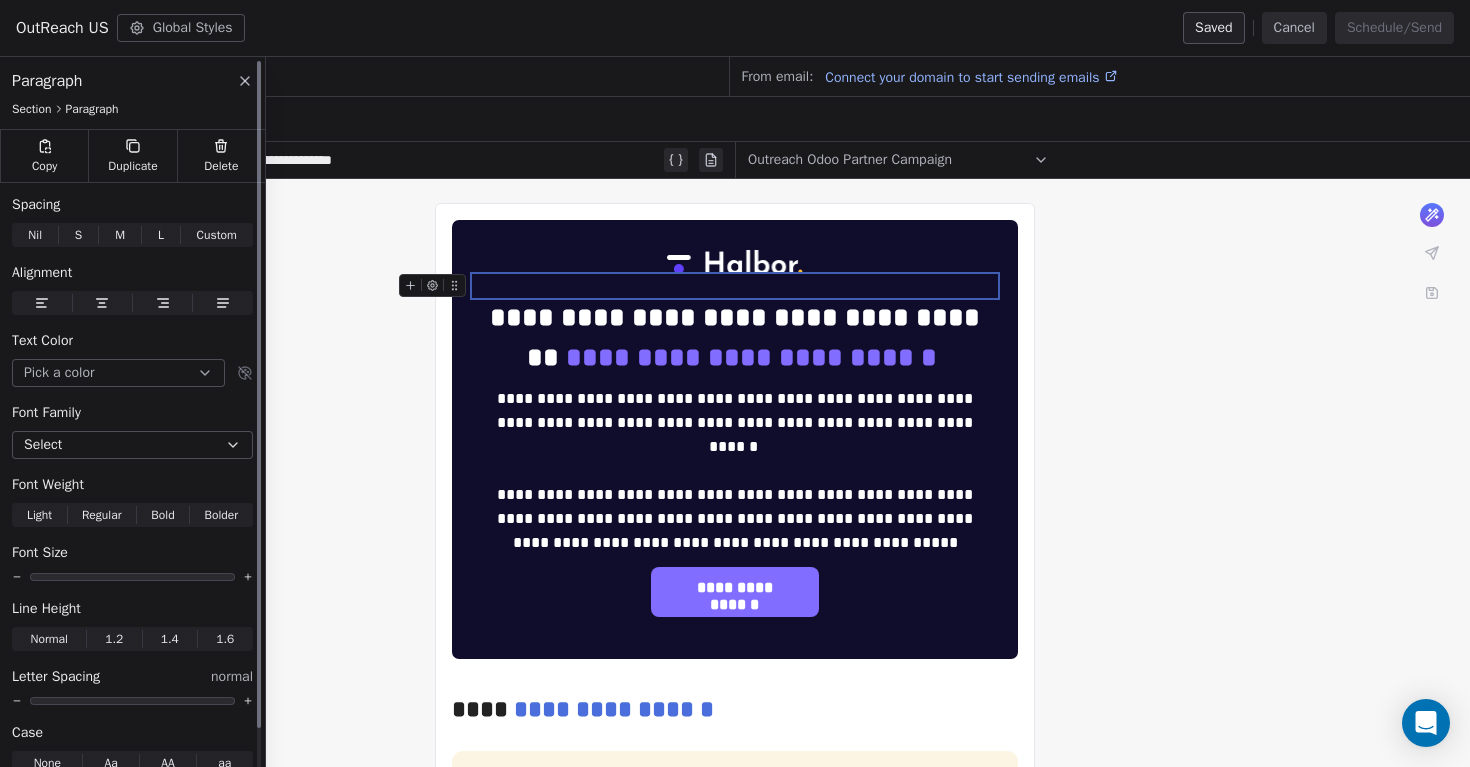 click on "Select" at bounding box center [132, 445] 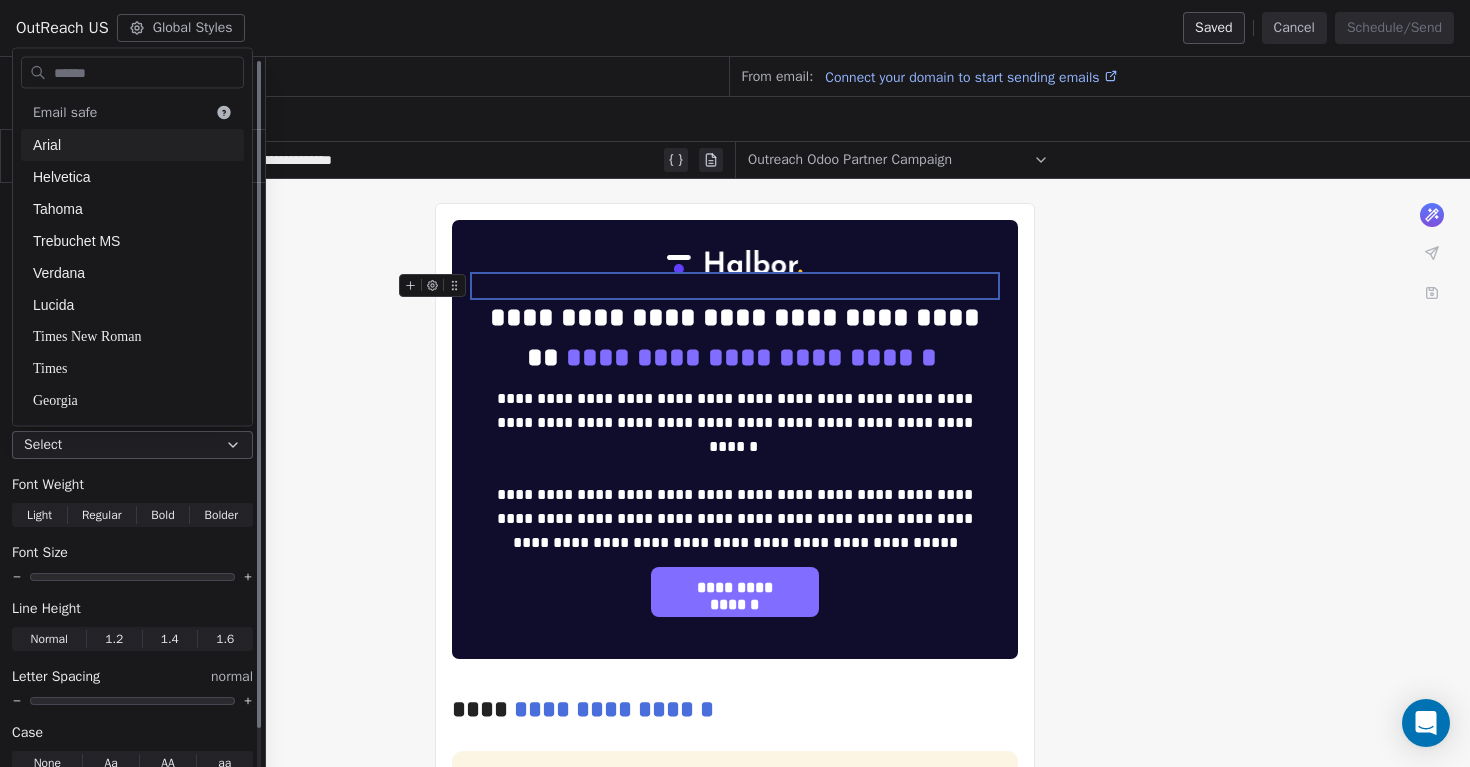click on "Select" at bounding box center (132, 445) 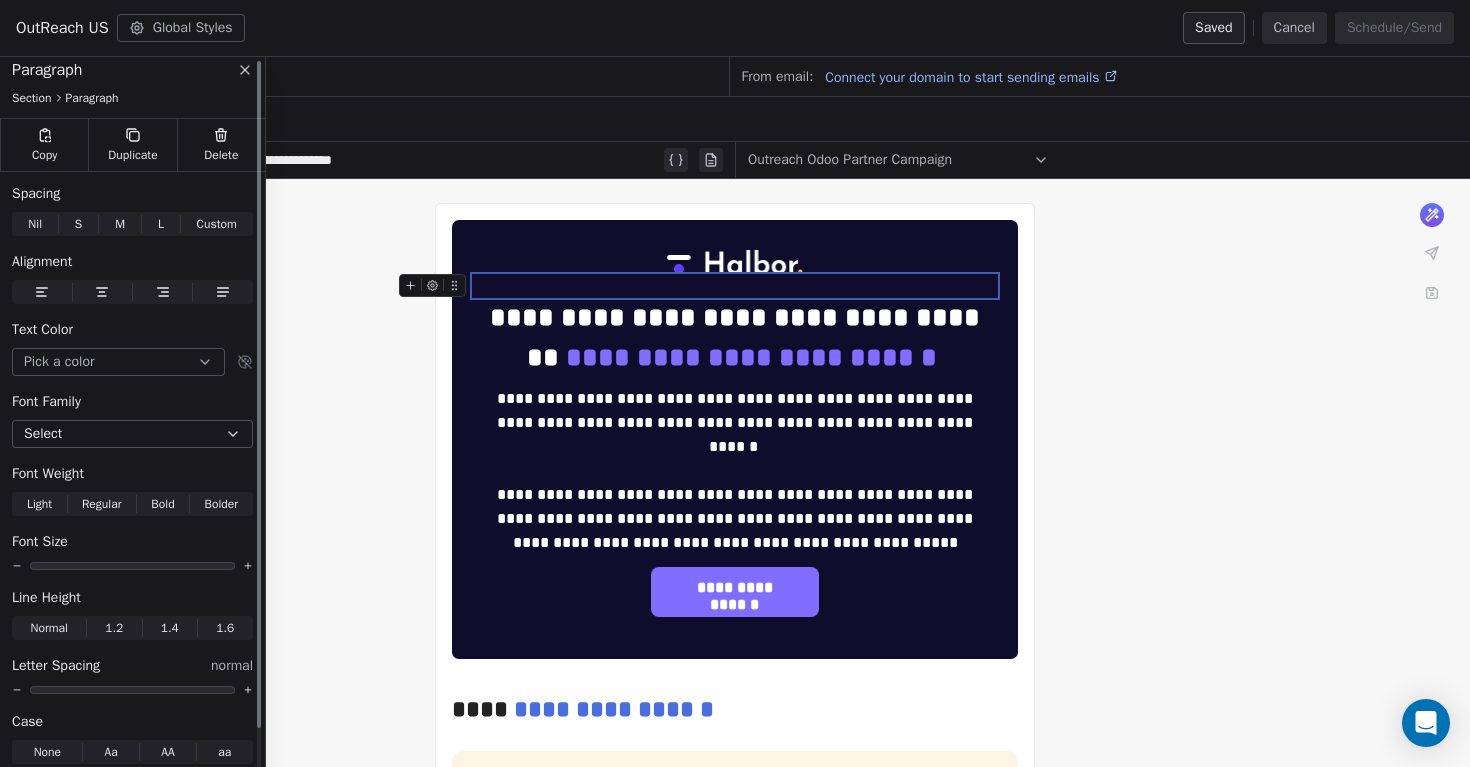 scroll, scrollTop: 0, scrollLeft: 0, axis: both 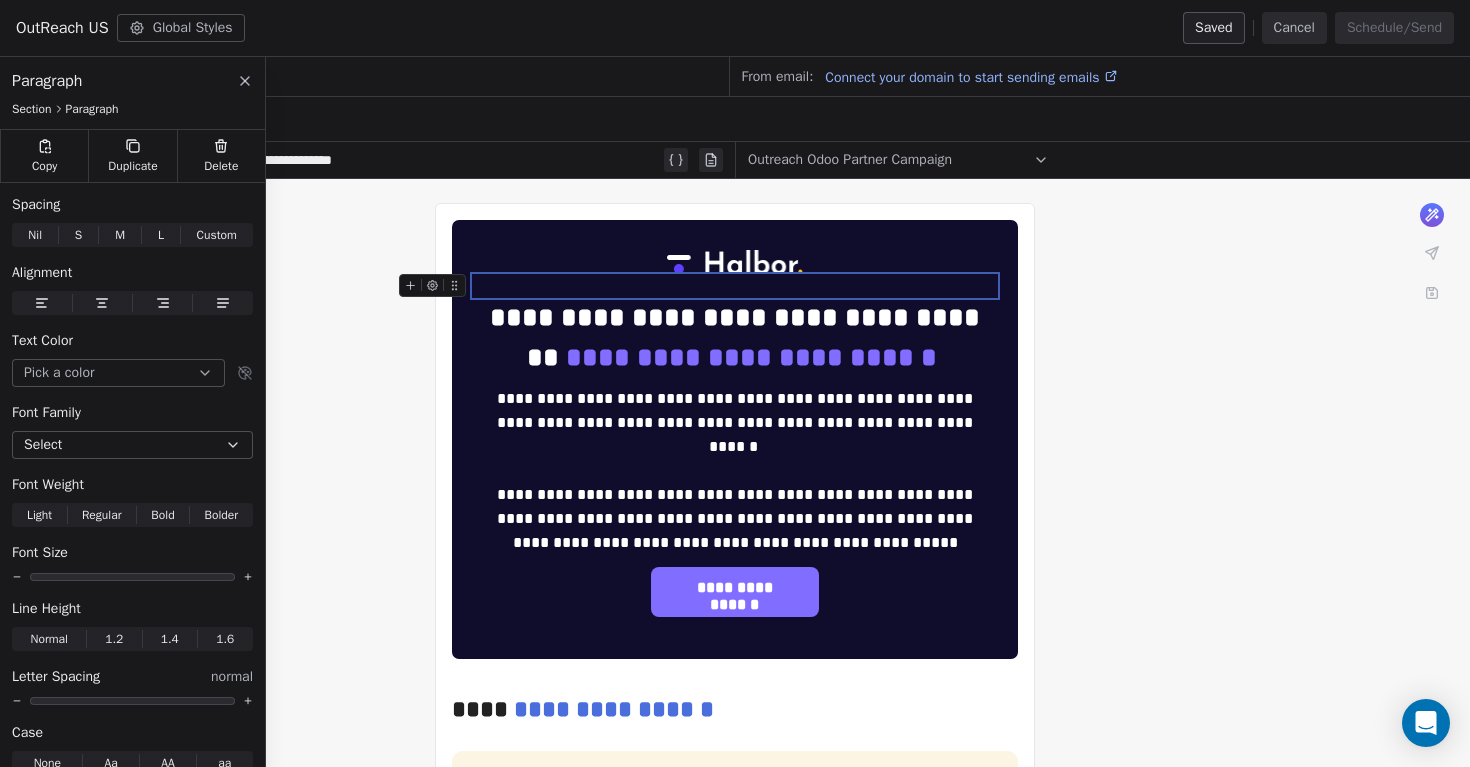 click 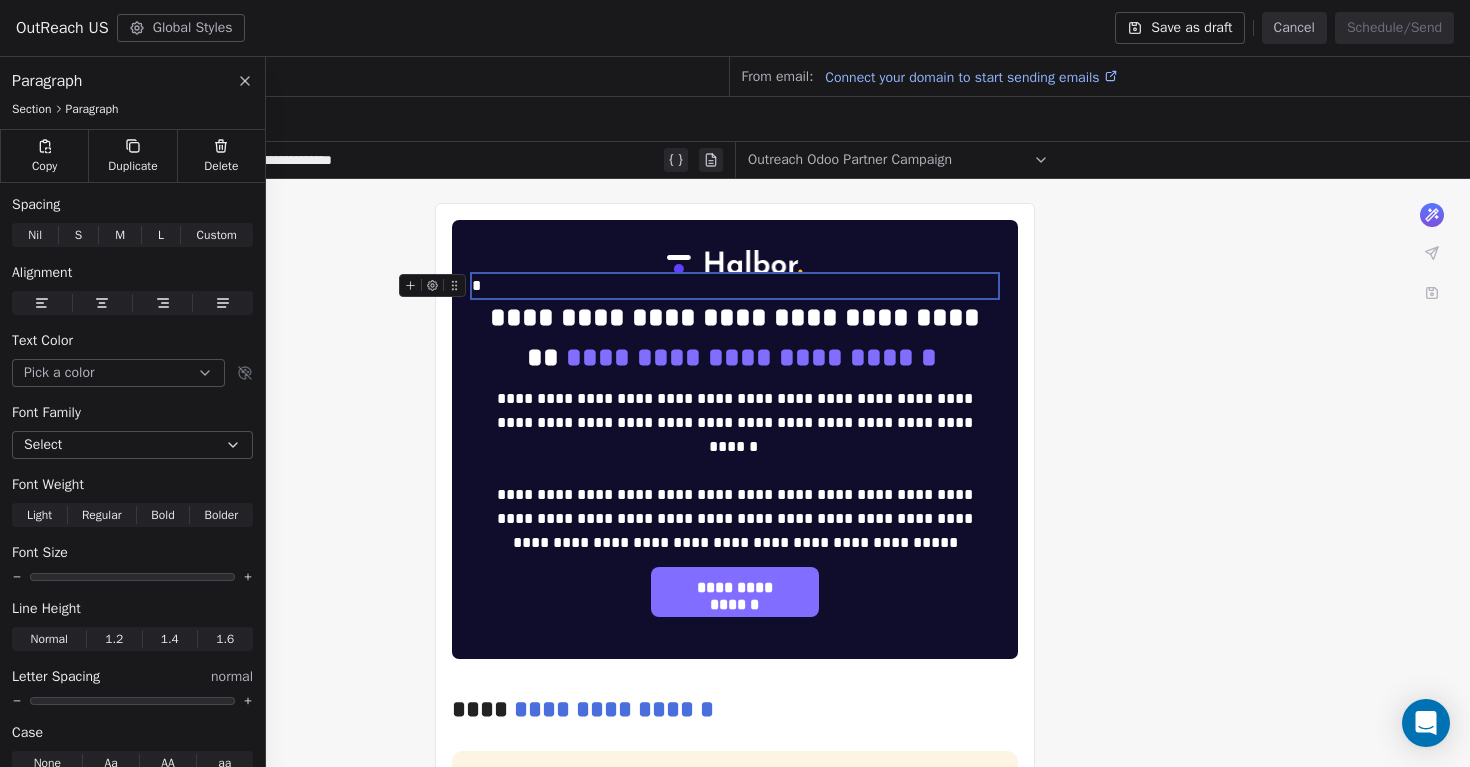 click 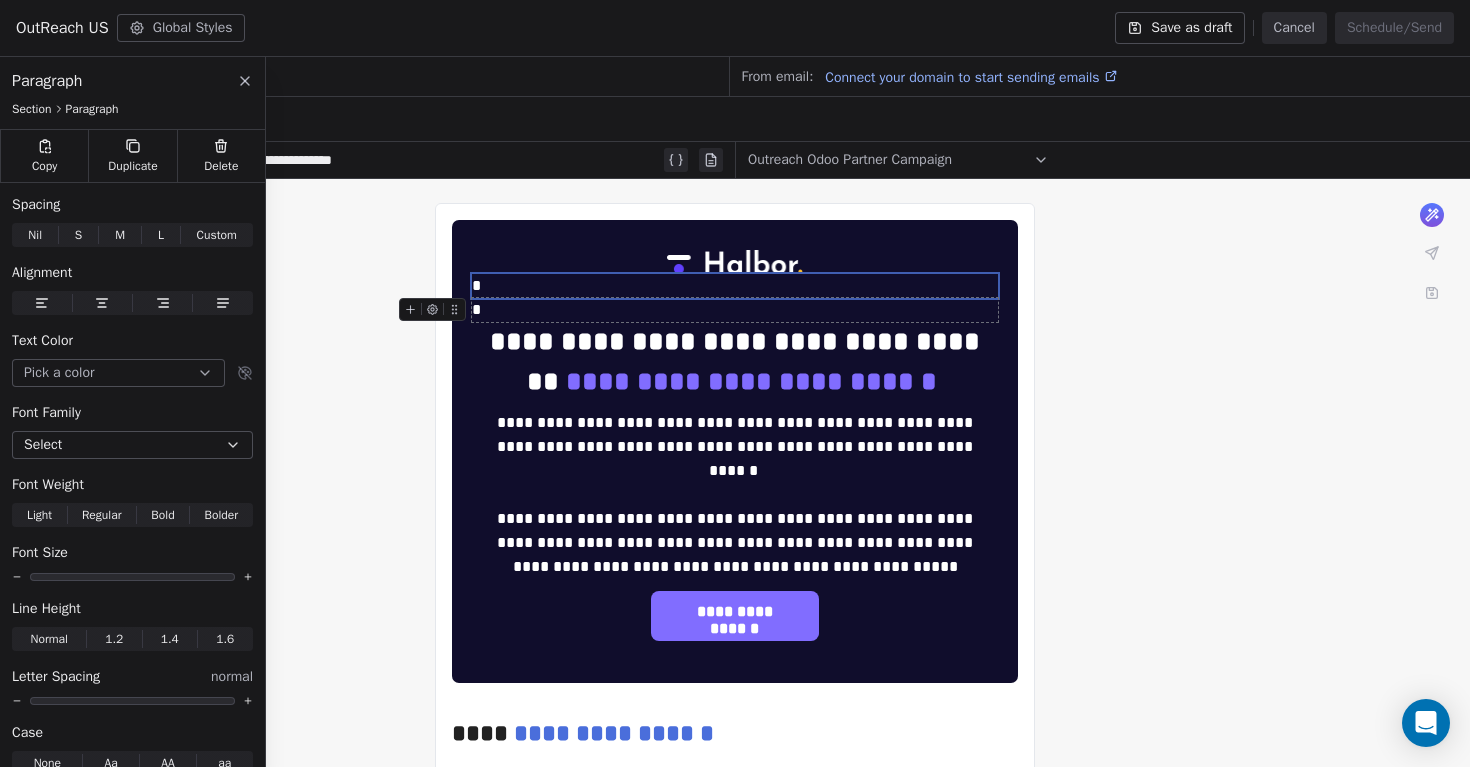 click on "*" at bounding box center [735, 310] 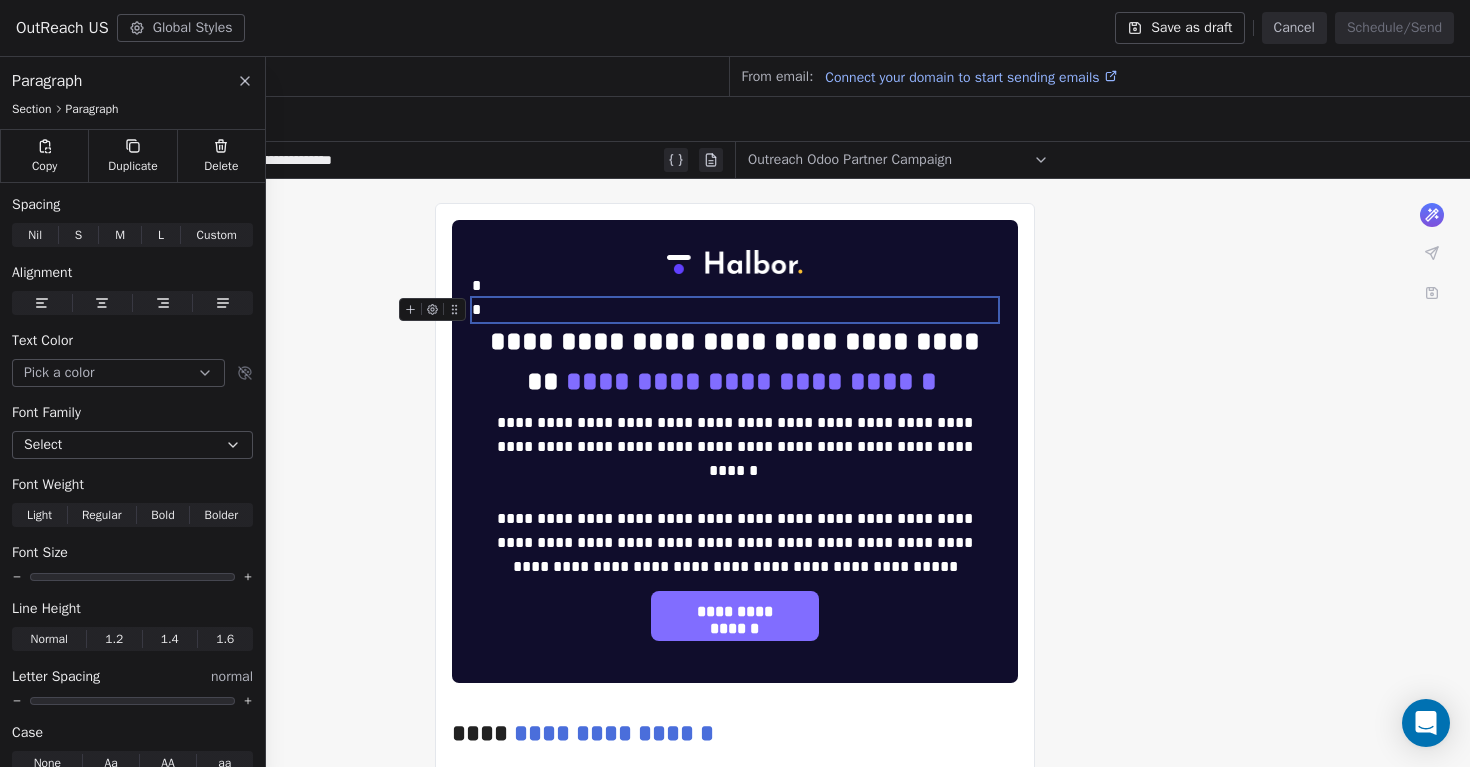 type 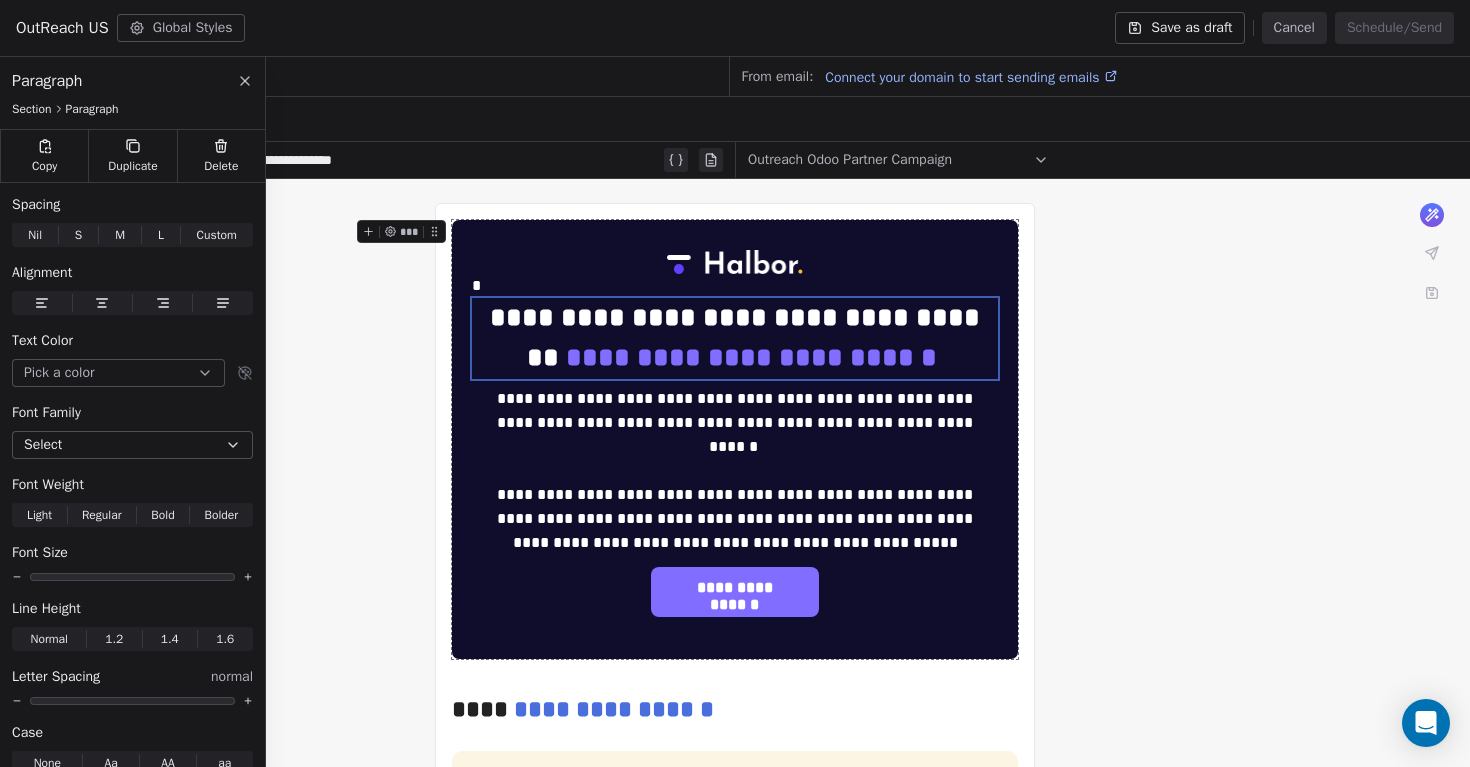 click on "**********" at bounding box center (735, 1005) 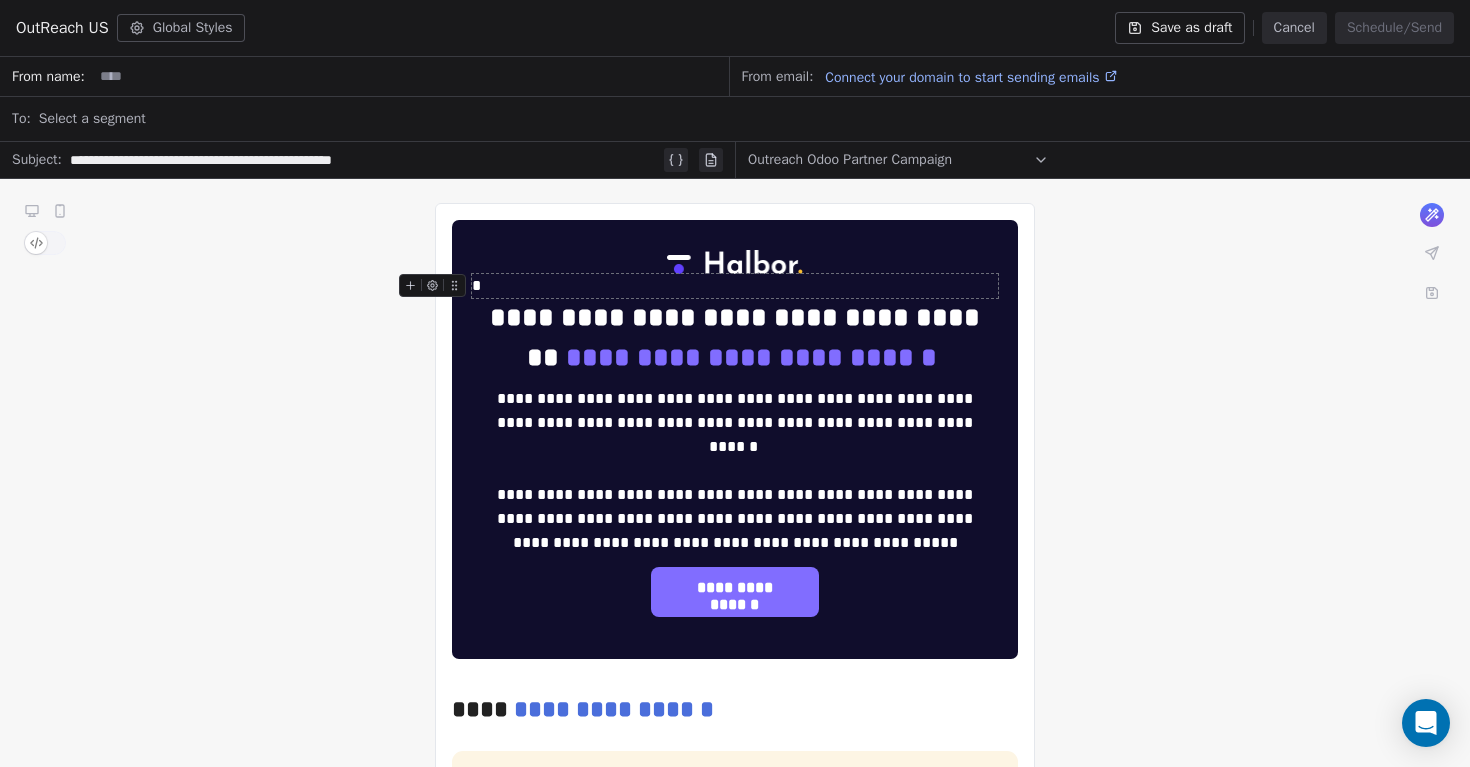 click on "*" at bounding box center [735, 286] 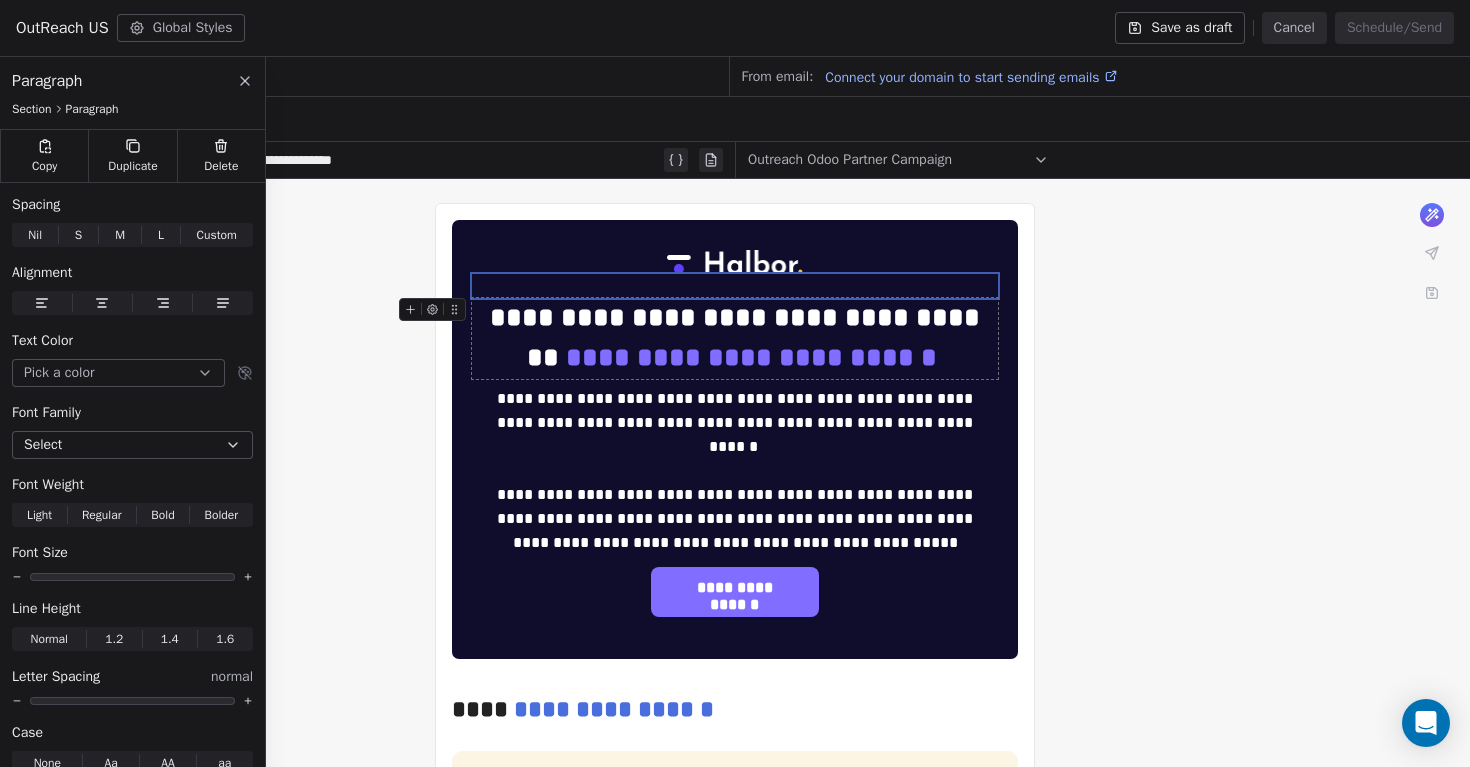 click 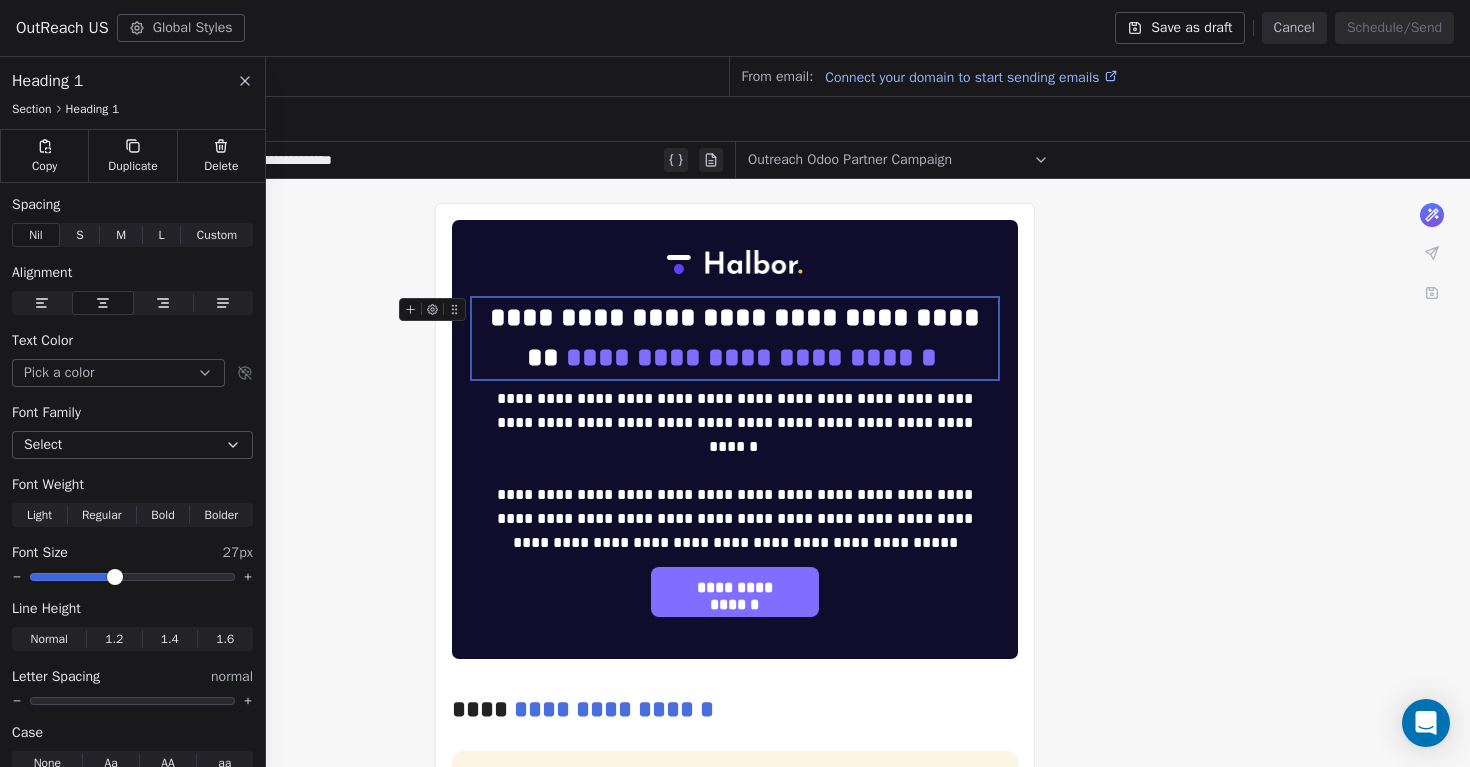 click at bounding box center [432, 309] 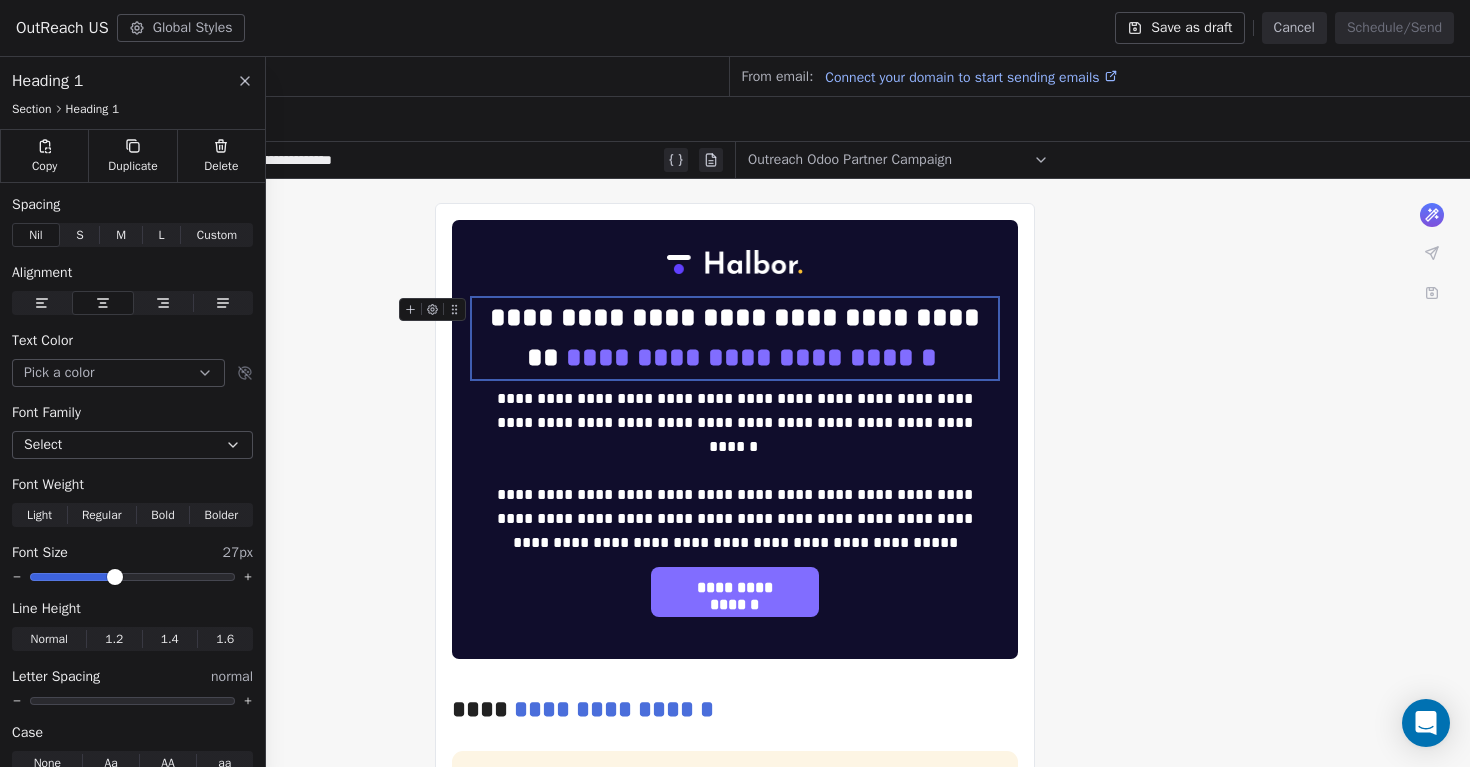 click 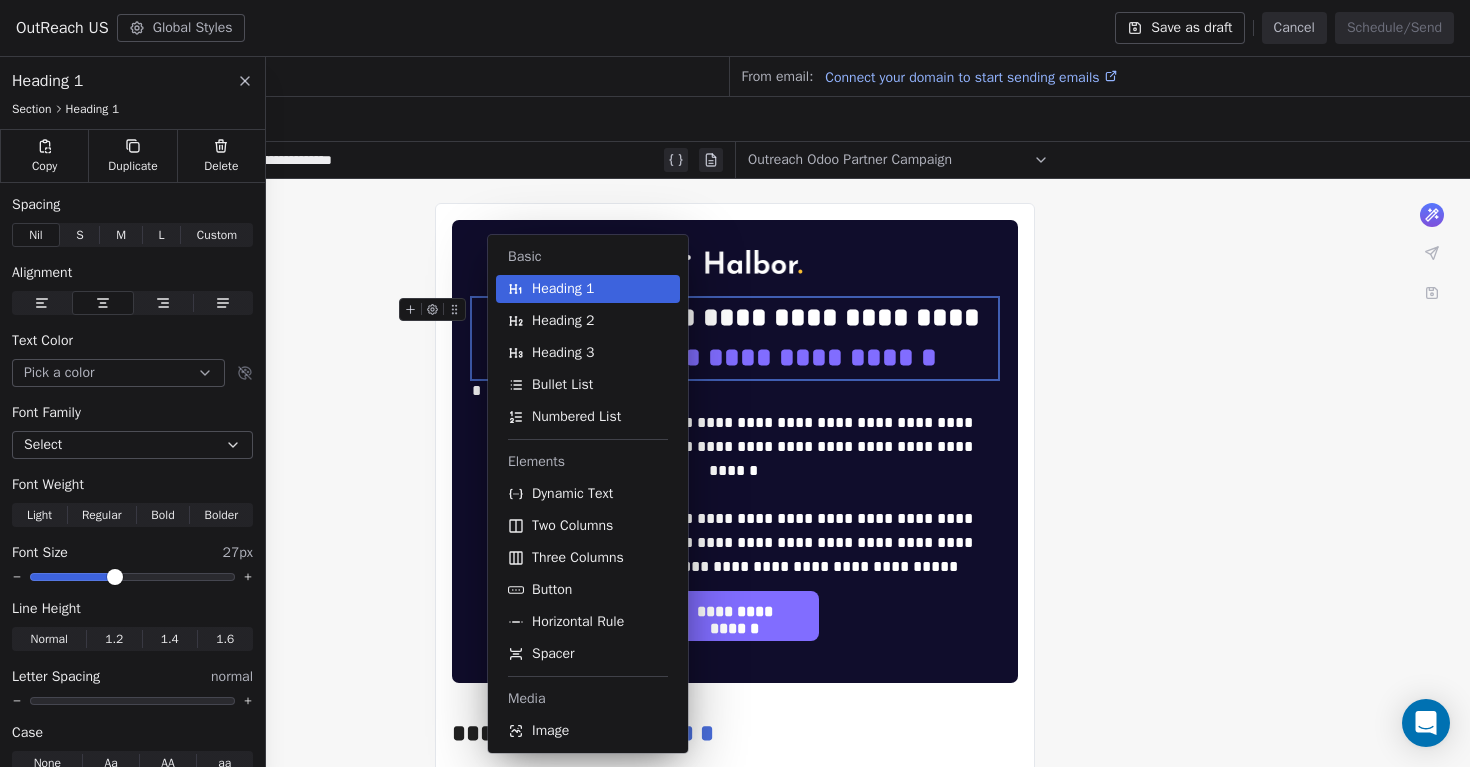 click on "**********" at bounding box center (735, 1017) 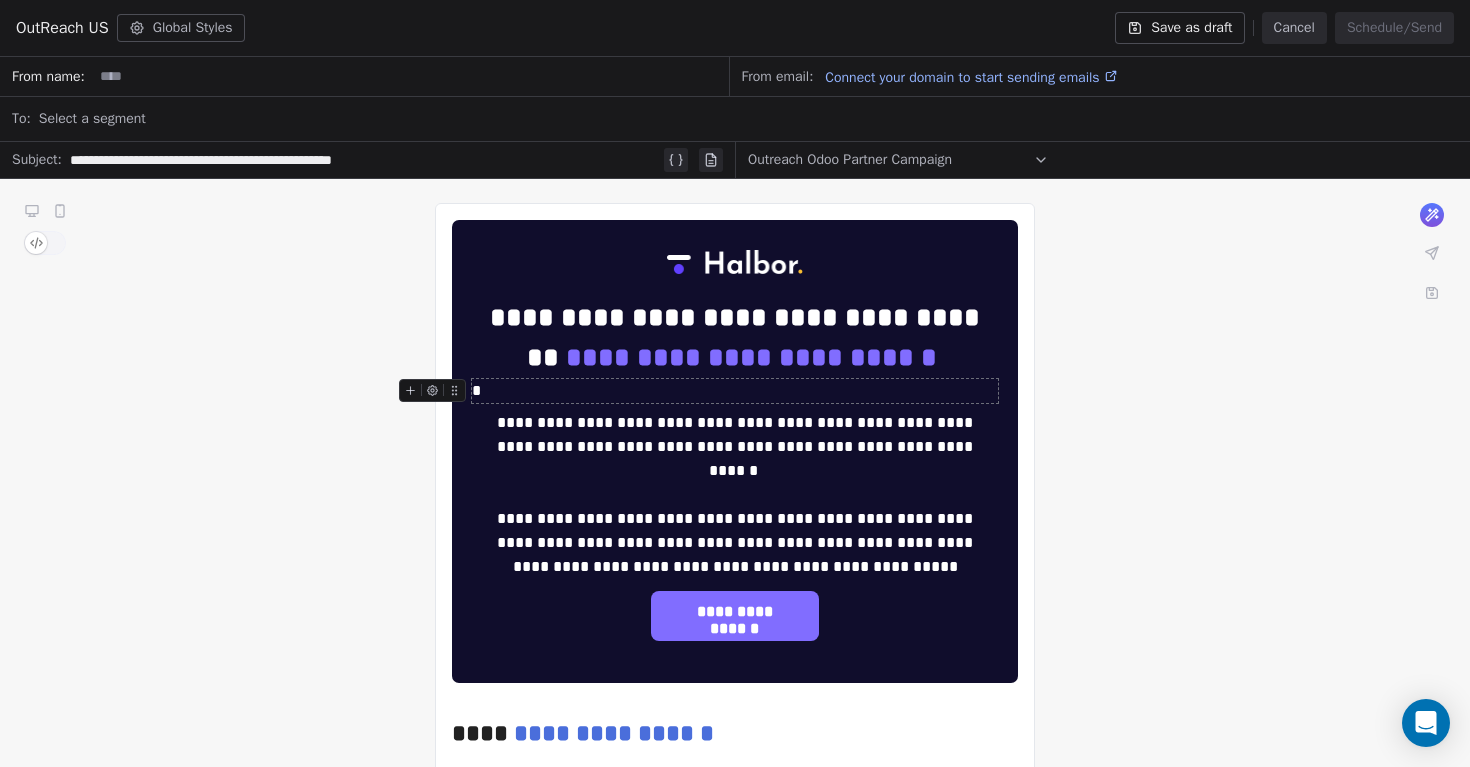 click on "*" at bounding box center (735, 391) 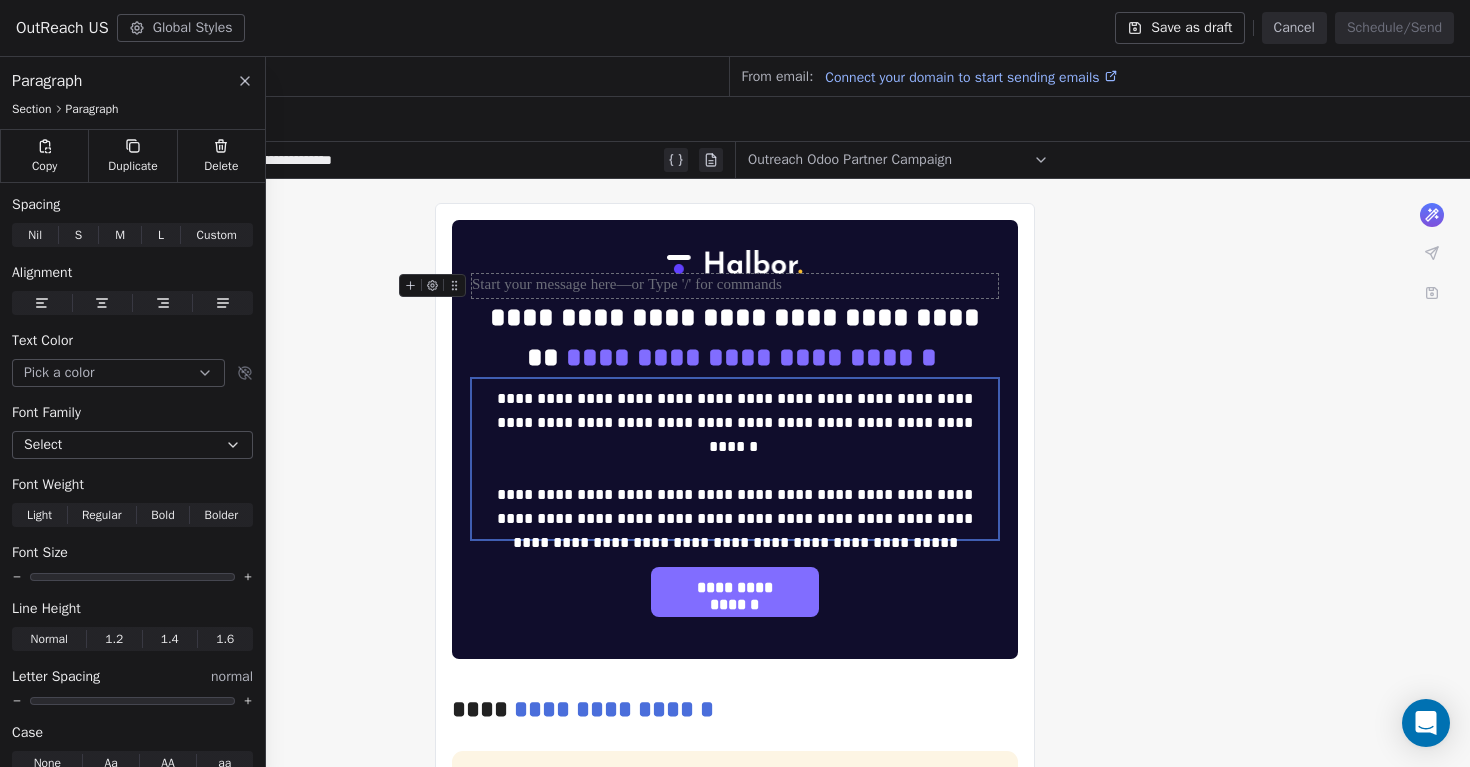 click at bounding box center [735, 286] 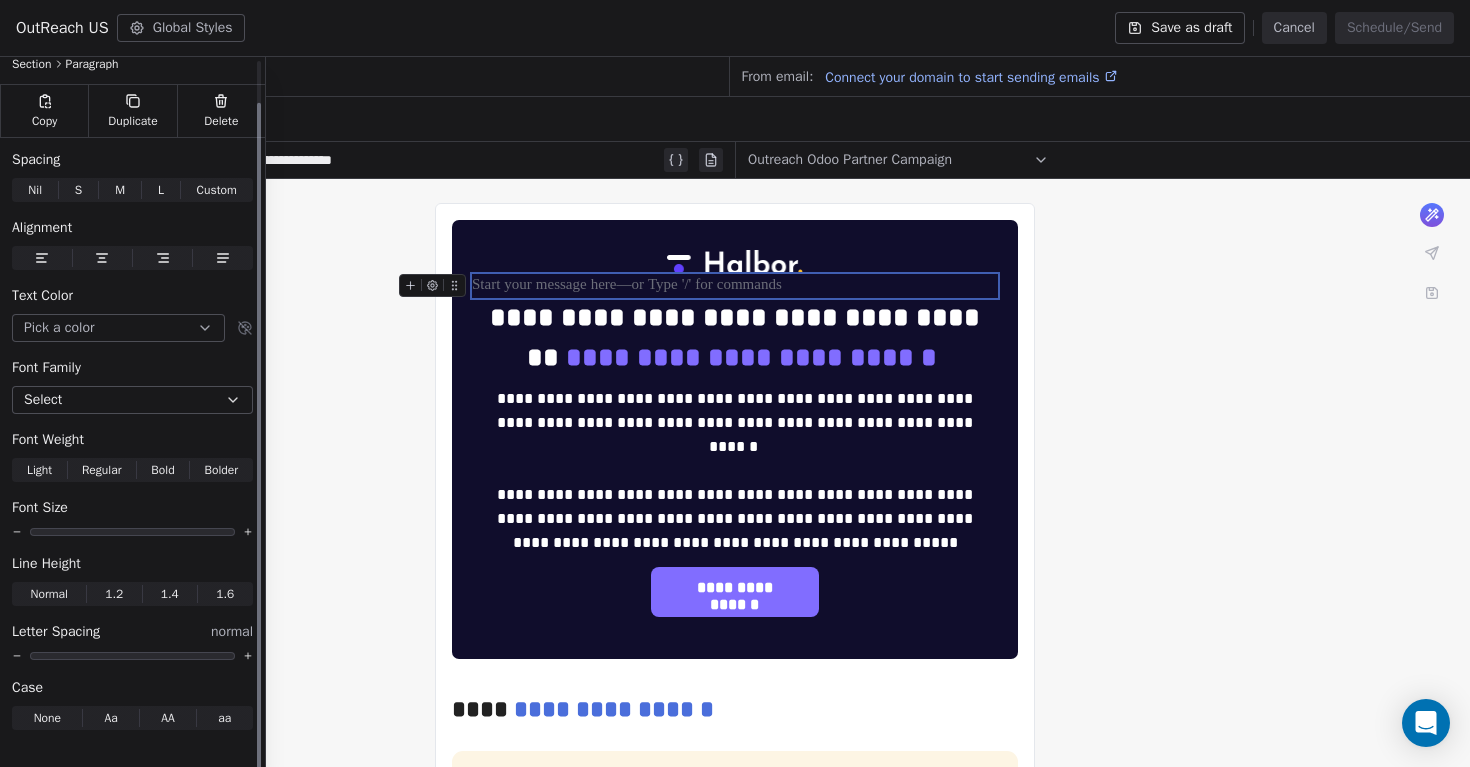 scroll, scrollTop: 0, scrollLeft: 0, axis: both 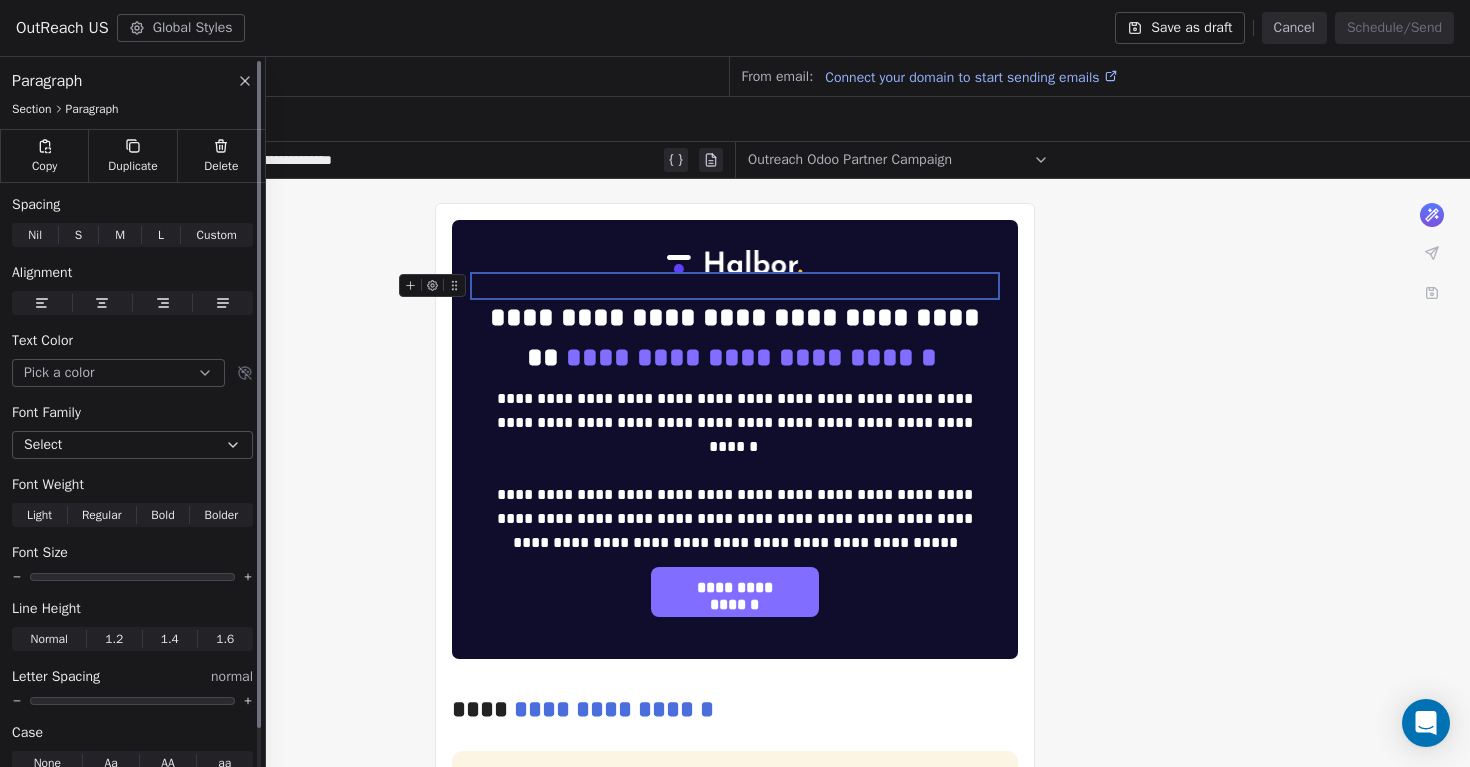 click 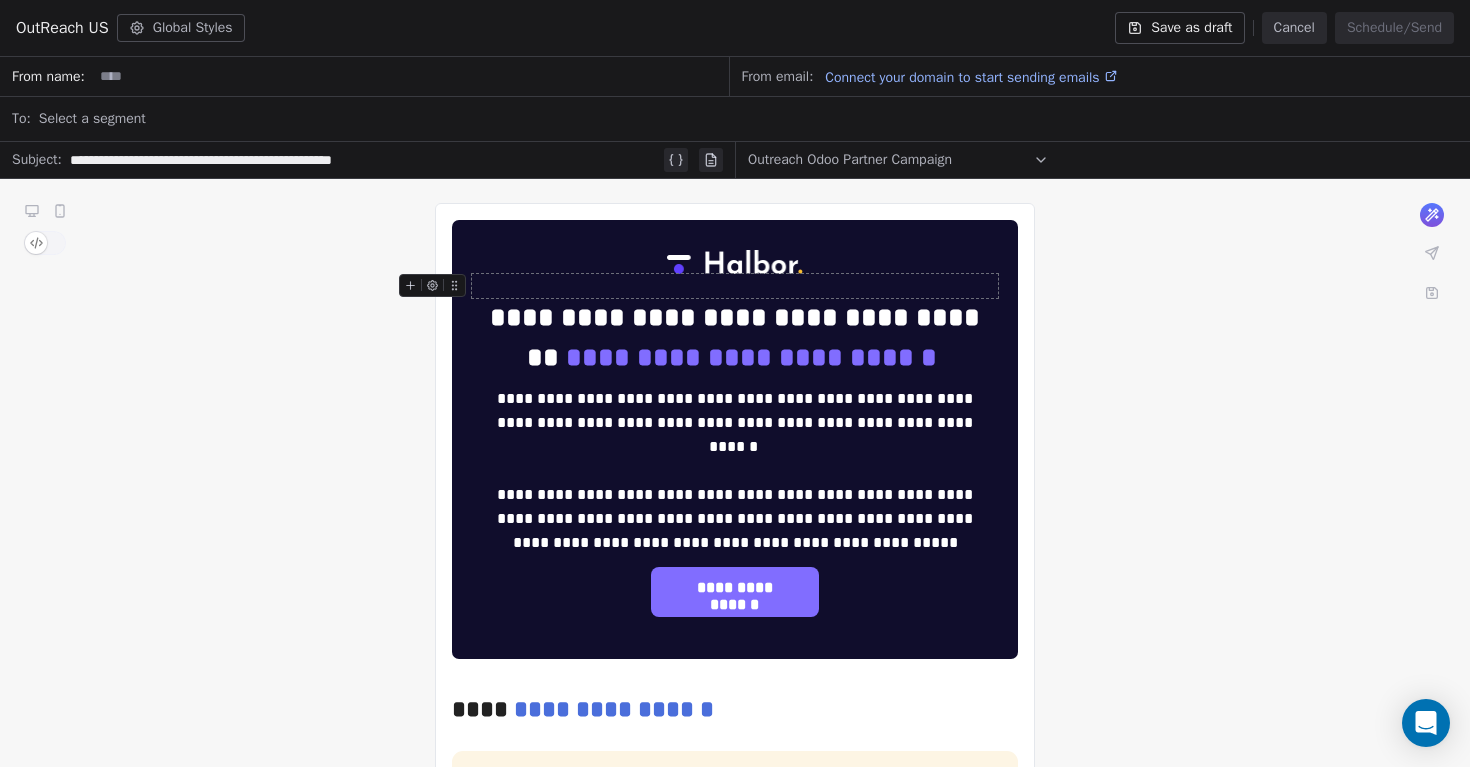 click 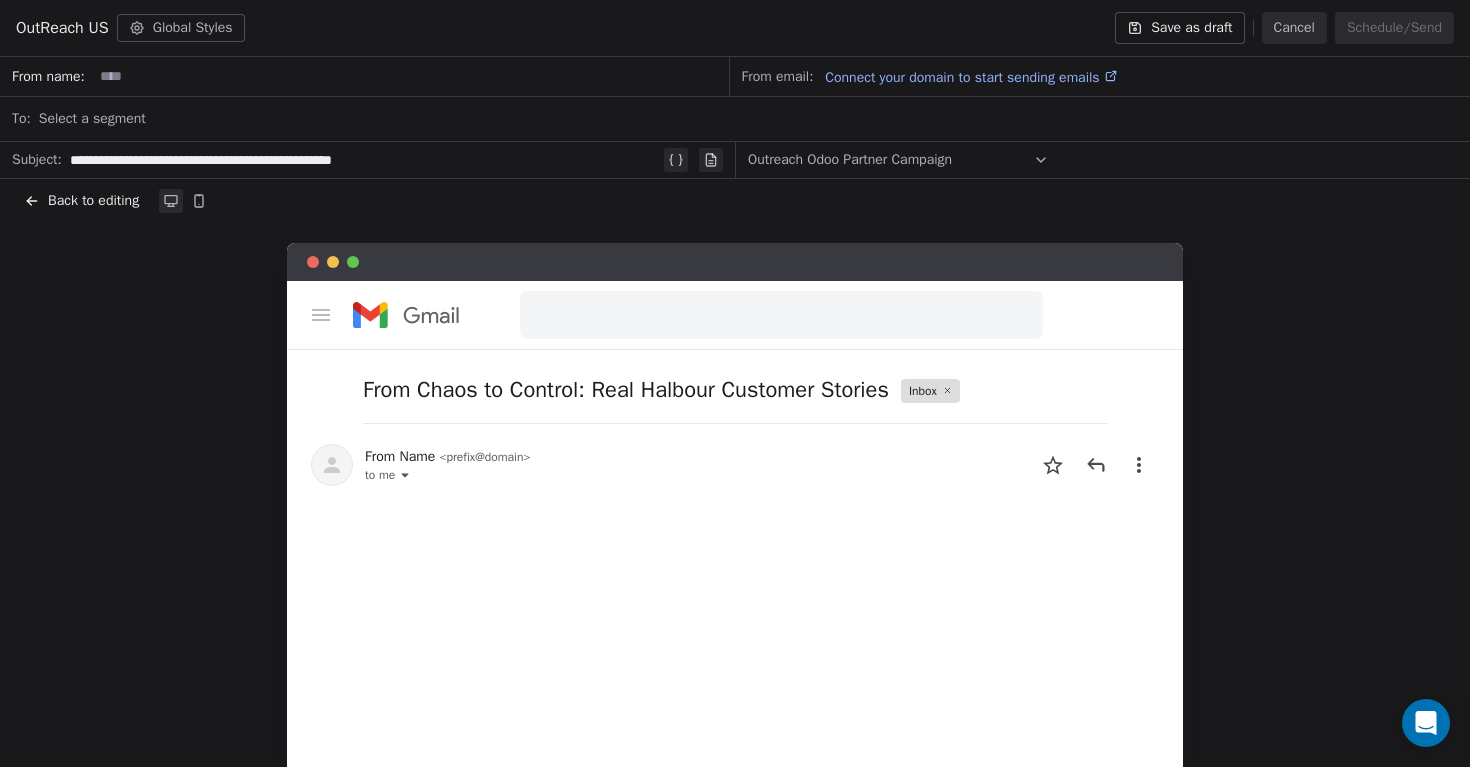 click on "Back to editing" at bounding box center (93, 201) 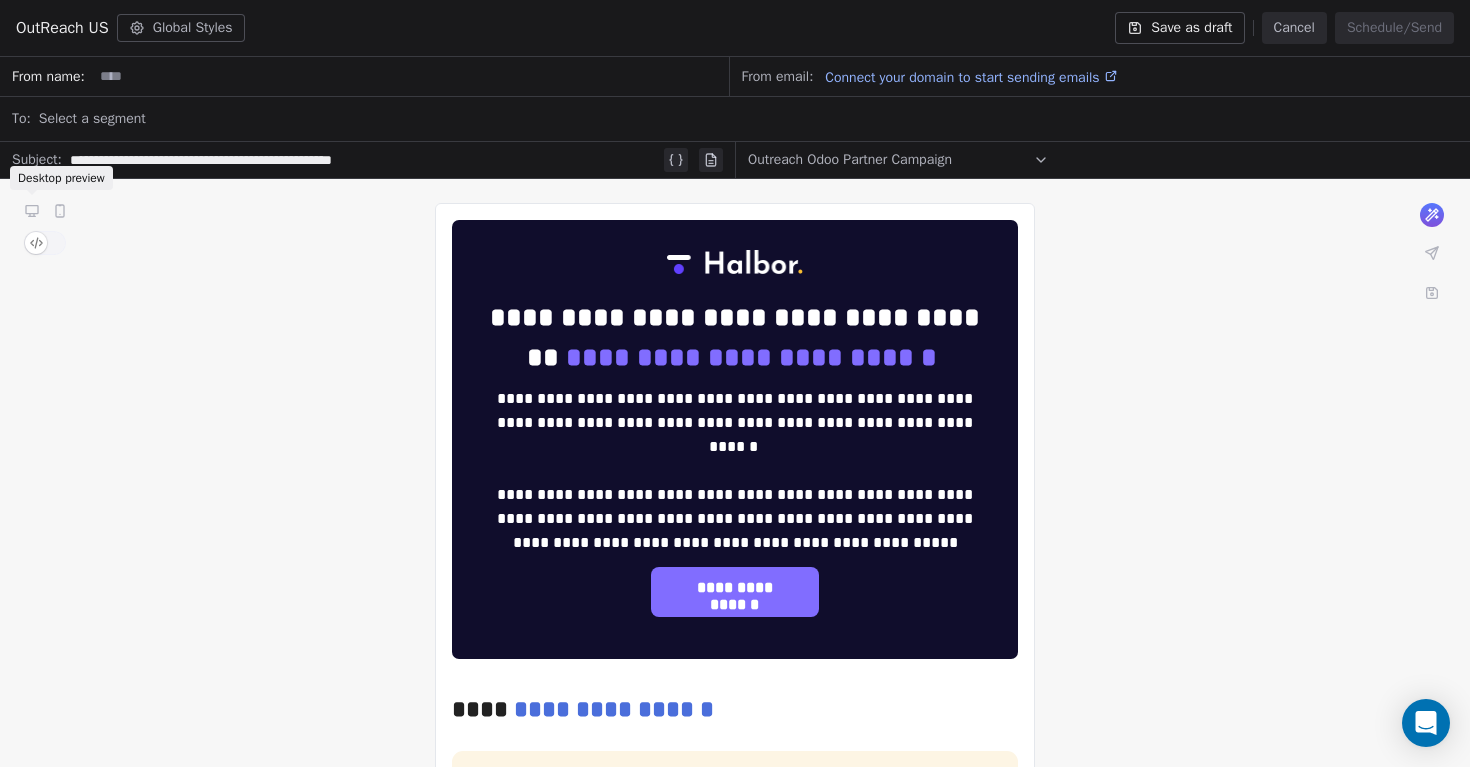 click 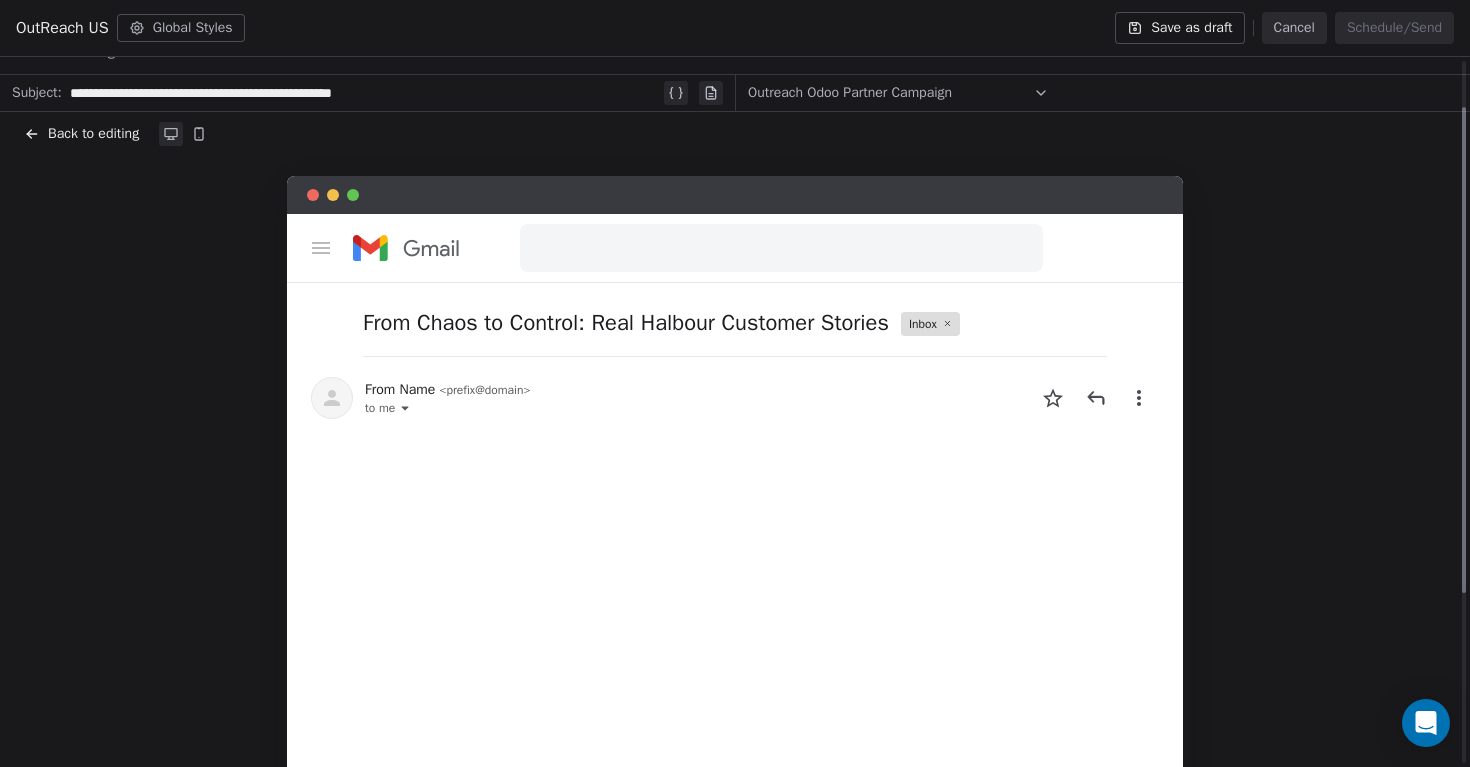 scroll, scrollTop: 0, scrollLeft: 0, axis: both 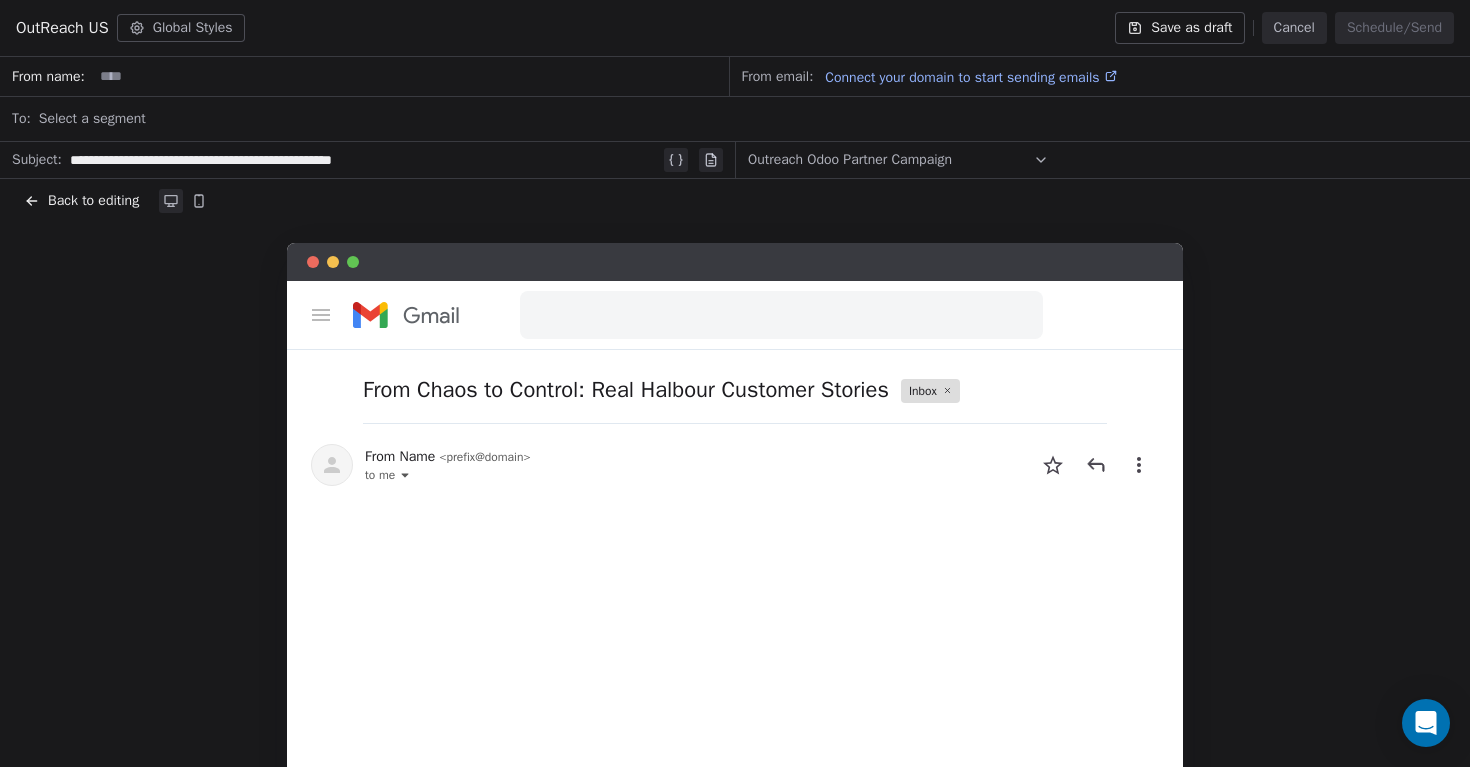 click on "Back to editing" at bounding box center [93, 201] 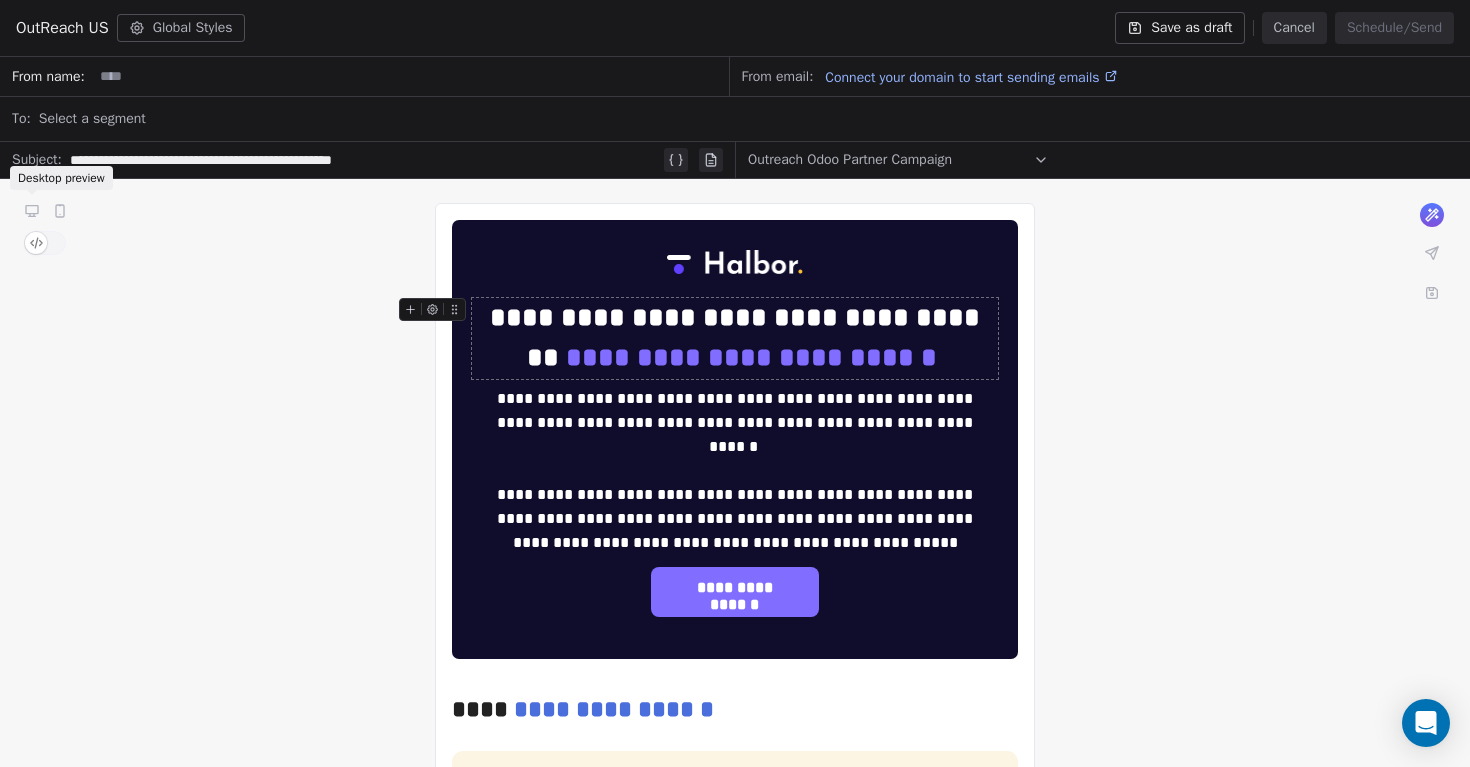 click 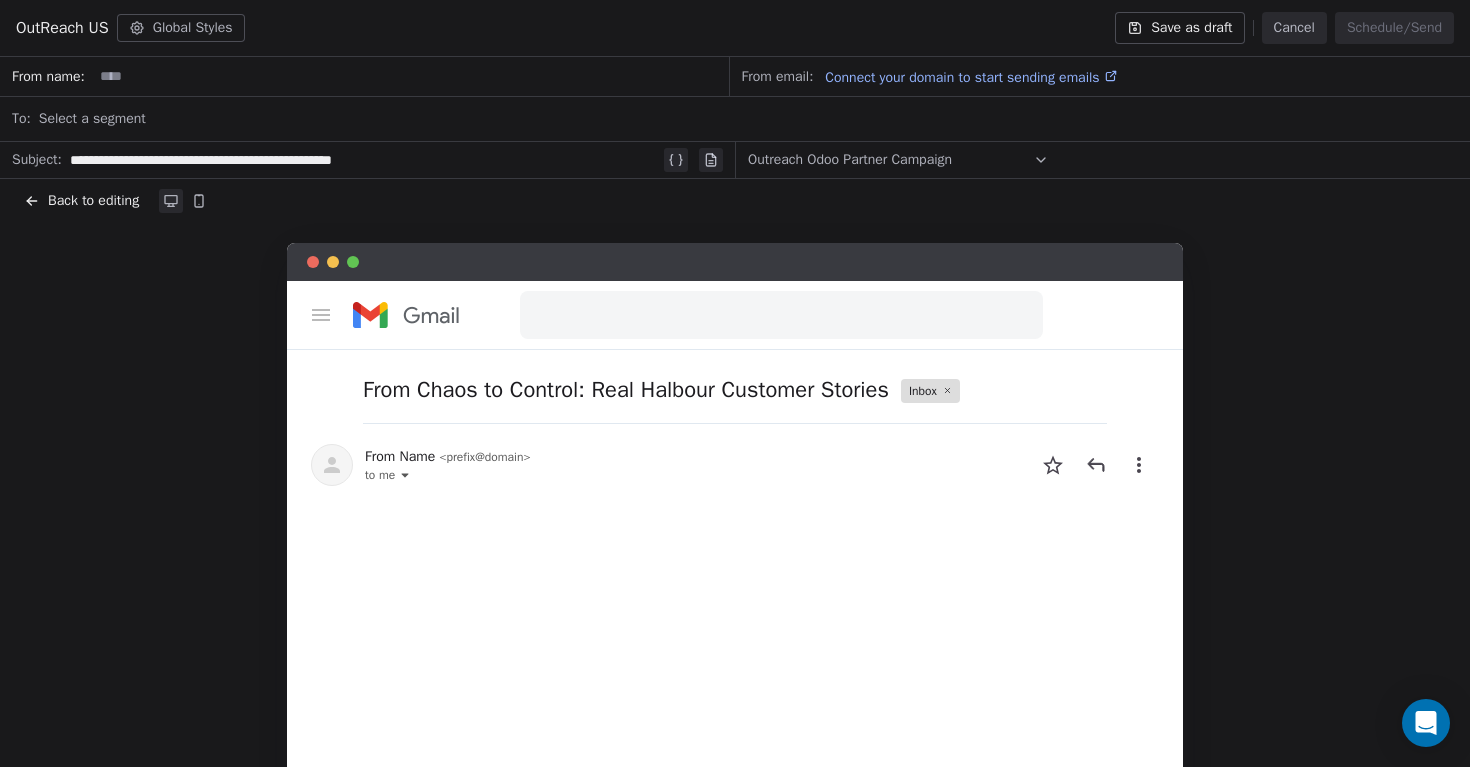 click on "Back to editing" at bounding box center (93, 201) 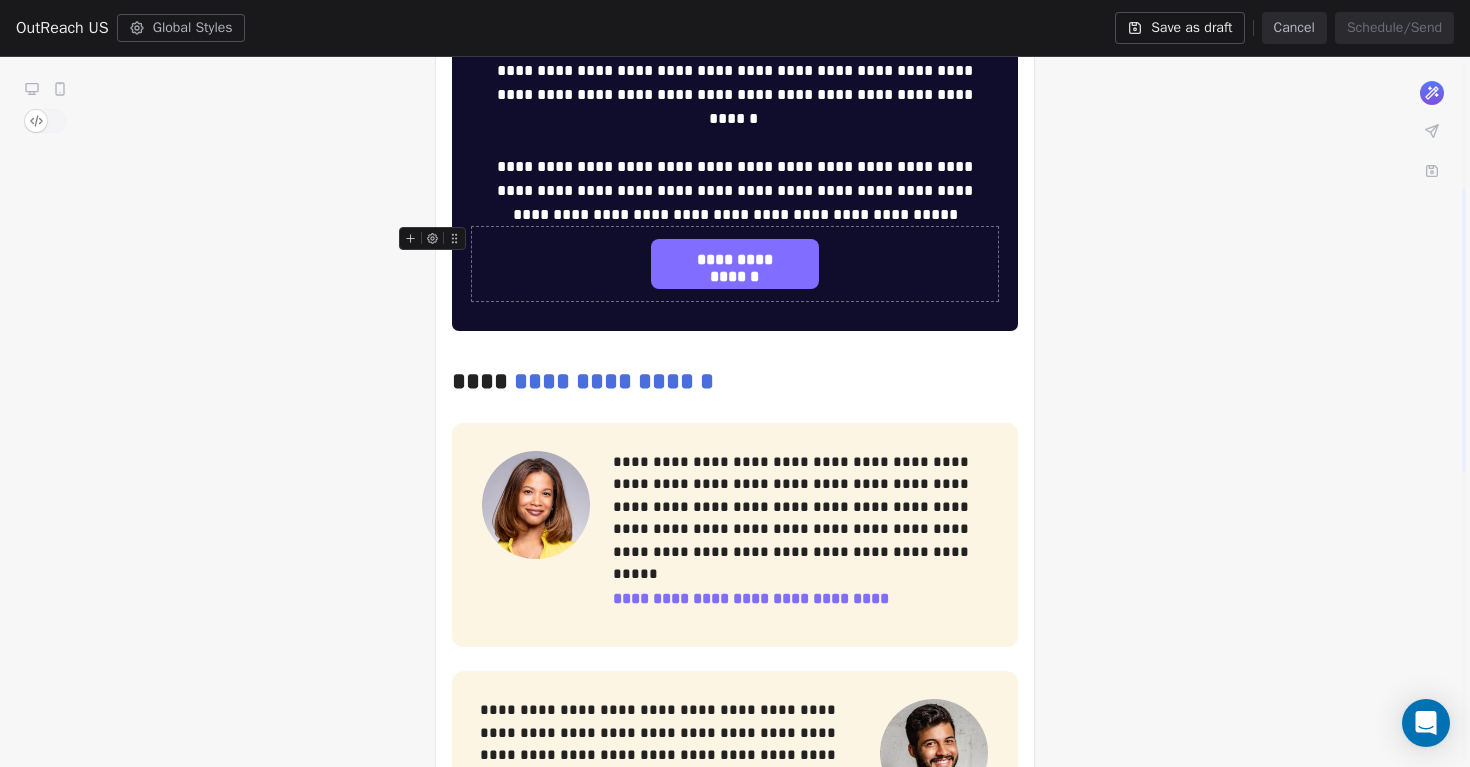 scroll, scrollTop: 313, scrollLeft: 0, axis: vertical 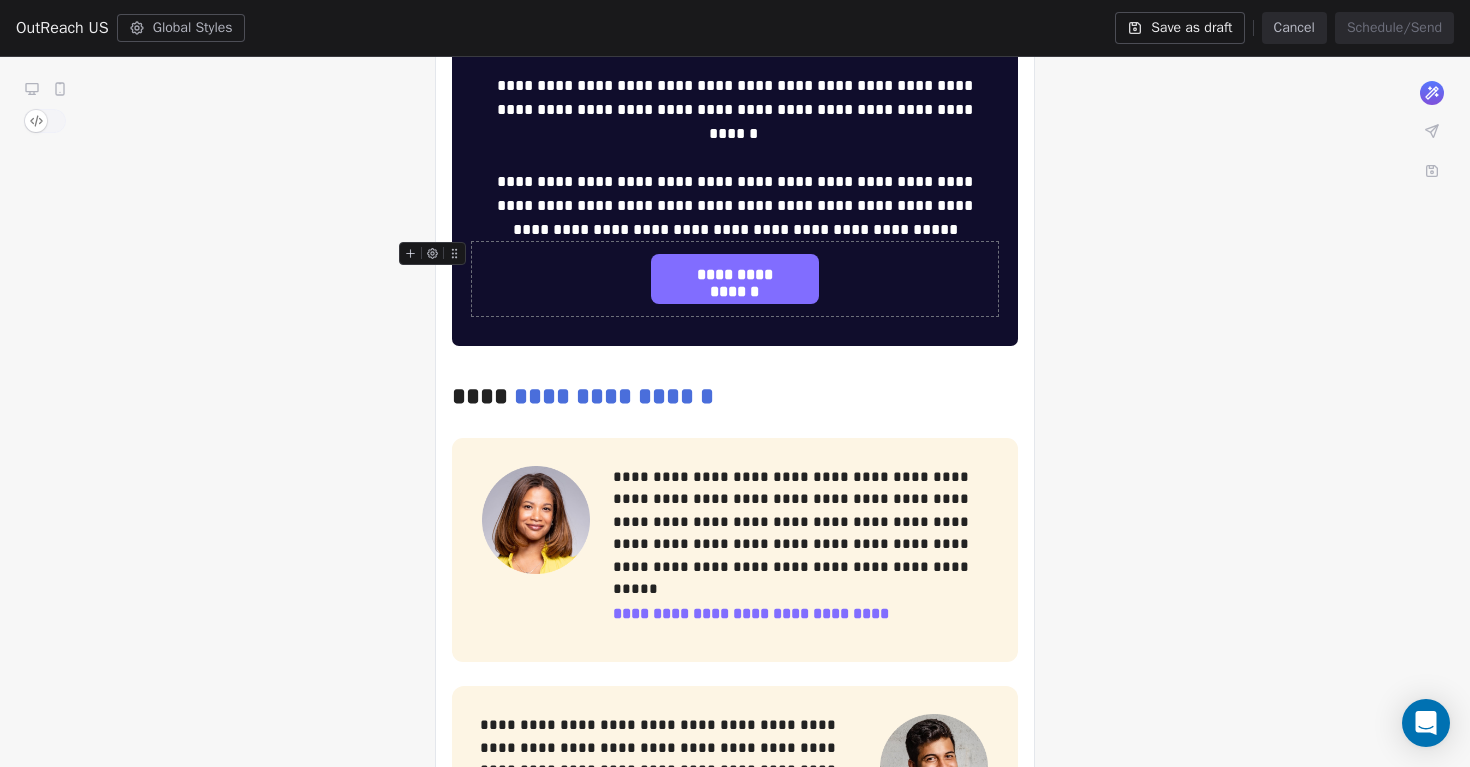 click 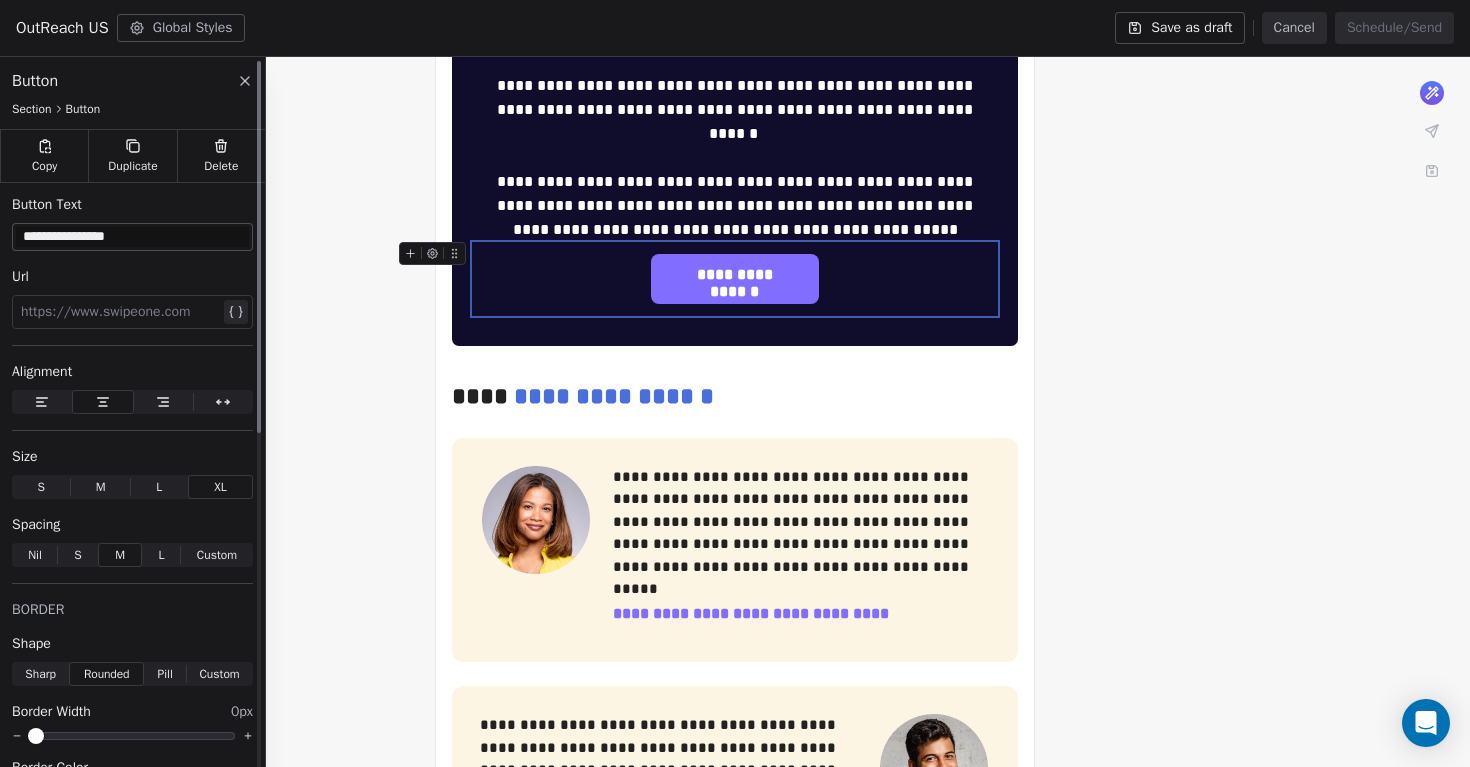 click 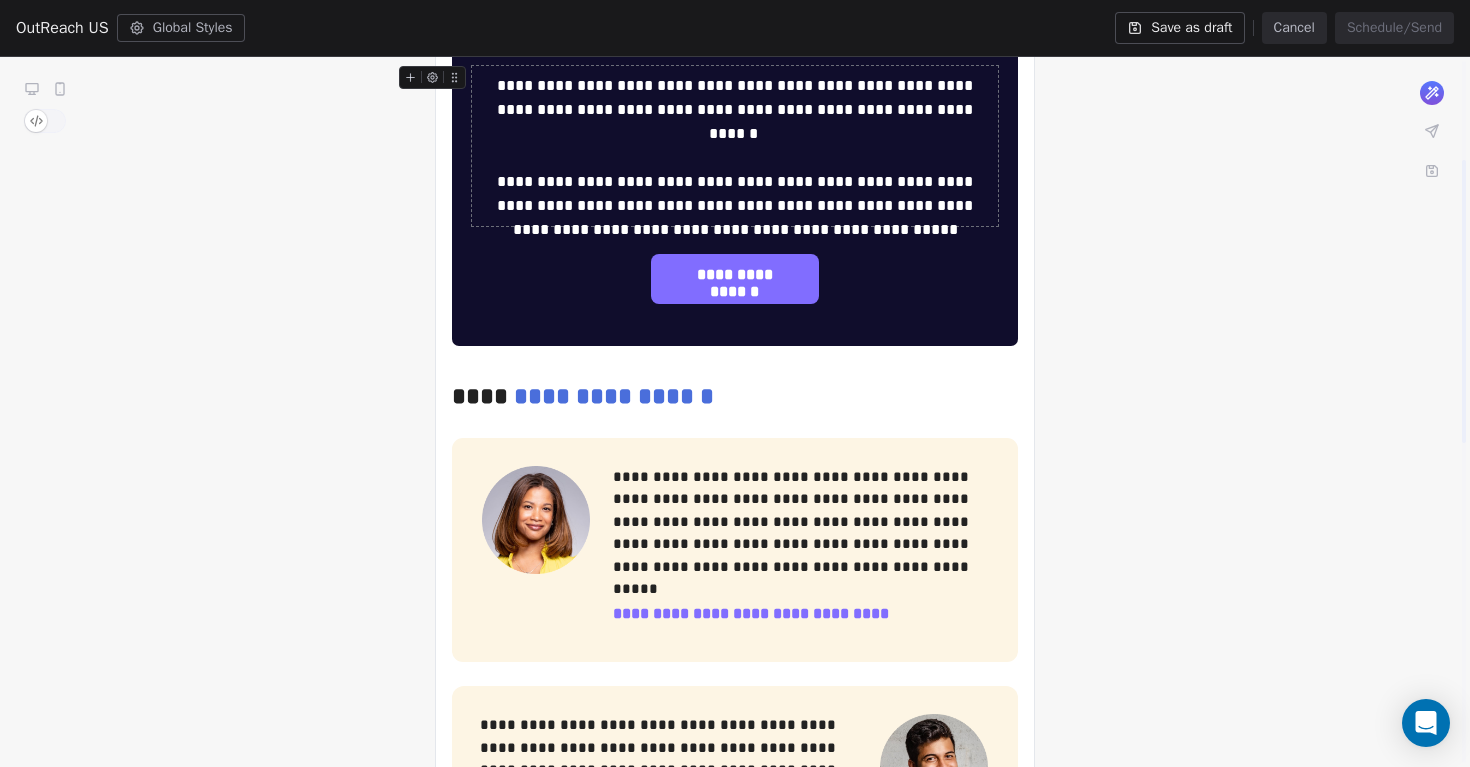 scroll, scrollTop: 0, scrollLeft: 0, axis: both 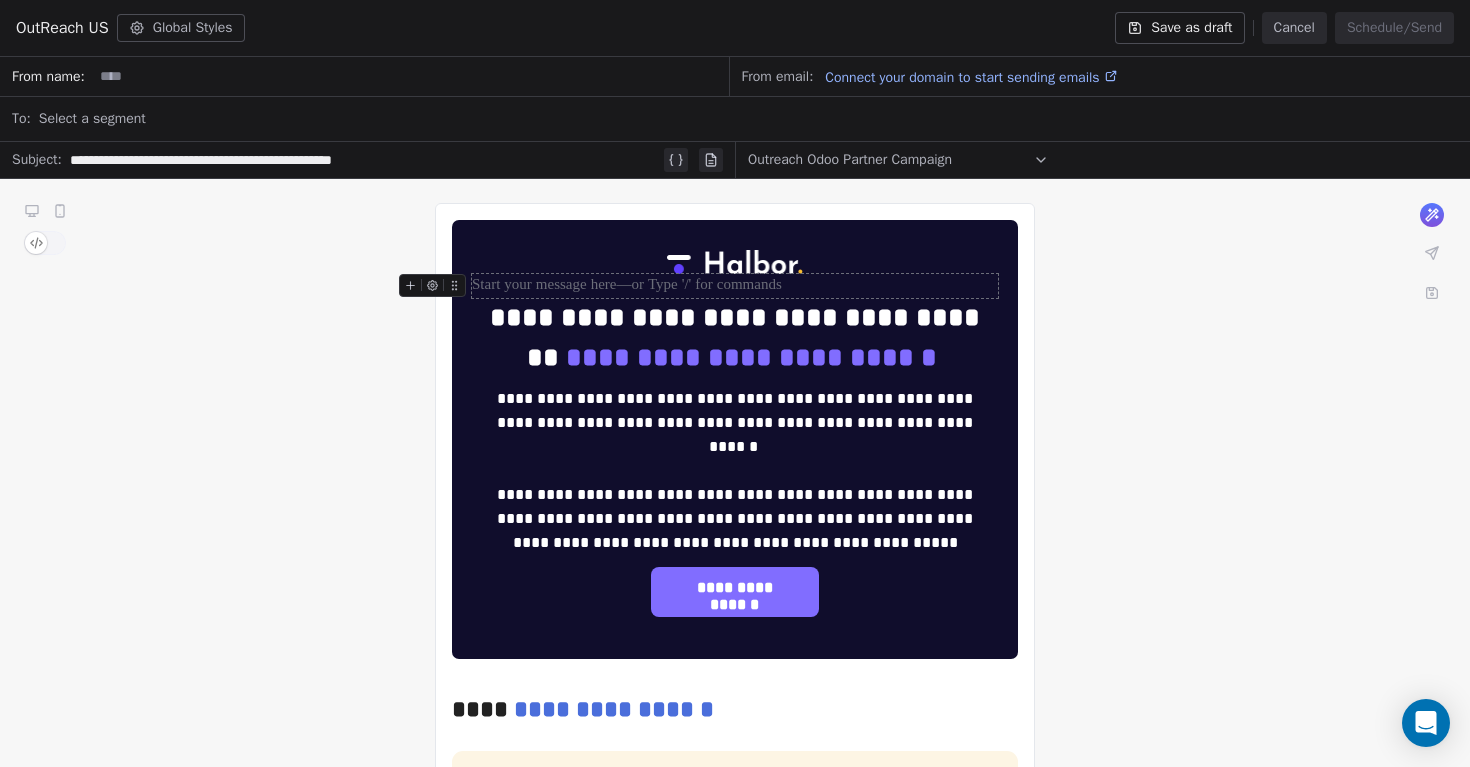 click at bounding box center [735, 286] 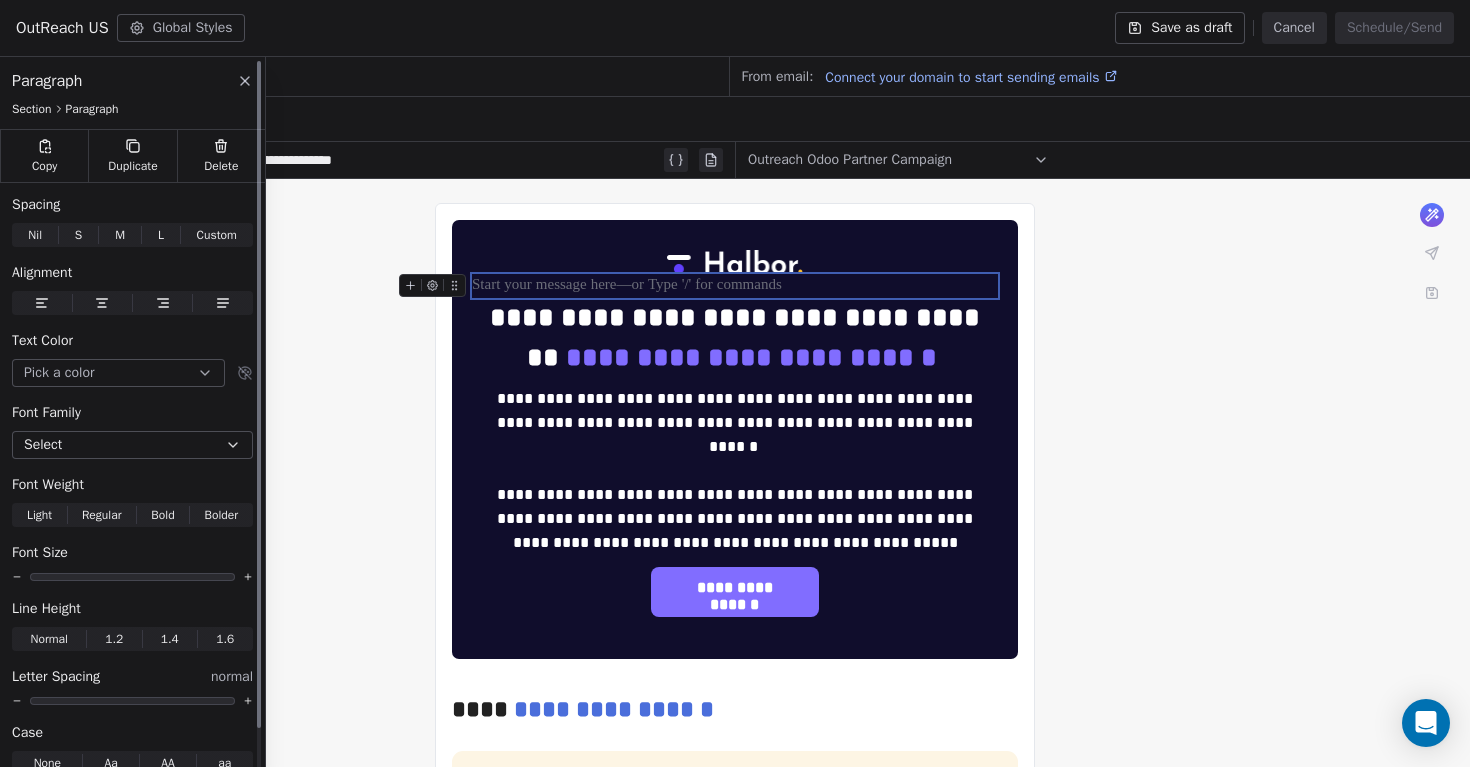 click on "Pick a color" at bounding box center [118, 373] 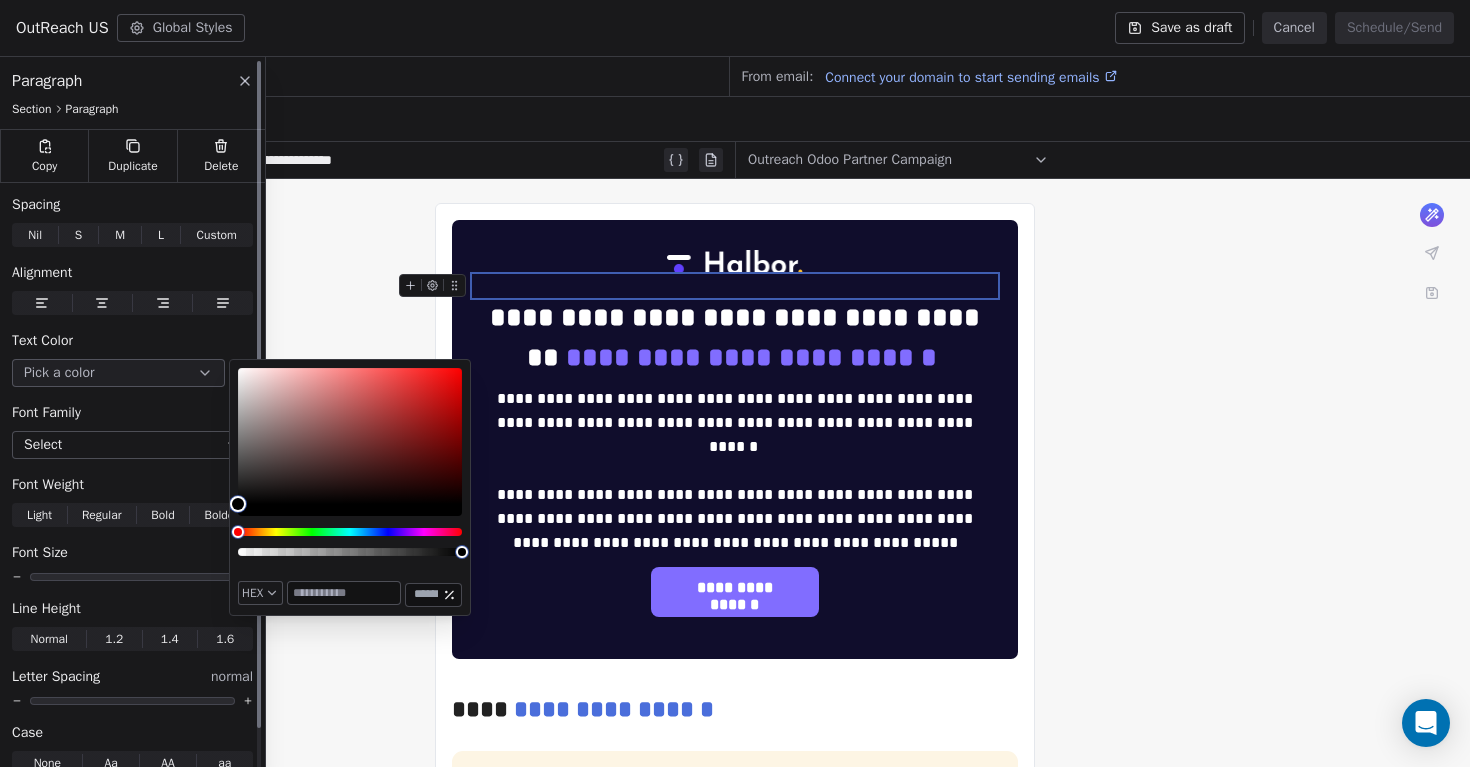 click on "Pick a color" at bounding box center [118, 373] 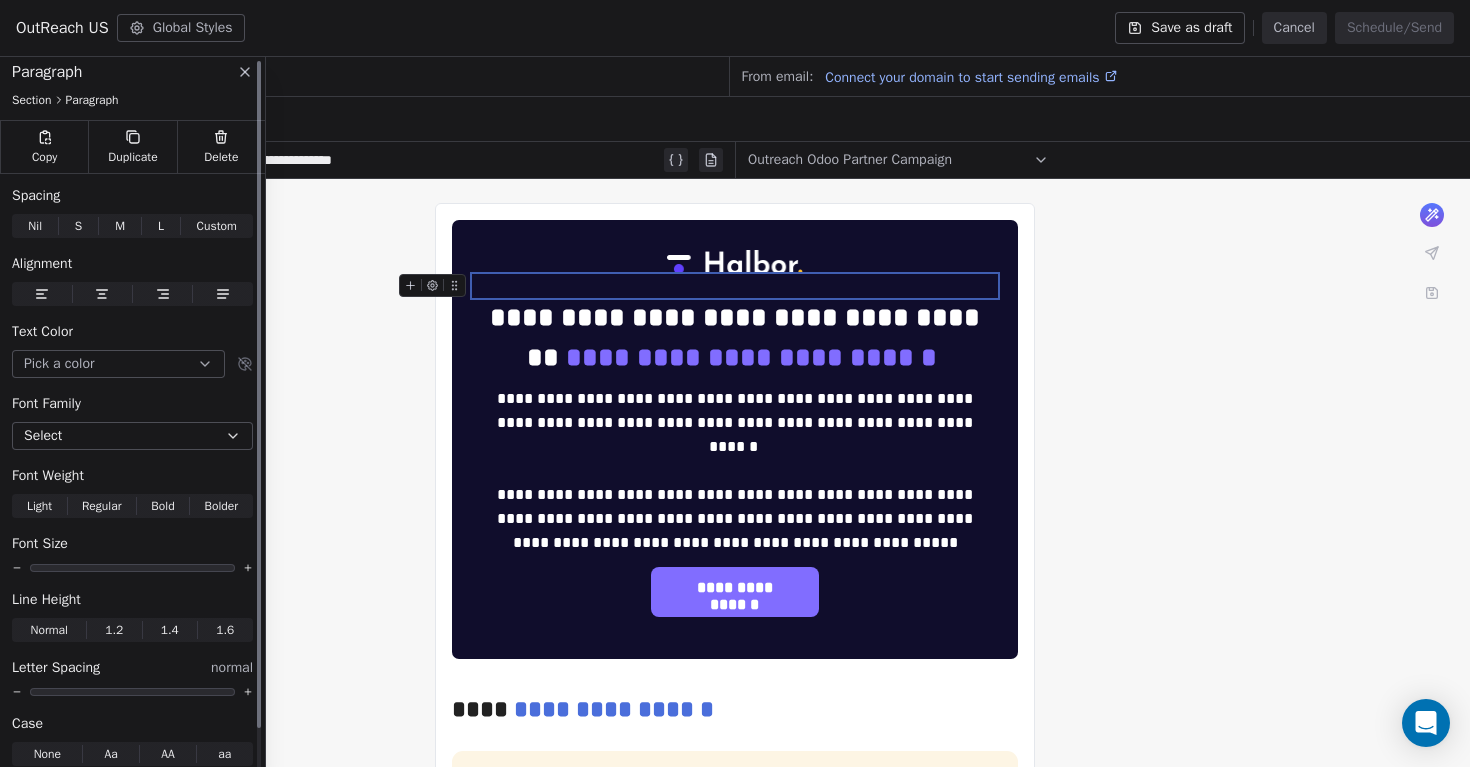 scroll, scrollTop: 0, scrollLeft: 0, axis: both 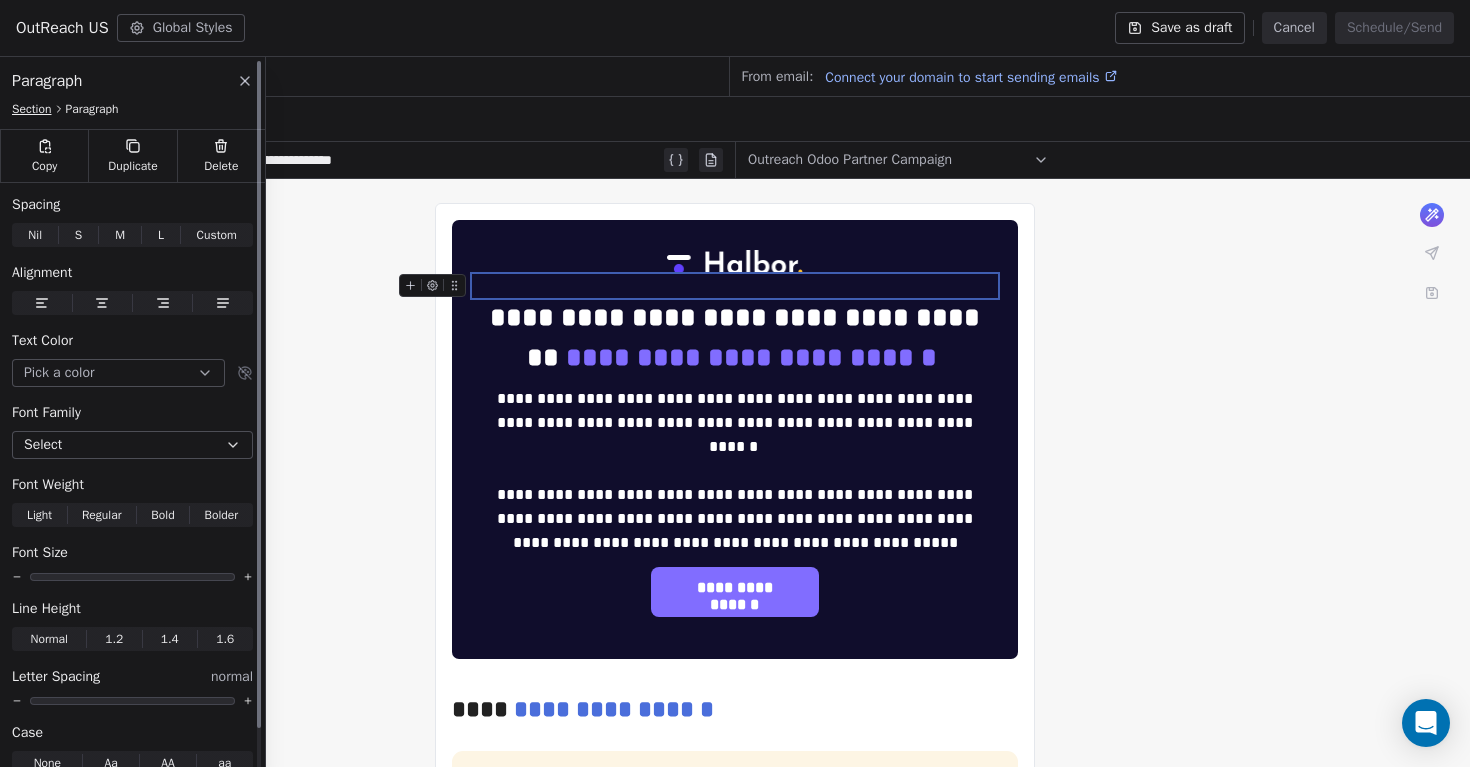 click on "Section" at bounding box center (32, 109) 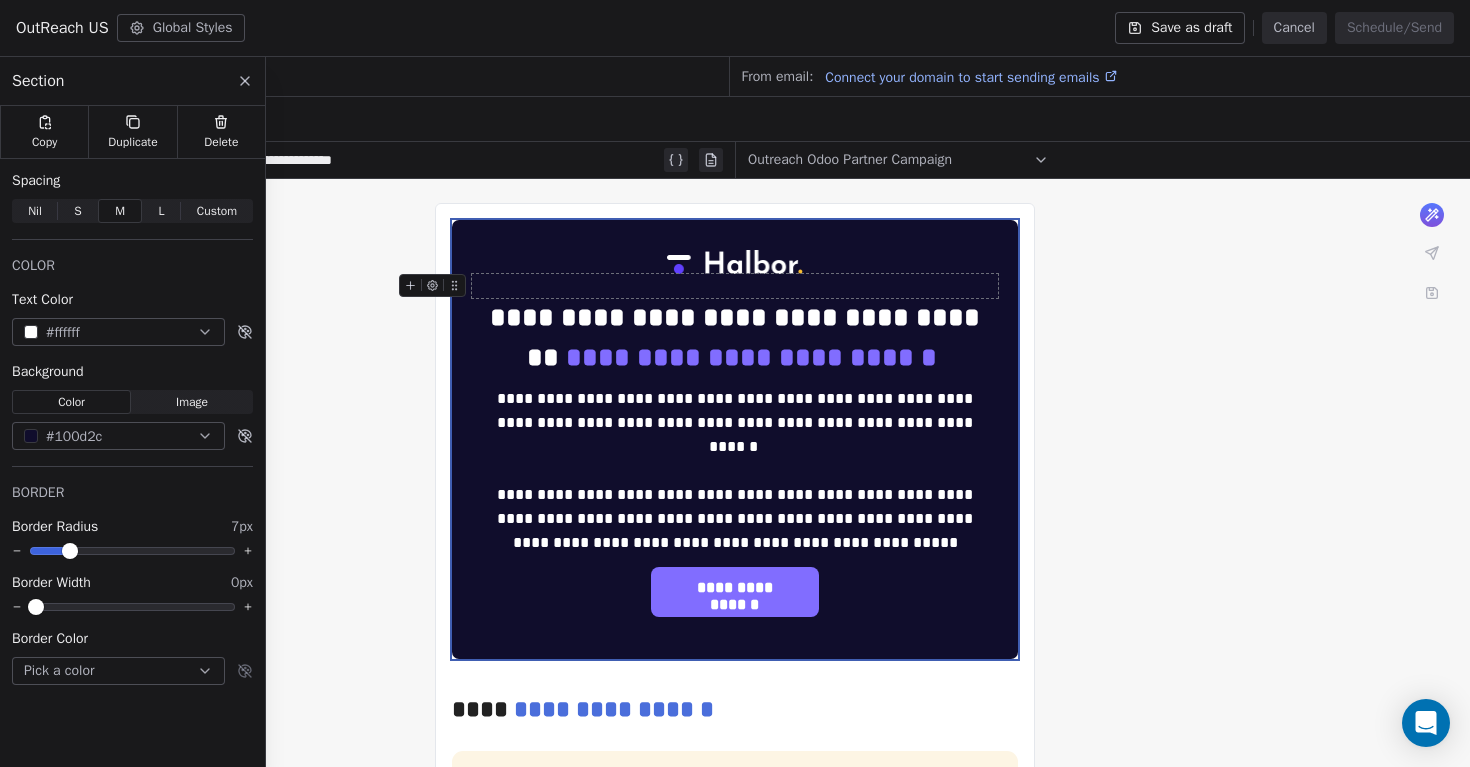 click 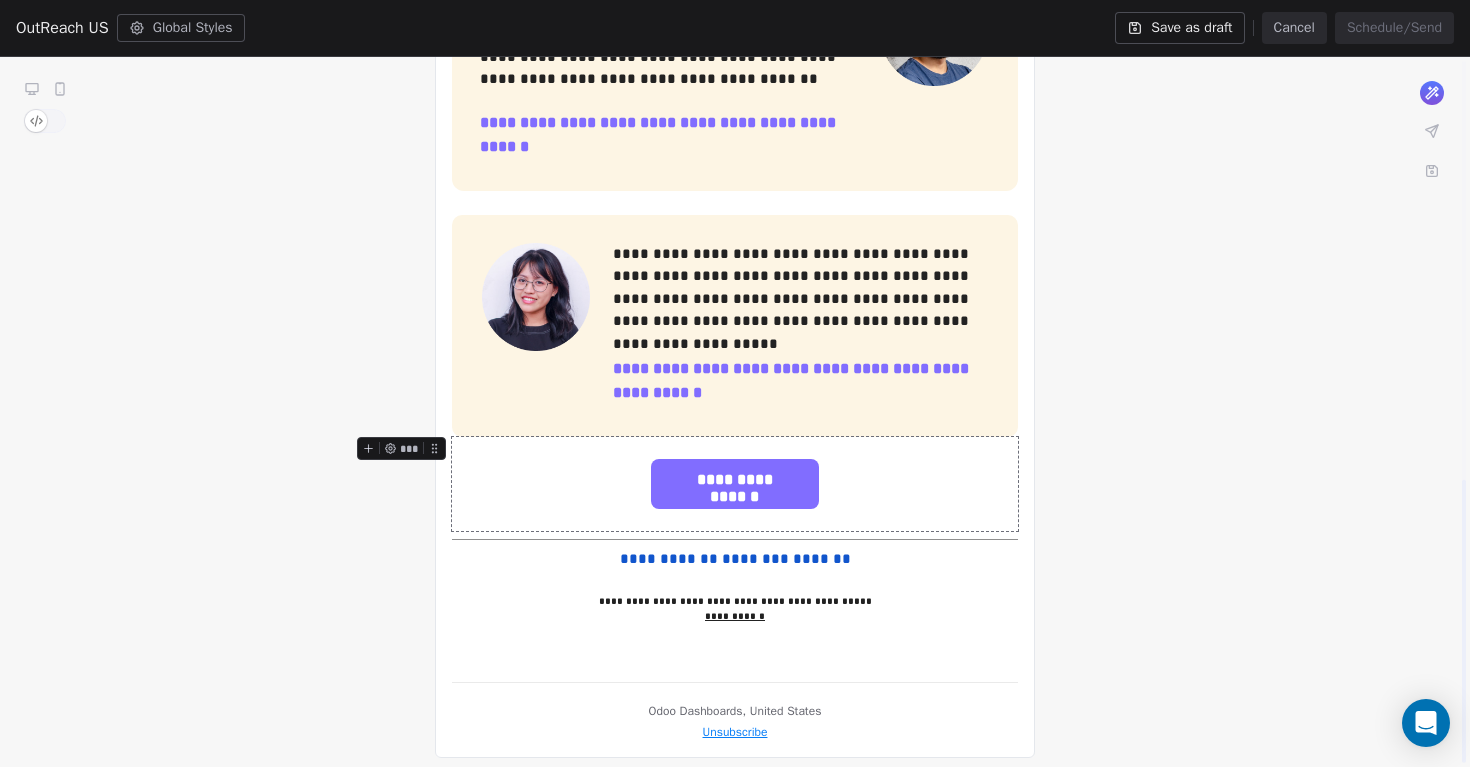 scroll, scrollTop: 0, scrollLeft: 0, axis: both 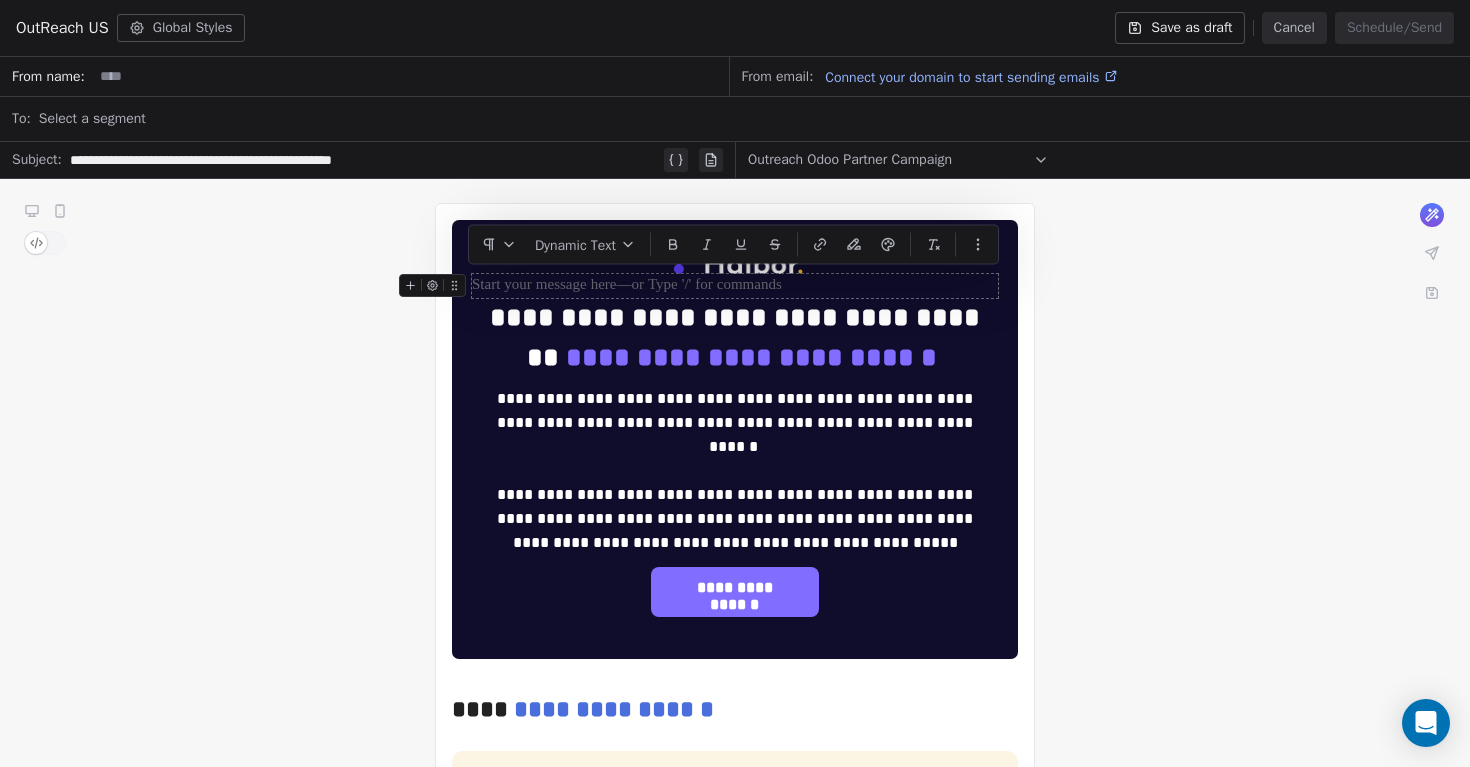 click at bounding box center [735, 286] 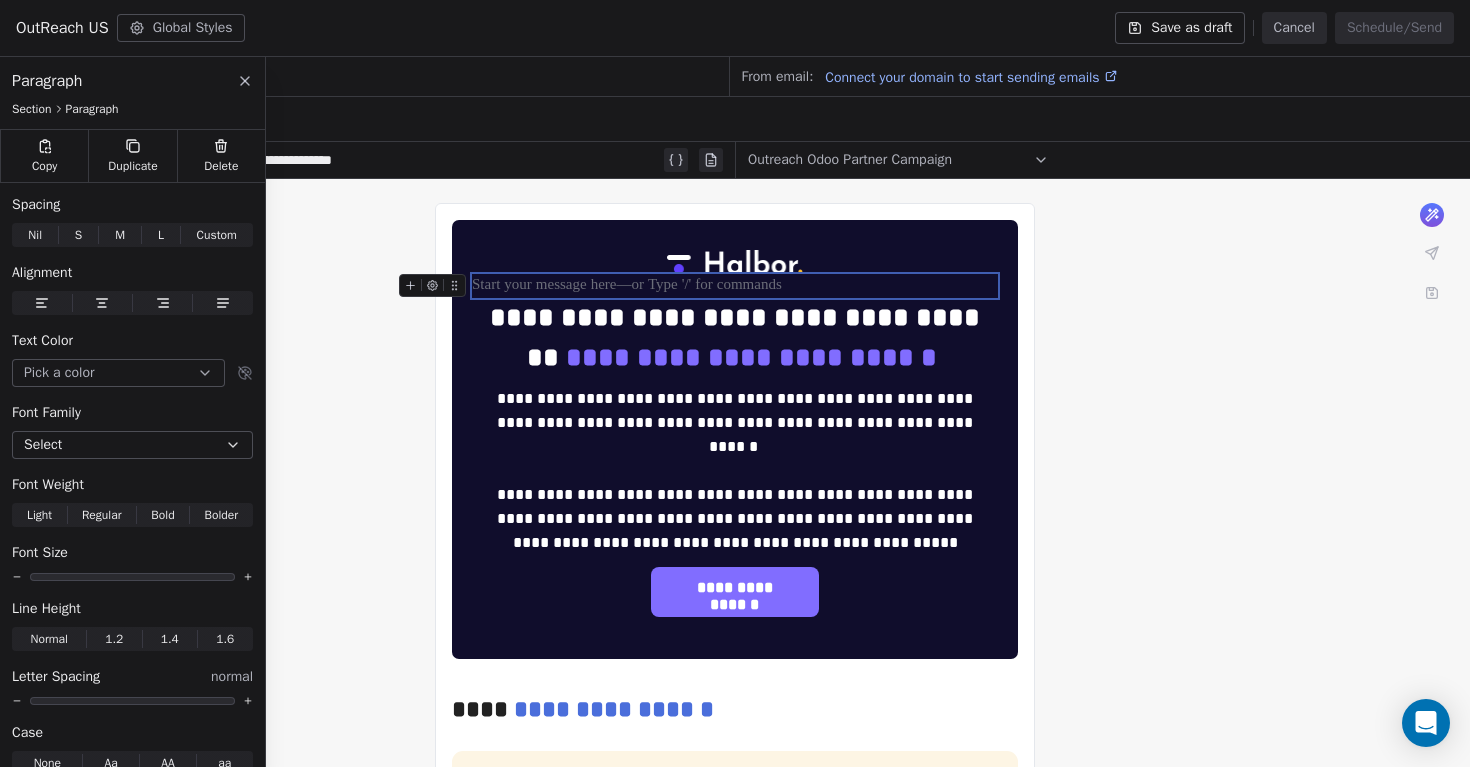 click at bounding box center [735, 286] 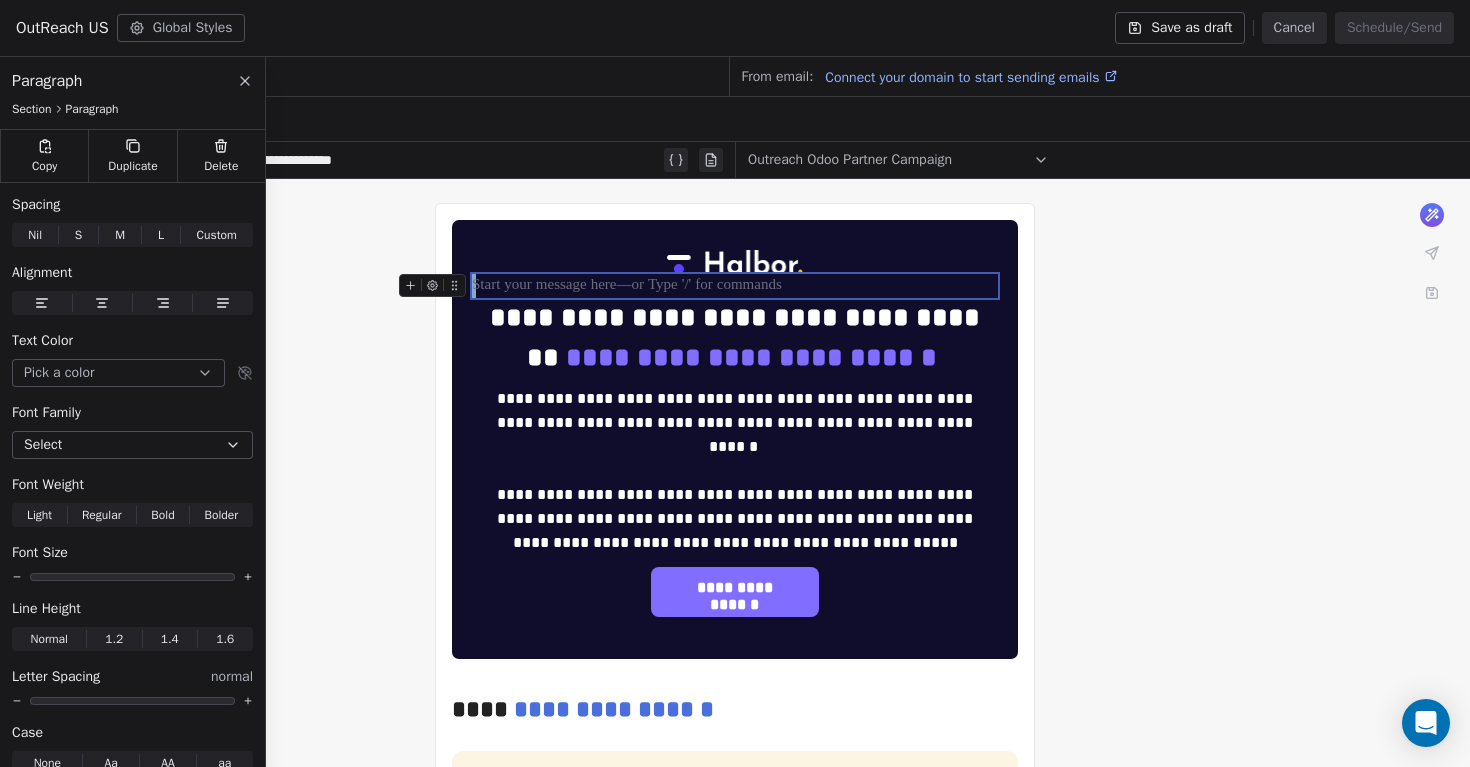 click at bounding box center [735, 286] 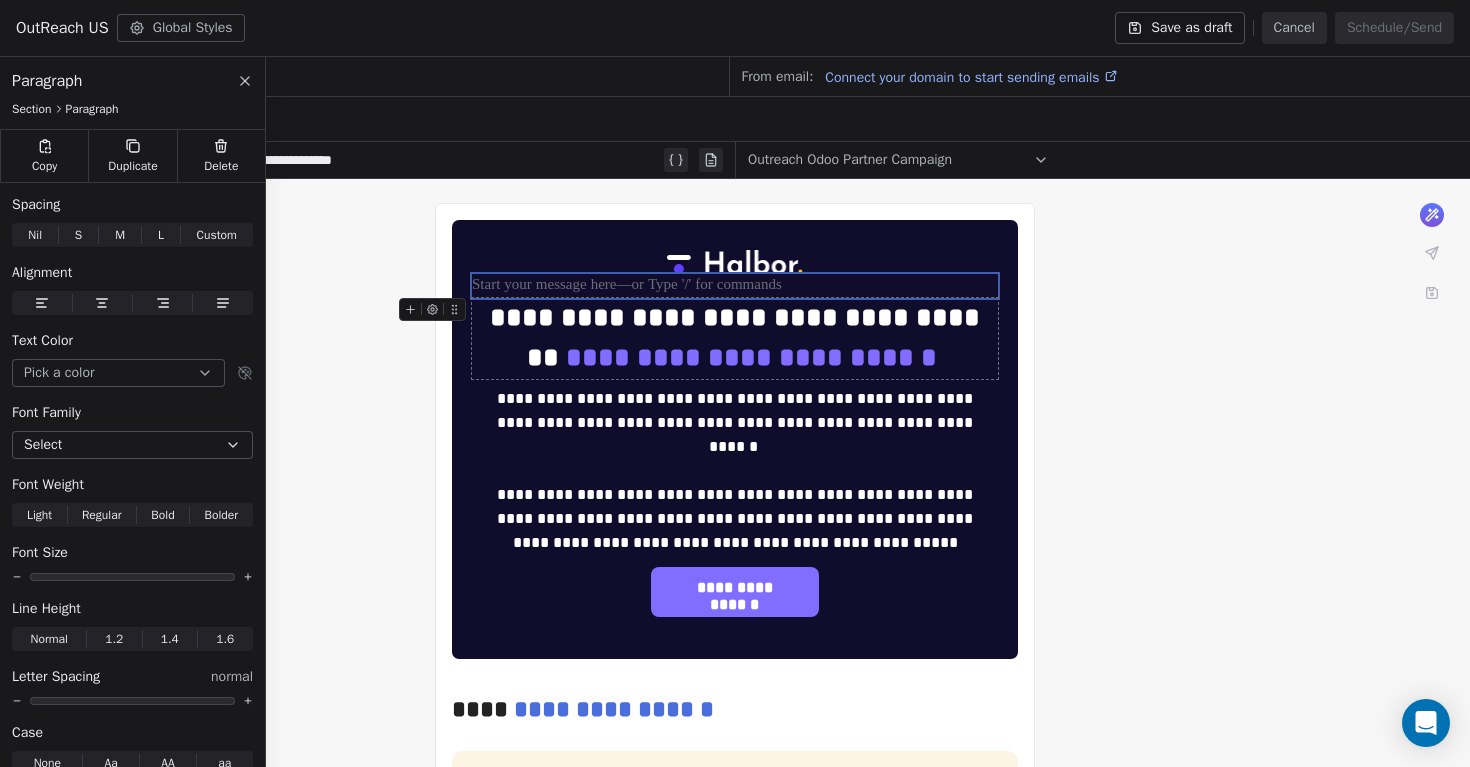 click on "**********" at bounding box center [735, 1005] 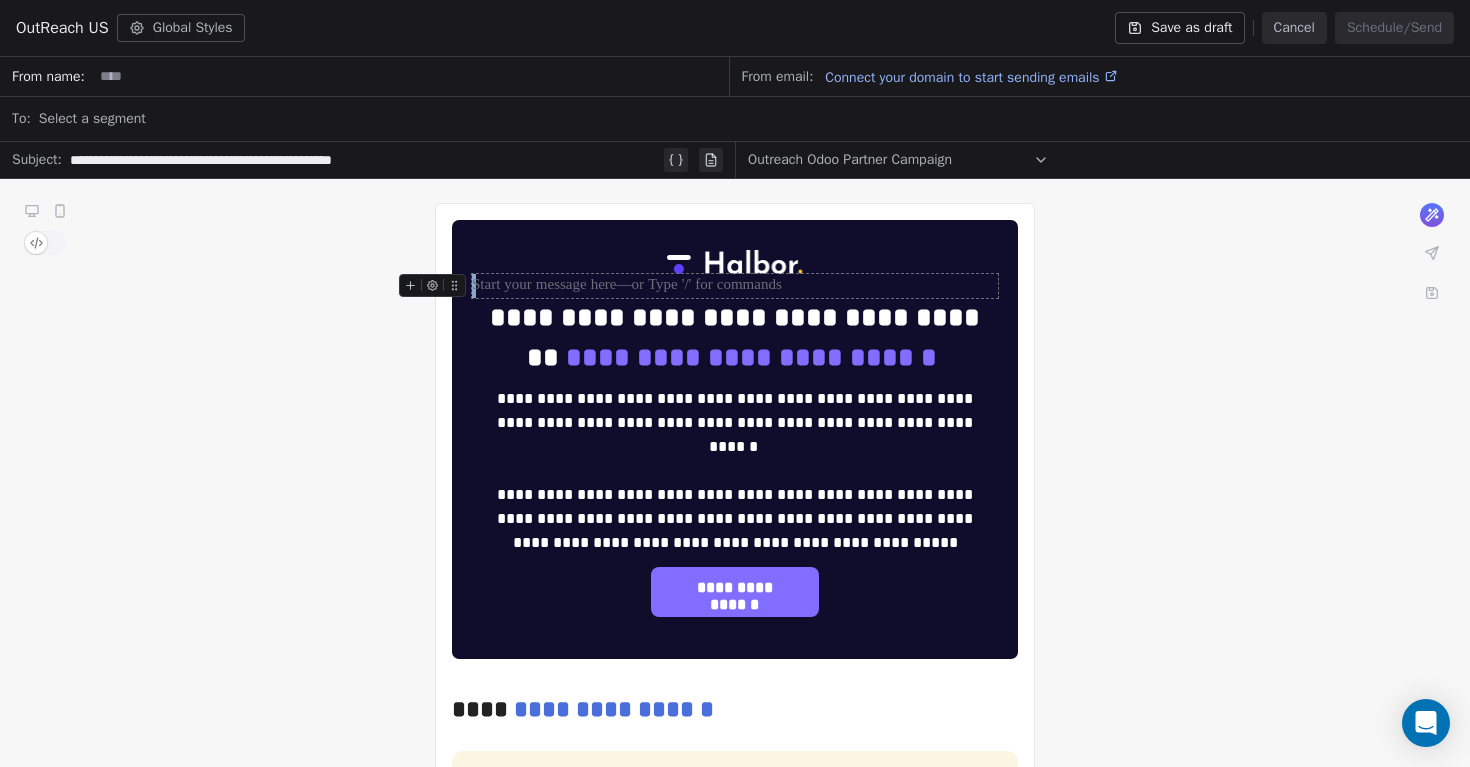 click at bounding box center (735, 286) 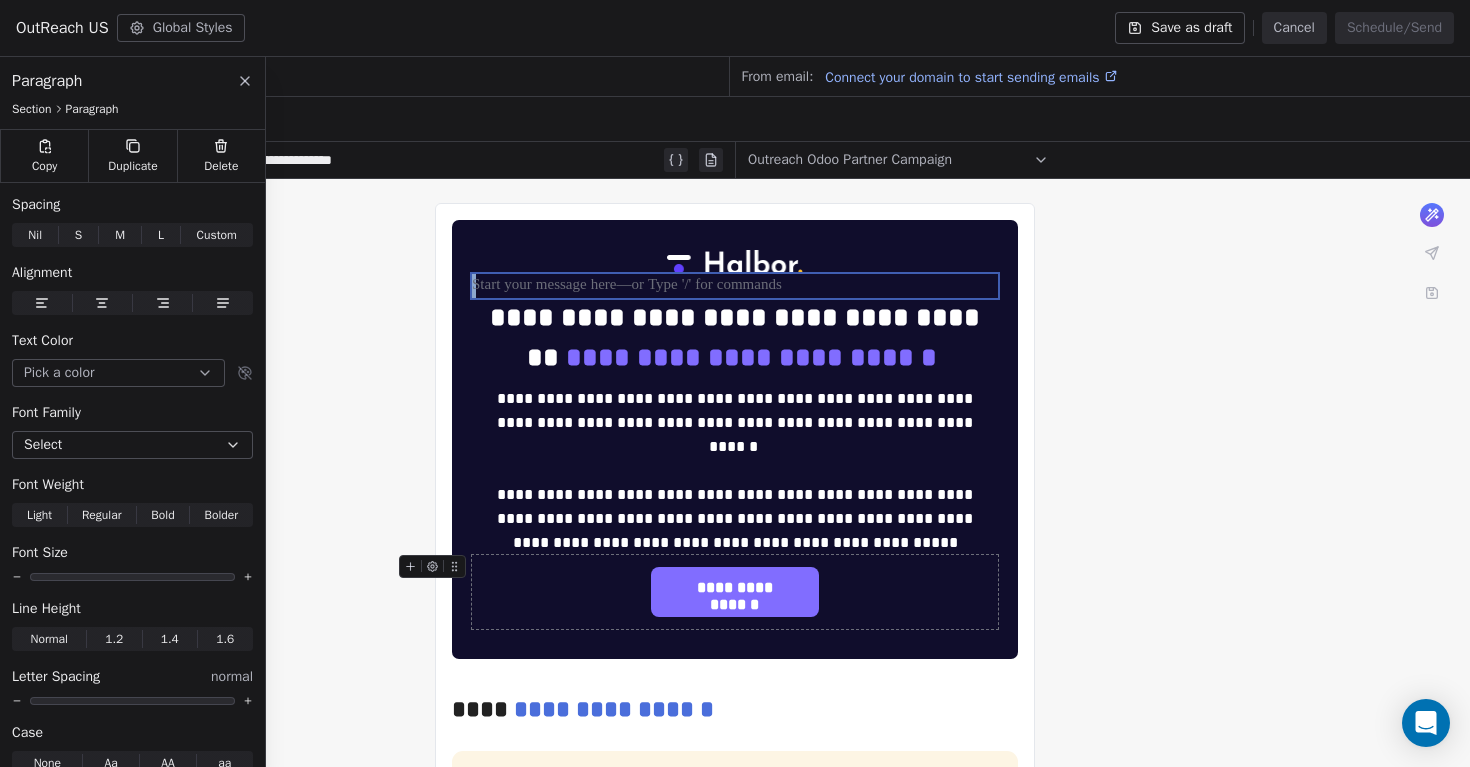 click on "**********" at bounding box center (735, 592) 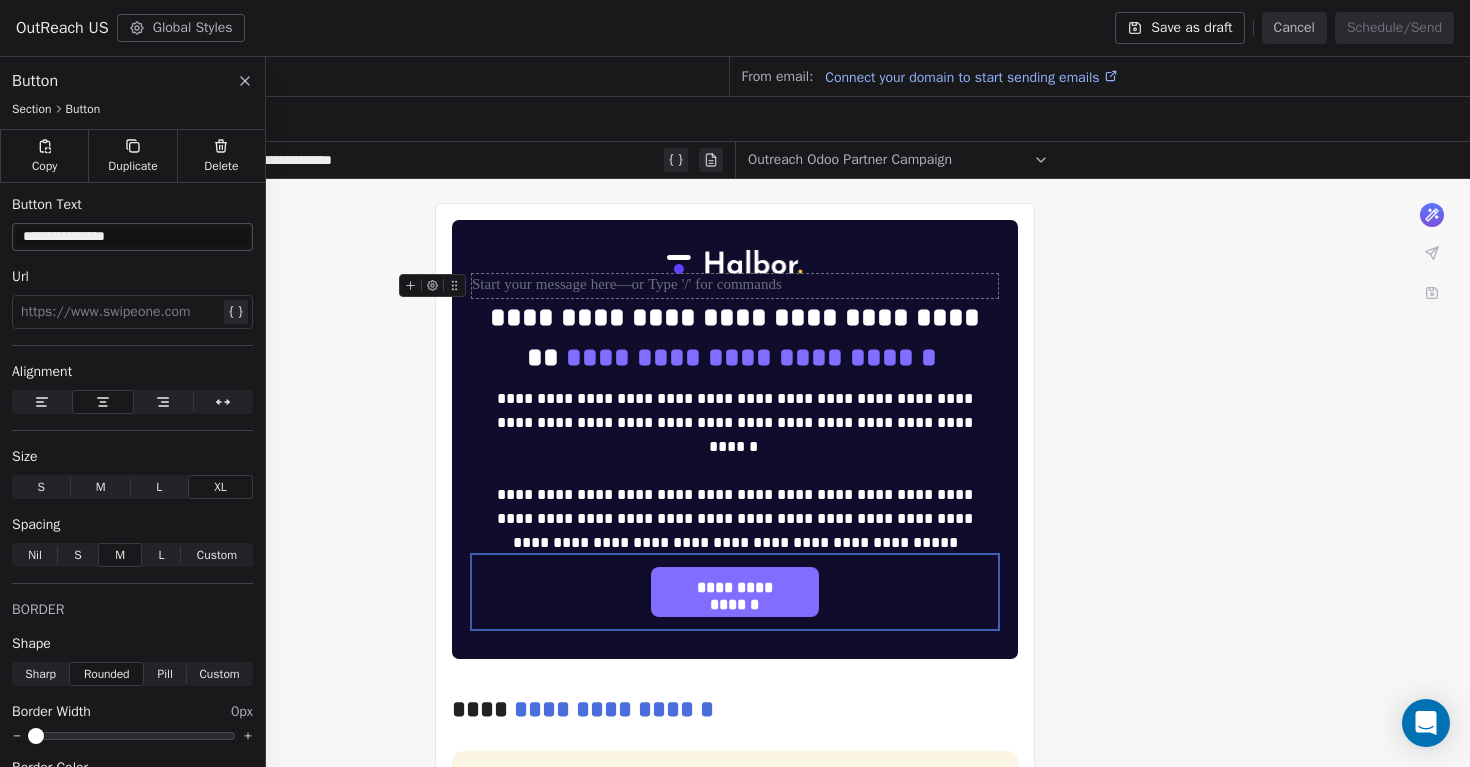 click at bounding box center (735, 286) 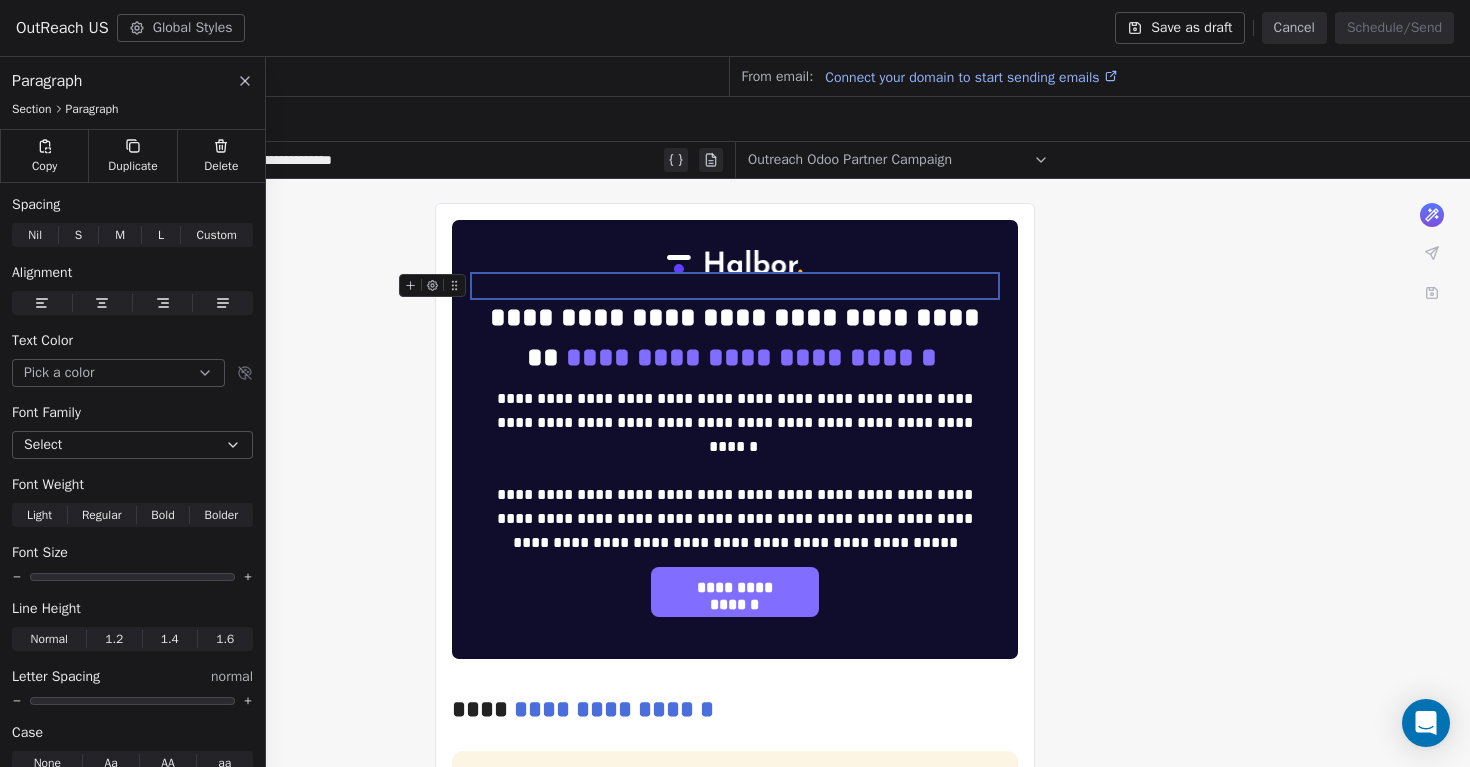 click 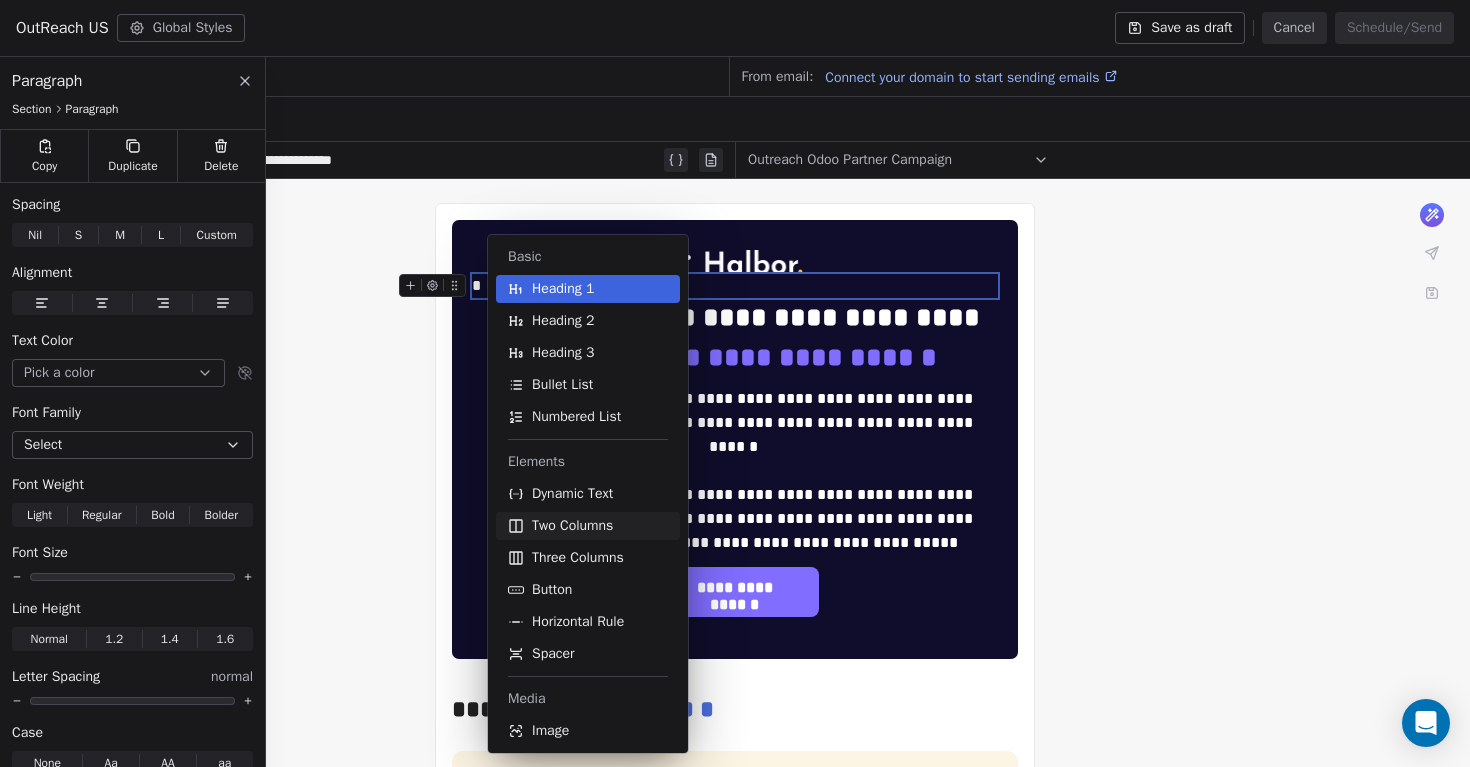 click on "Two Columns" at bounding box center [572, 526] 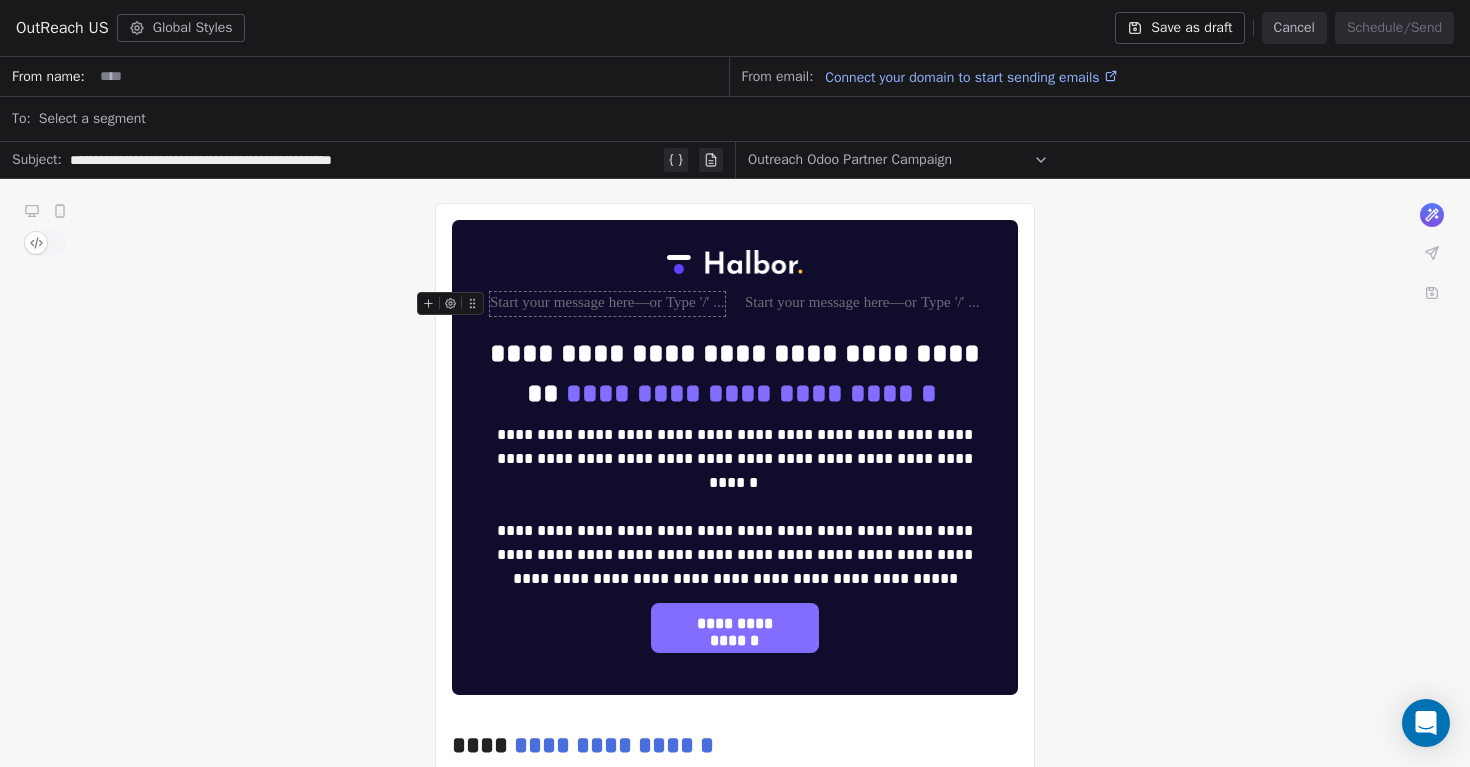 click at bounding box center [607, 304] 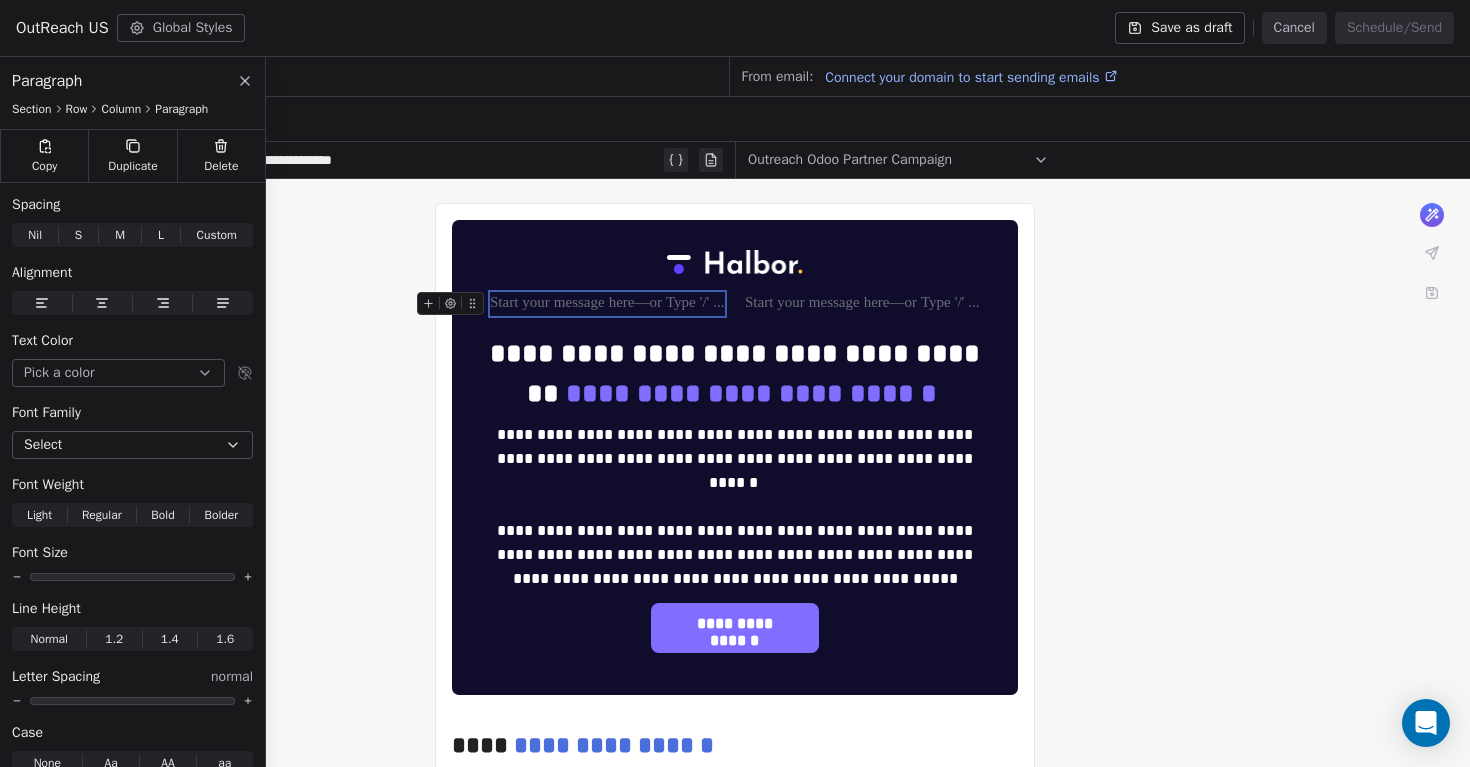 click 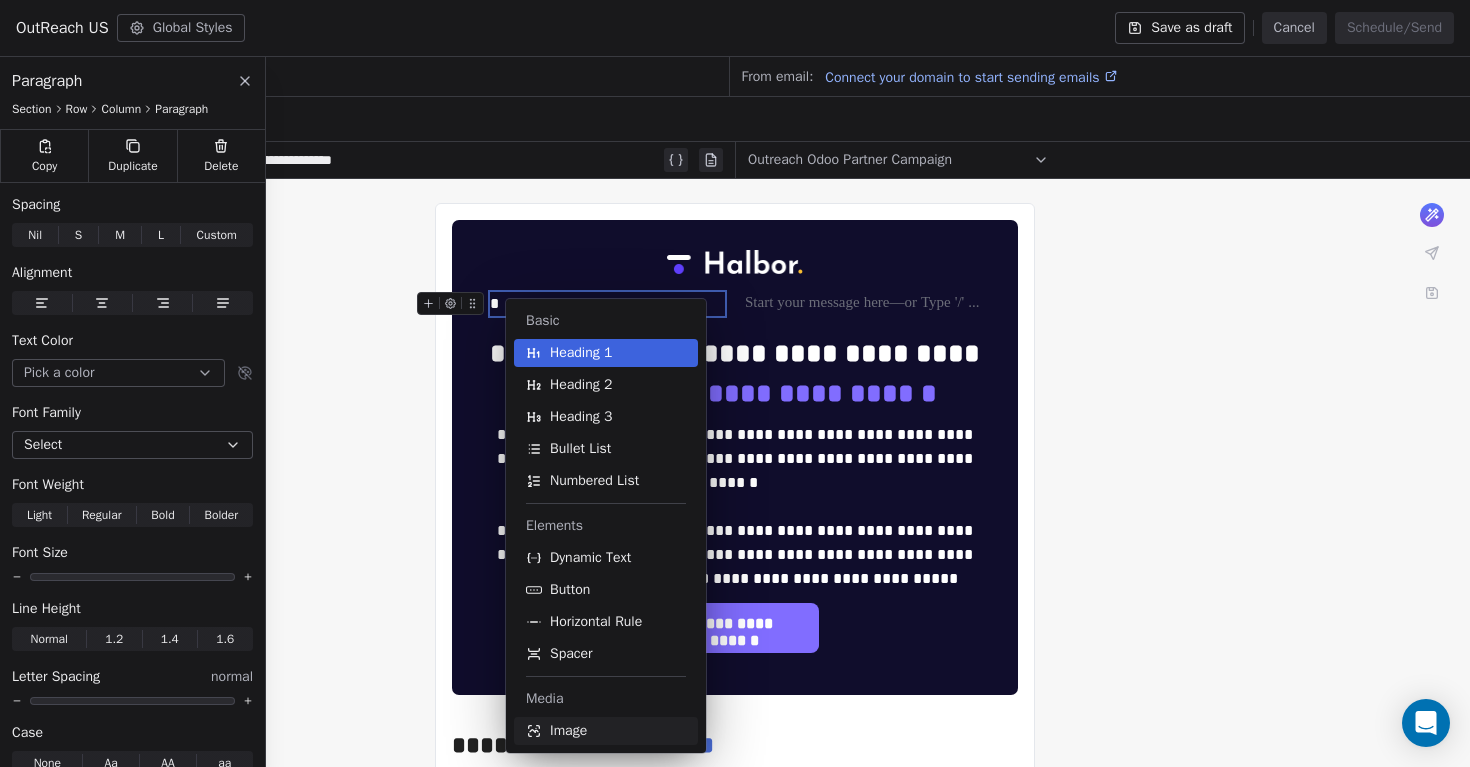 click on "Image" at bounding box center (606, 731) 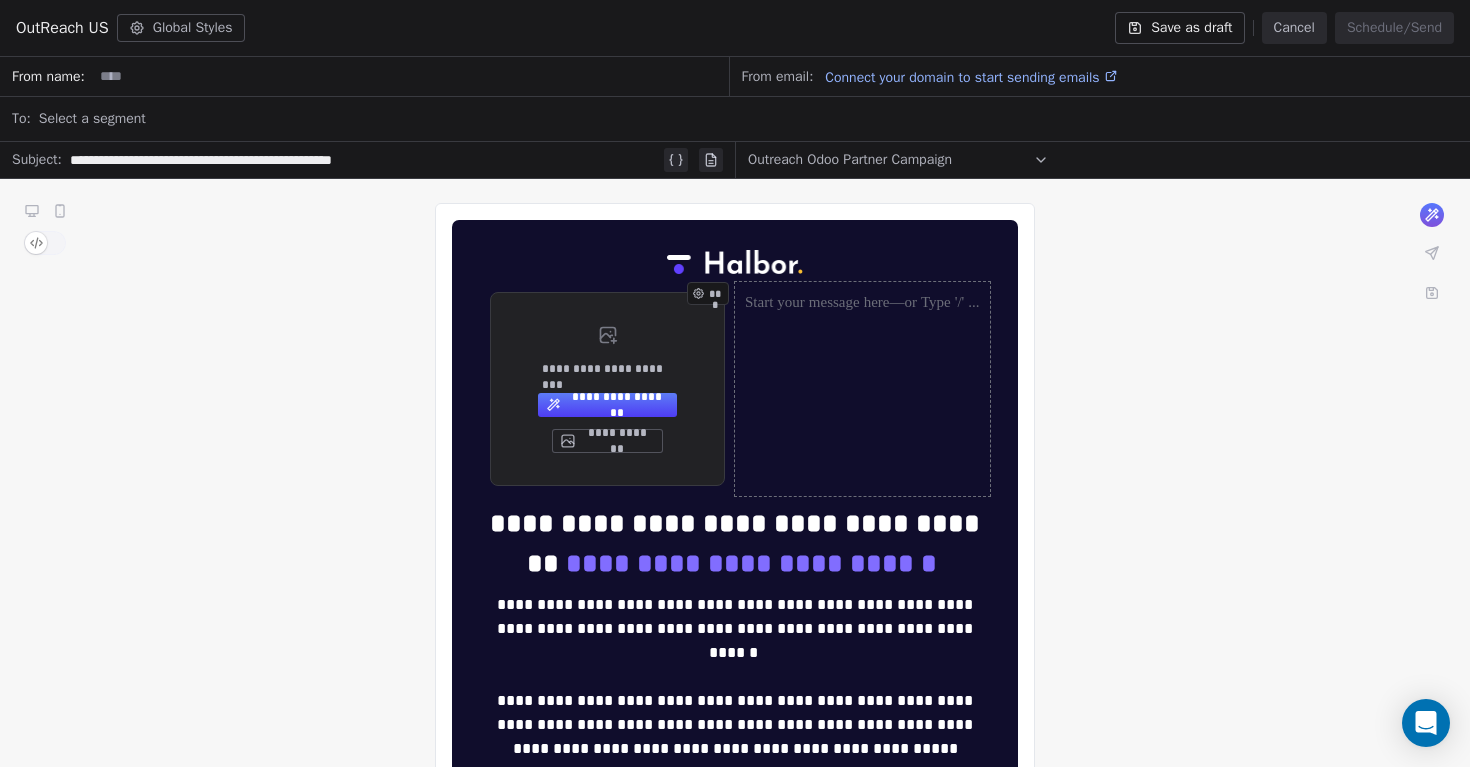 click on "***" at bounding box center [862, 389] 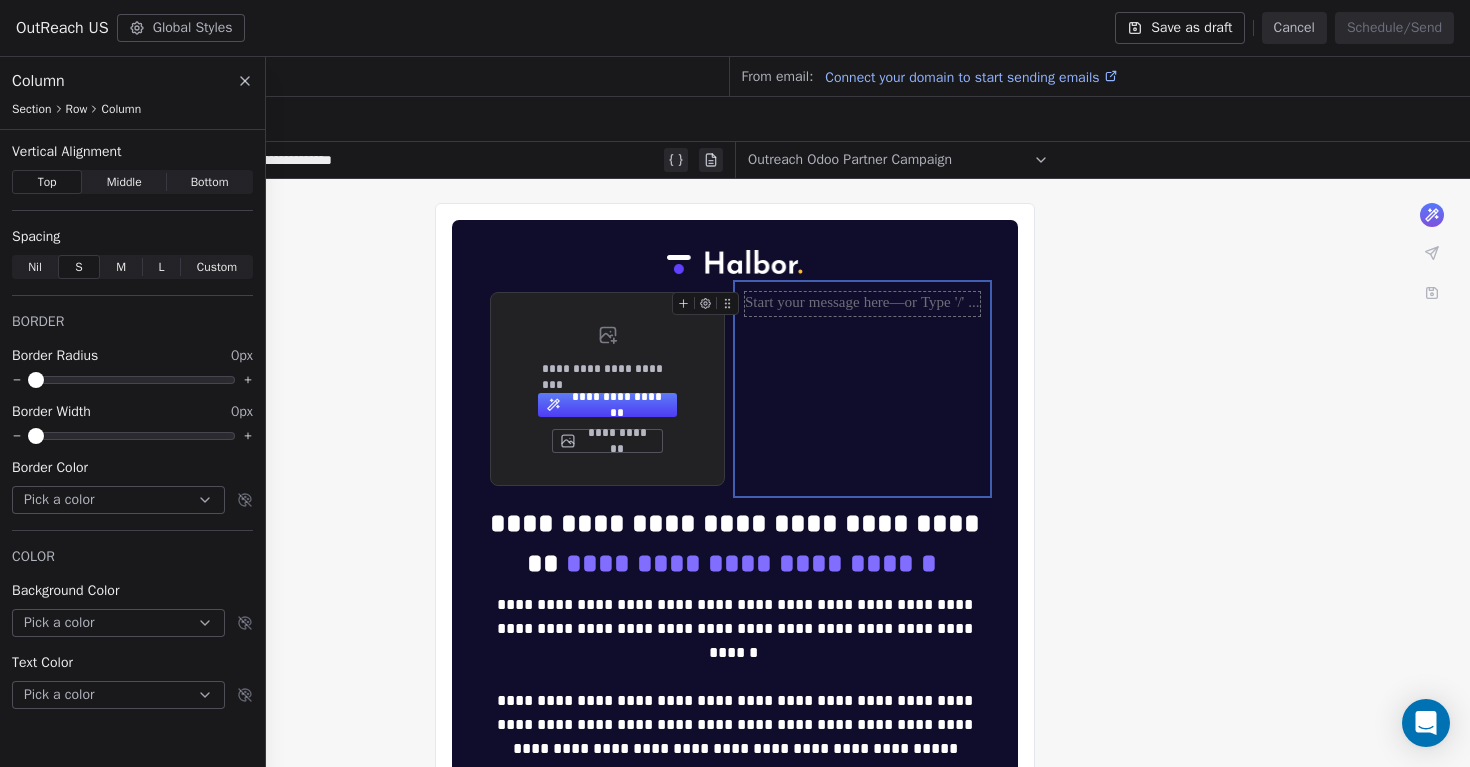 click 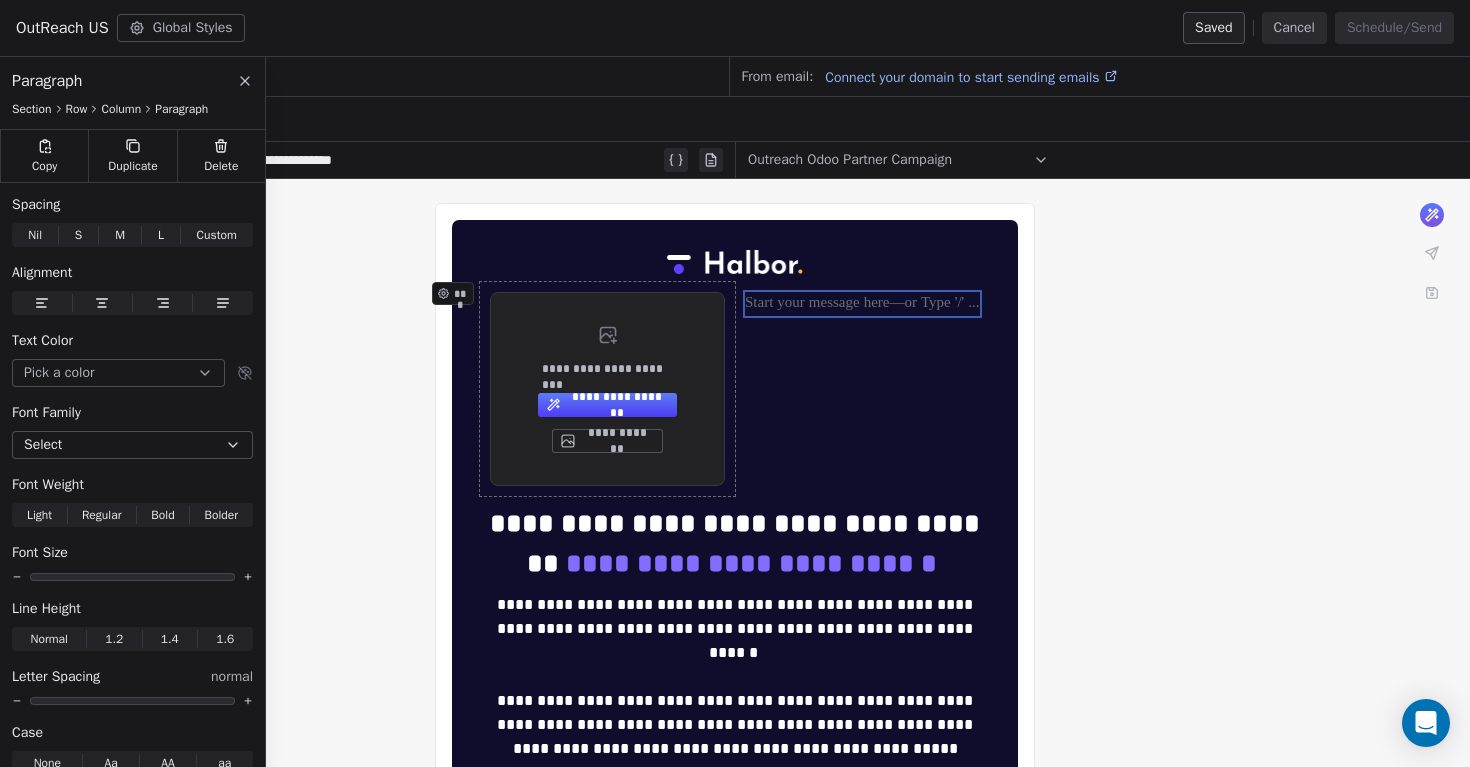 click on "**********" at bounding box center (607, 389) 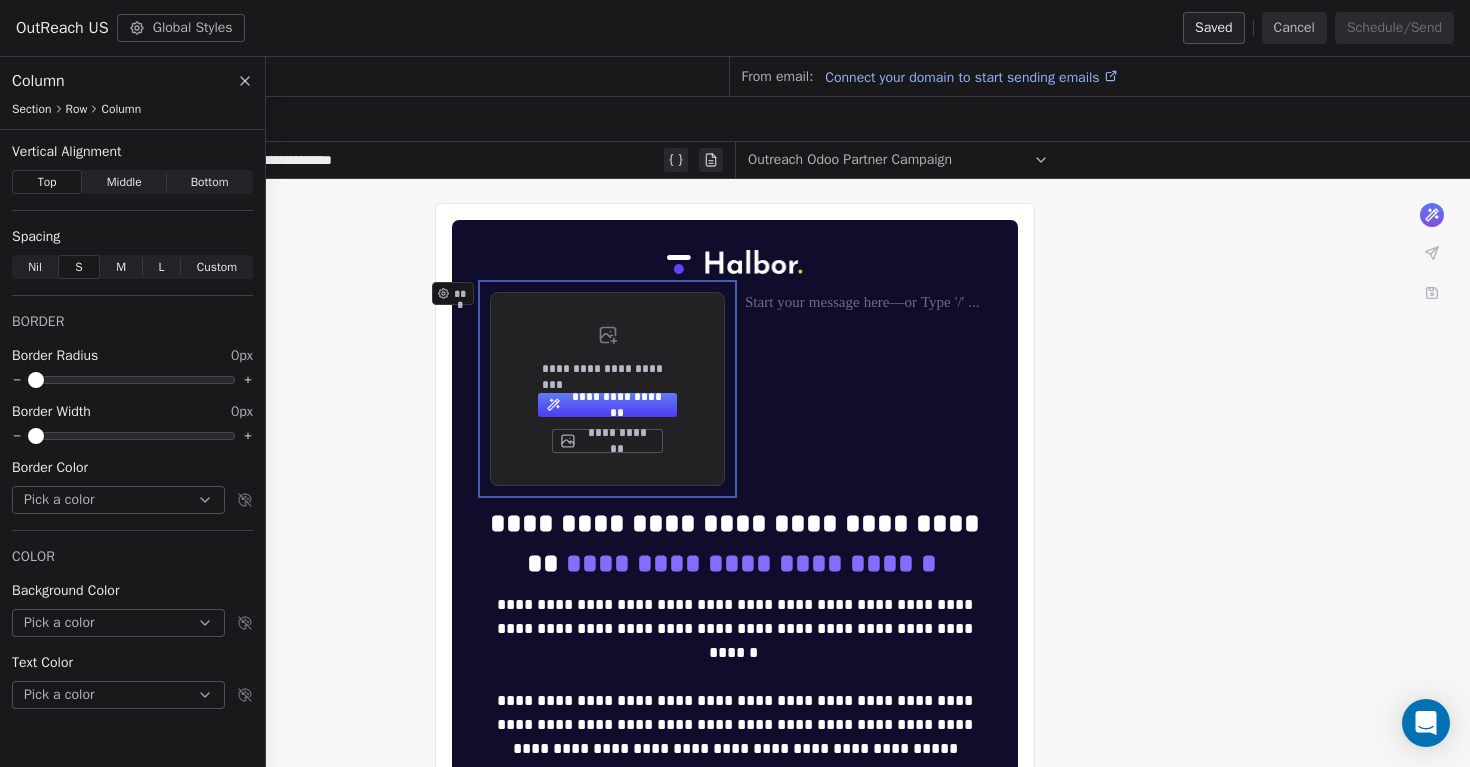 click 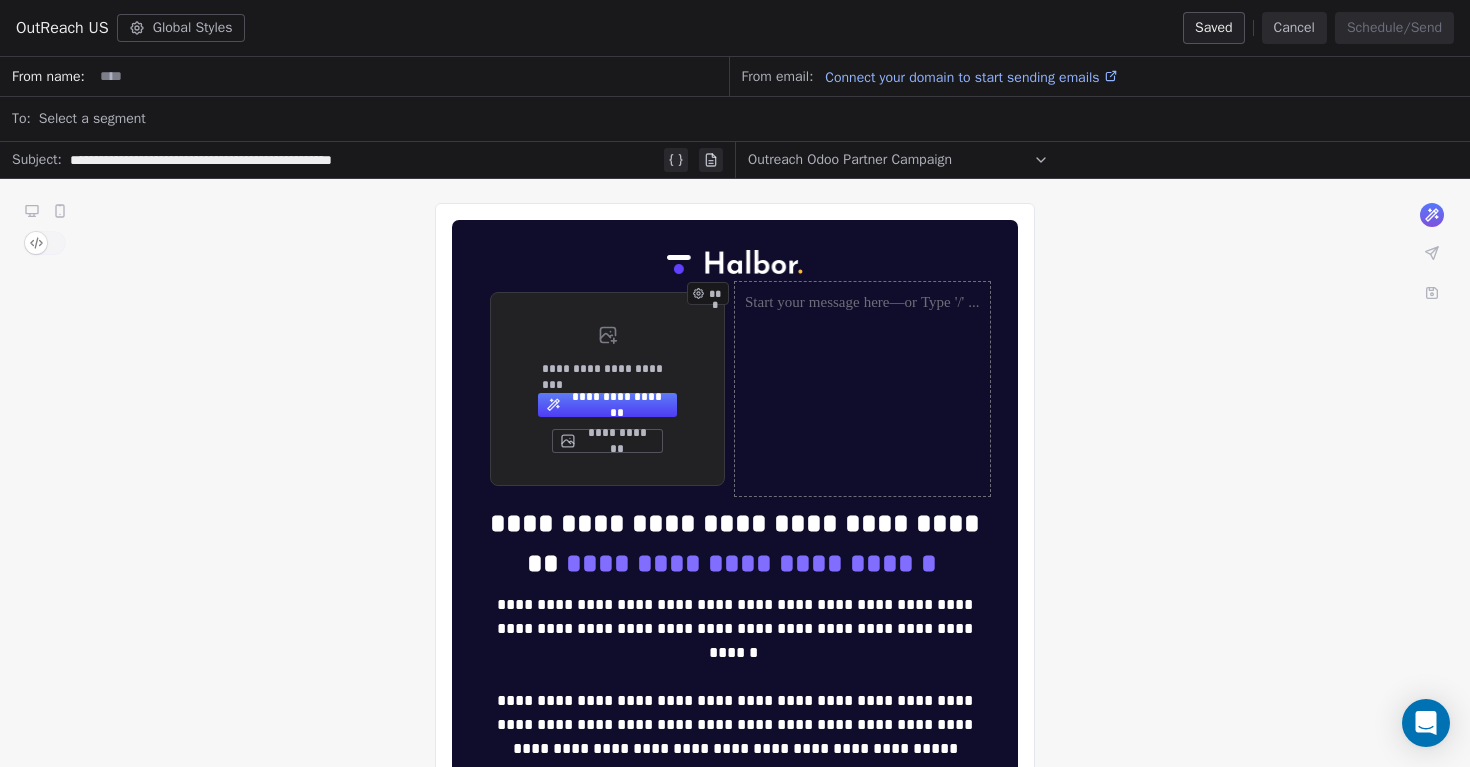 click on "***" at bounding box center [862, 389] 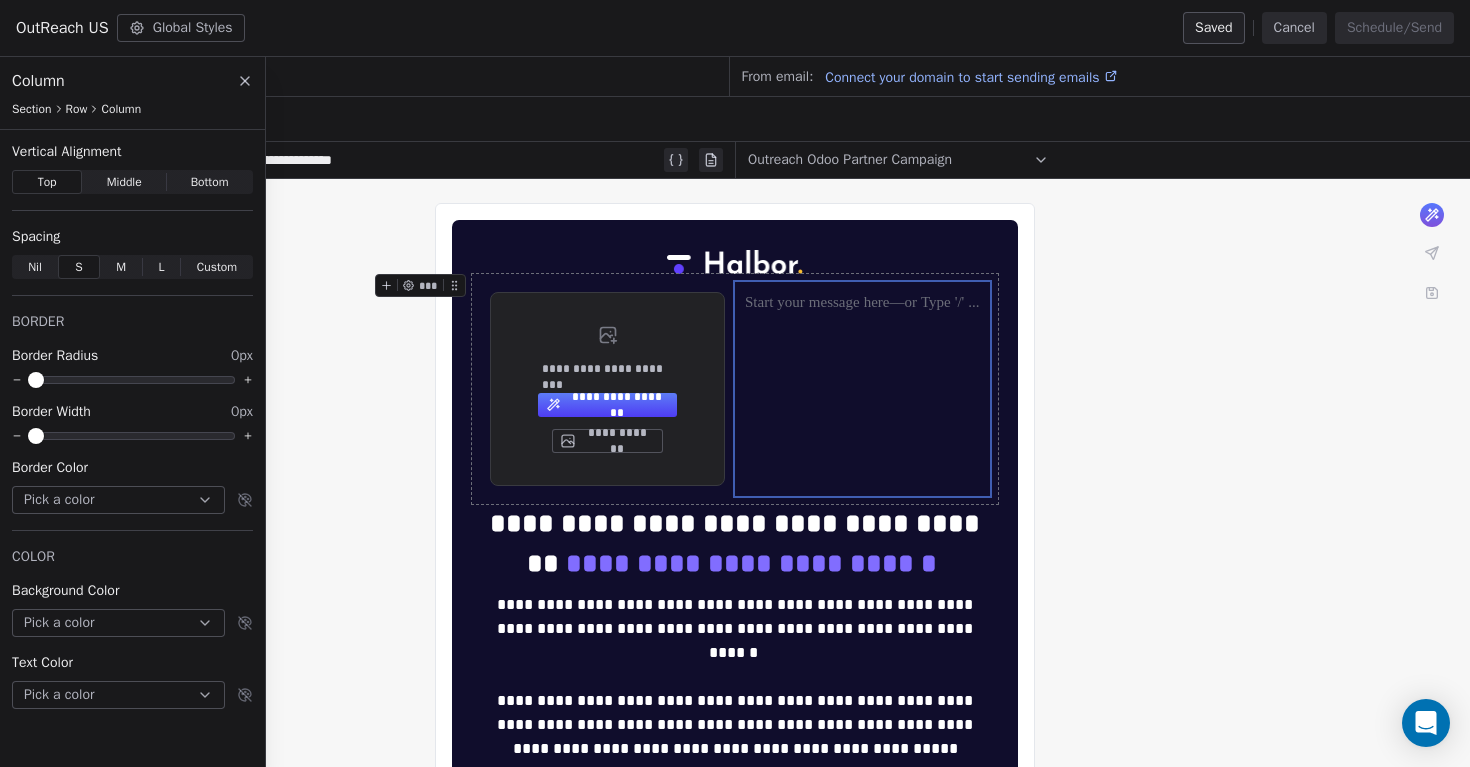 click on "**********" at bounding box center (735, 389) 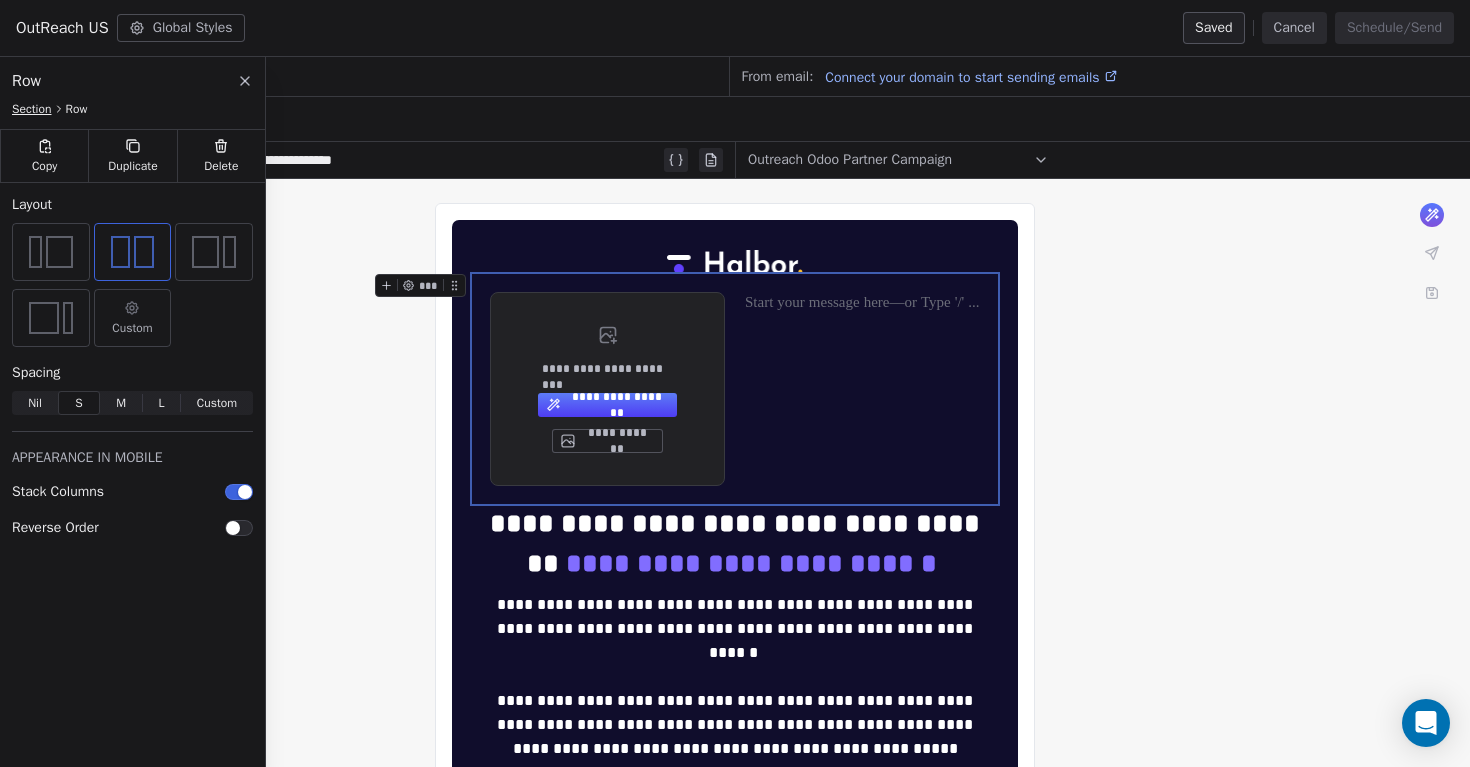 click on "Section" at bounding box center [32, 109] 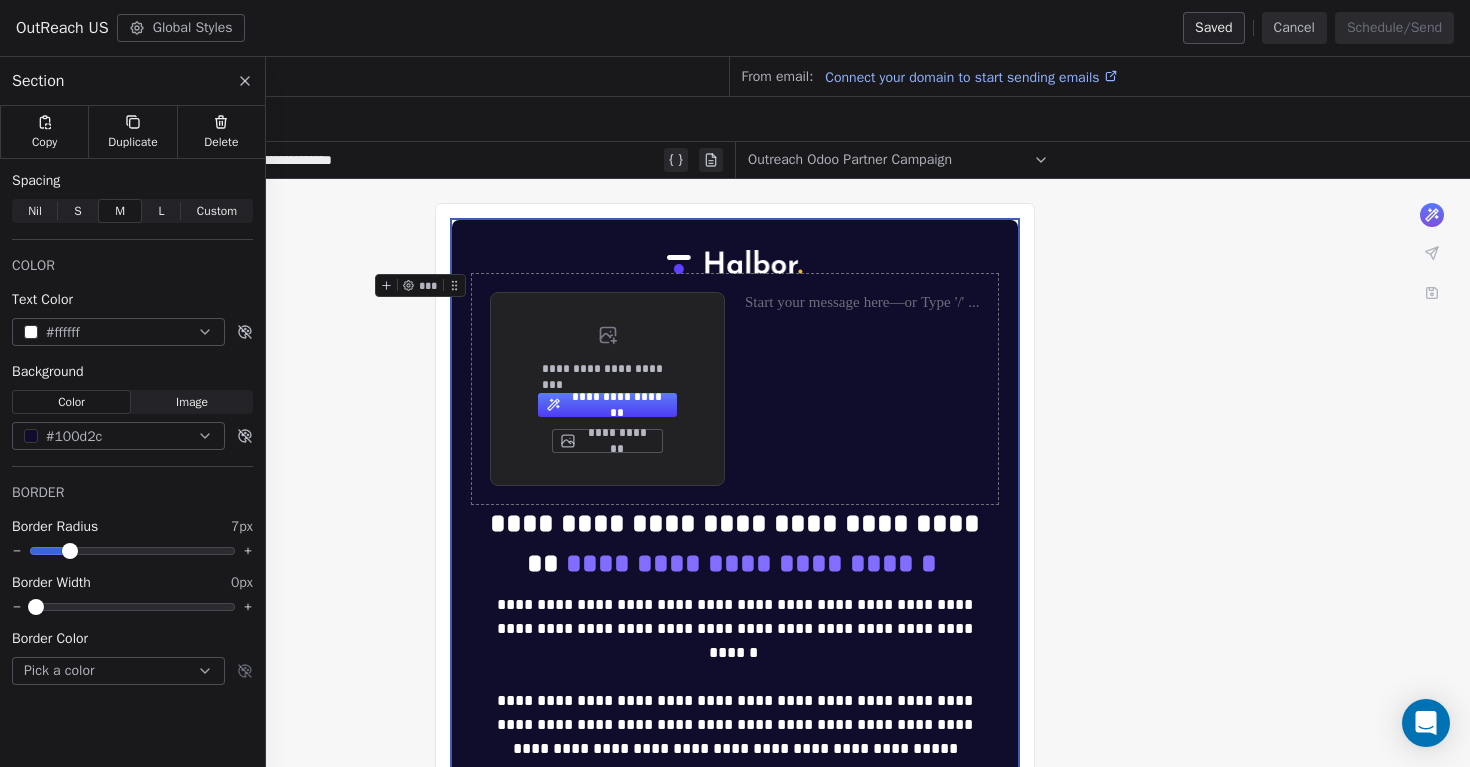 click on "Nil" at bounding box center [35, 211] 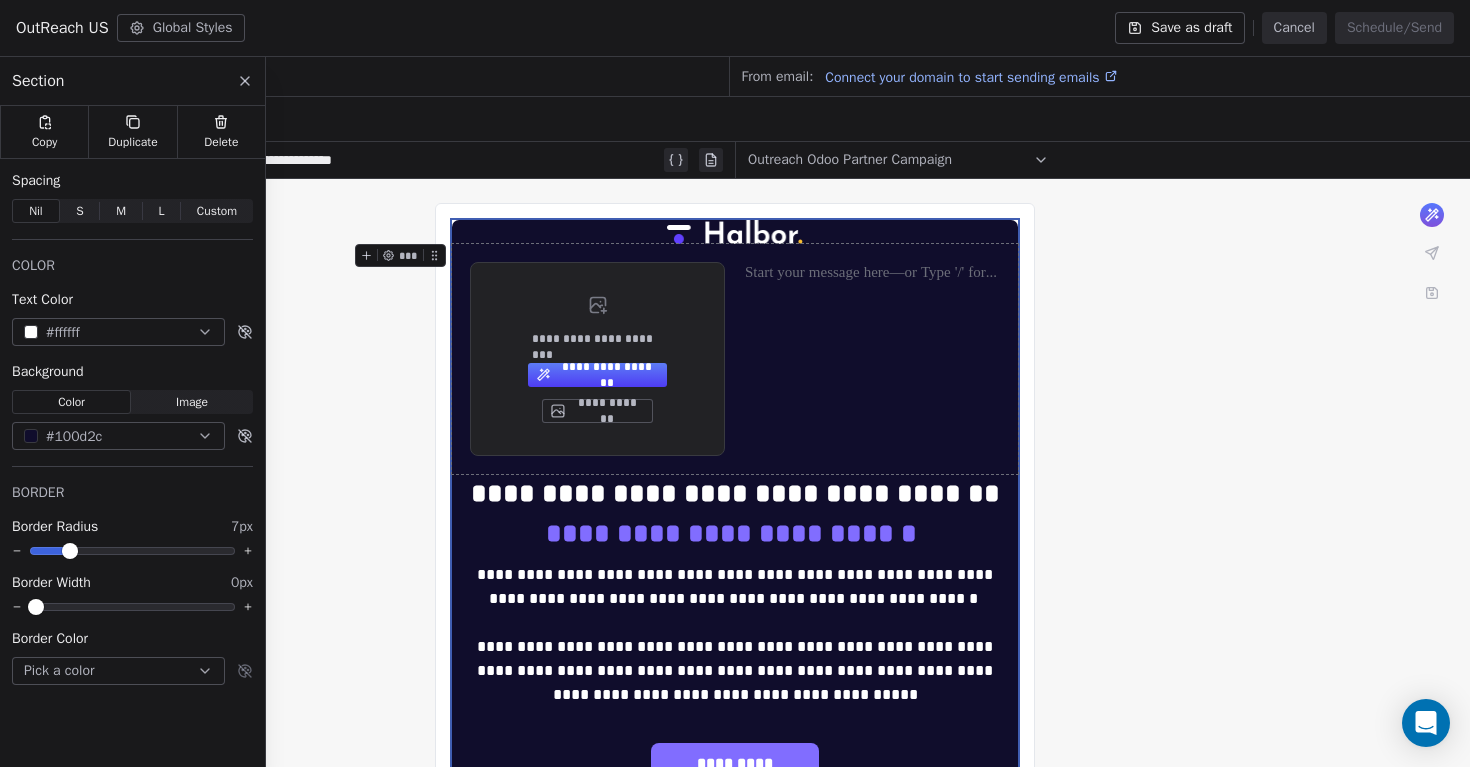 click on "M" at bounding box center (121, 211) 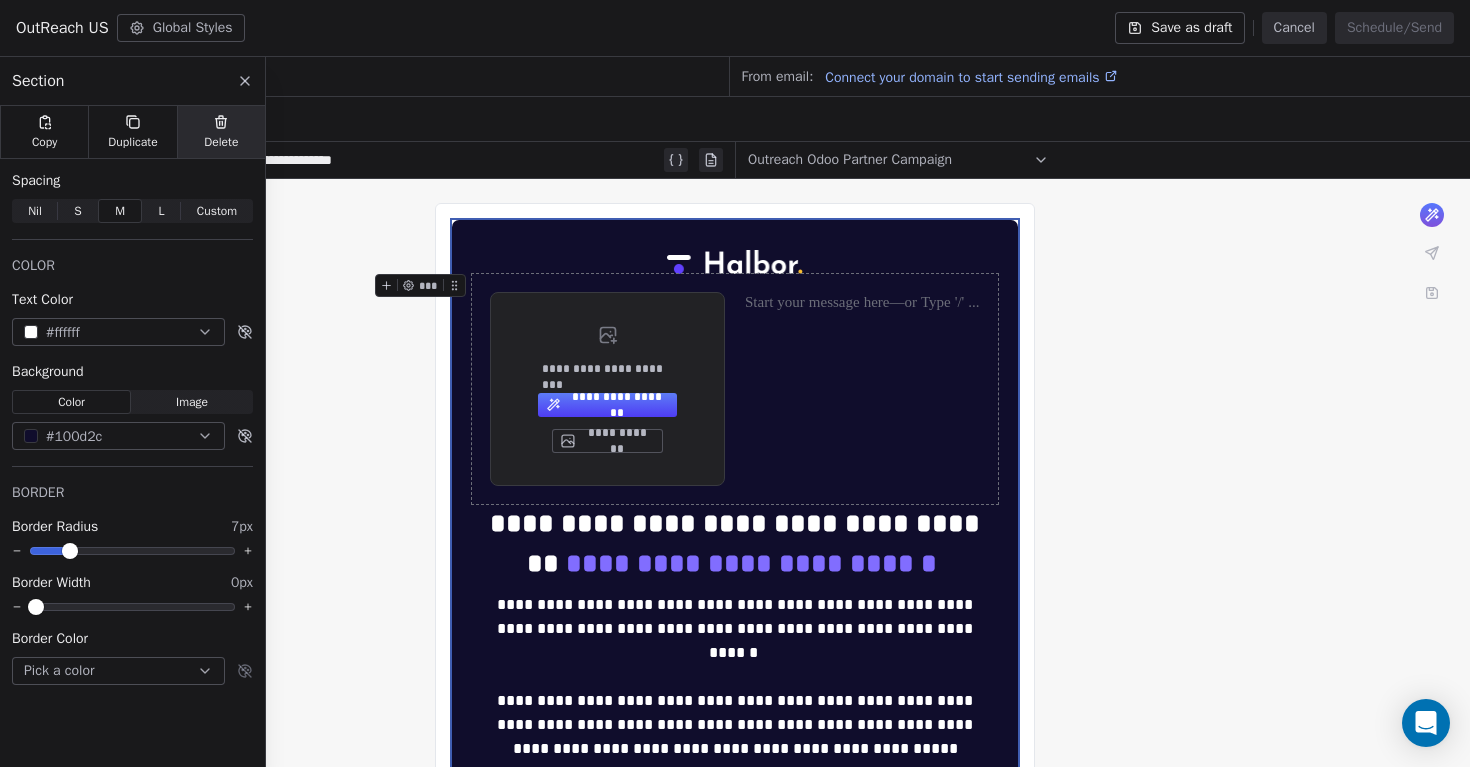 click 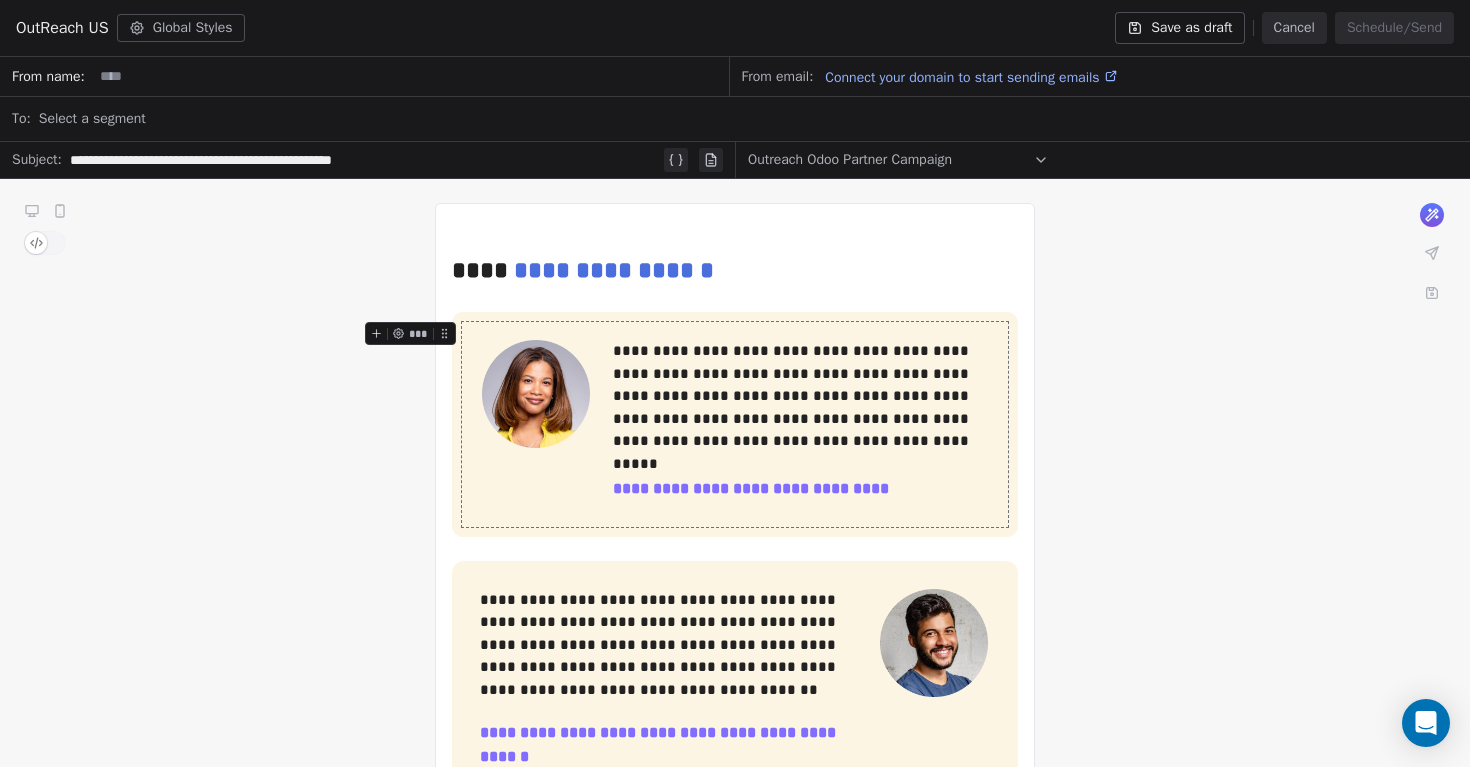 click on "Cancel" at bounding box center [1294, 28] 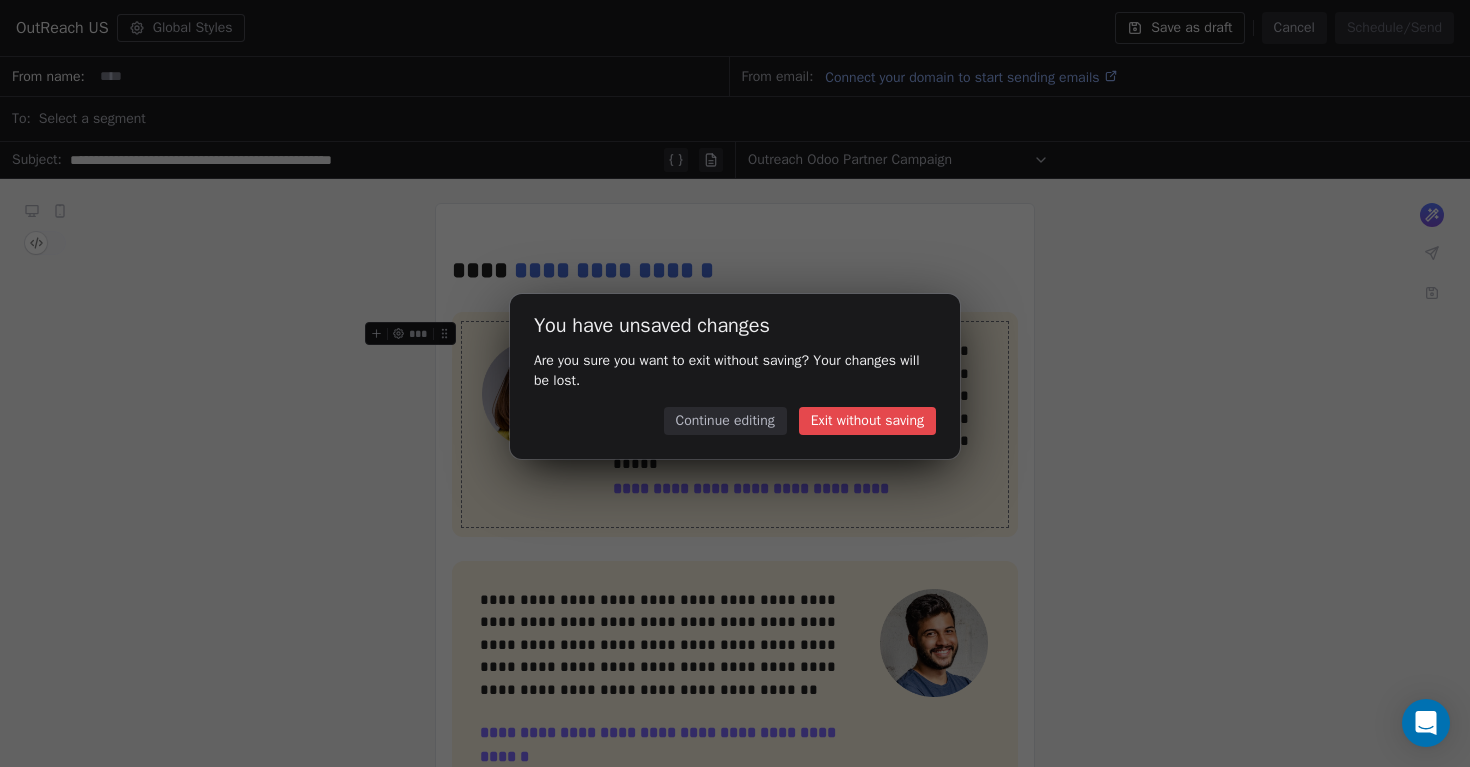 click on "Exit without saving" at bounding box center (867, 421) 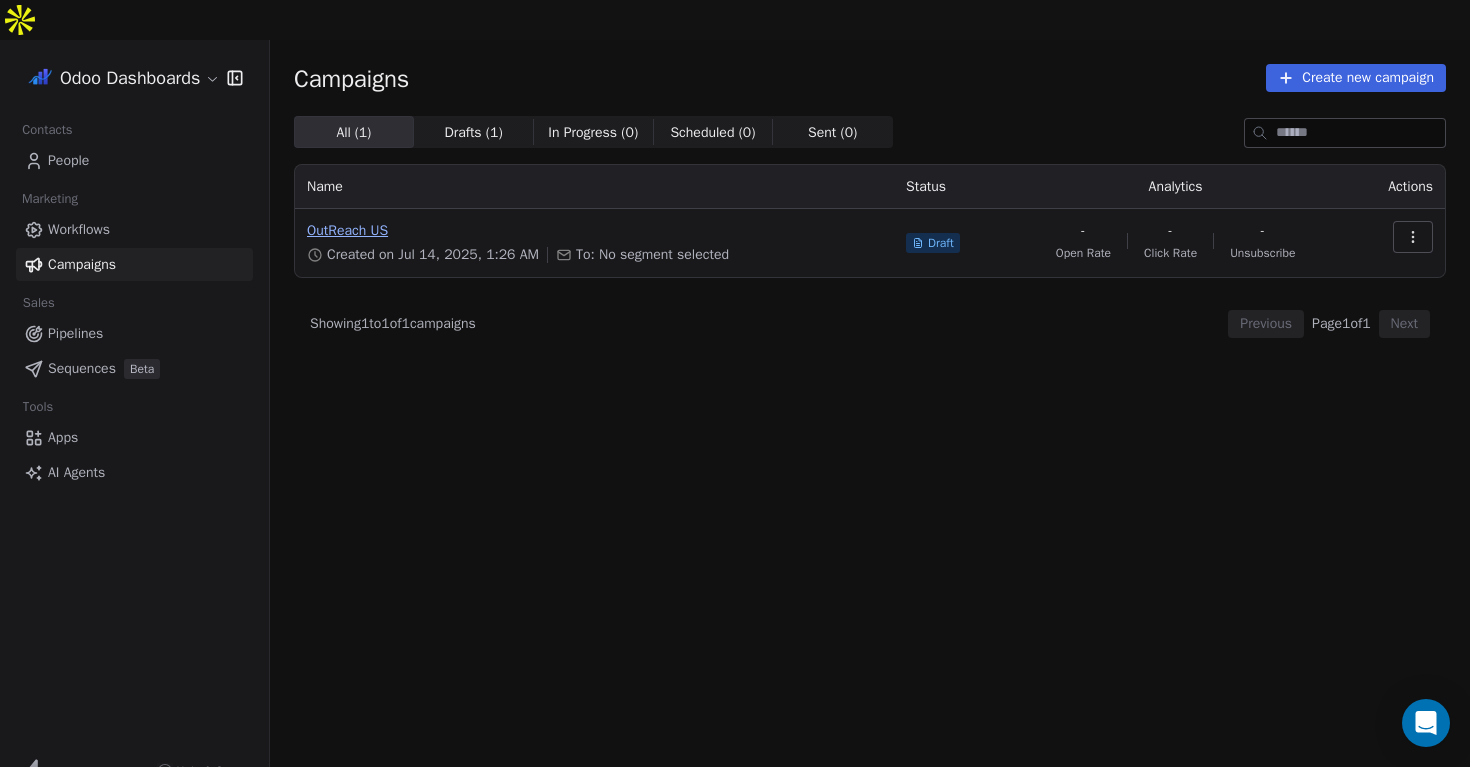 click on "OutReach US" at bounding box center [594, 231] 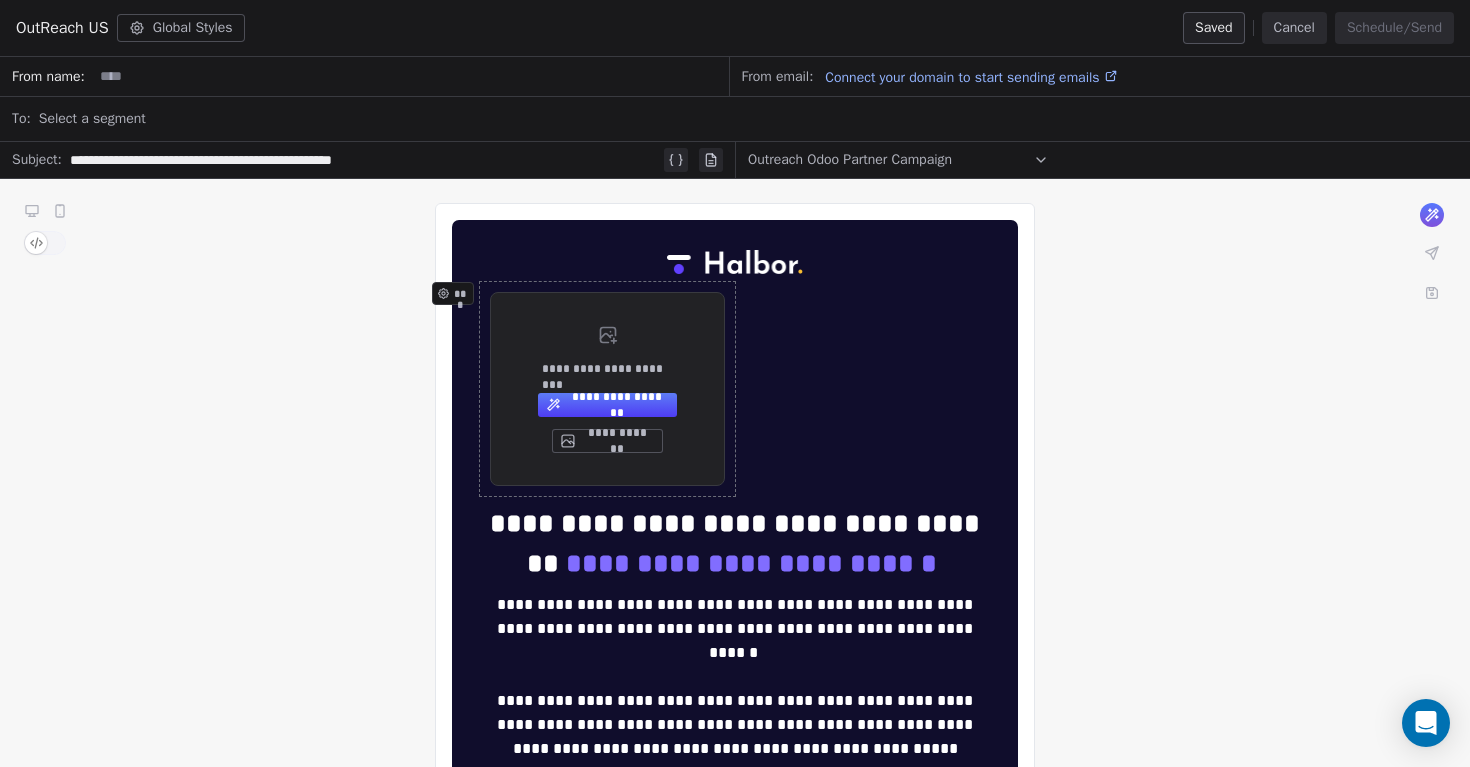 click on "**********" at bounding box center [607, 389] 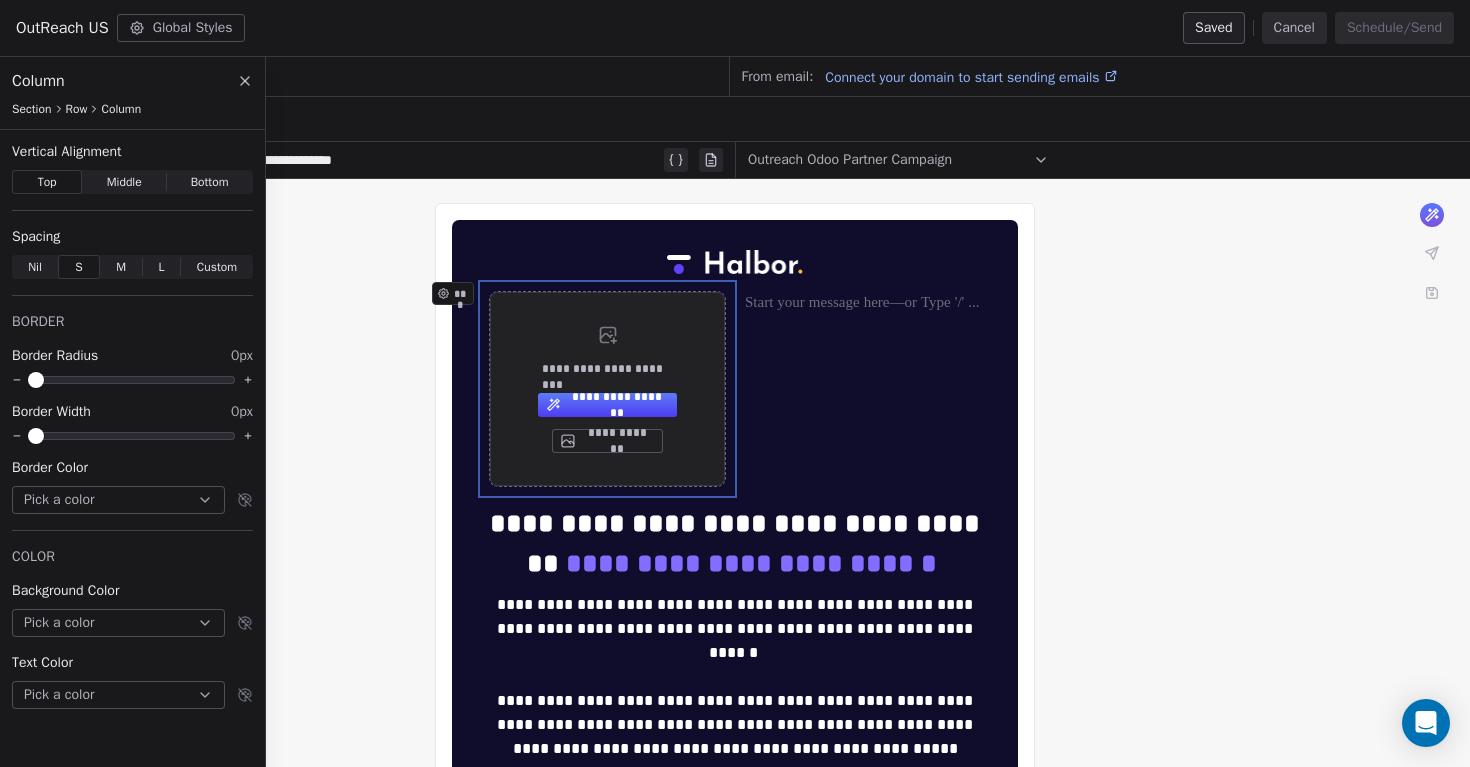 click on "**********" at bounding box center [607, 389] 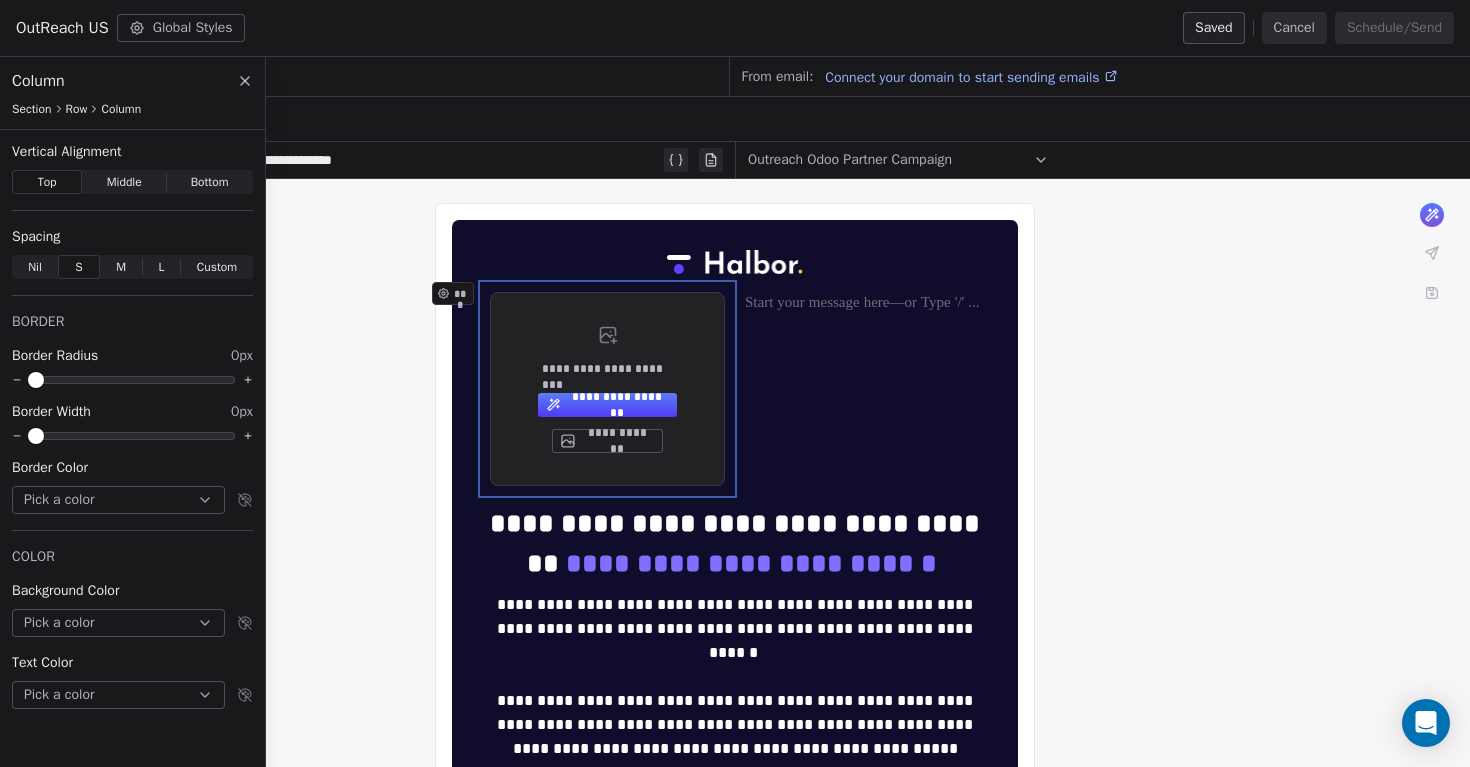 click on "**********" at bounding box center (607, 389) 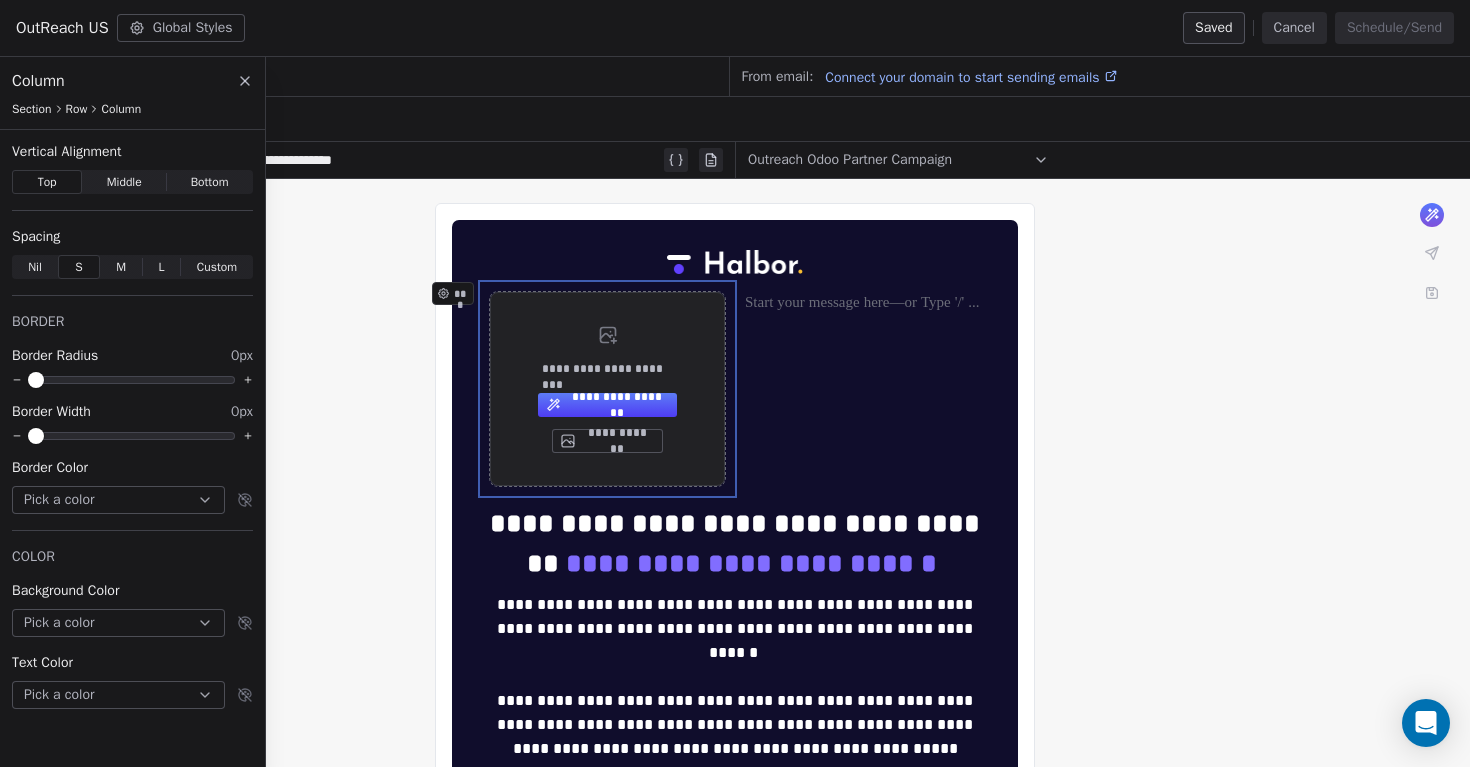 click 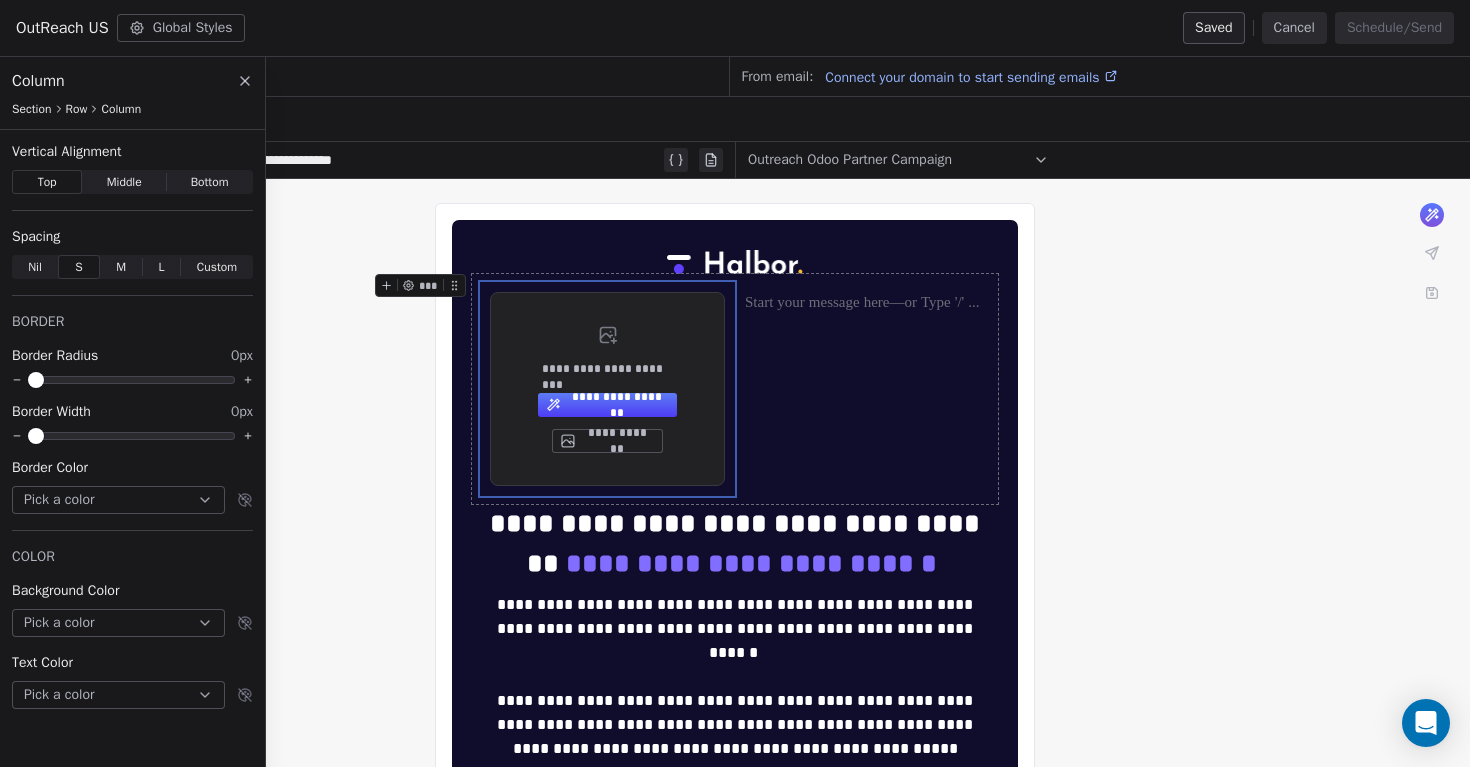 click on "***" at bounding box center [424, 291] 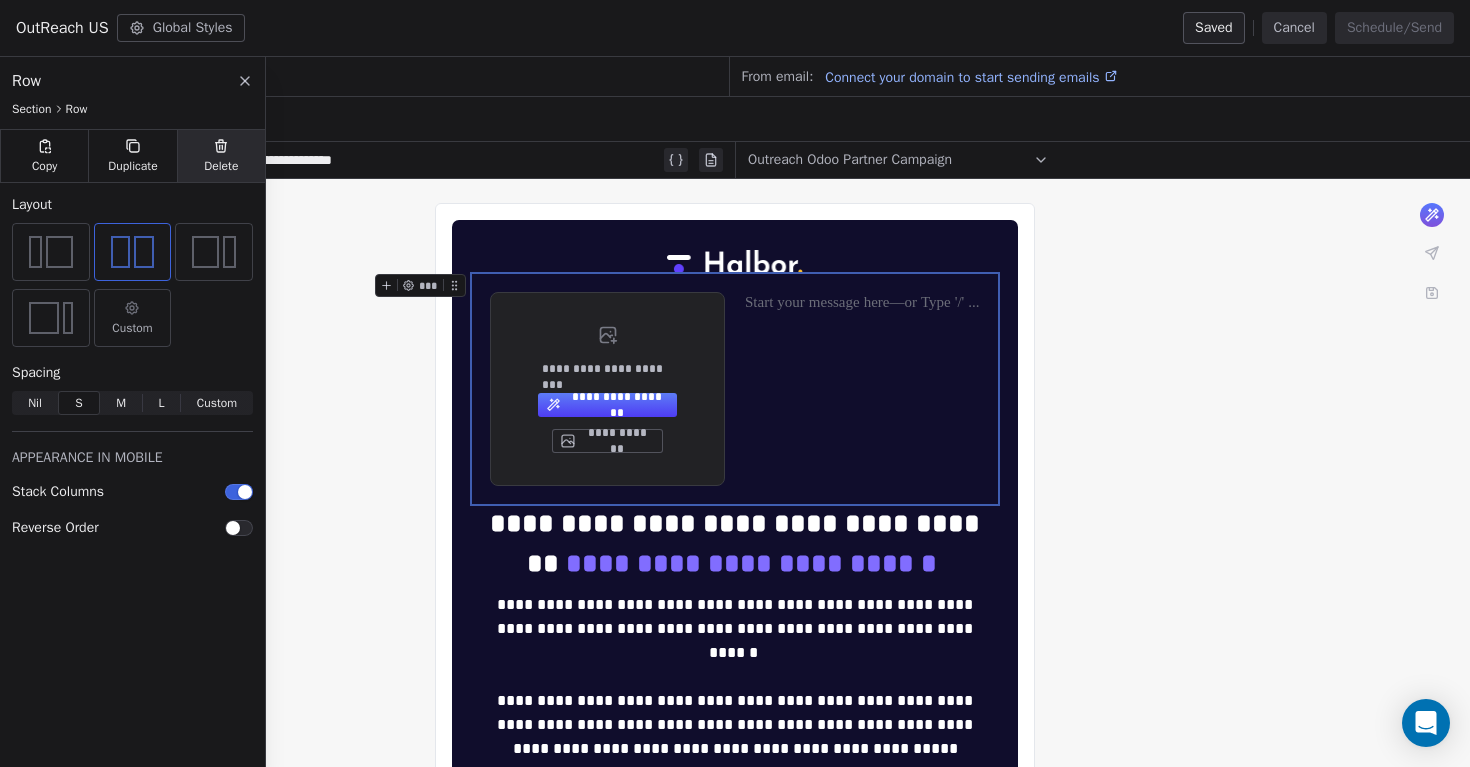 click on "Delete" at bounding box center (221, 156) 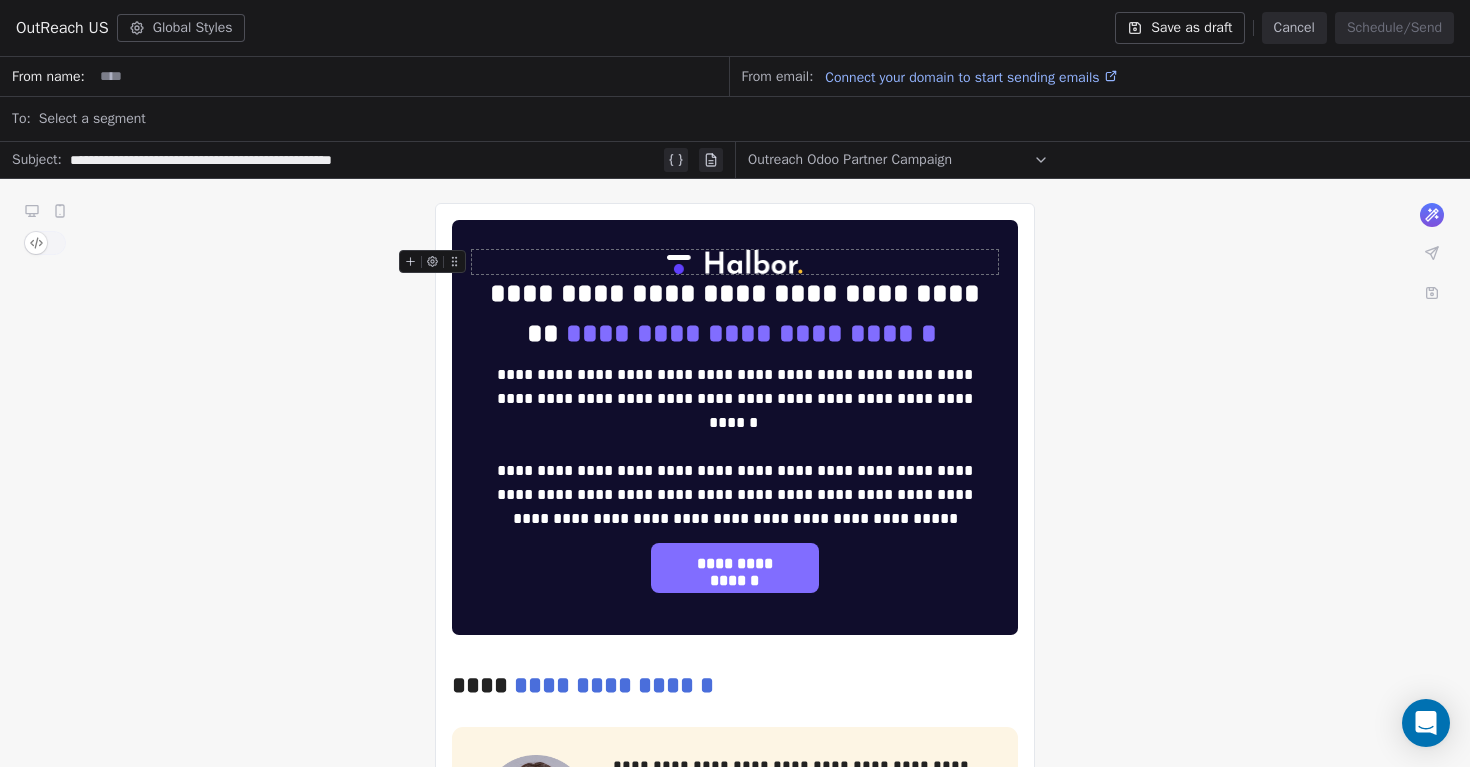 click at bounding box center [735, 262] 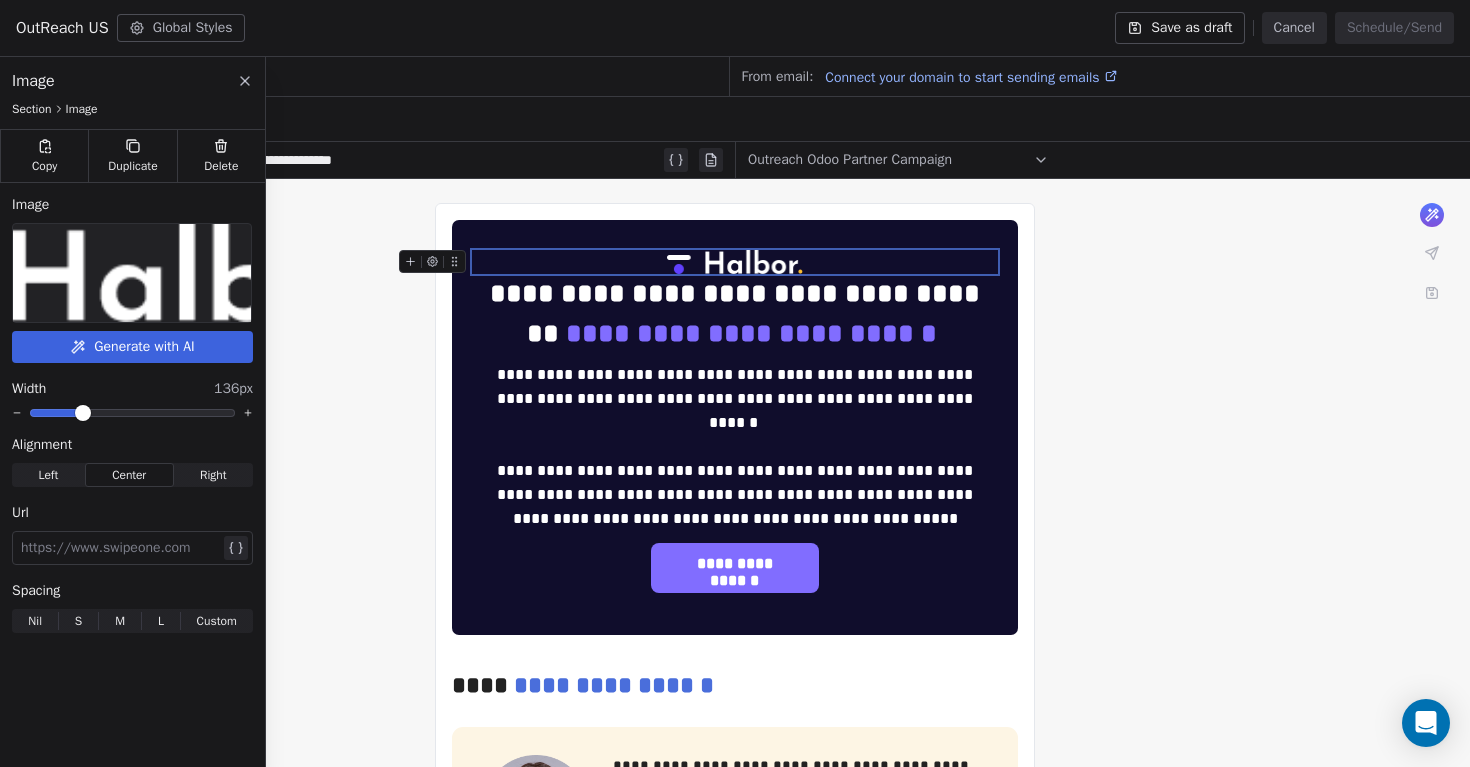 click at bounding box center (735, 262) 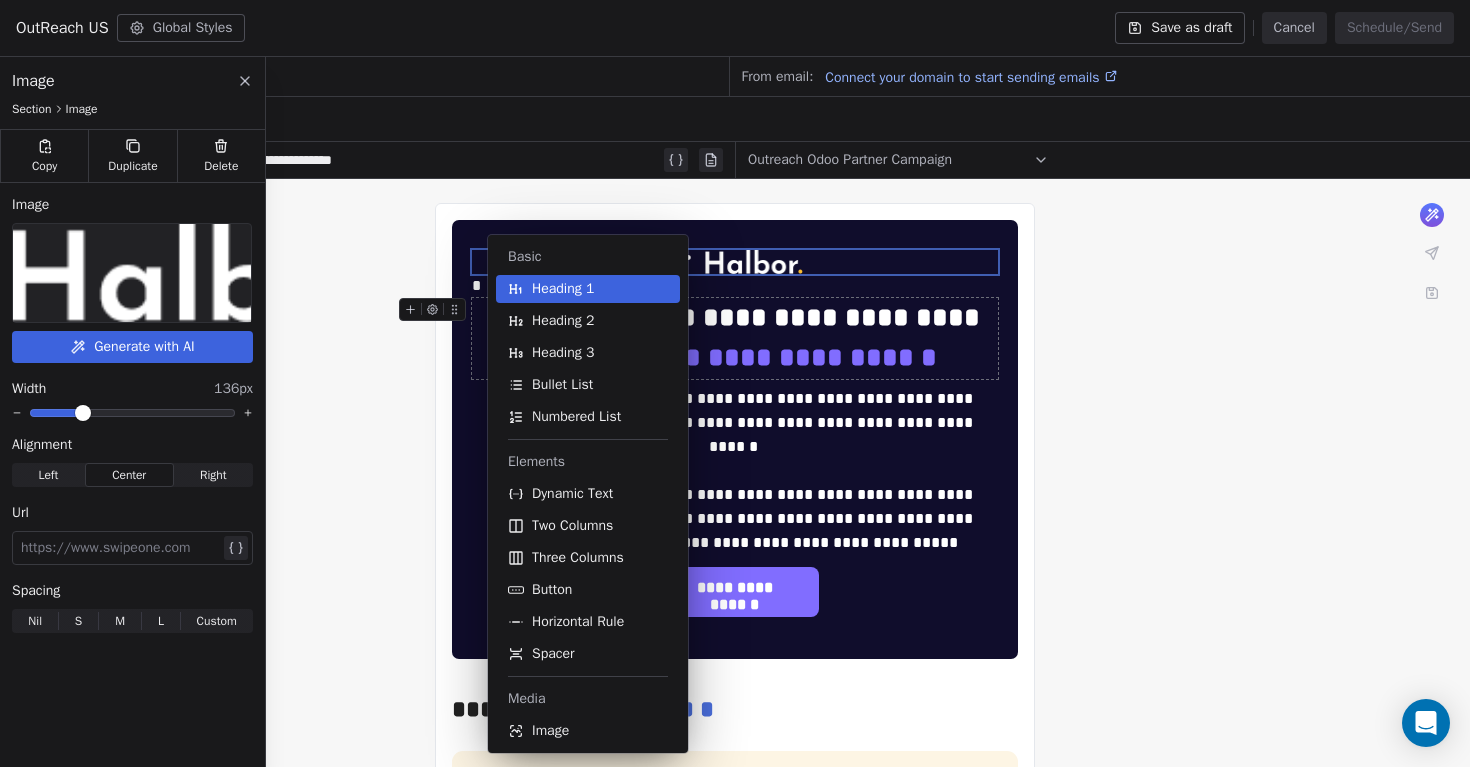 click on "**********" at bounding box center [735, 338] 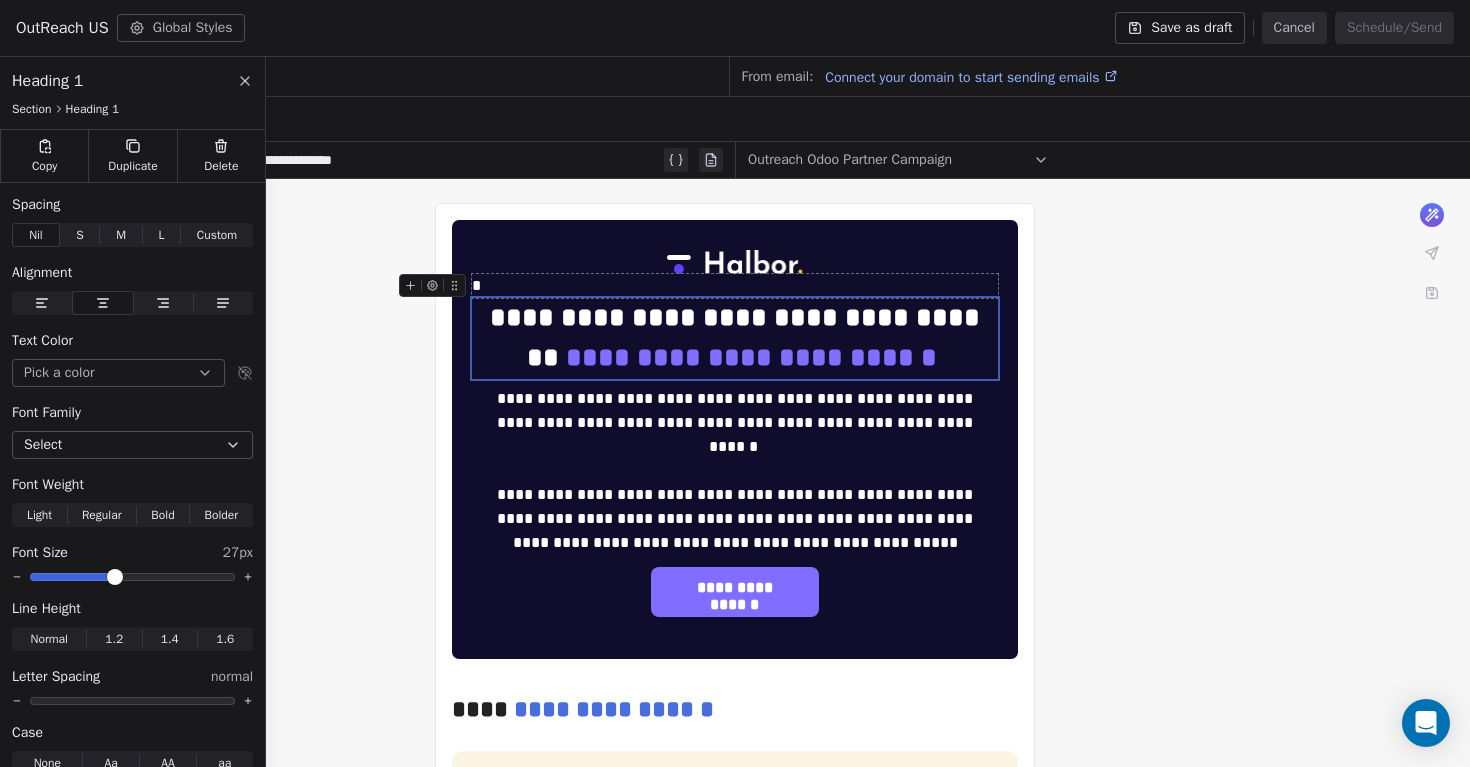 click on "**********" at bounding box center (735, 403) 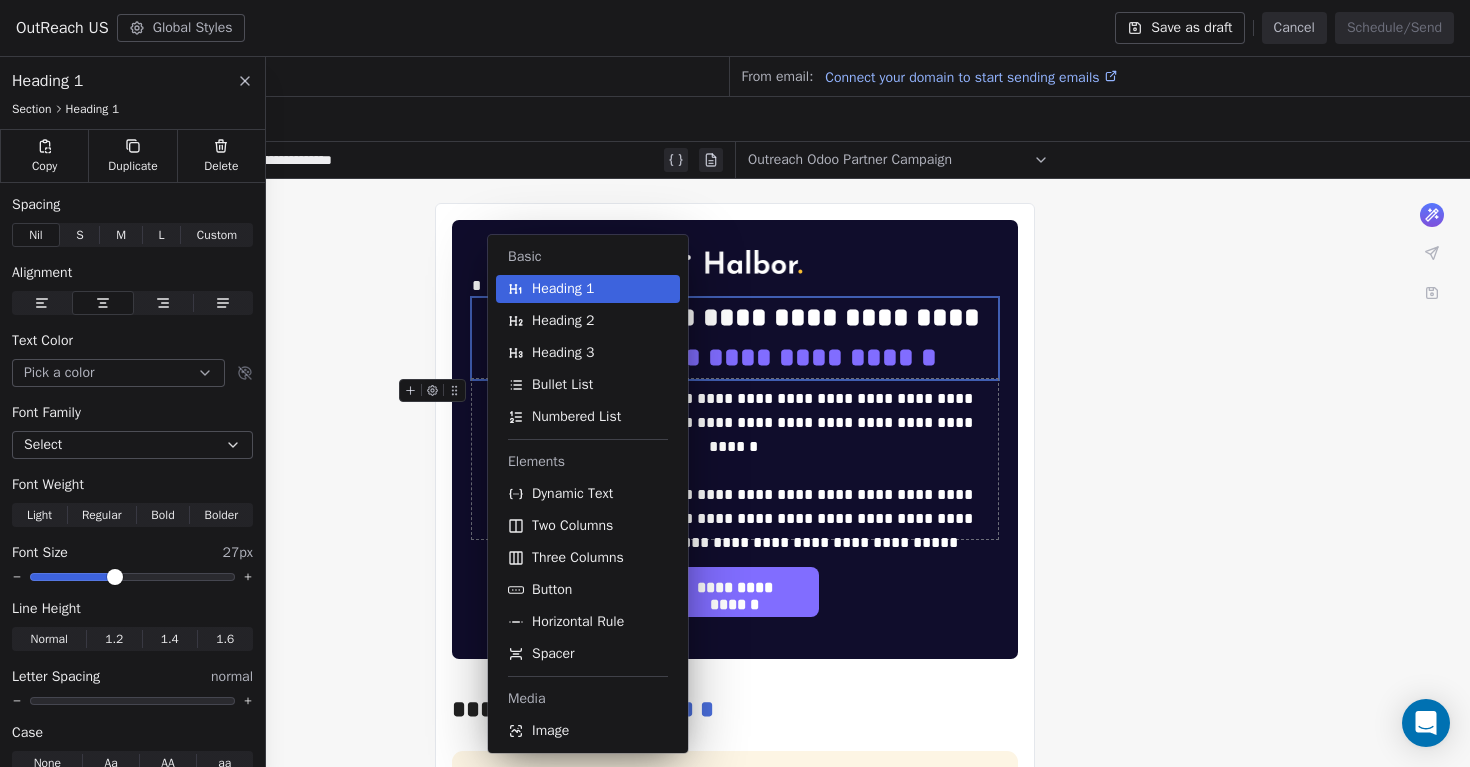 type 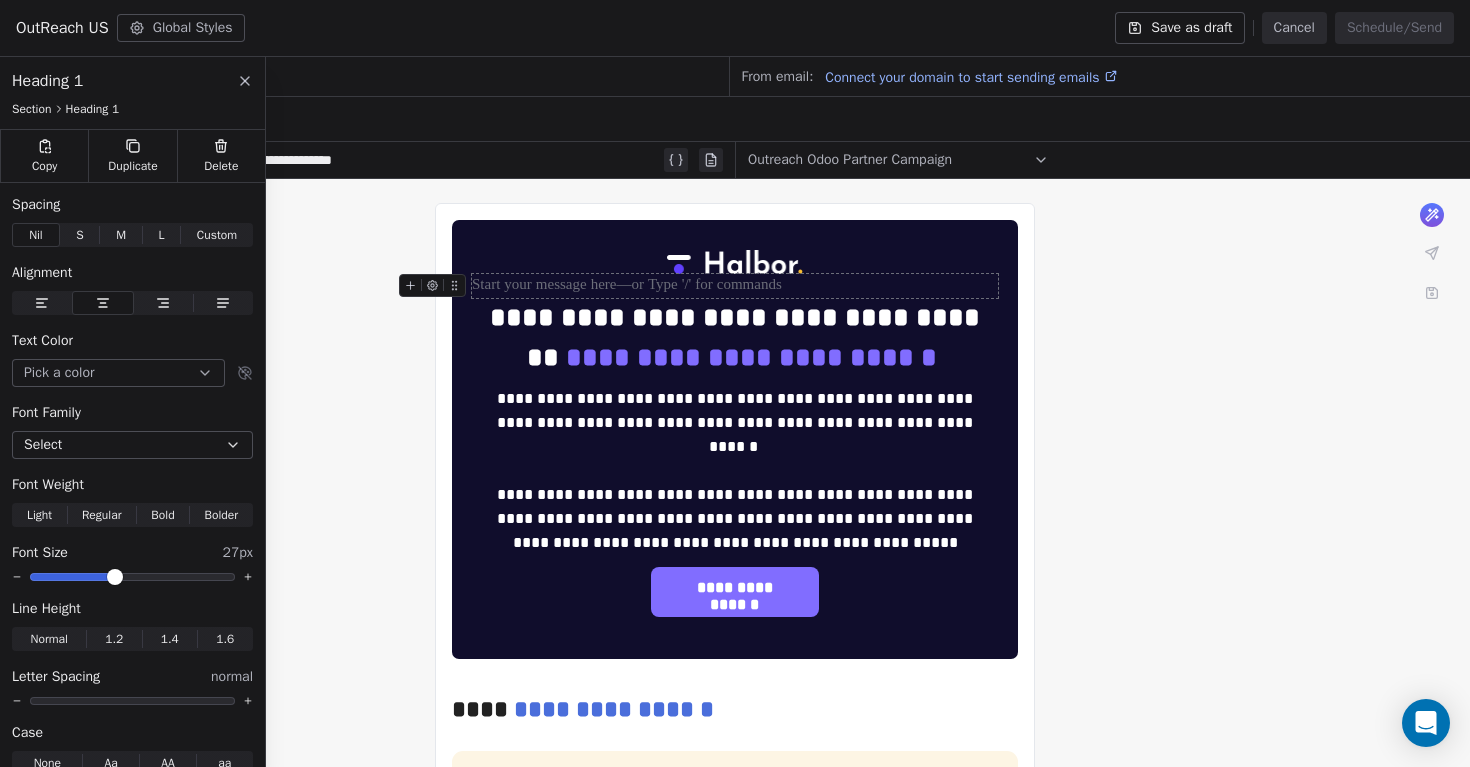 click at bounding box center [735, 286] 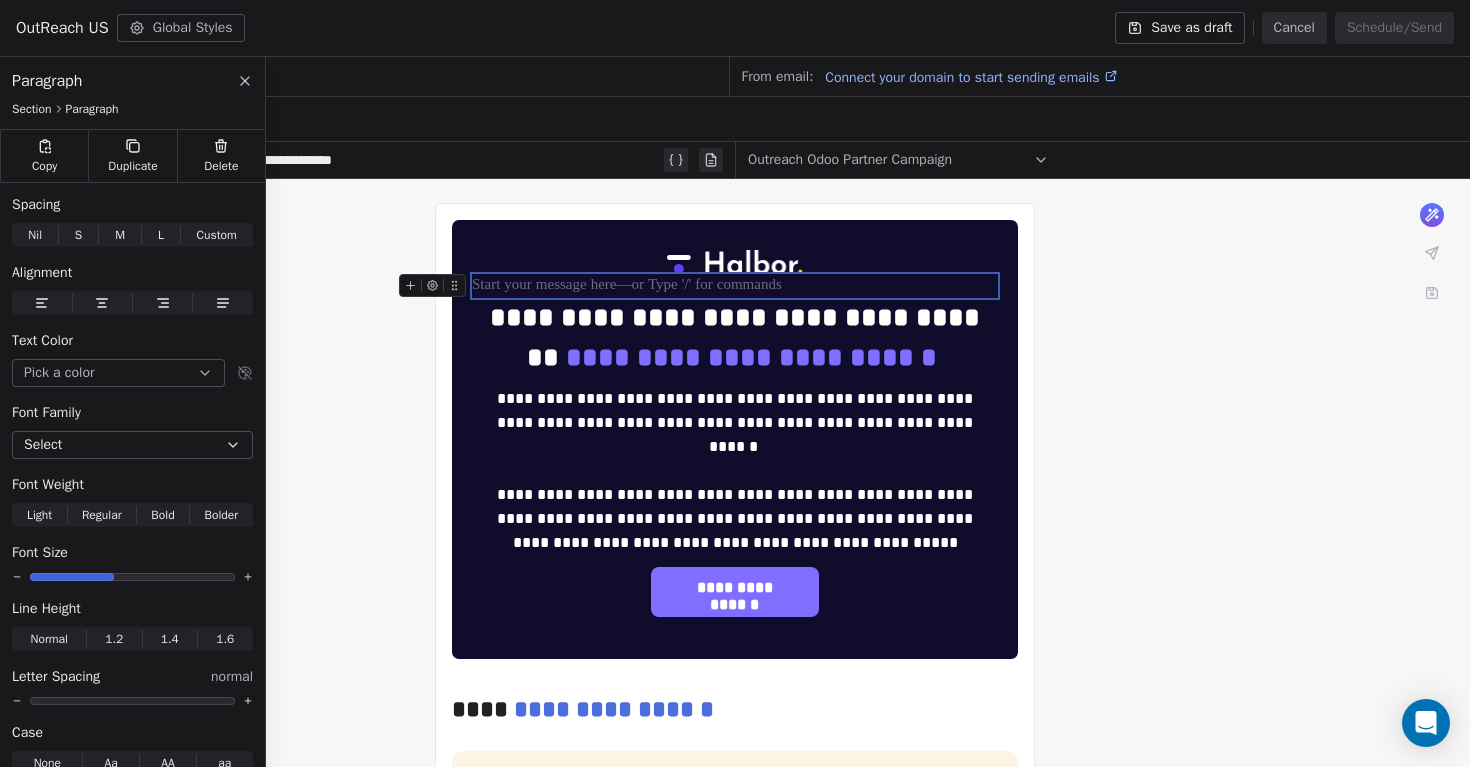 click at bounding box center [735, 286] 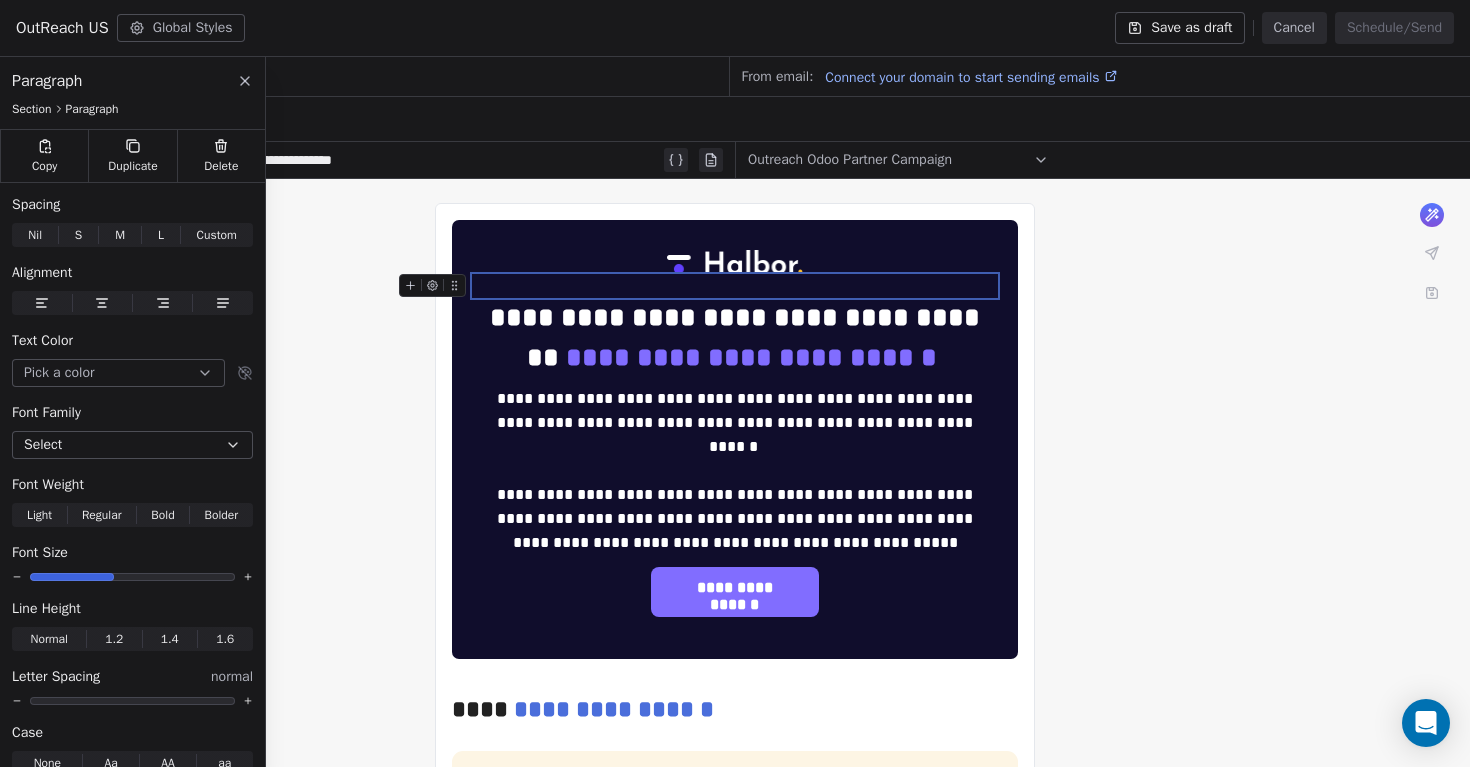 click 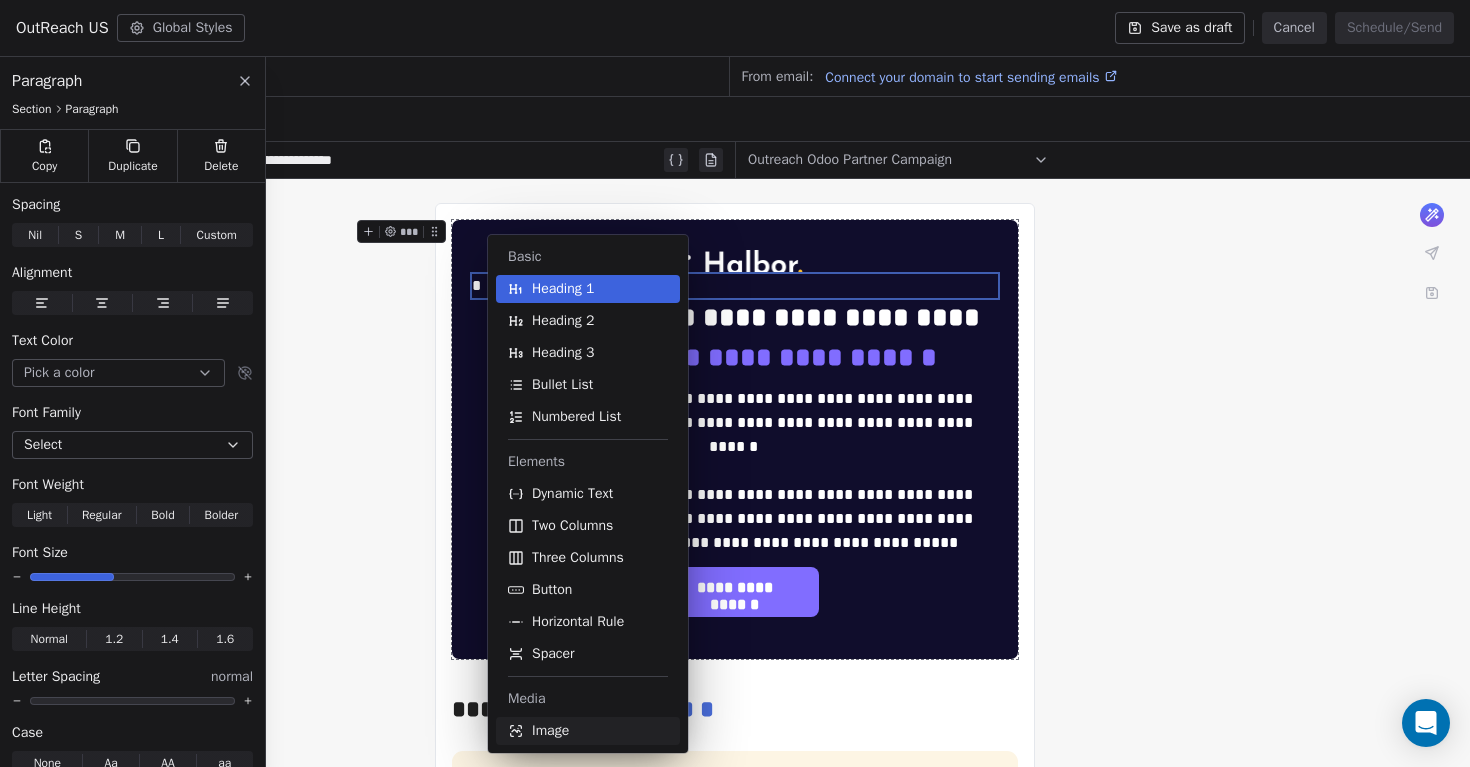 click on "Image" at bounding box center [588, 731] 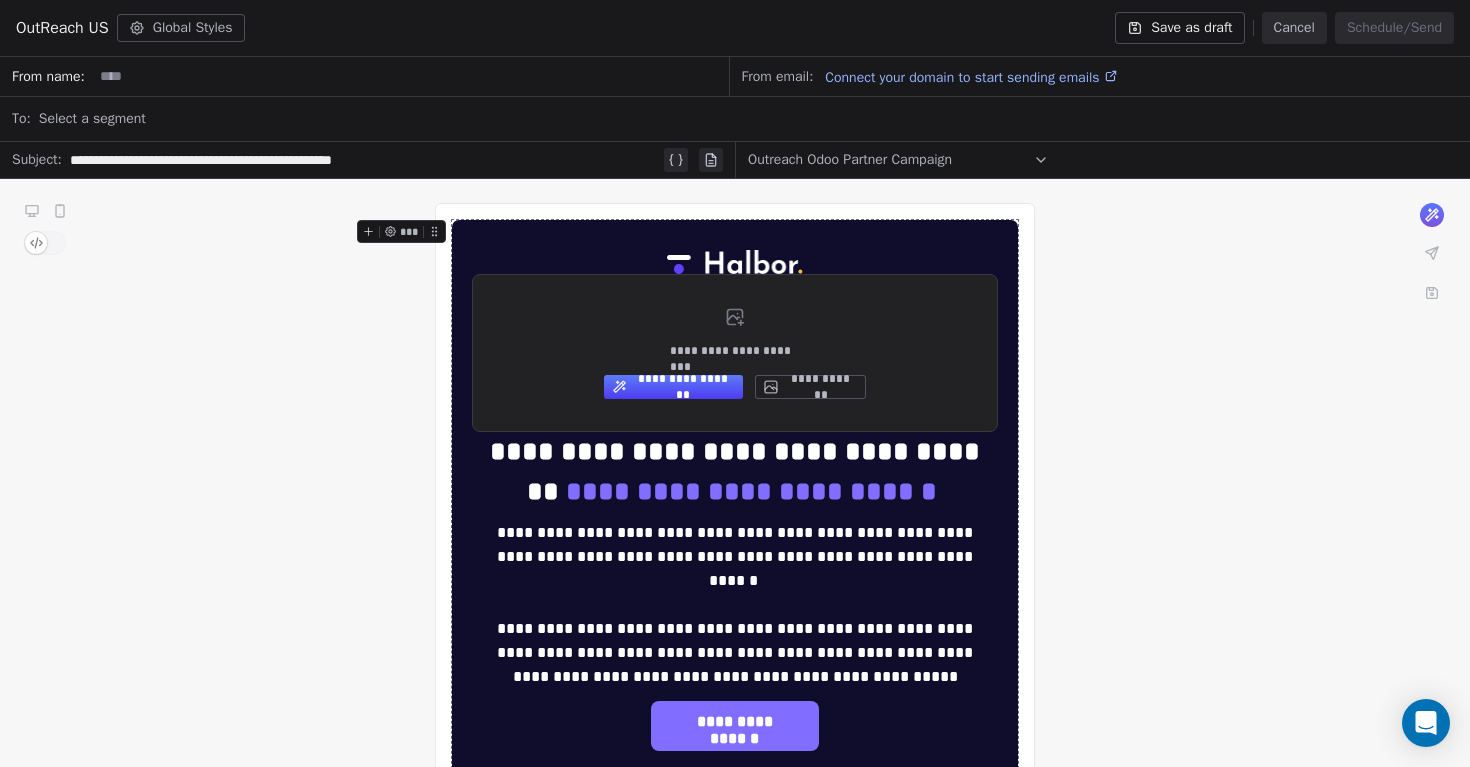click on "Cancel" at bounding box center [1294, 28] 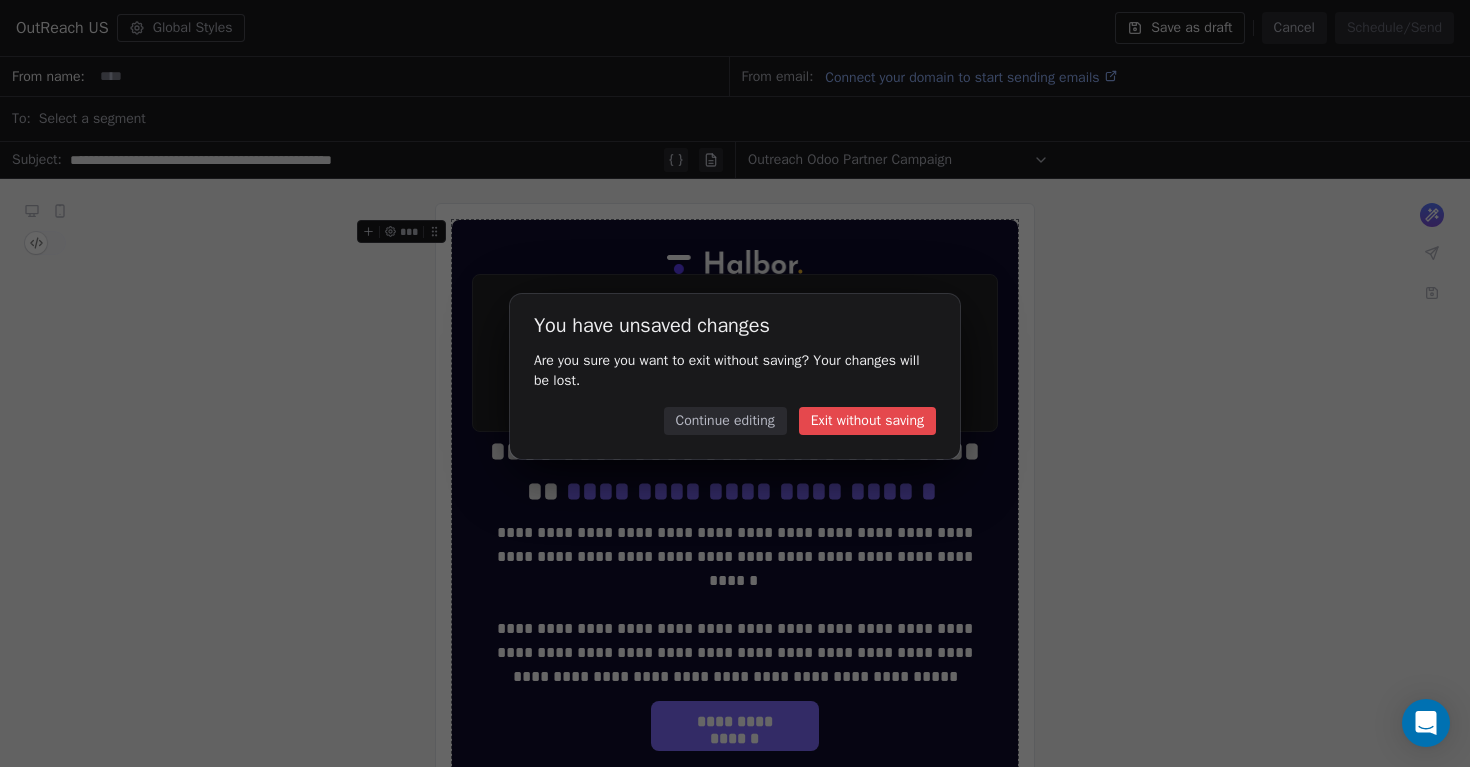 click on "Exit without saving" at bounding box center (867, 421) 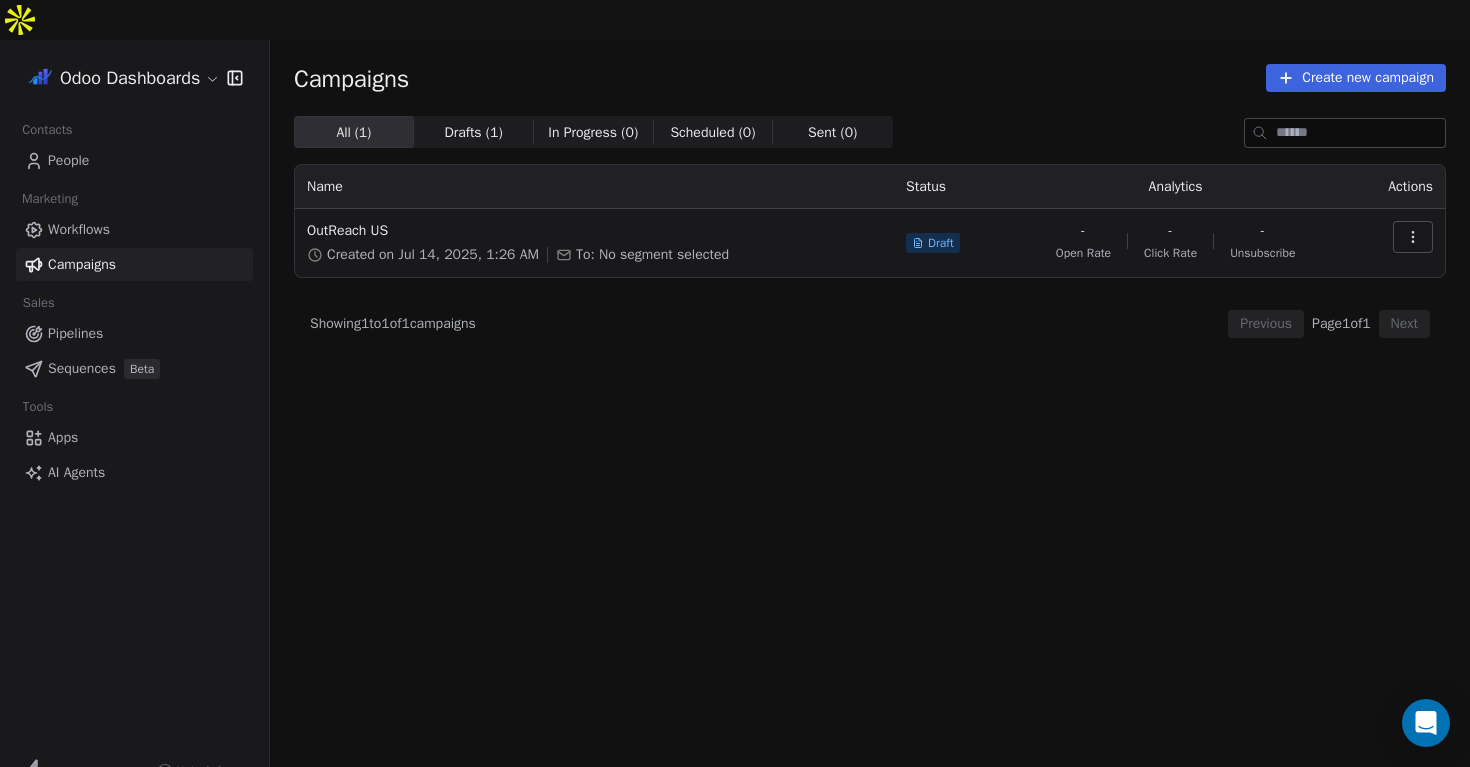 click 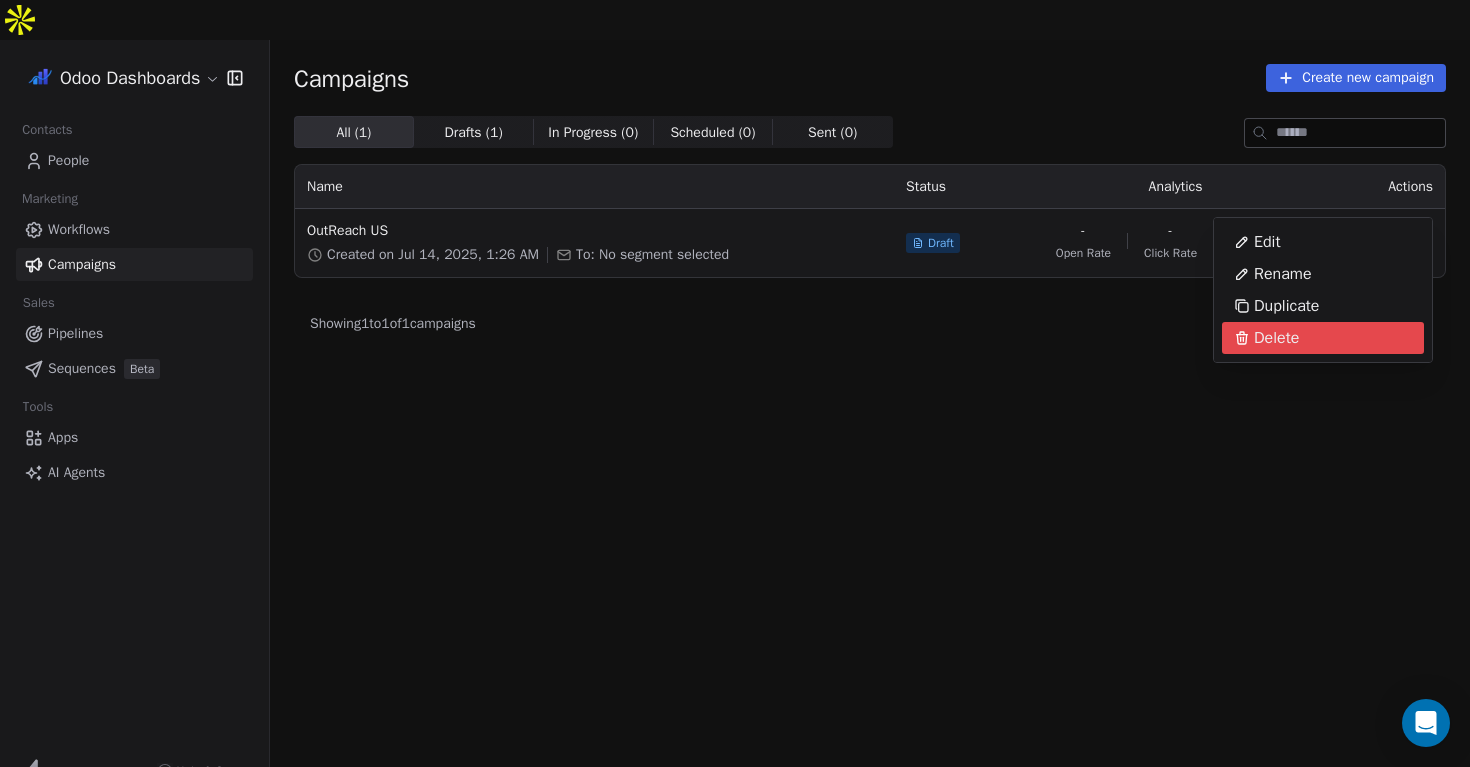 click on "Delete" at bounding box center (1276, 338) 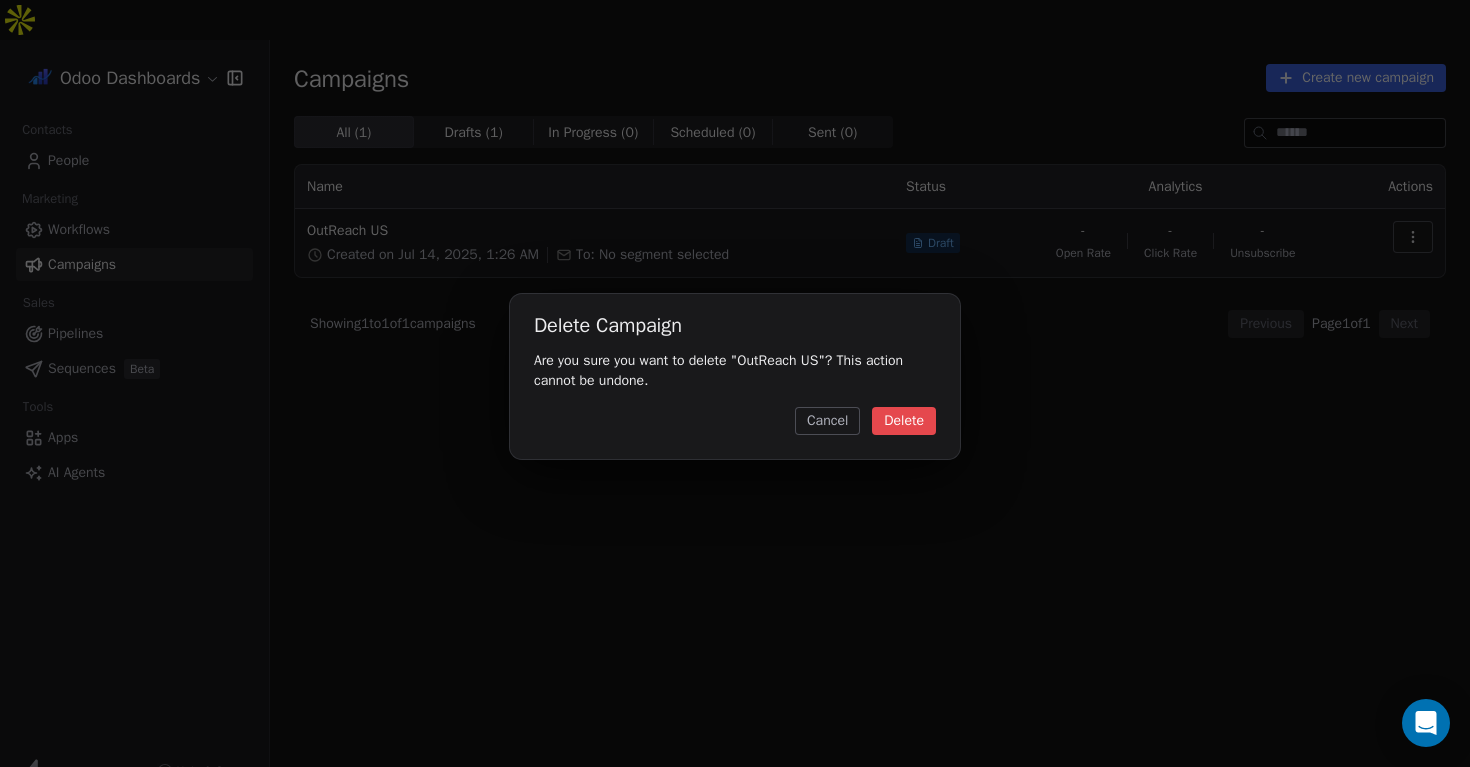 click on "Delete" at bounding box center (904, 421) 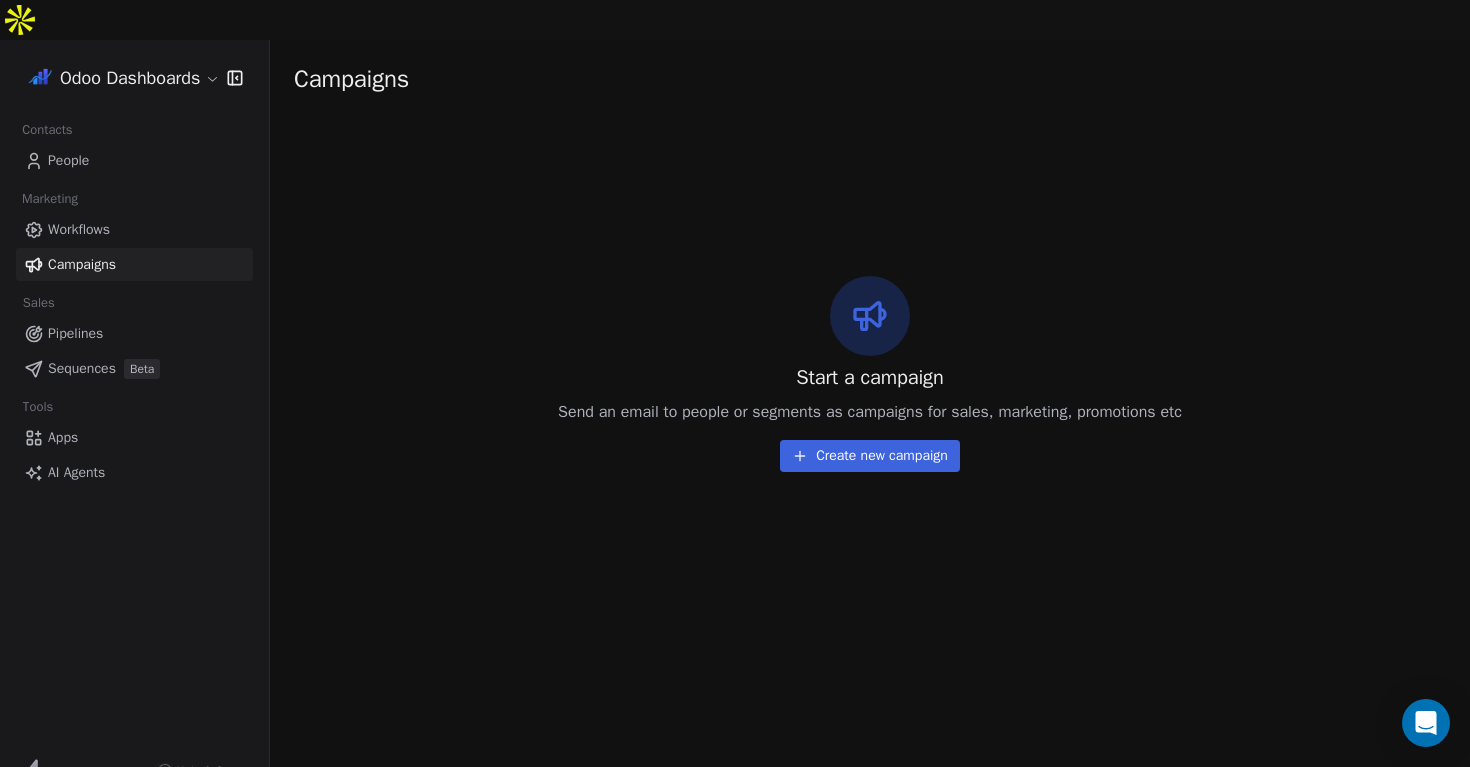 click on "Create new campaign" at bounding box center [870, 456] 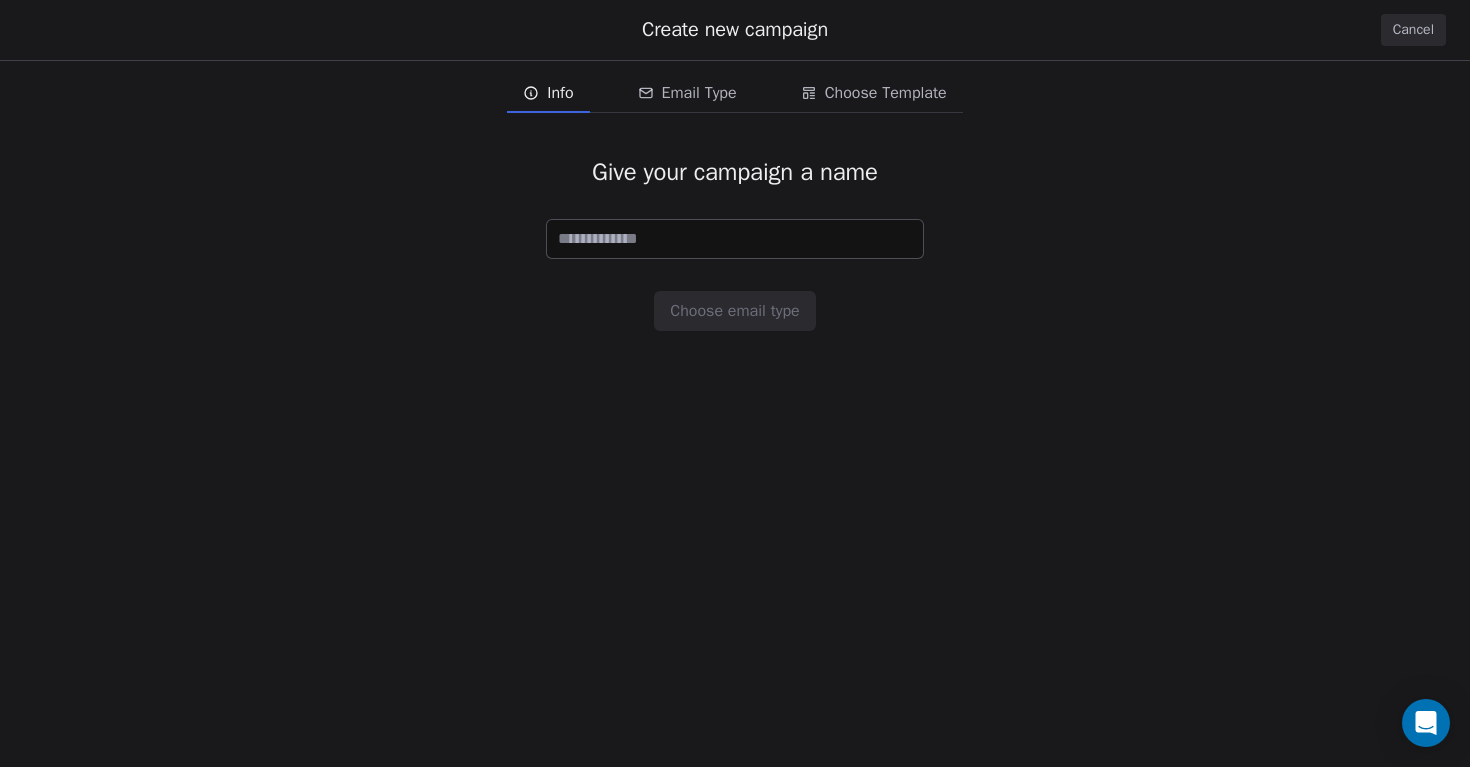 click at bounding box center [735, 239] 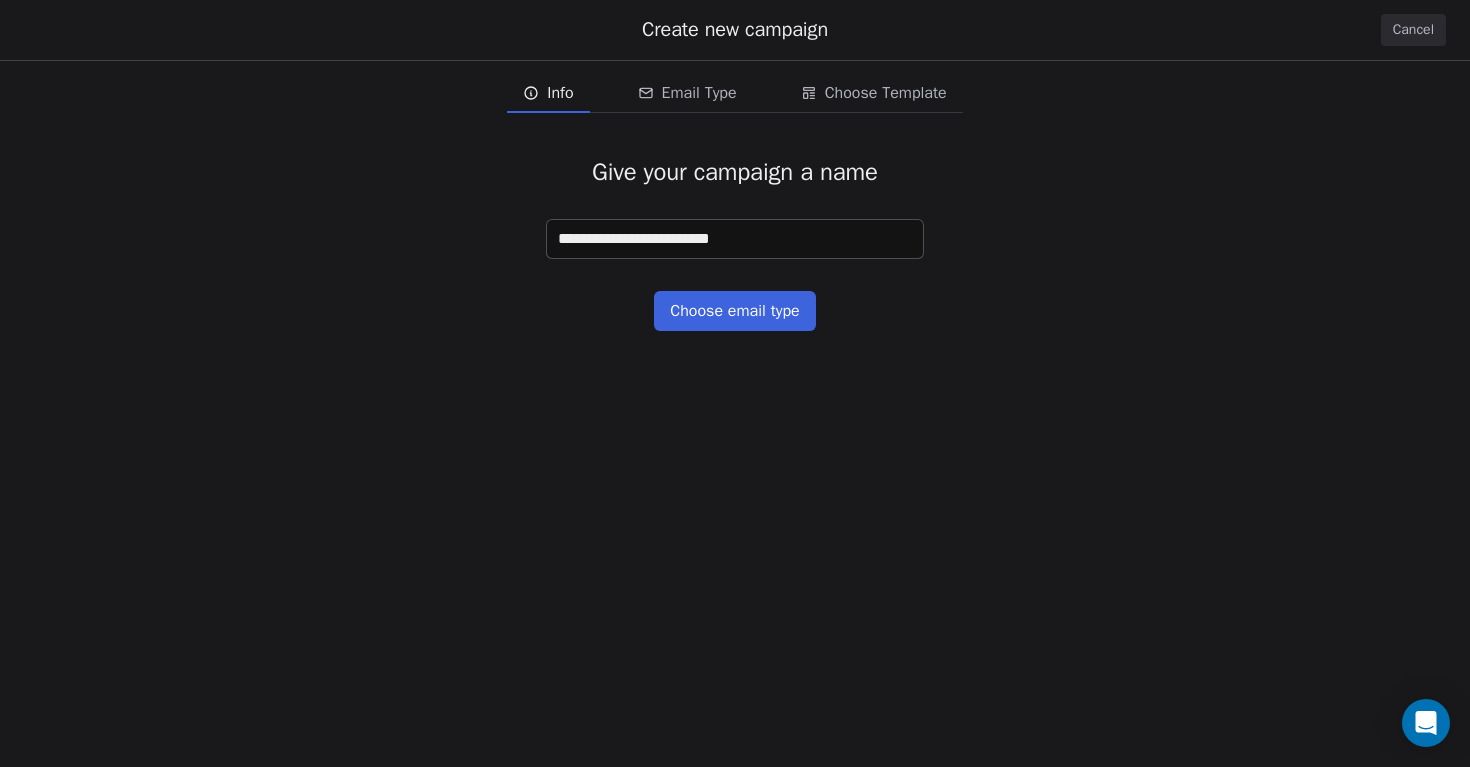 type on "**********" 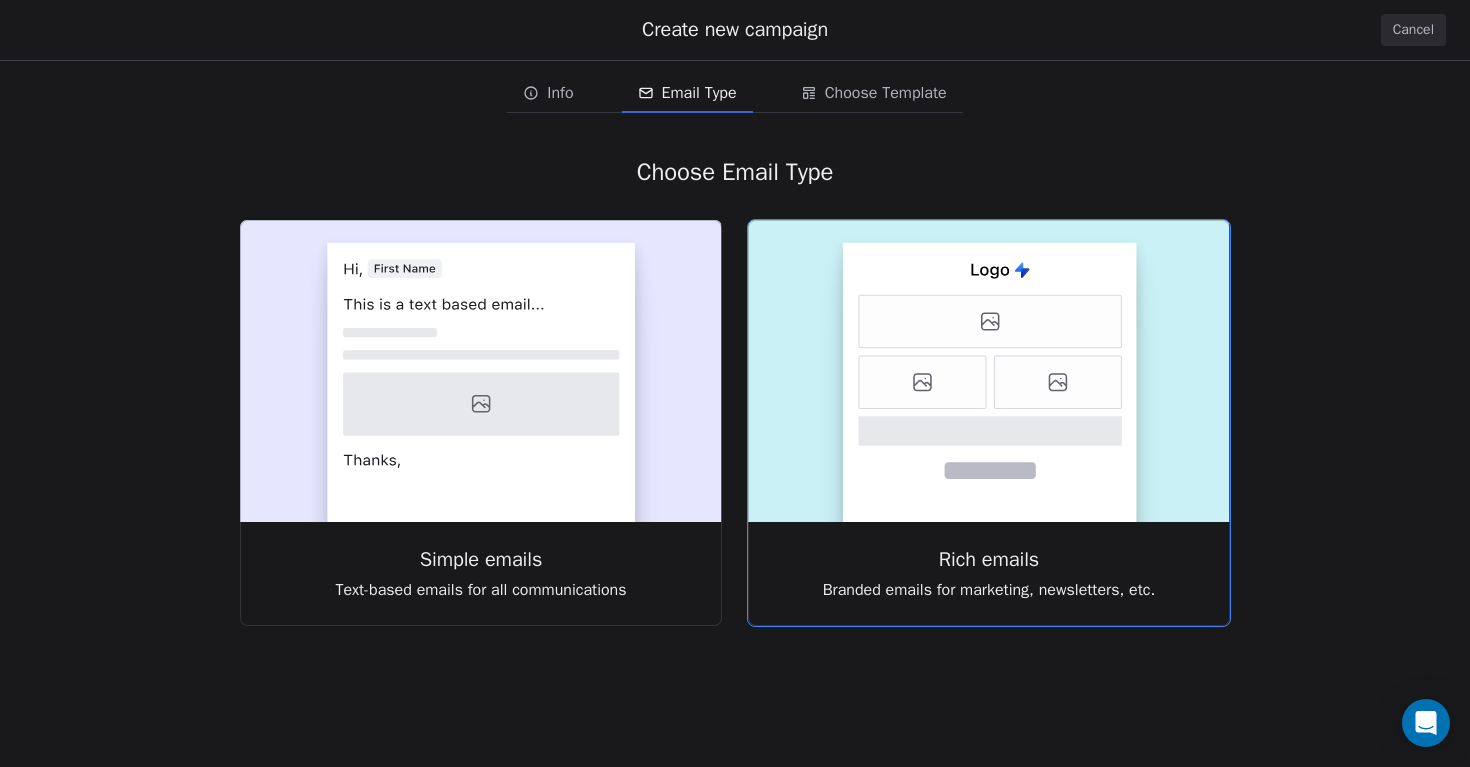 click 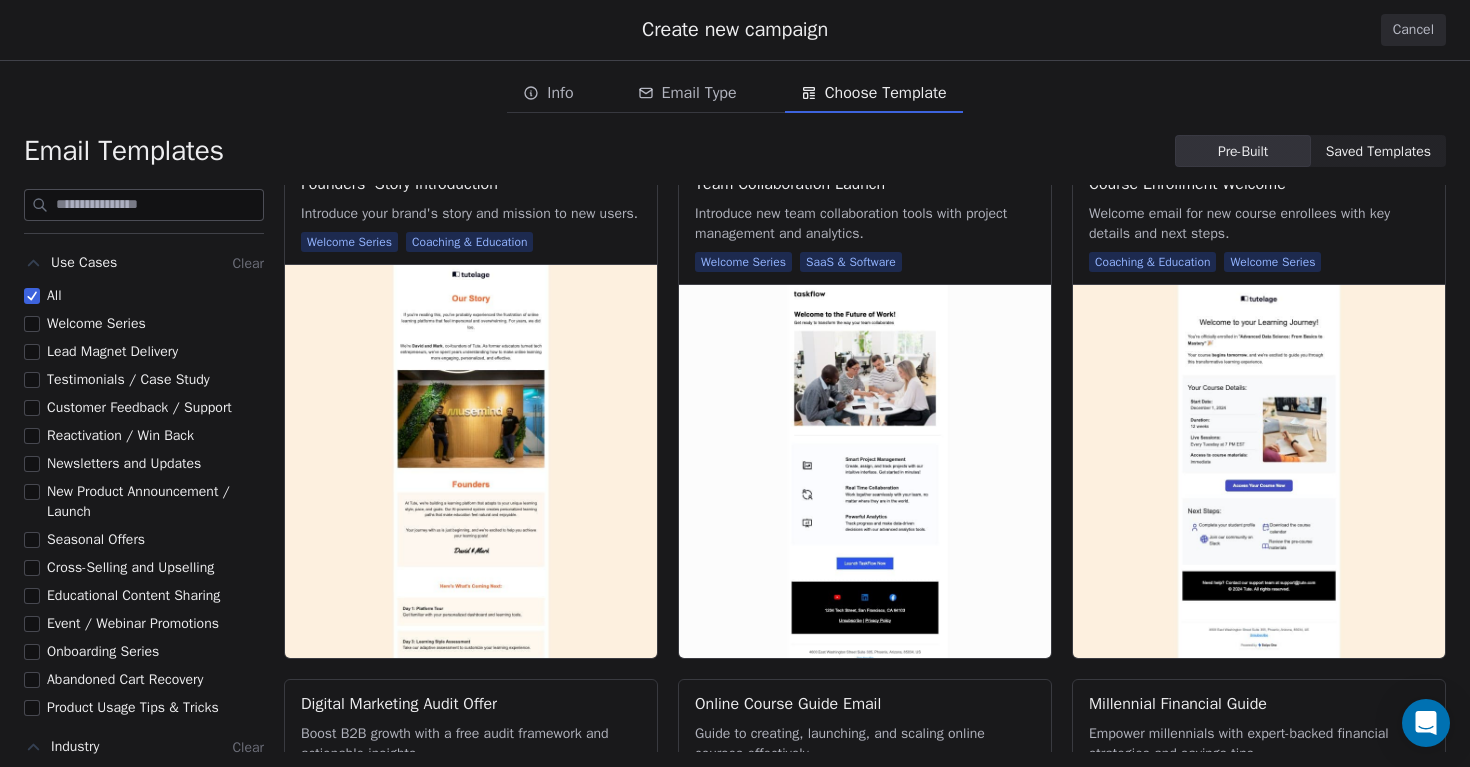 scroll, scrollTop: 453, scrollLeft: 0, axis: vertical 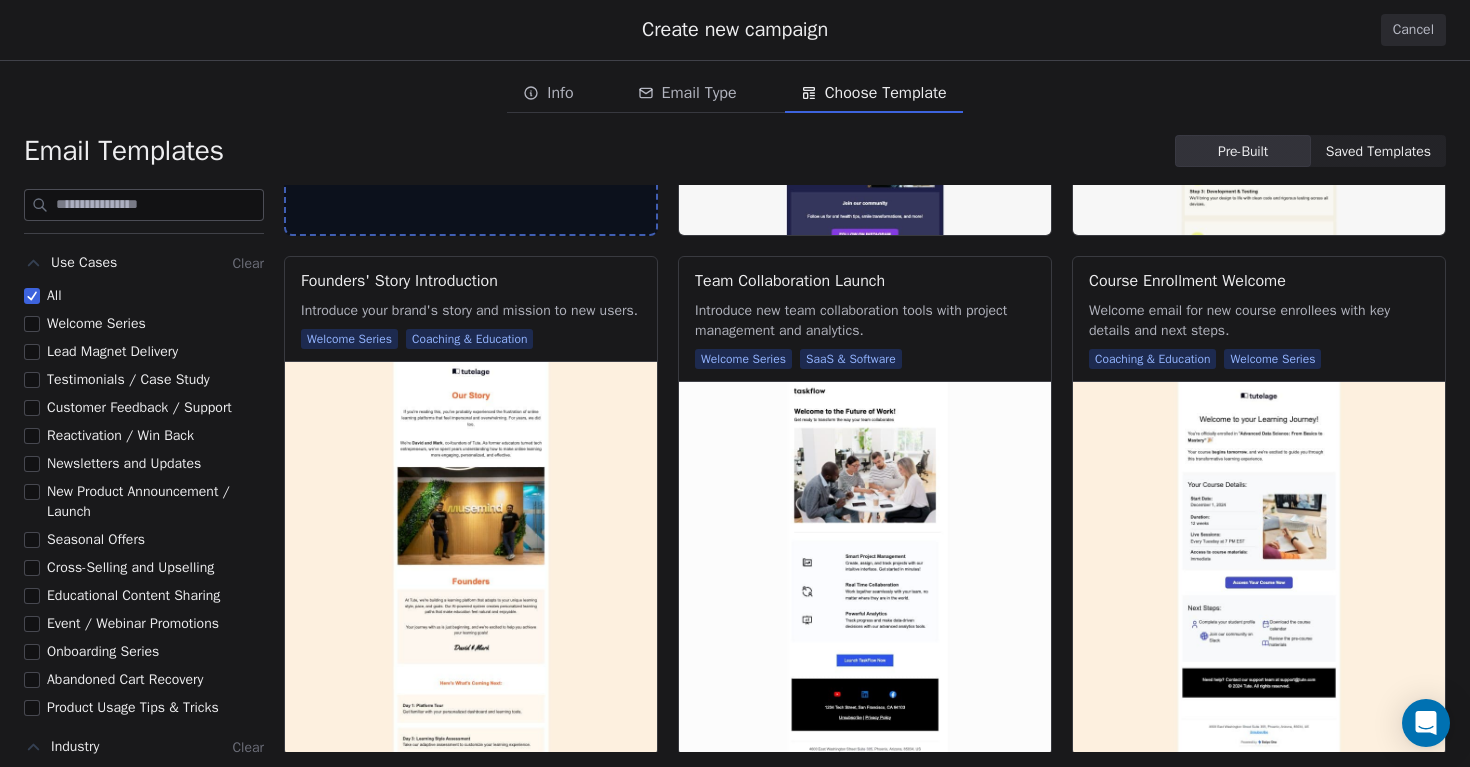click on "All" at bounding box center (32, 296) 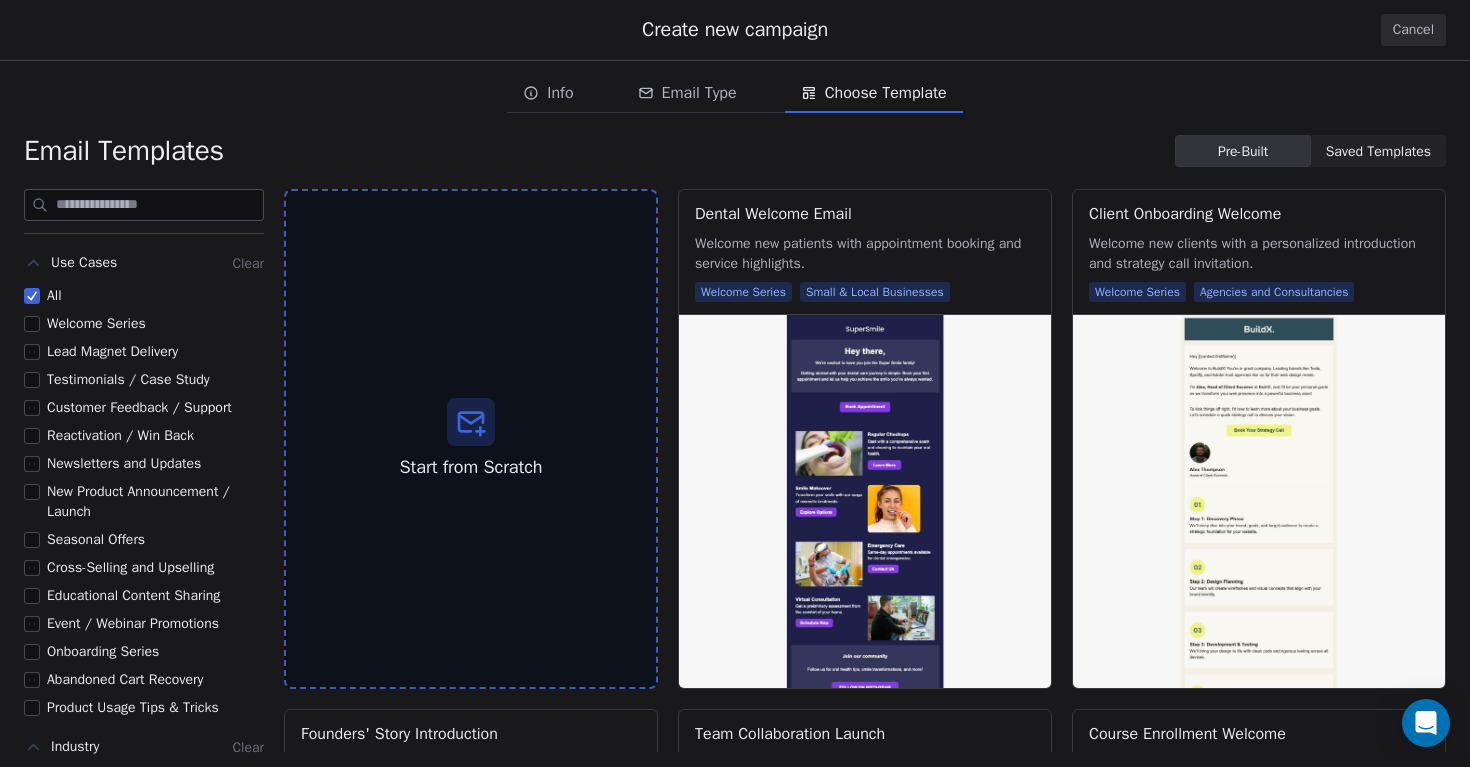 click on "Lead Magnet Delivery" at bounding box center (112, 351) 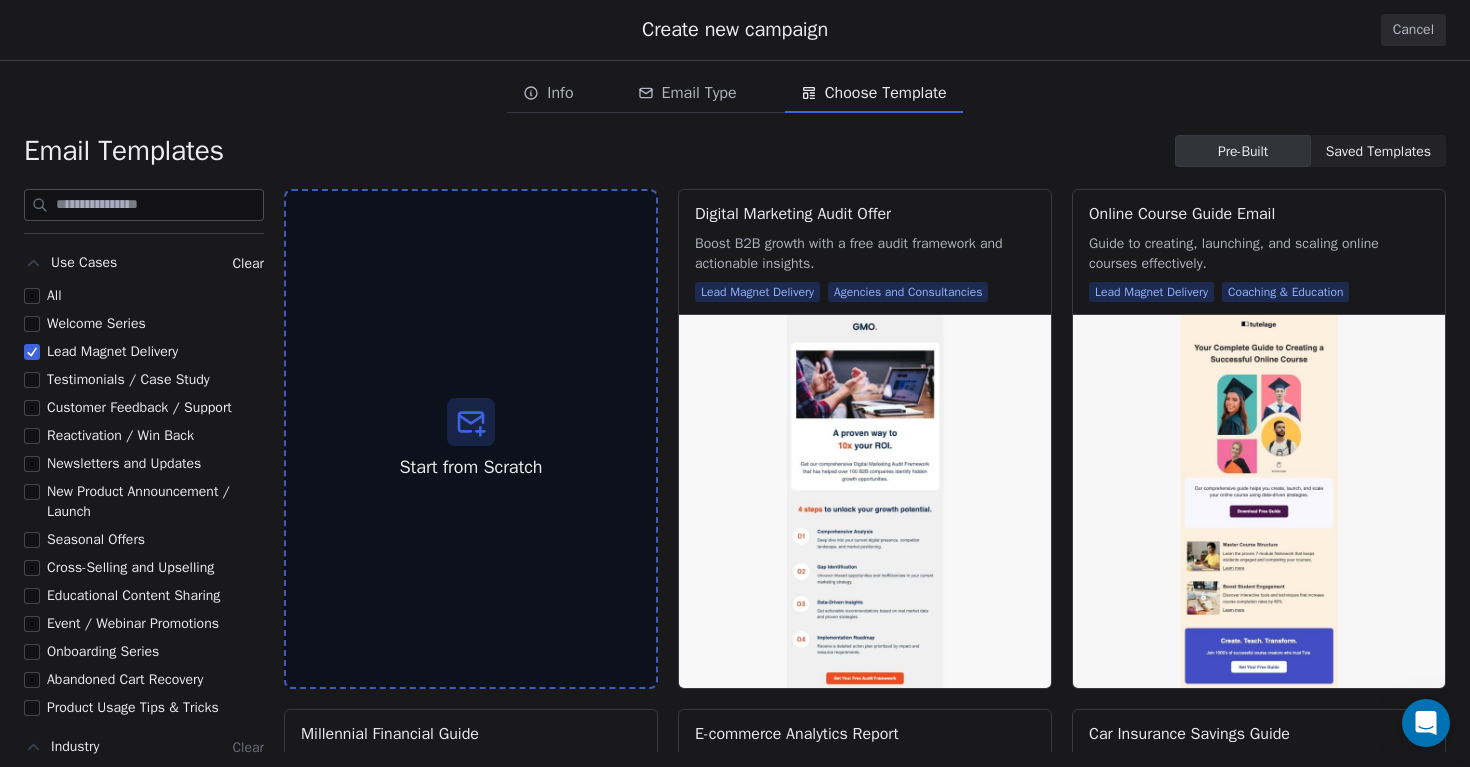 click on "Lead Magnet Delivery" at bounding box center (112, 351) 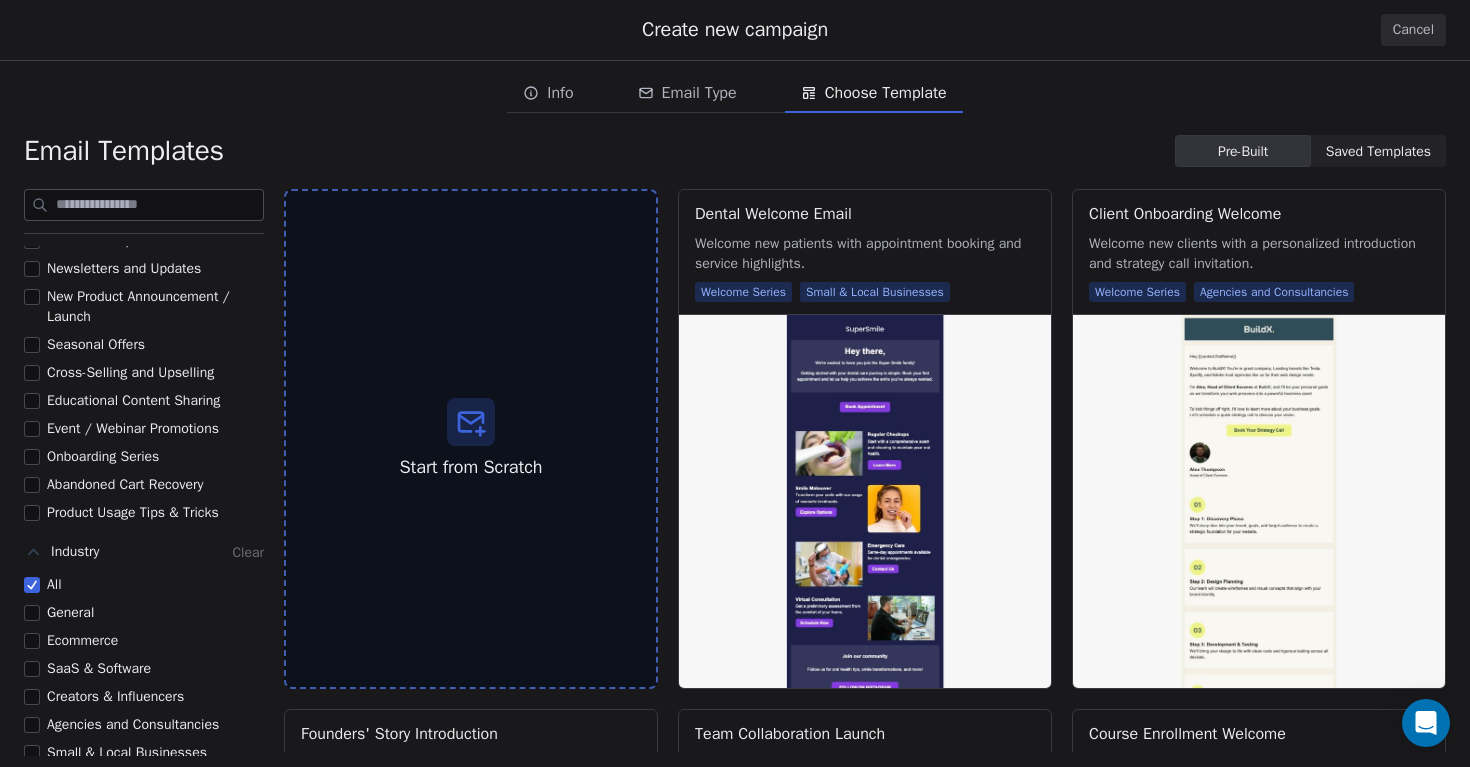 scroll, scrollTop: 230, scrollLeft: 0, axis: vertical 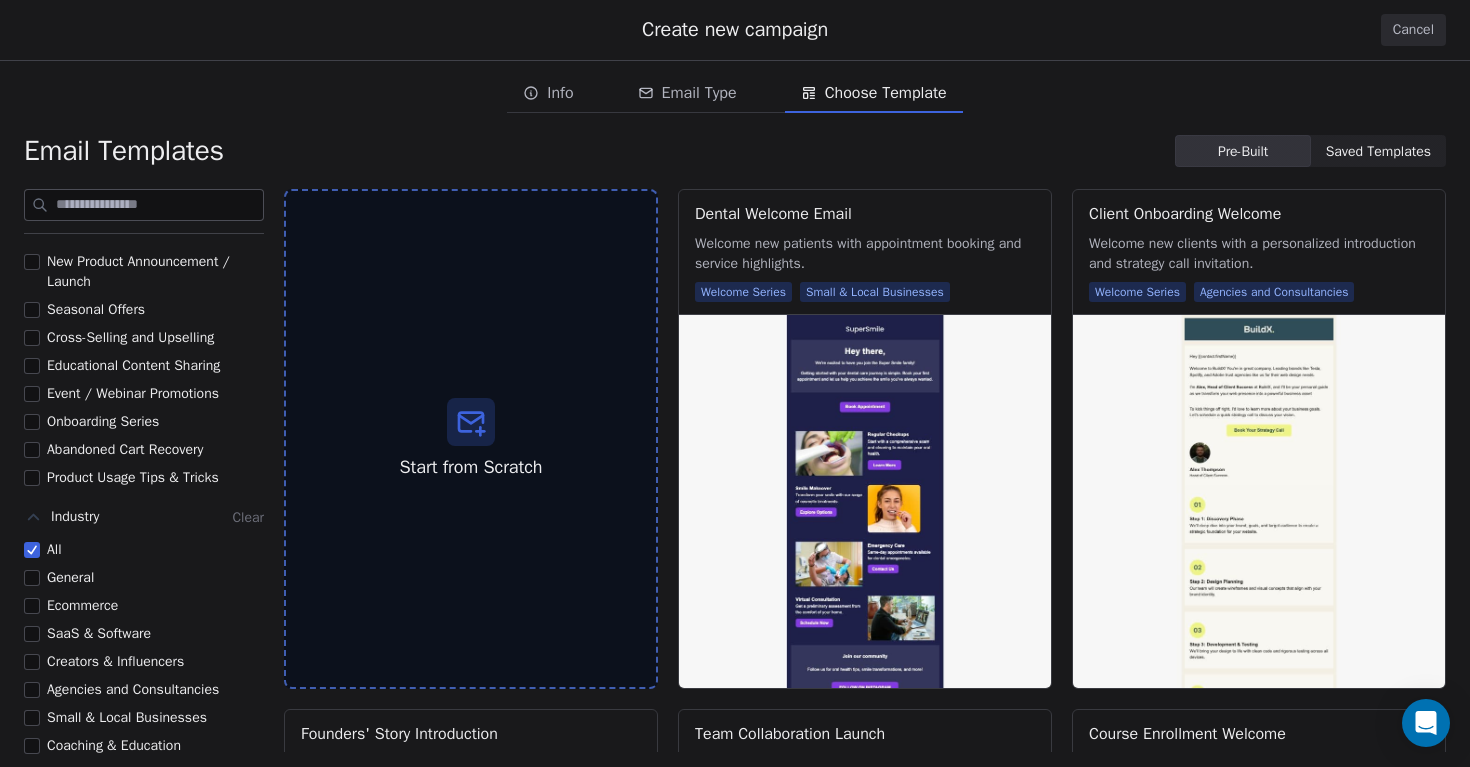 click on "SaaS & Software" at bounding box center (99, 633) 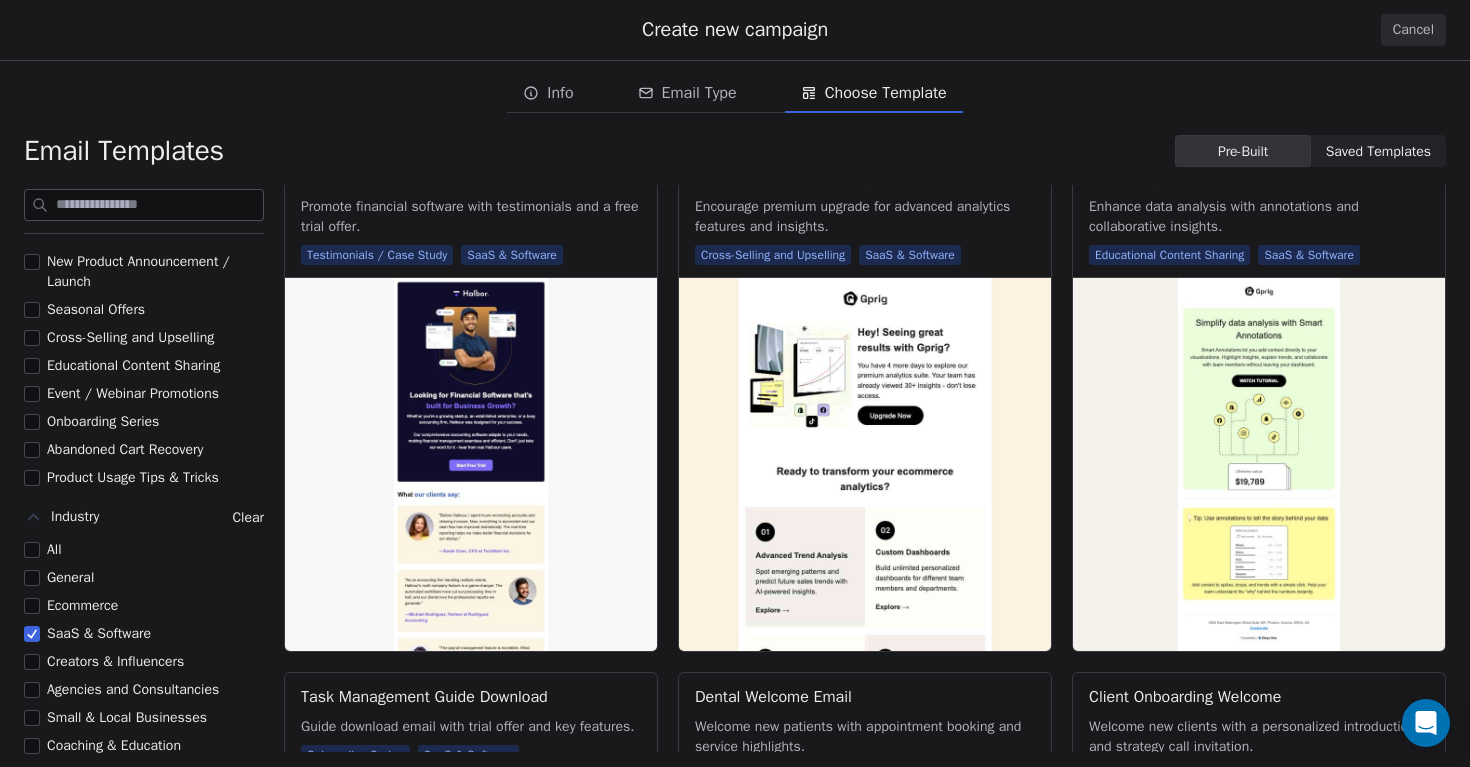 scroll, scrollTop: 407, scrollLeft: 0, axis: vertical 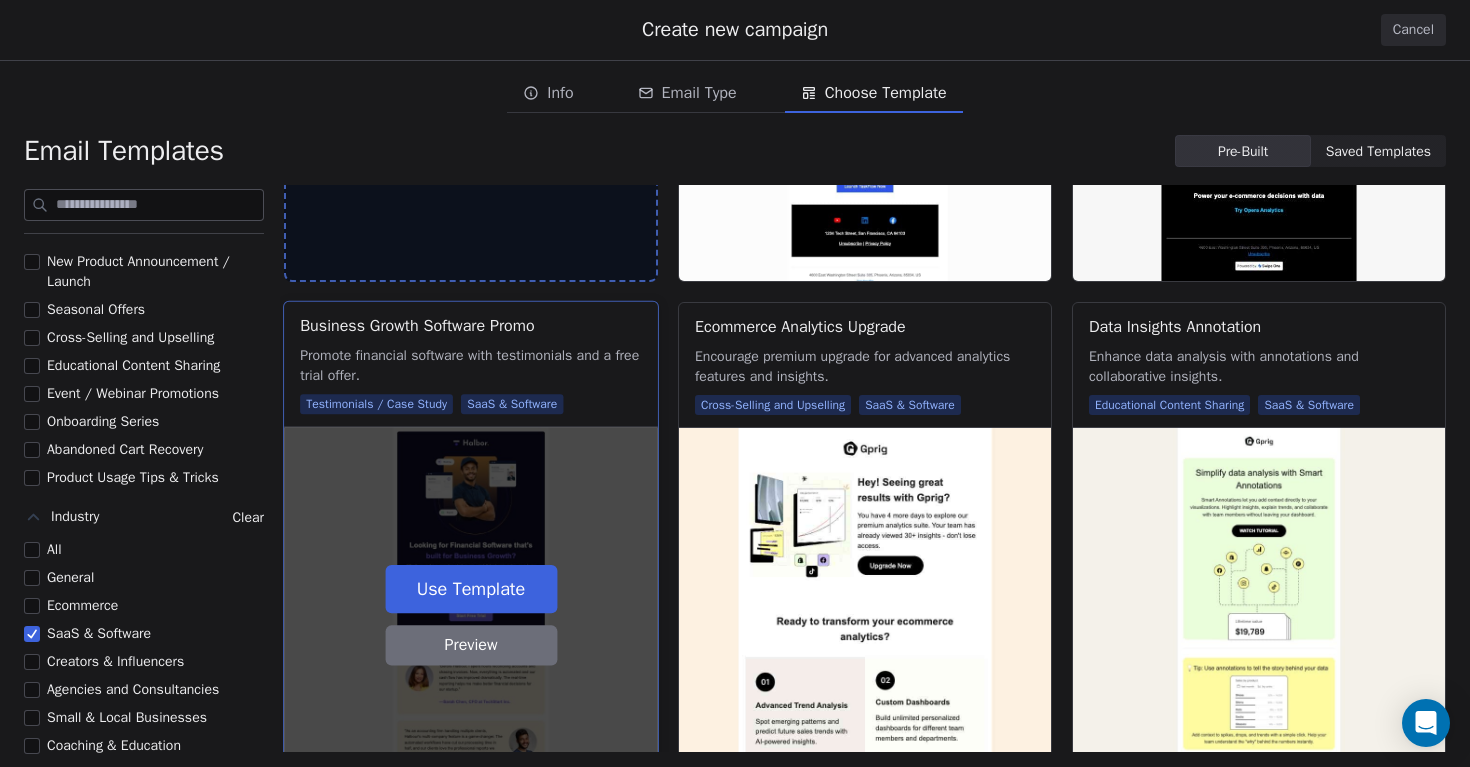 click on "Use Template" at bounding box center [471, 589] 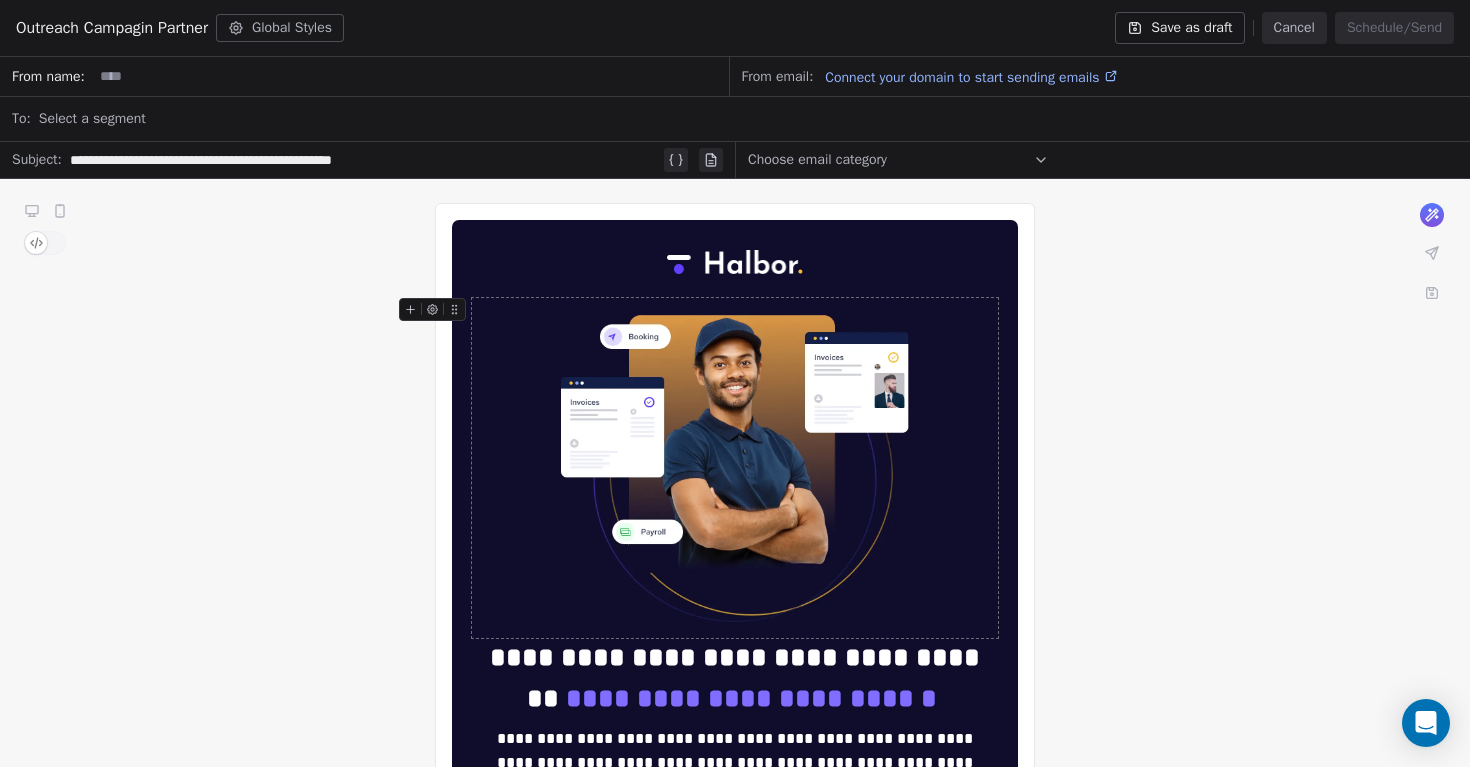 click at bounding box center (735, 468) 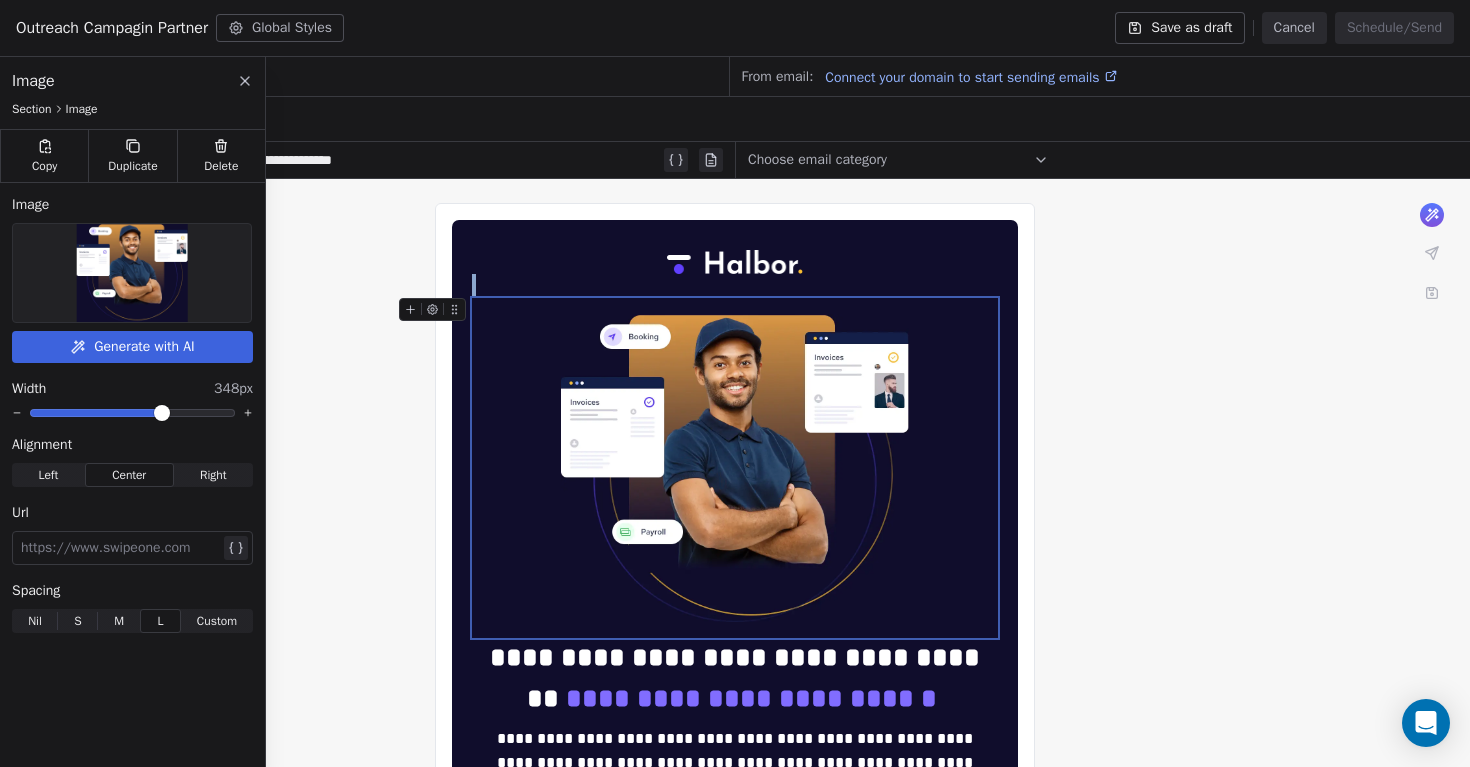 click at bounding box center (132, 273) 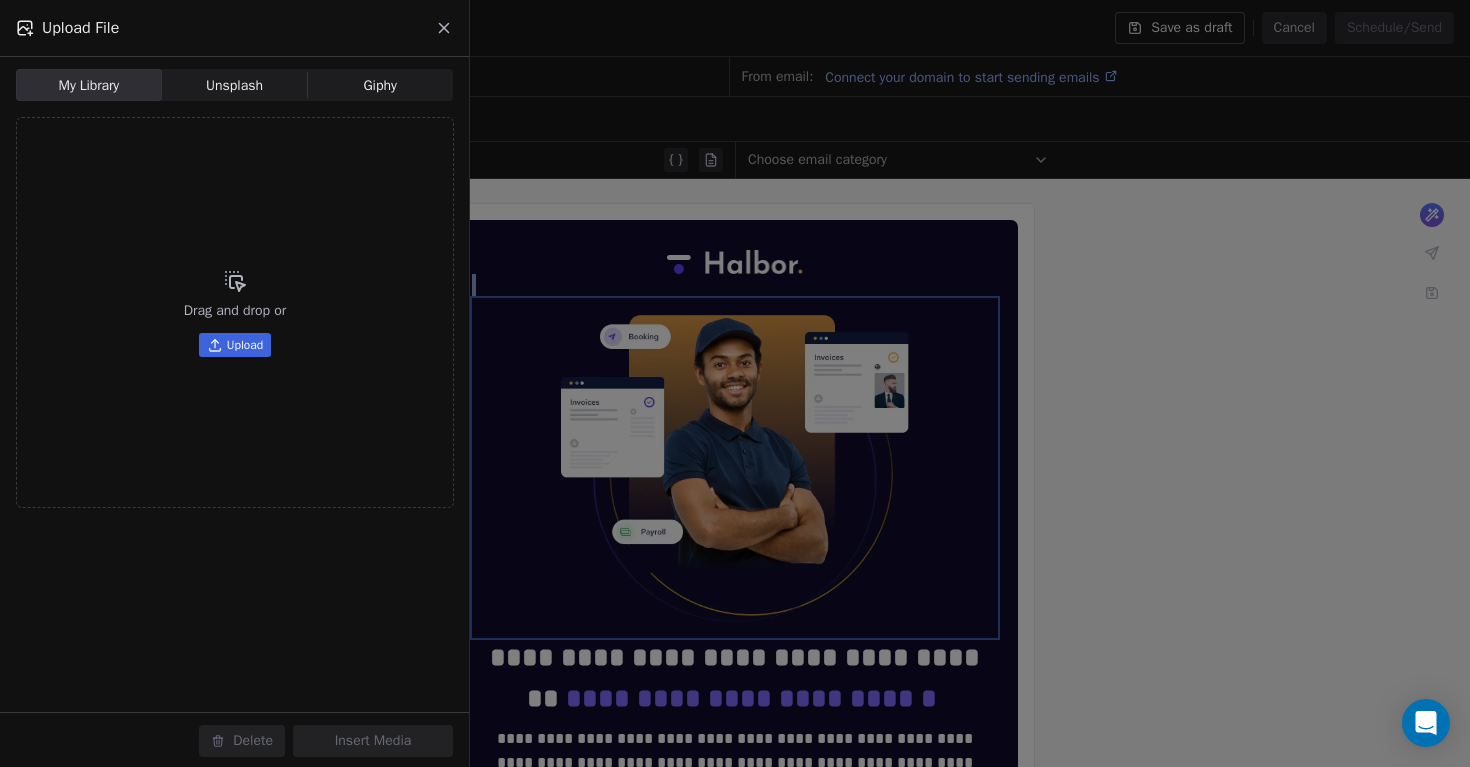 click on "Upload" at bounding box center [245, 345] 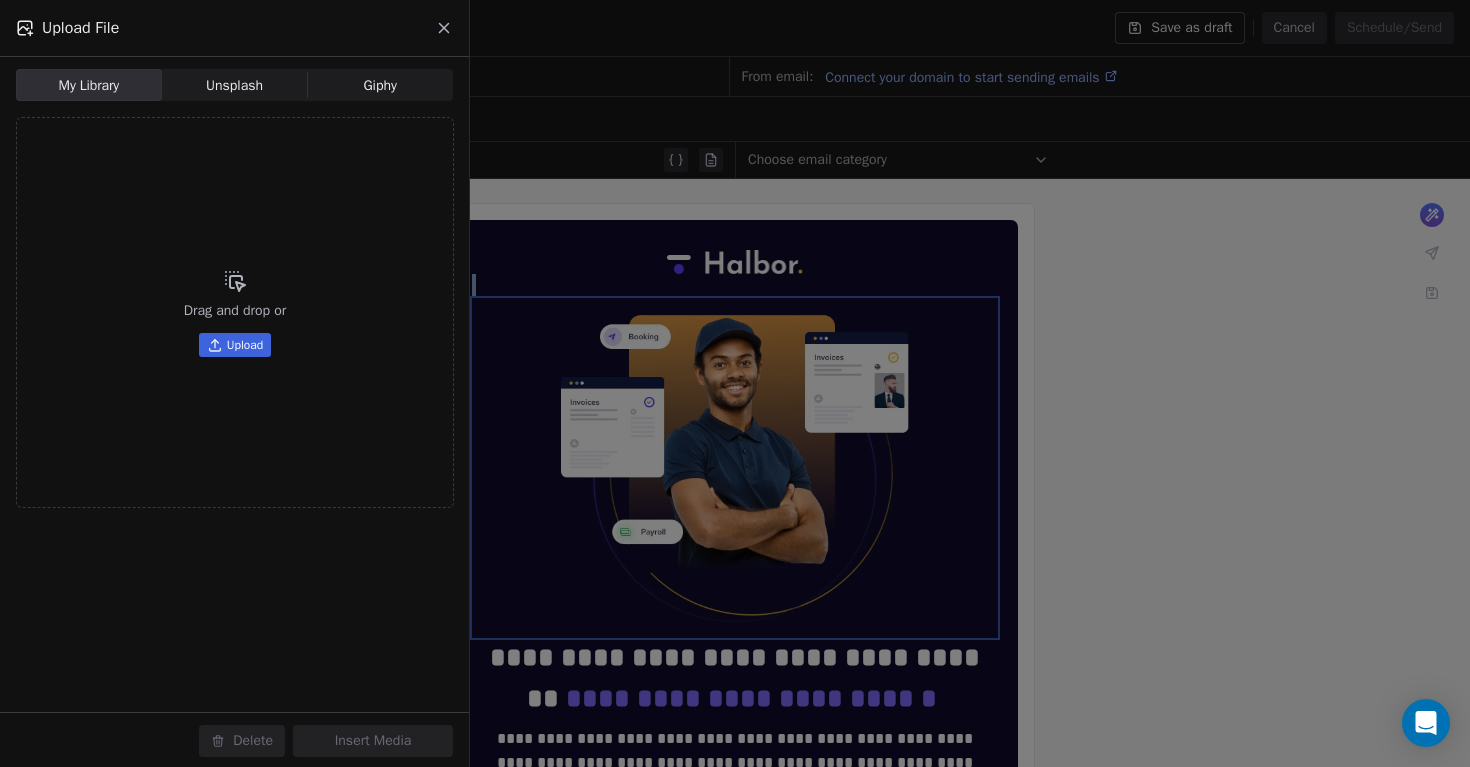 click on "Upload" at bounding box center [245, 345] 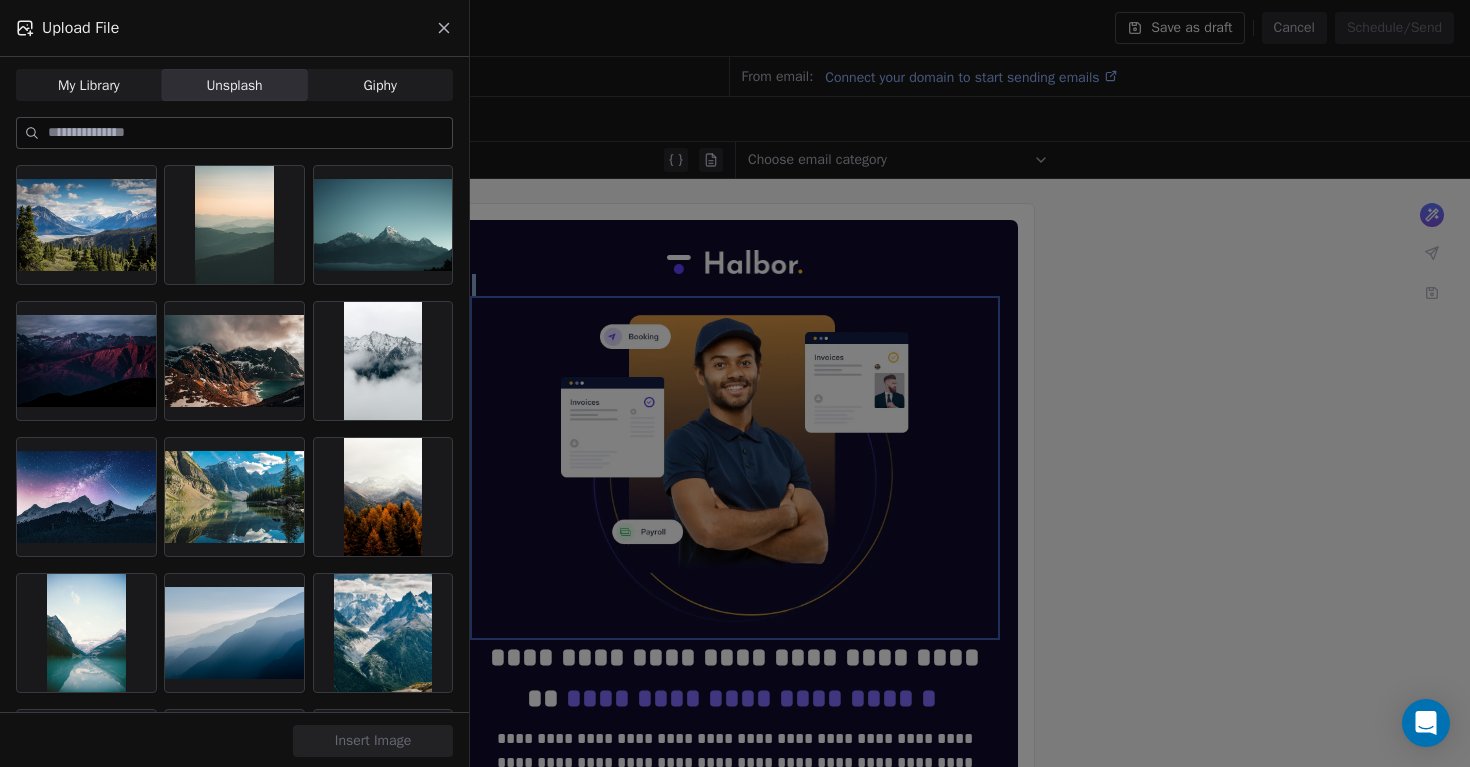 click on "Giphy" at bounding box center (380, 85) 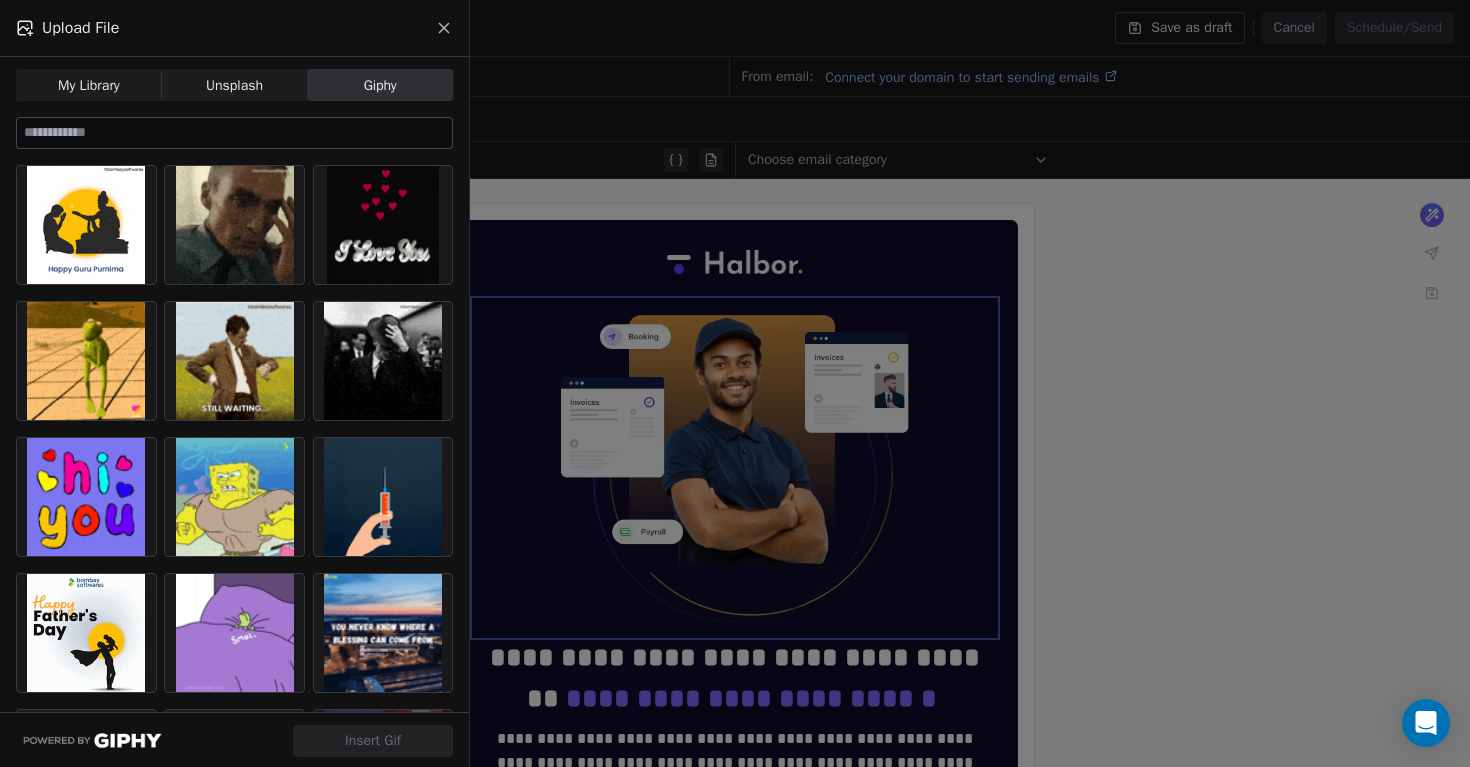 click 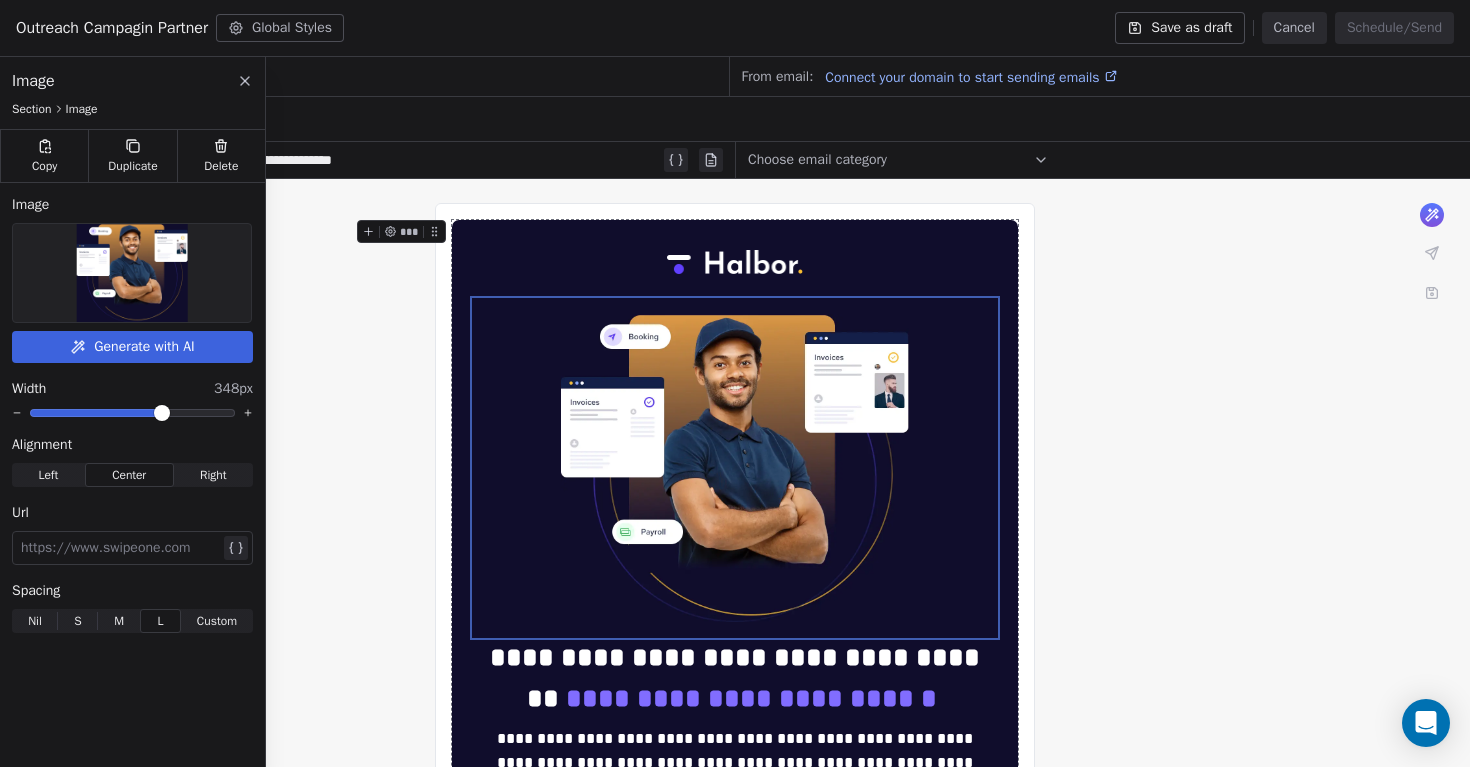 click on "**********" at bounding box center (735, 1175) 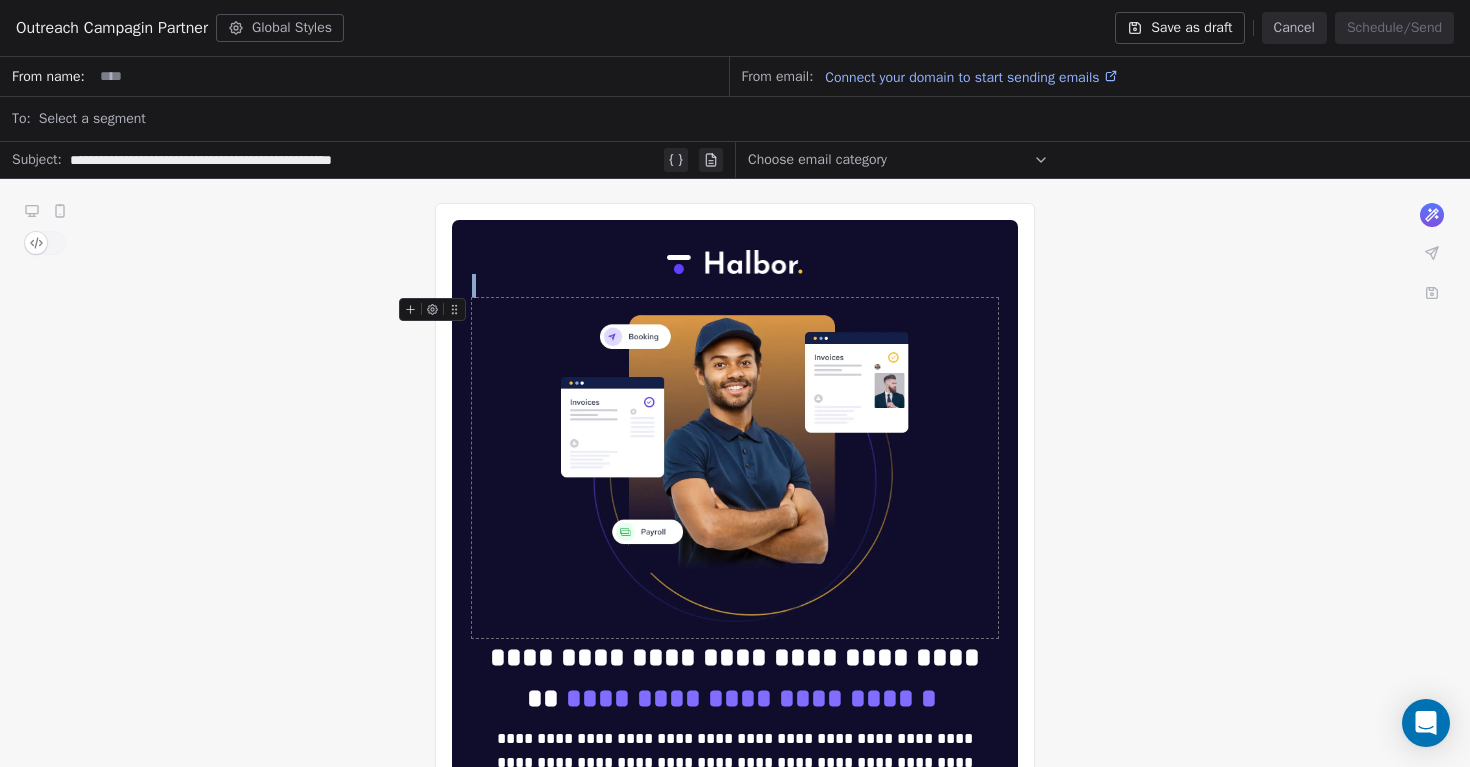 click at bounding box center [735, 468] 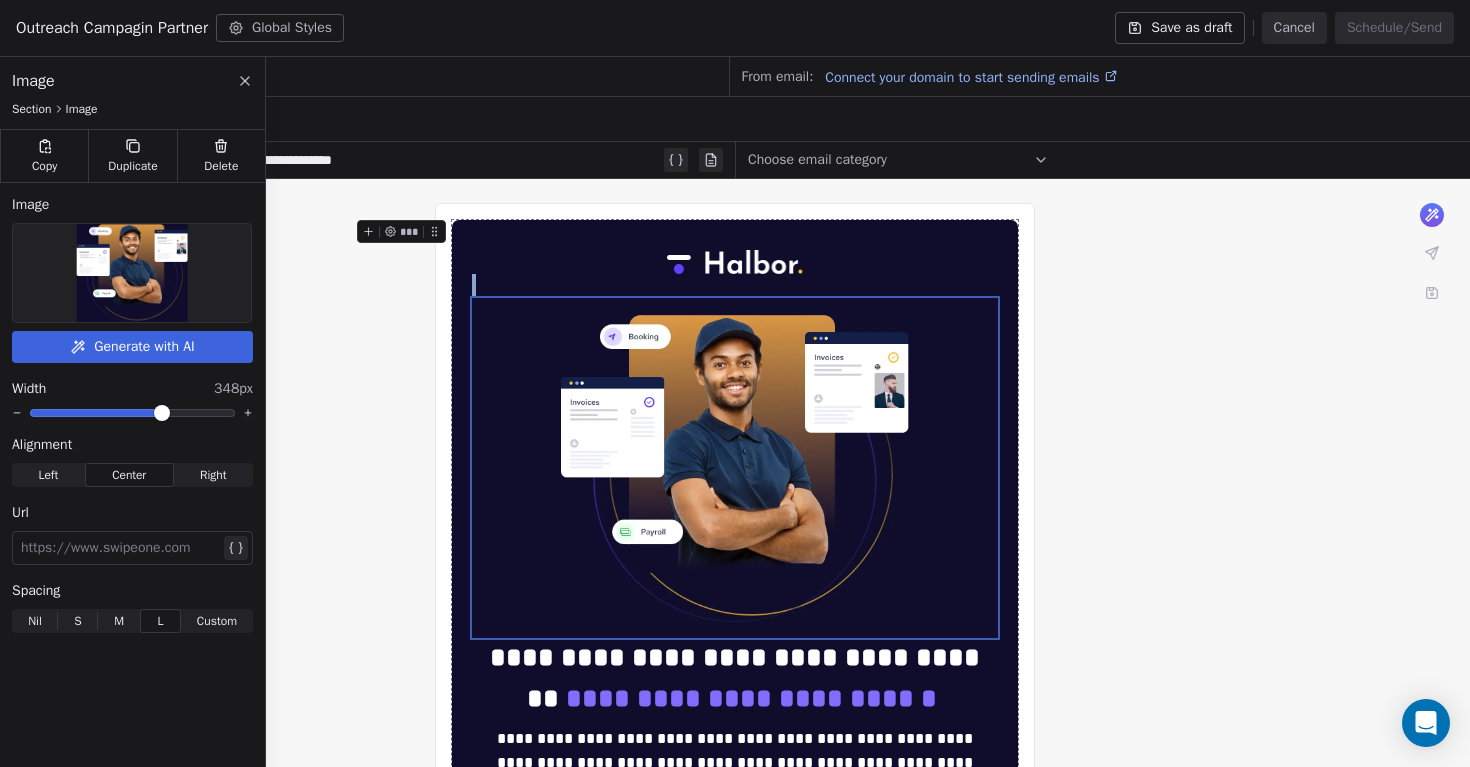 click at bounding box center [132, 273] 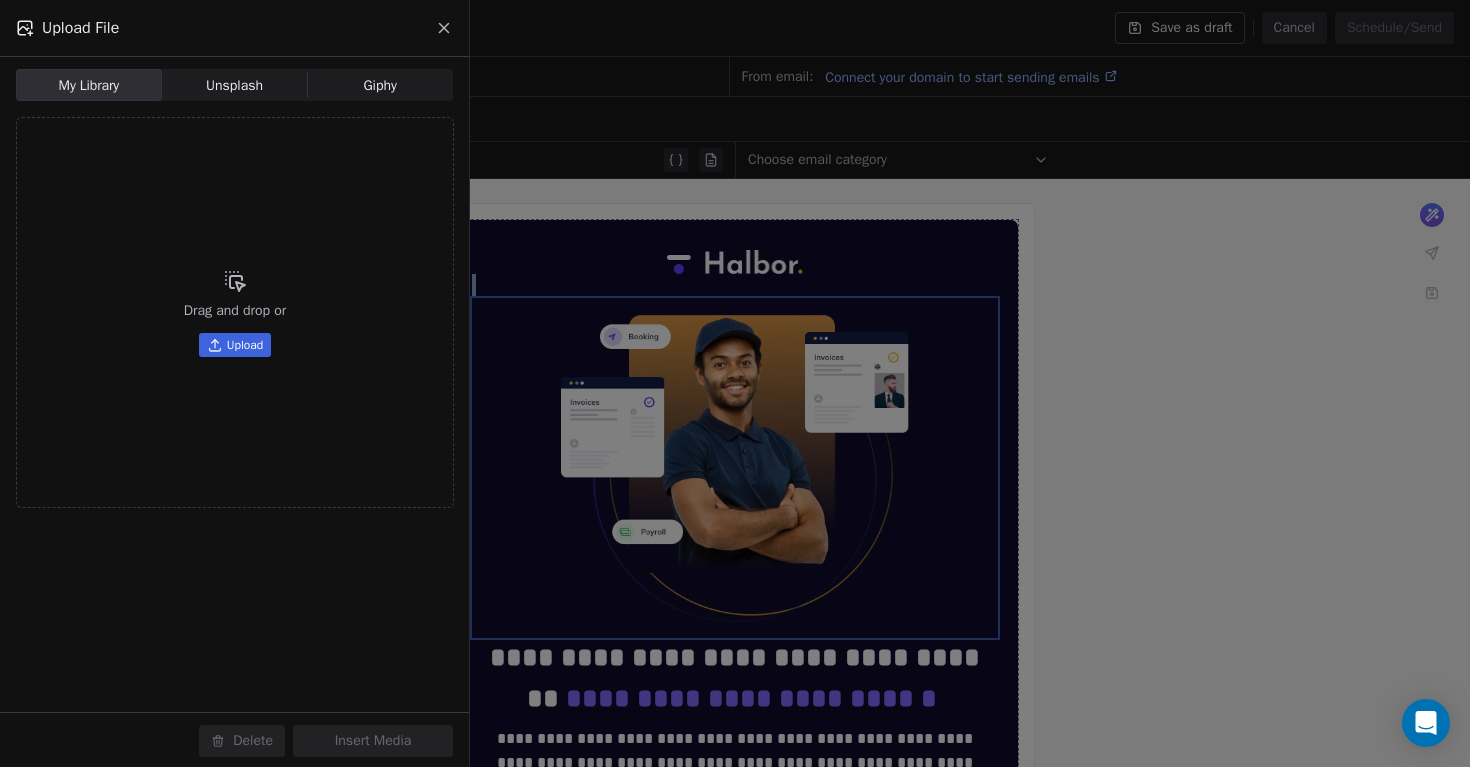 click on "Upload" at bounding box center (245, 345) 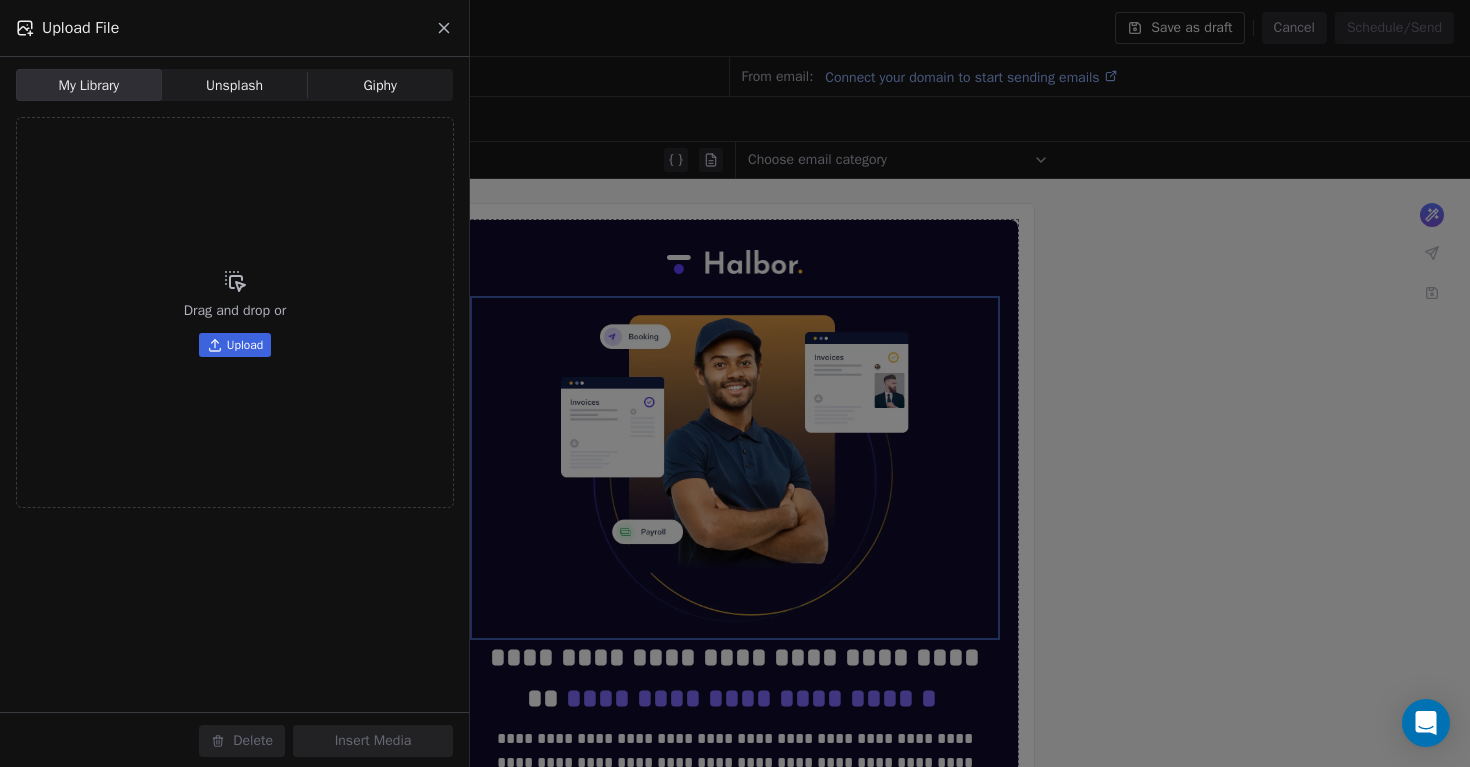 click 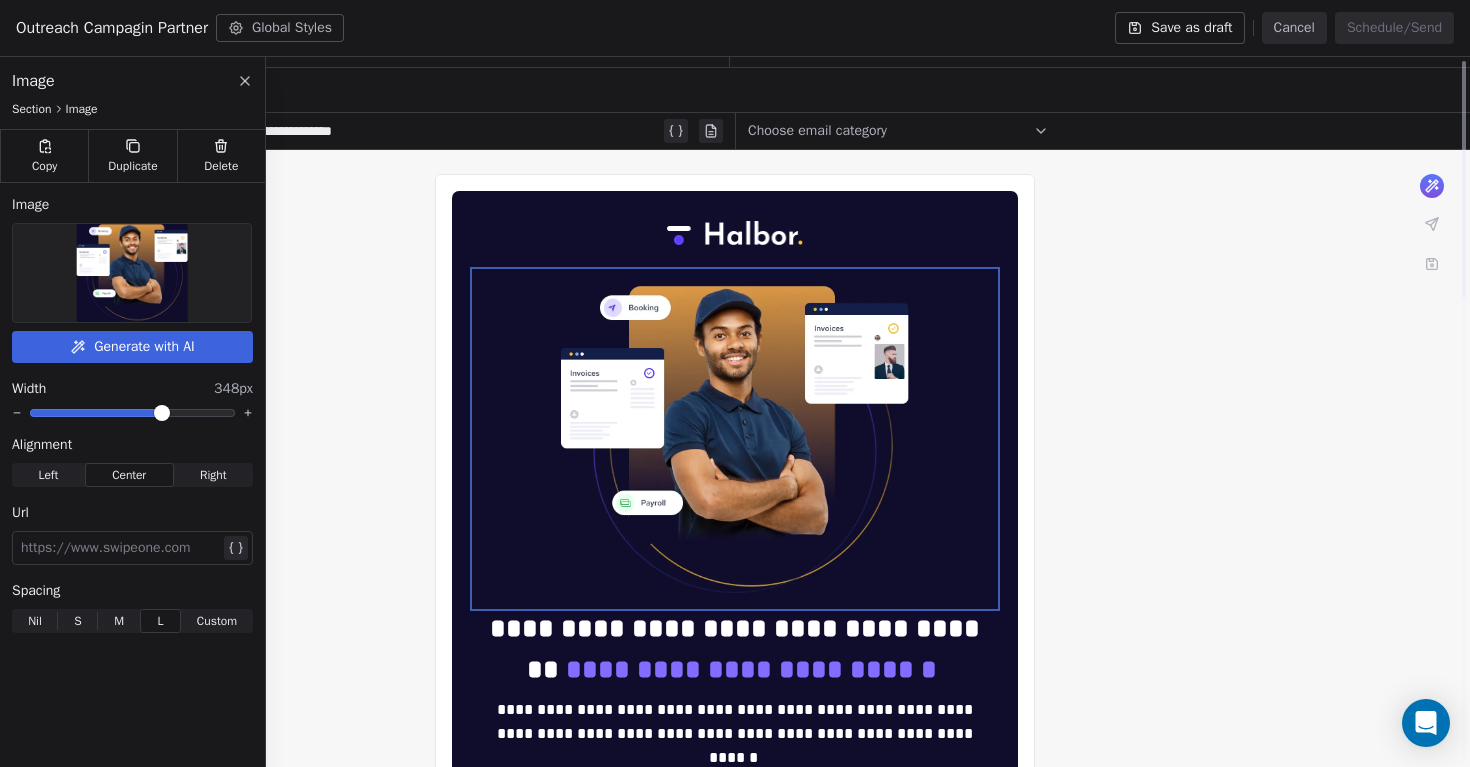scroll, scrollTop: 0, scrollLeft: 0, axis: both 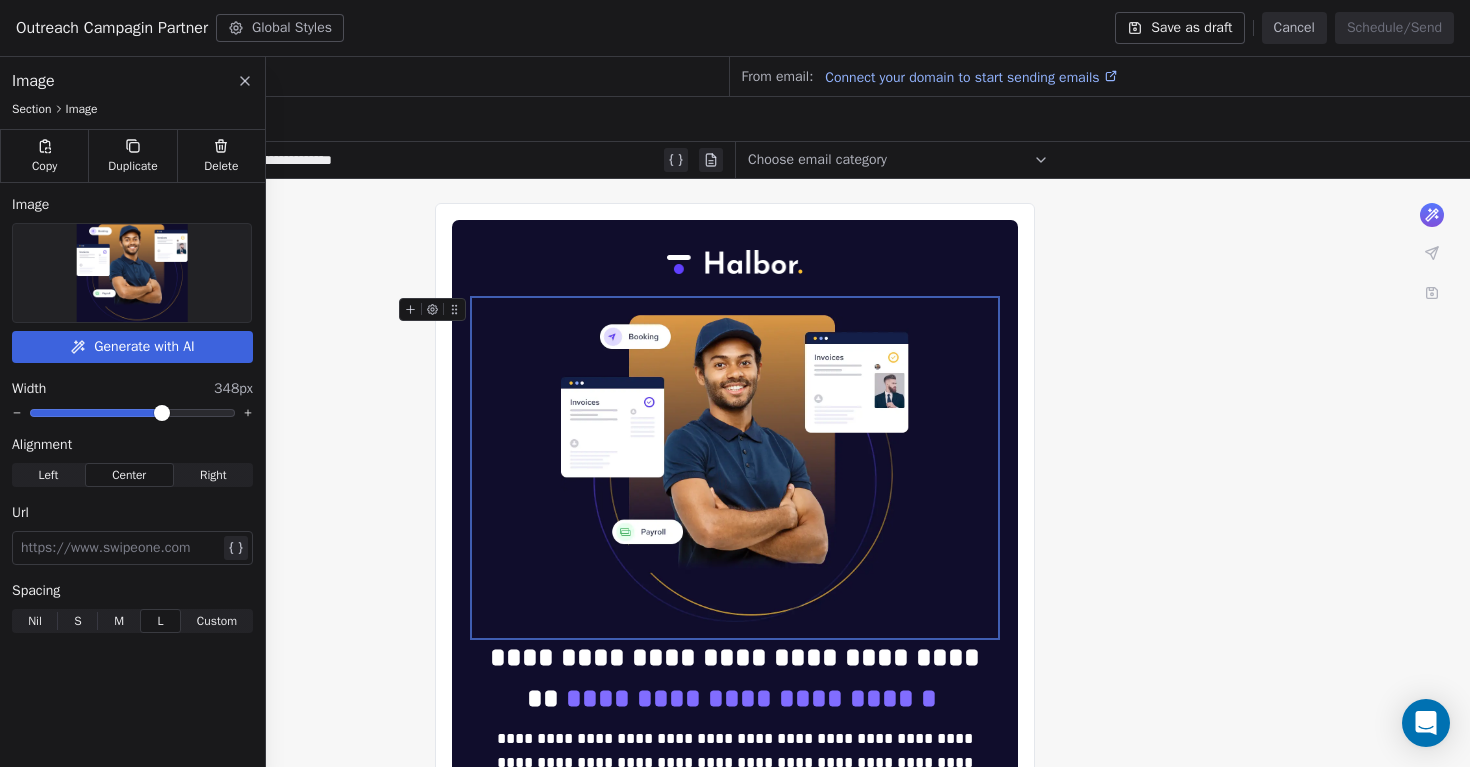 click on "**********" at bounding box center [735, 1175] 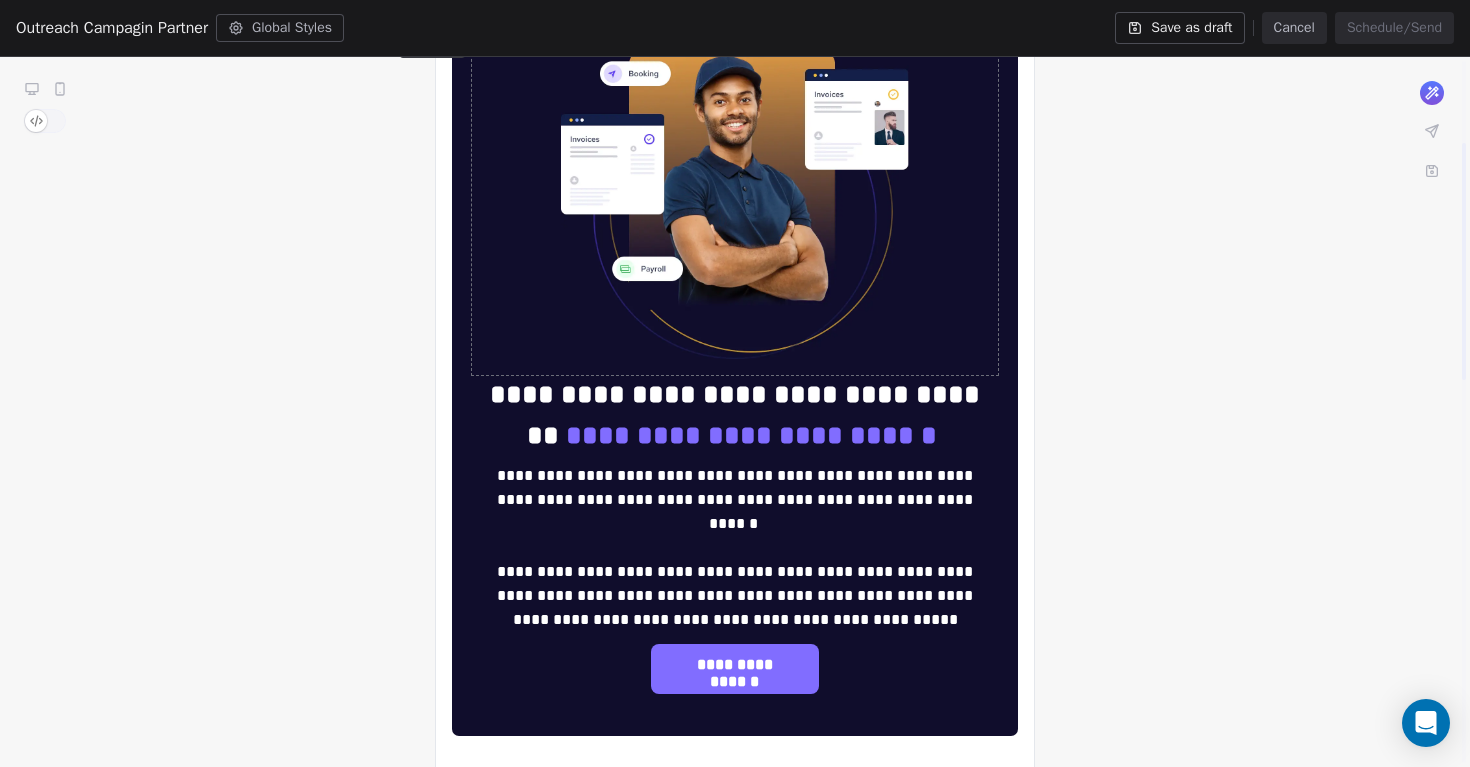 scroll, scrollTop: 267, scrollLeft: 0, axis: vertical 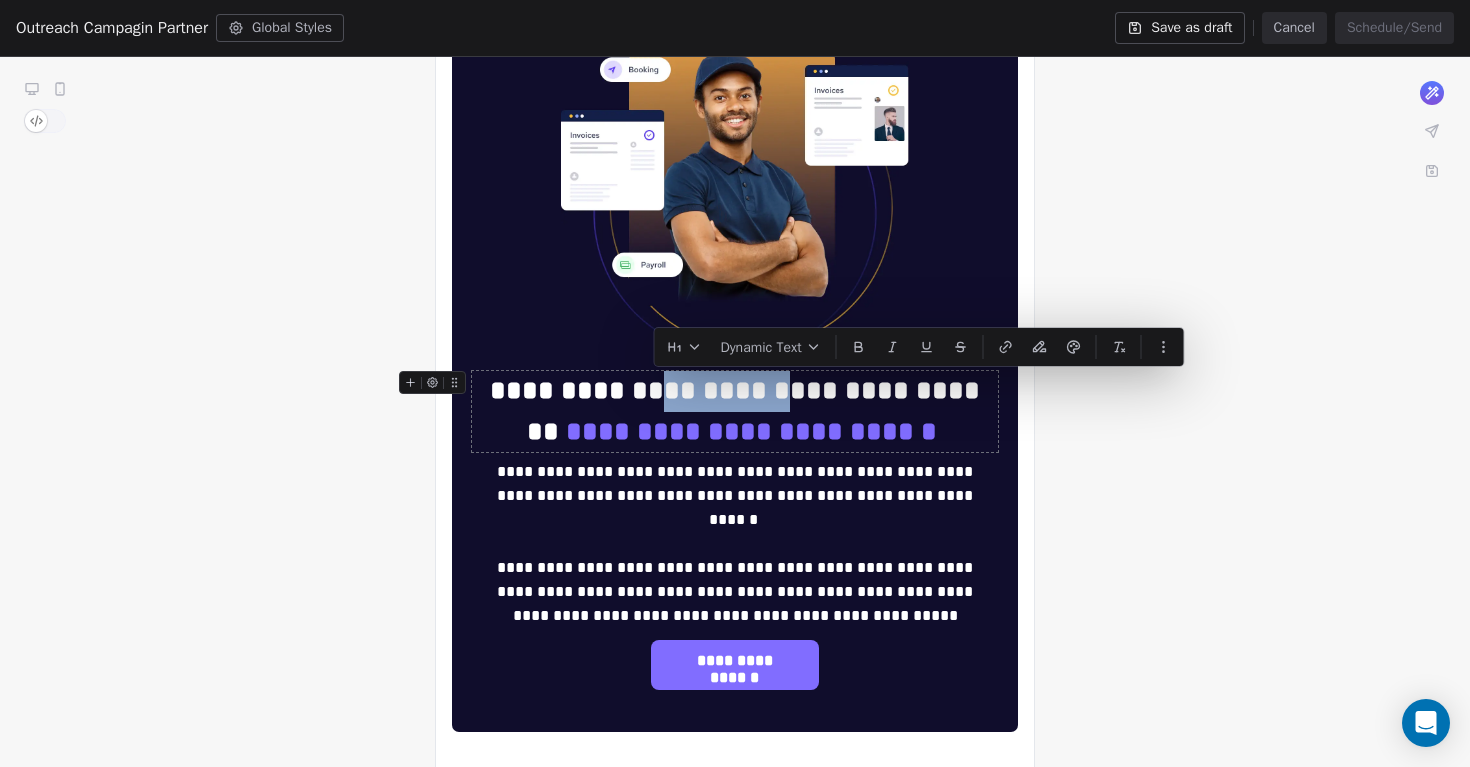 drag, startPoint x: 661, startPoint y: 390, endPoint x: 769, endPoint y: 397, distance: 108.226616 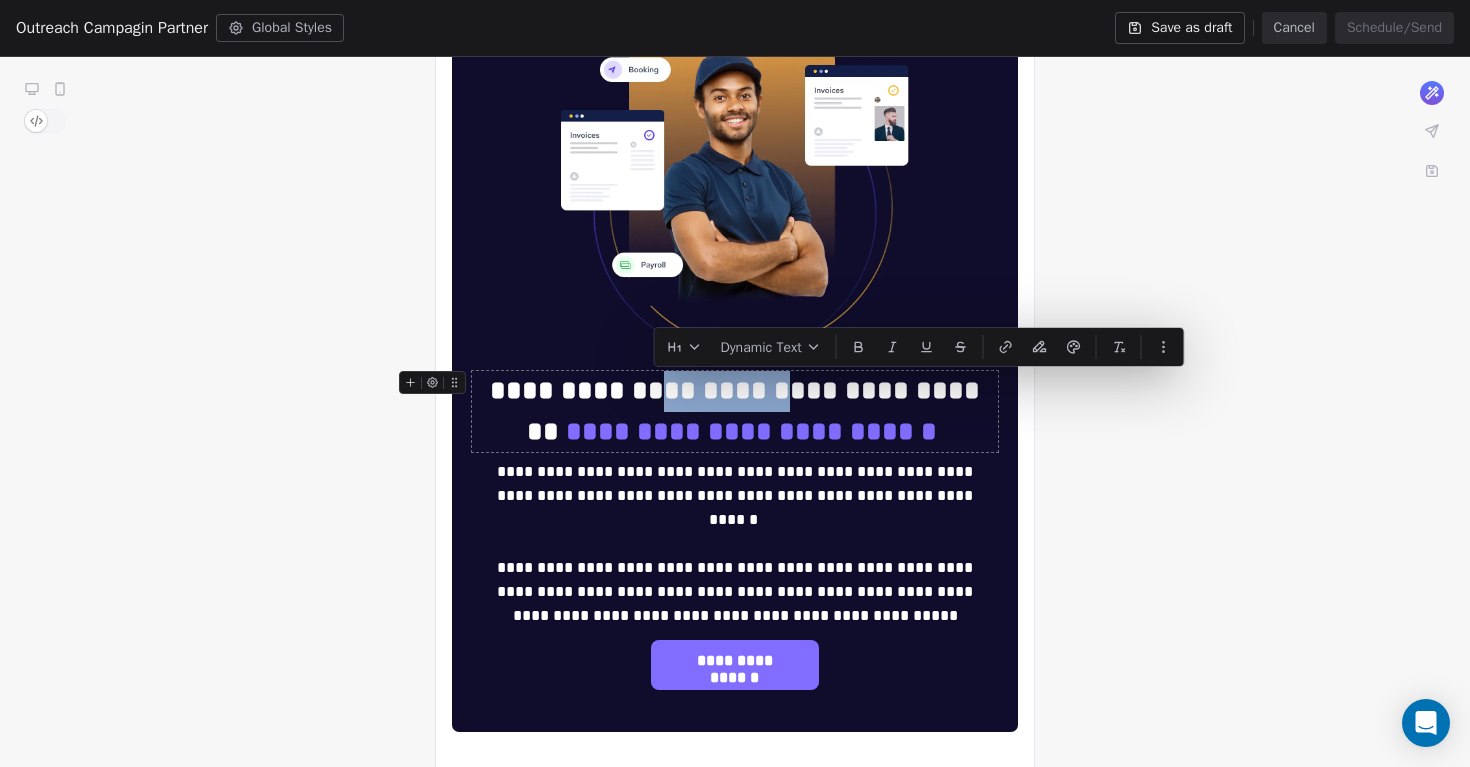 click on "**********" at bounding box center (735, 411) 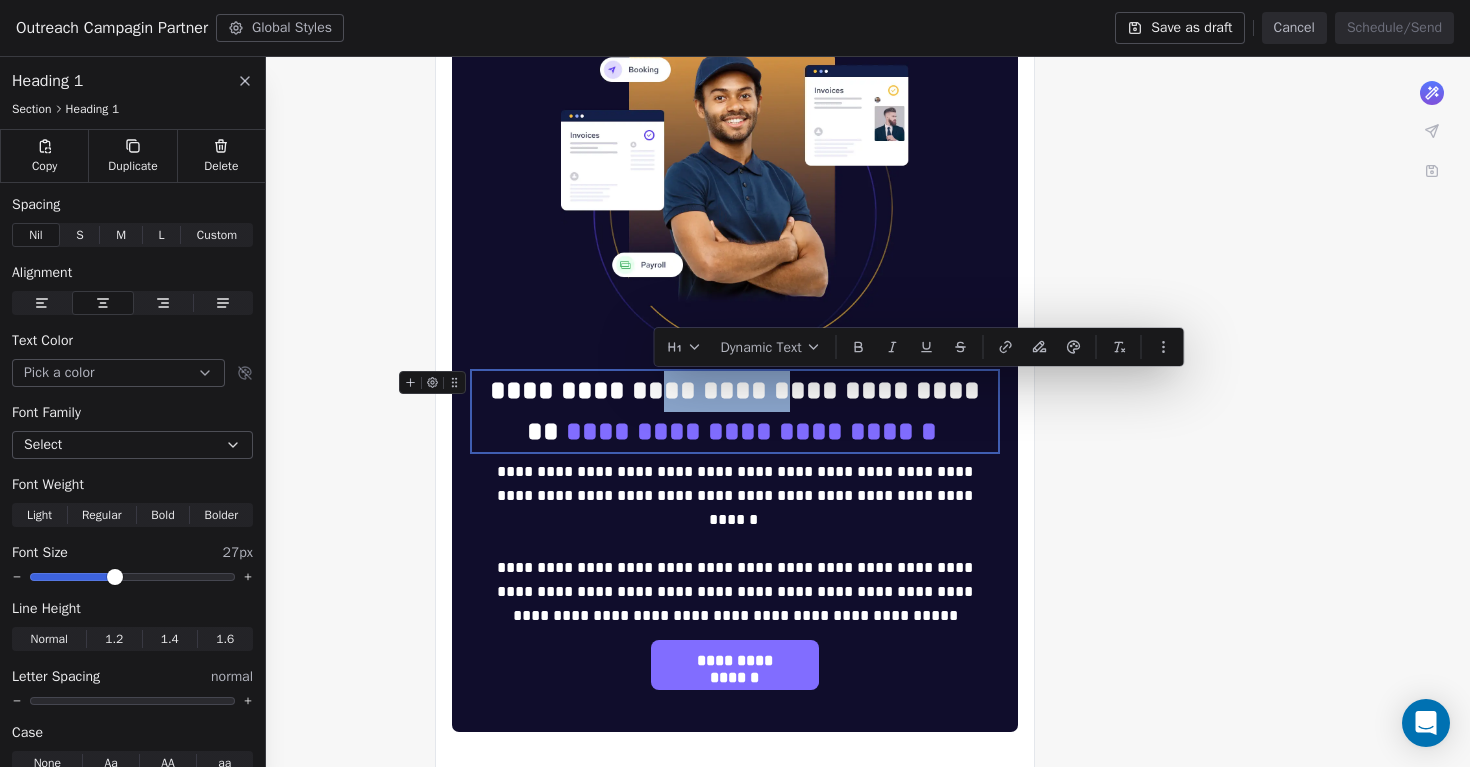 click on "**********" at bounding box center [735, 411] 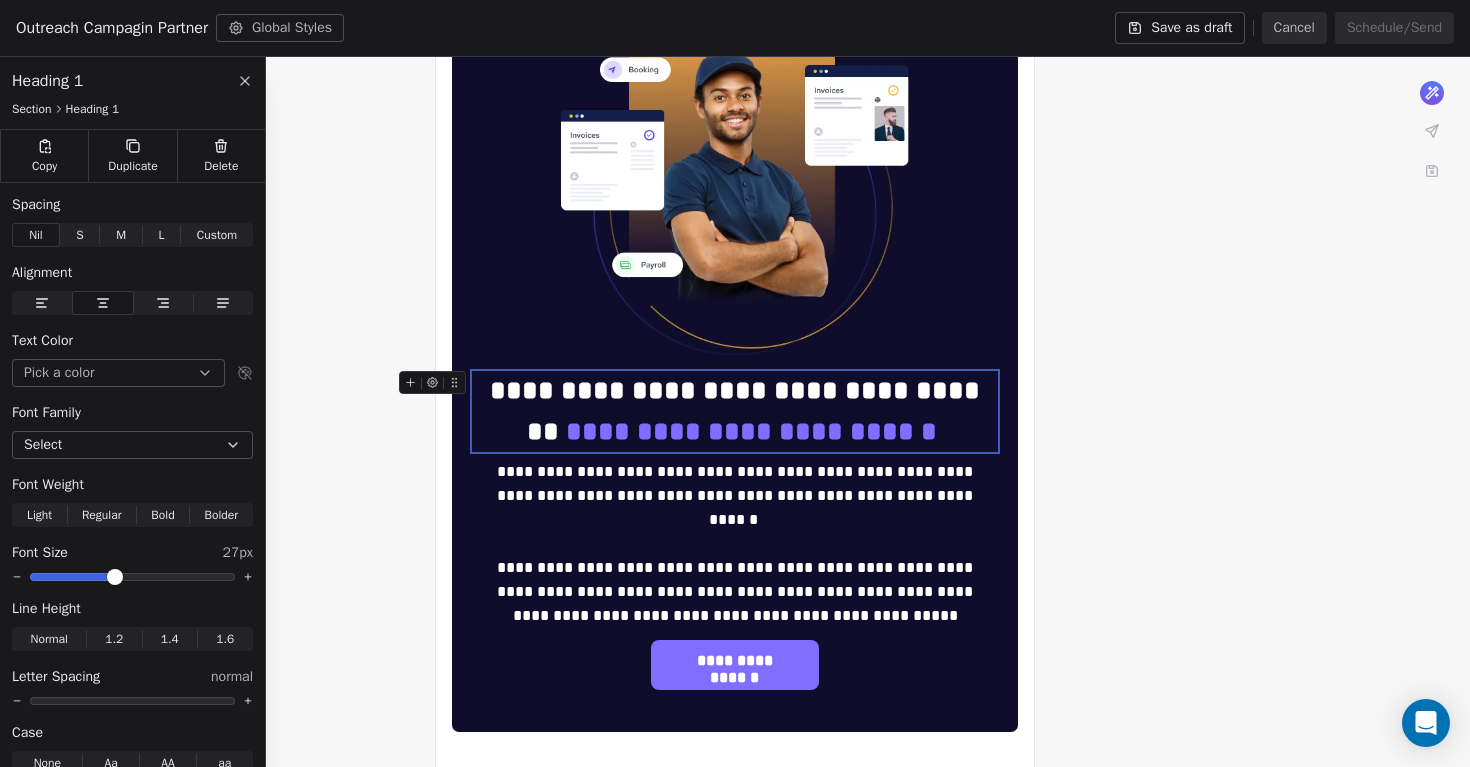 click on "**********" at bounding box center (735, 908) 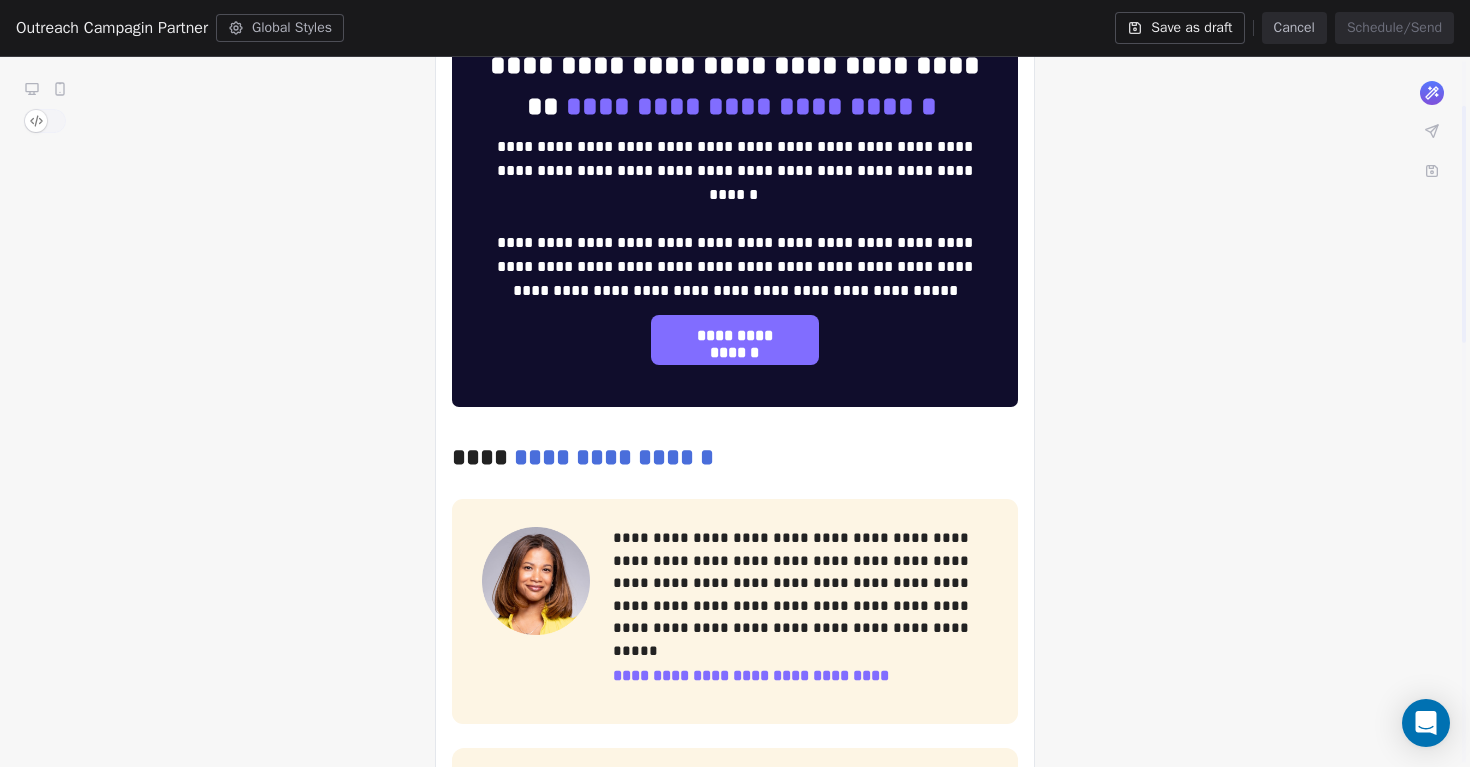 scroll, scrollTop: 0, scrollLeft: 0, axis: both 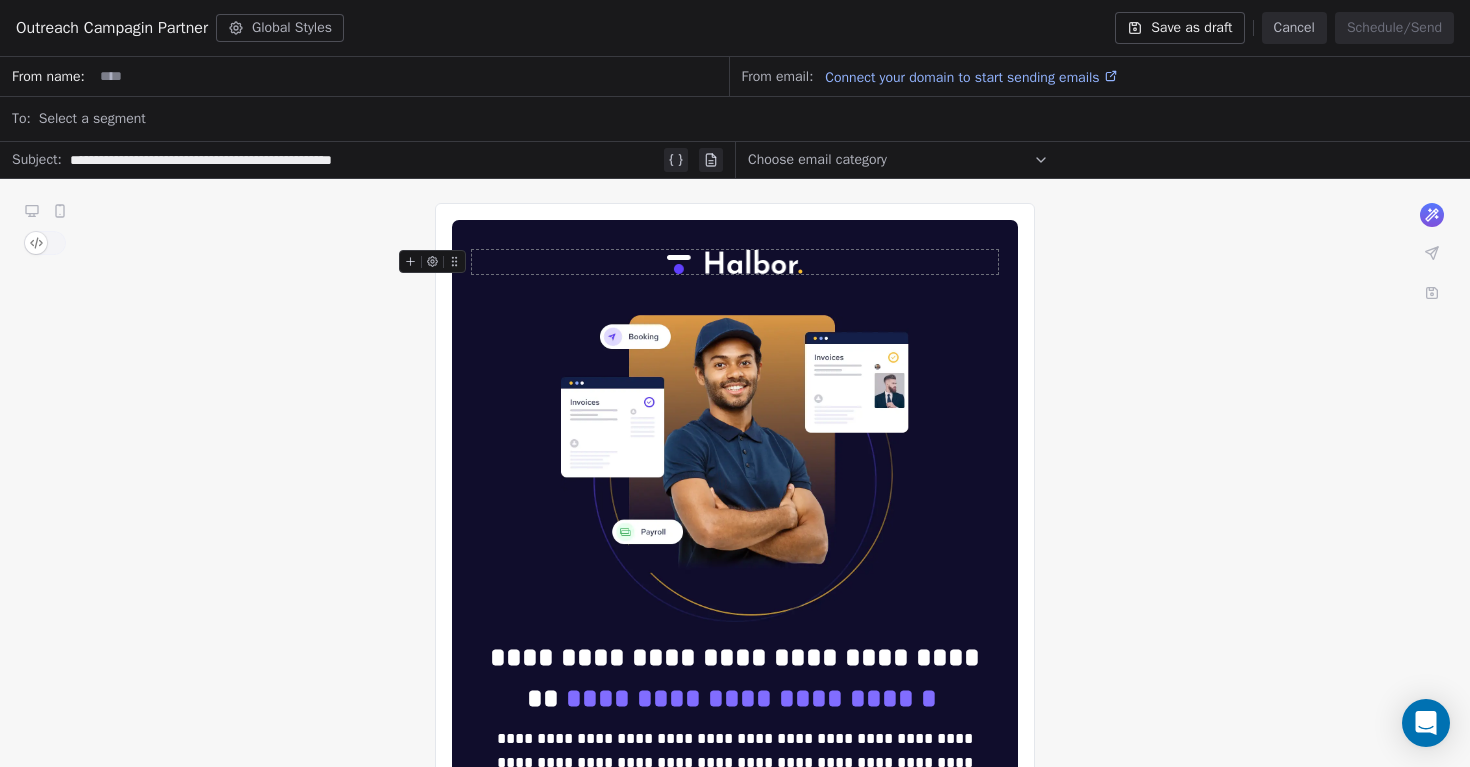 click at bounding box center [735, 262] 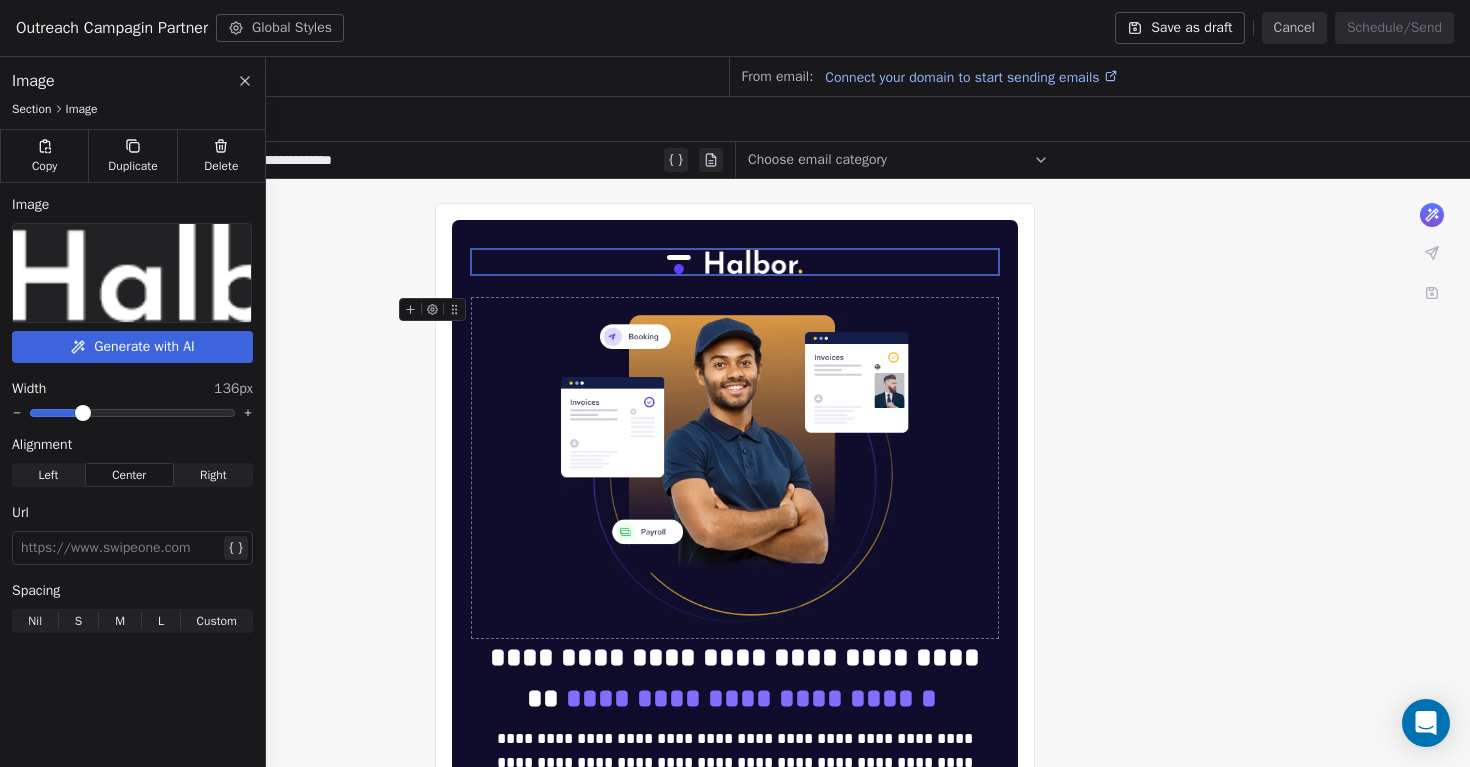 click at bounding box center [132, 273] 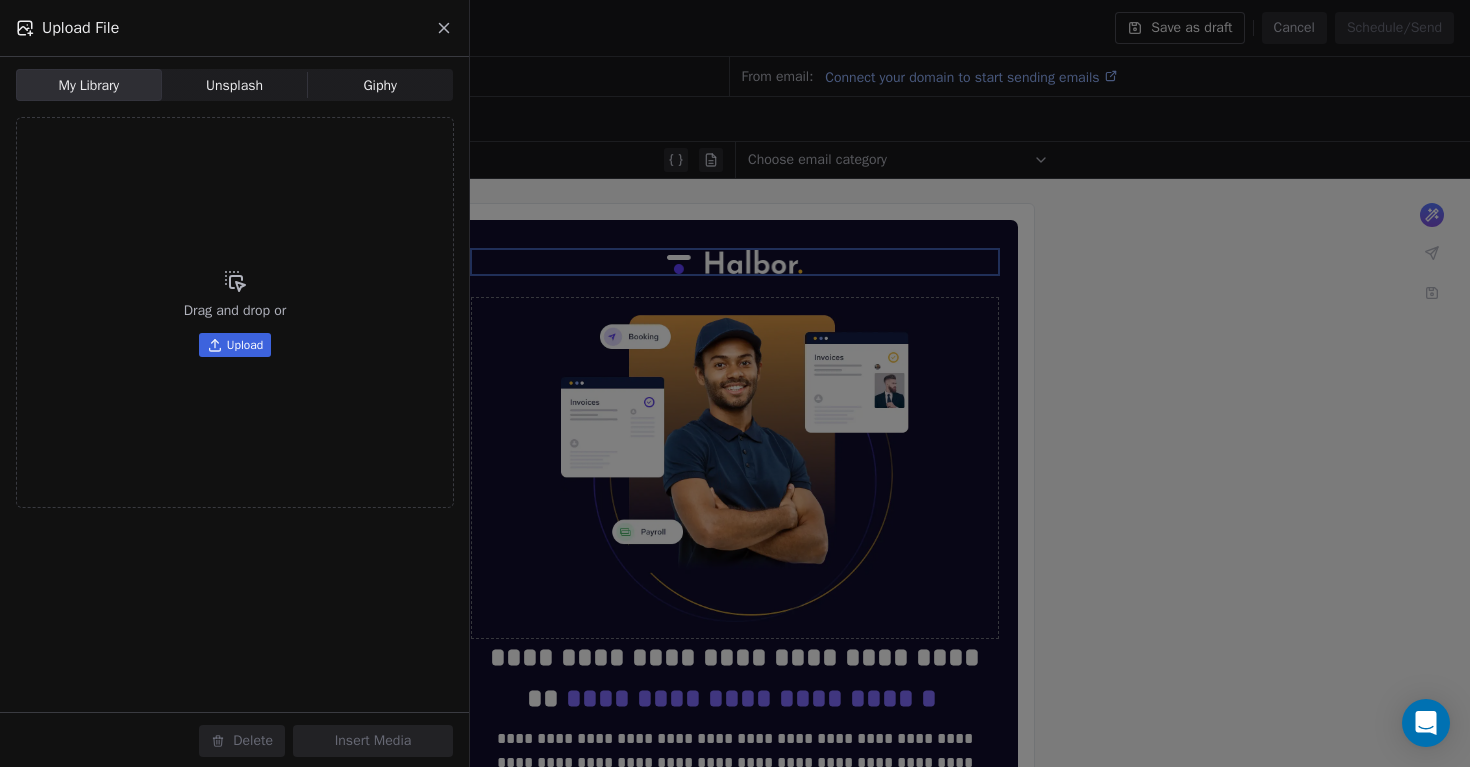 click on "Upload" at bounding box center [245, 345] 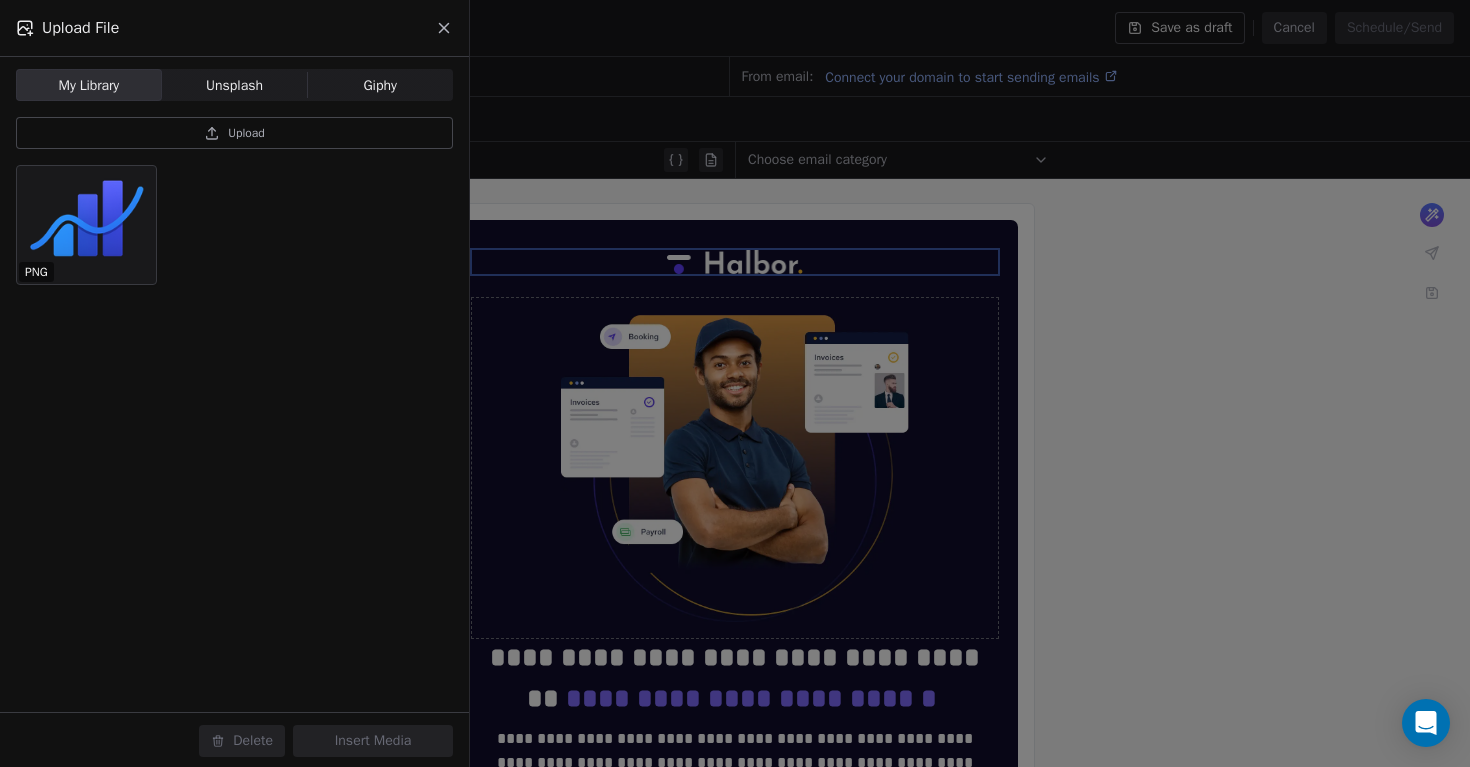 click 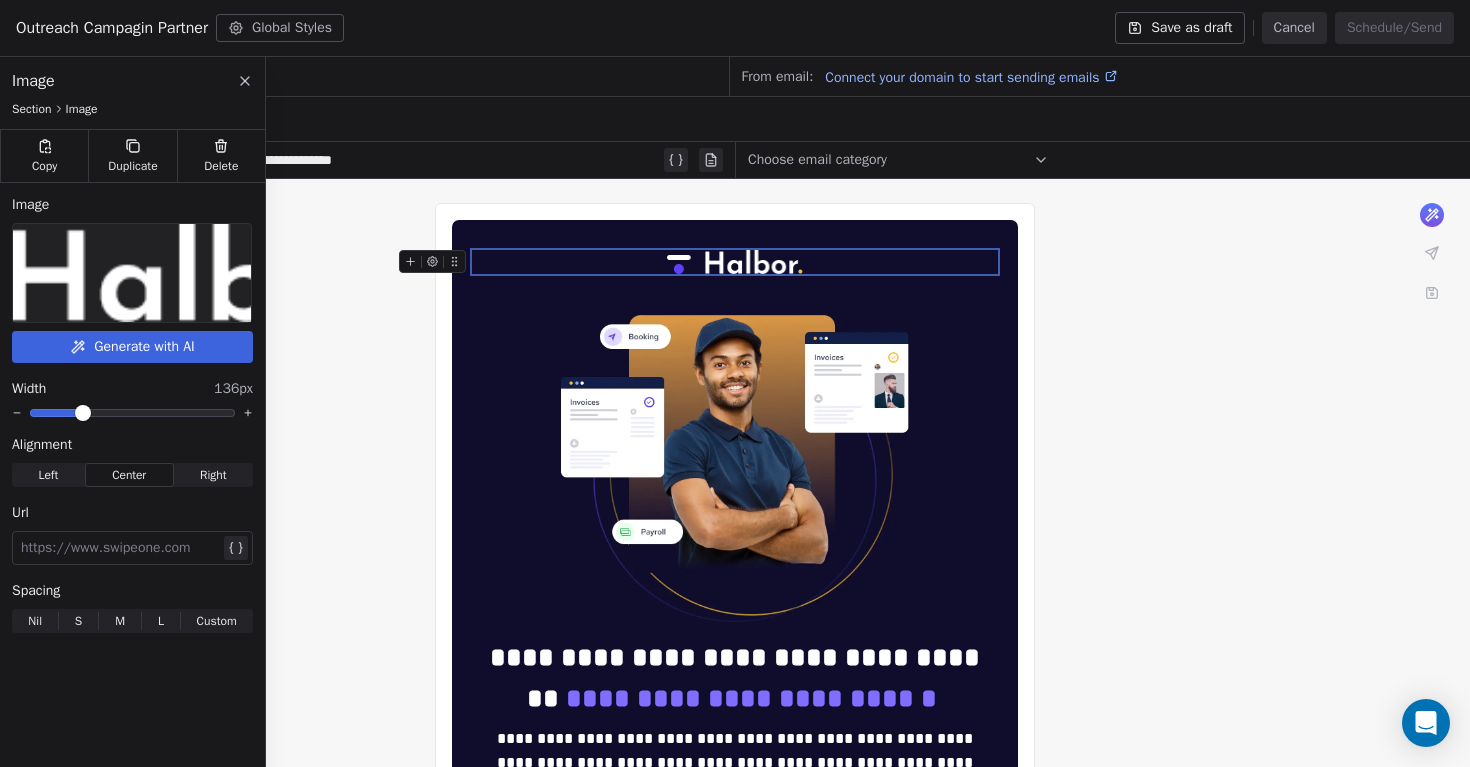 click at bounding box center (735, 262) 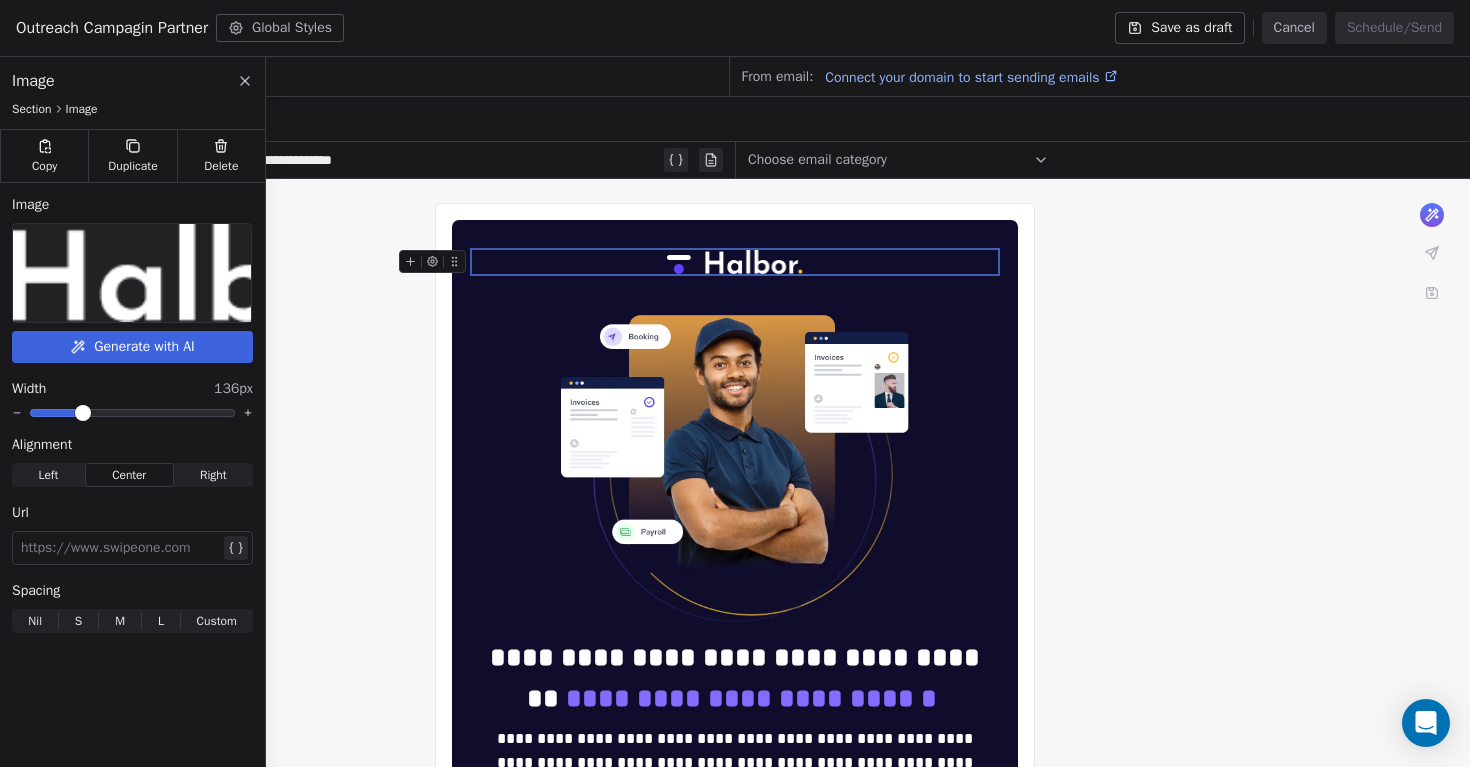 click at bounding box center [132, 273] 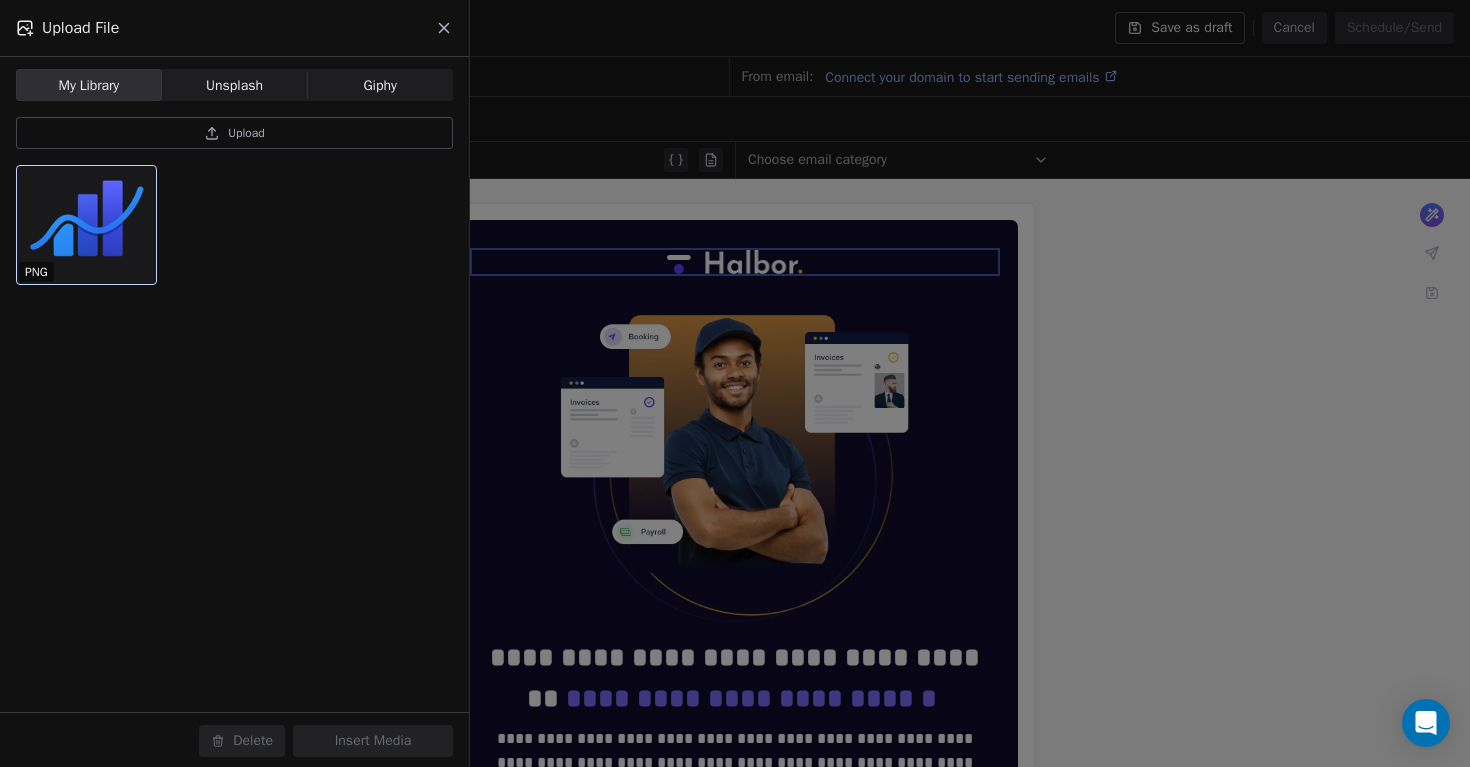 click at bounding box center [86, 225] 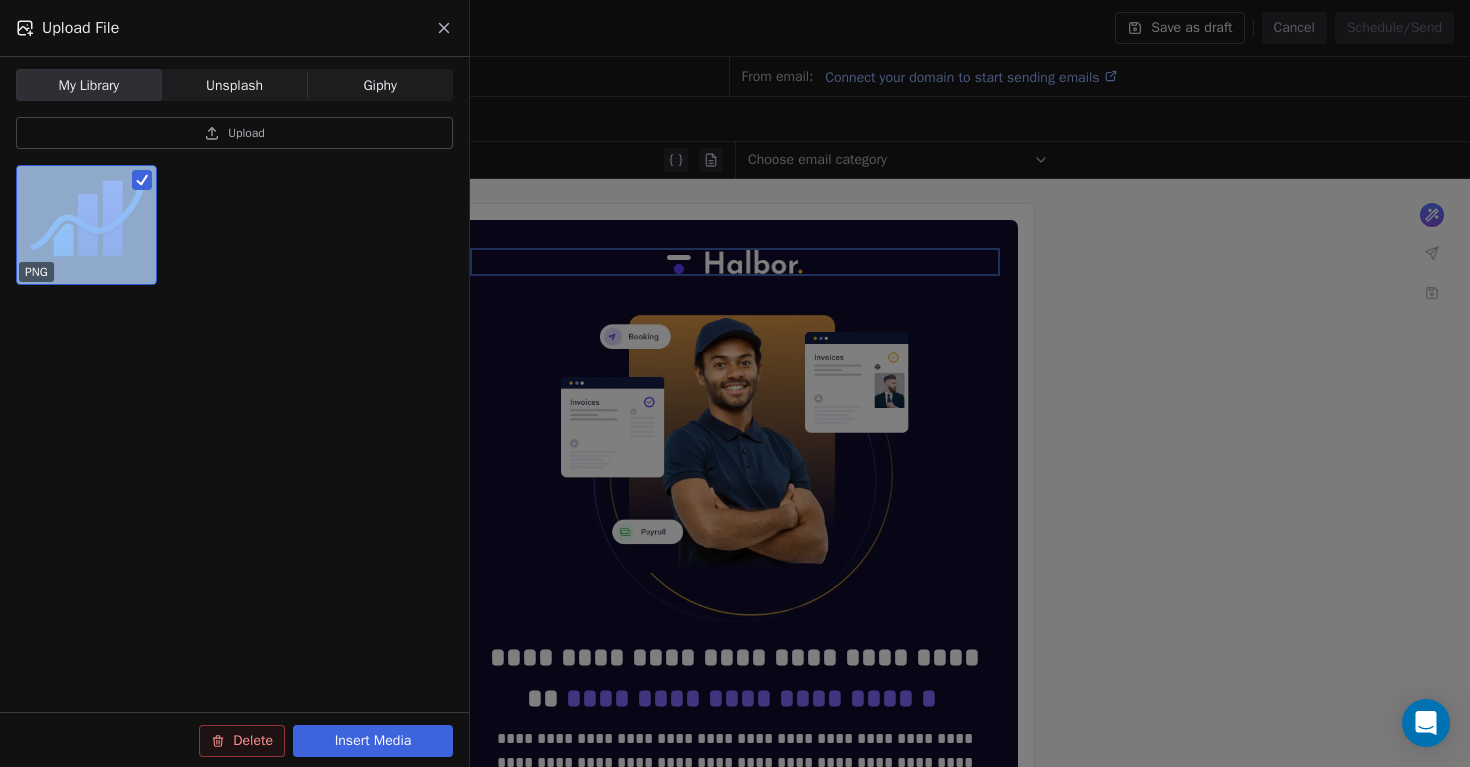 click at bounding box center (86, 225) 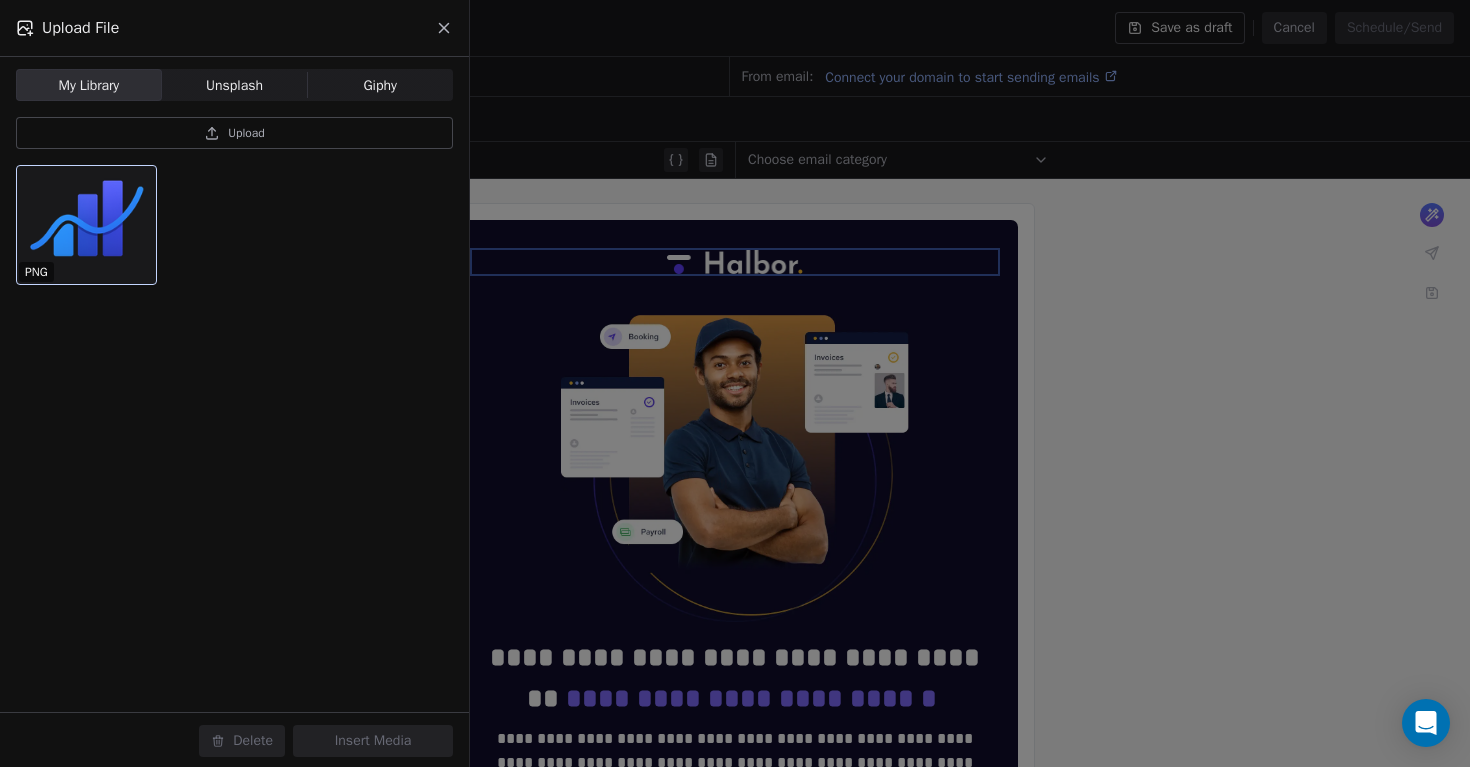 click at bounding box center [86, 225] 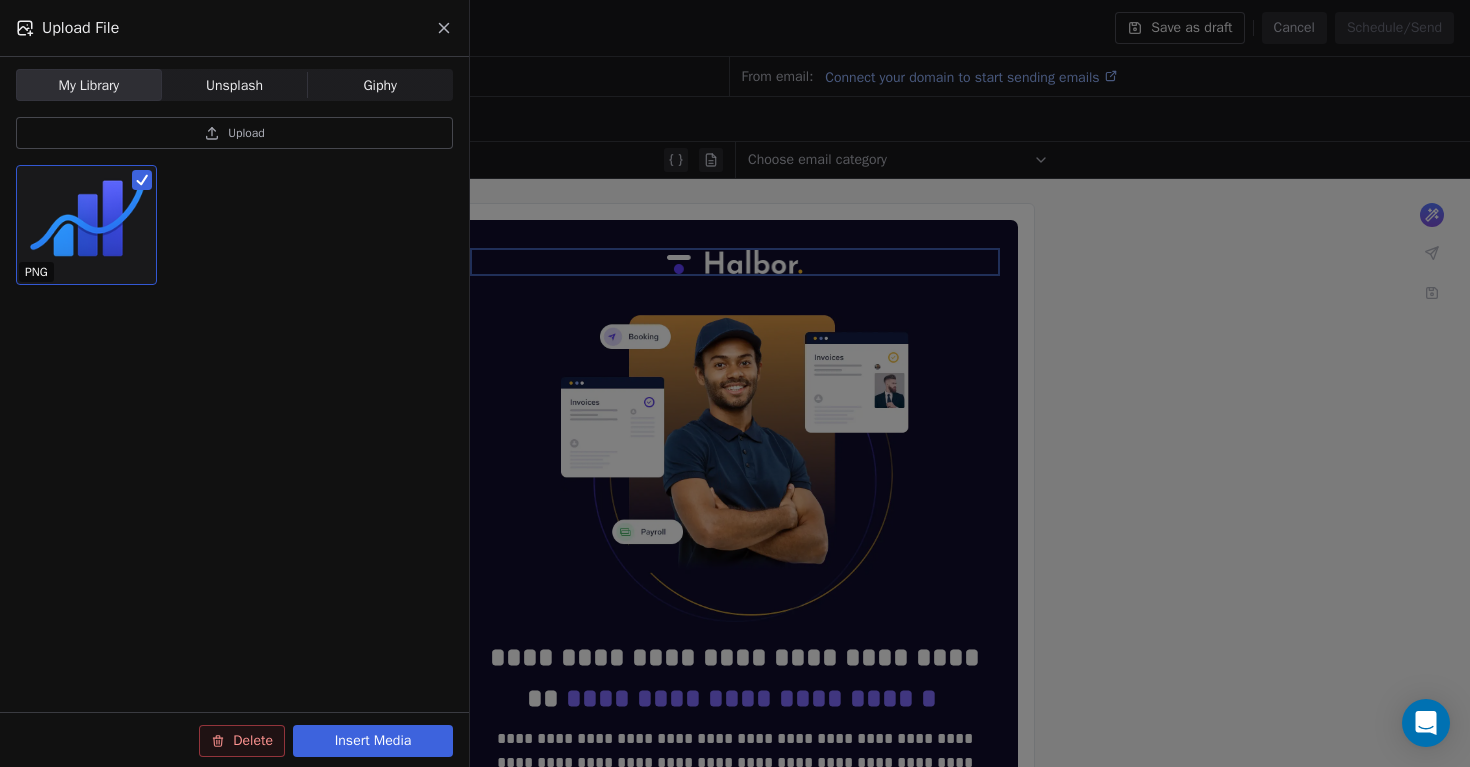 click on "Insert Media" at bounding box center [373, 741] 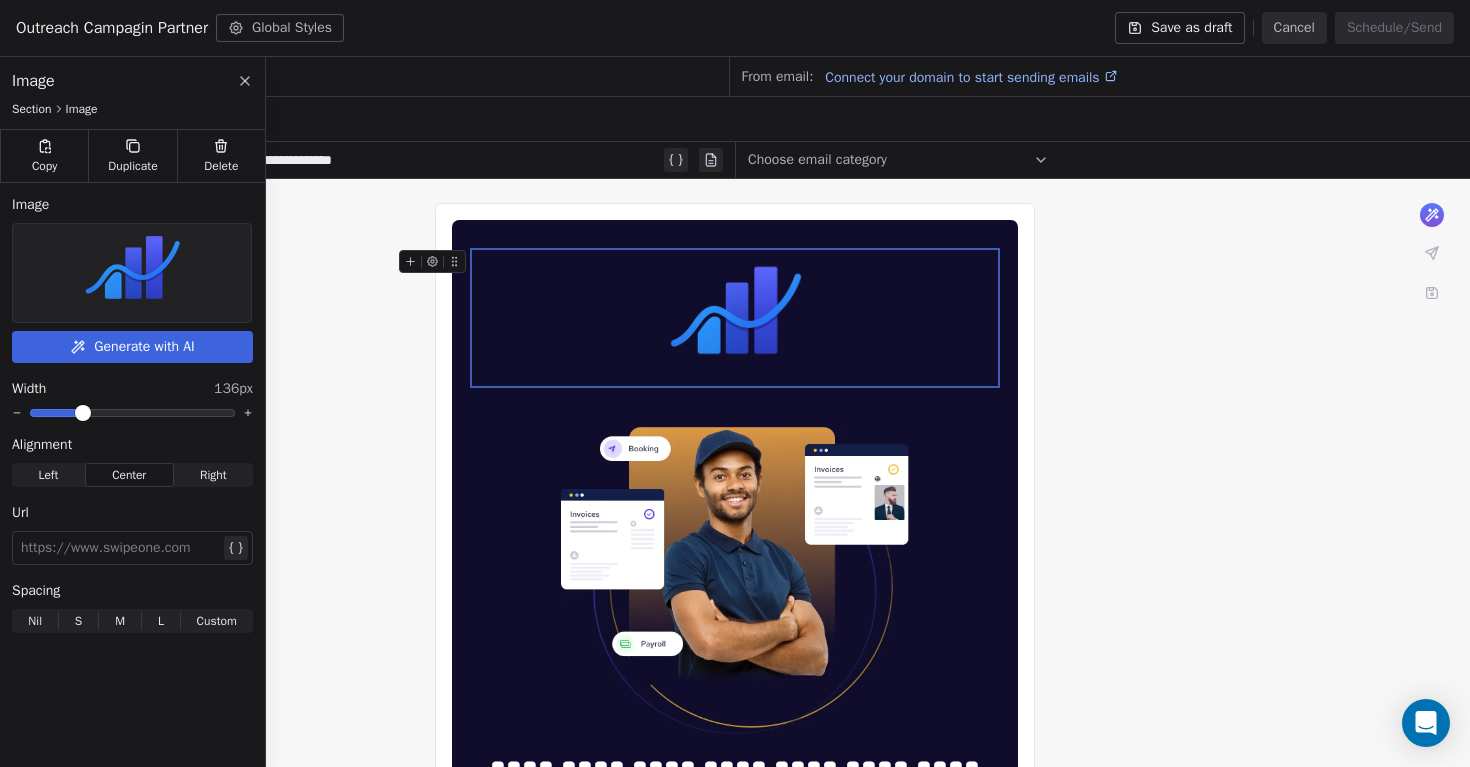click 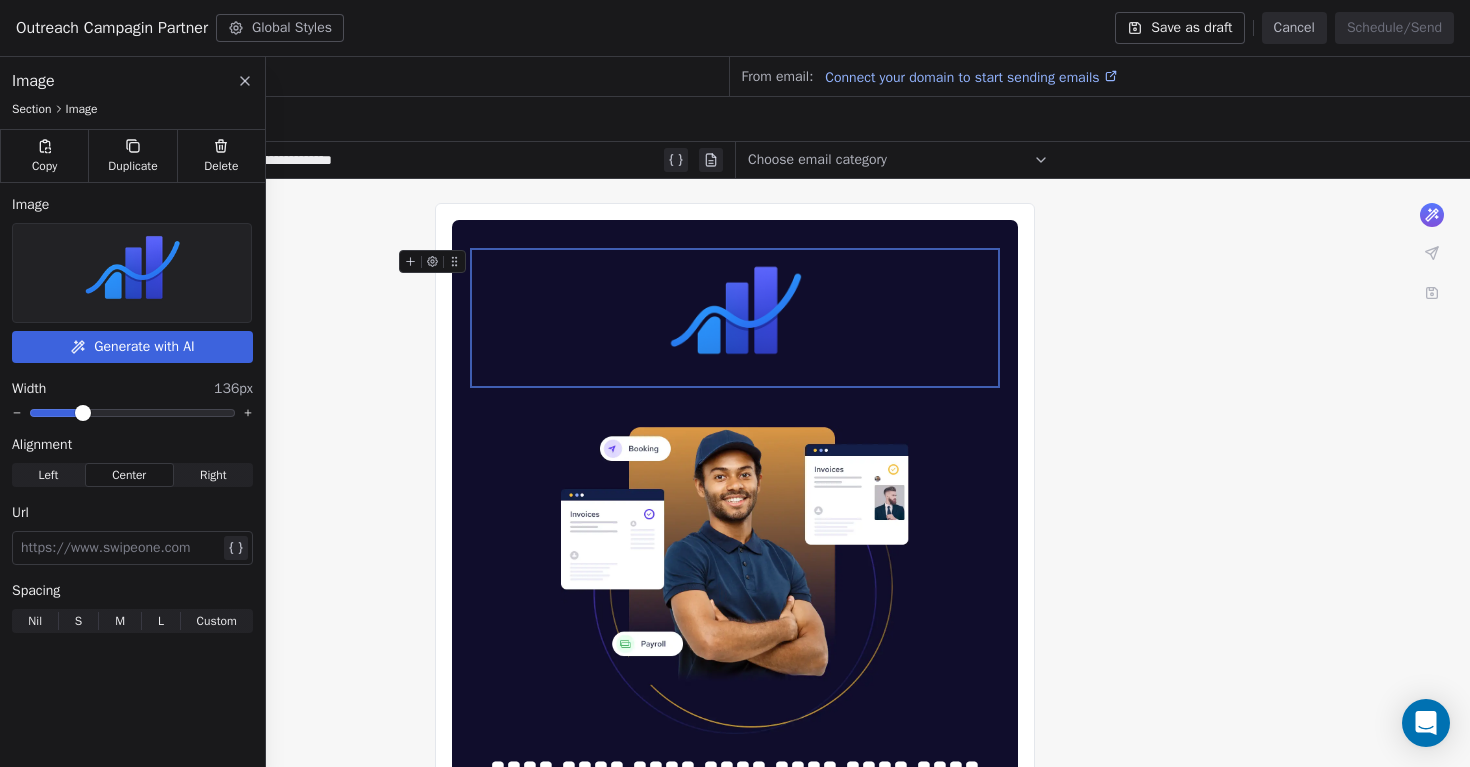 click 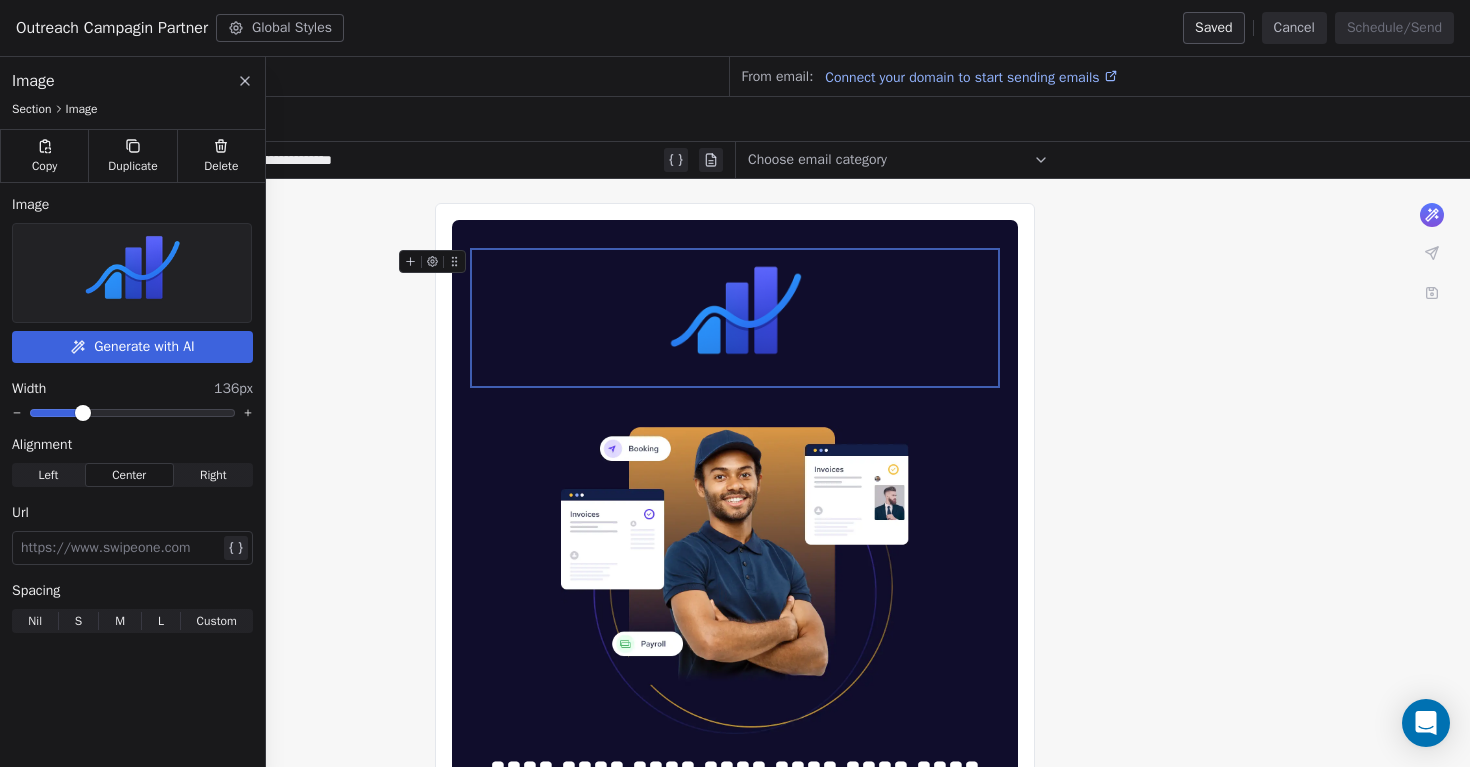 click at bounding box center [735, 318] 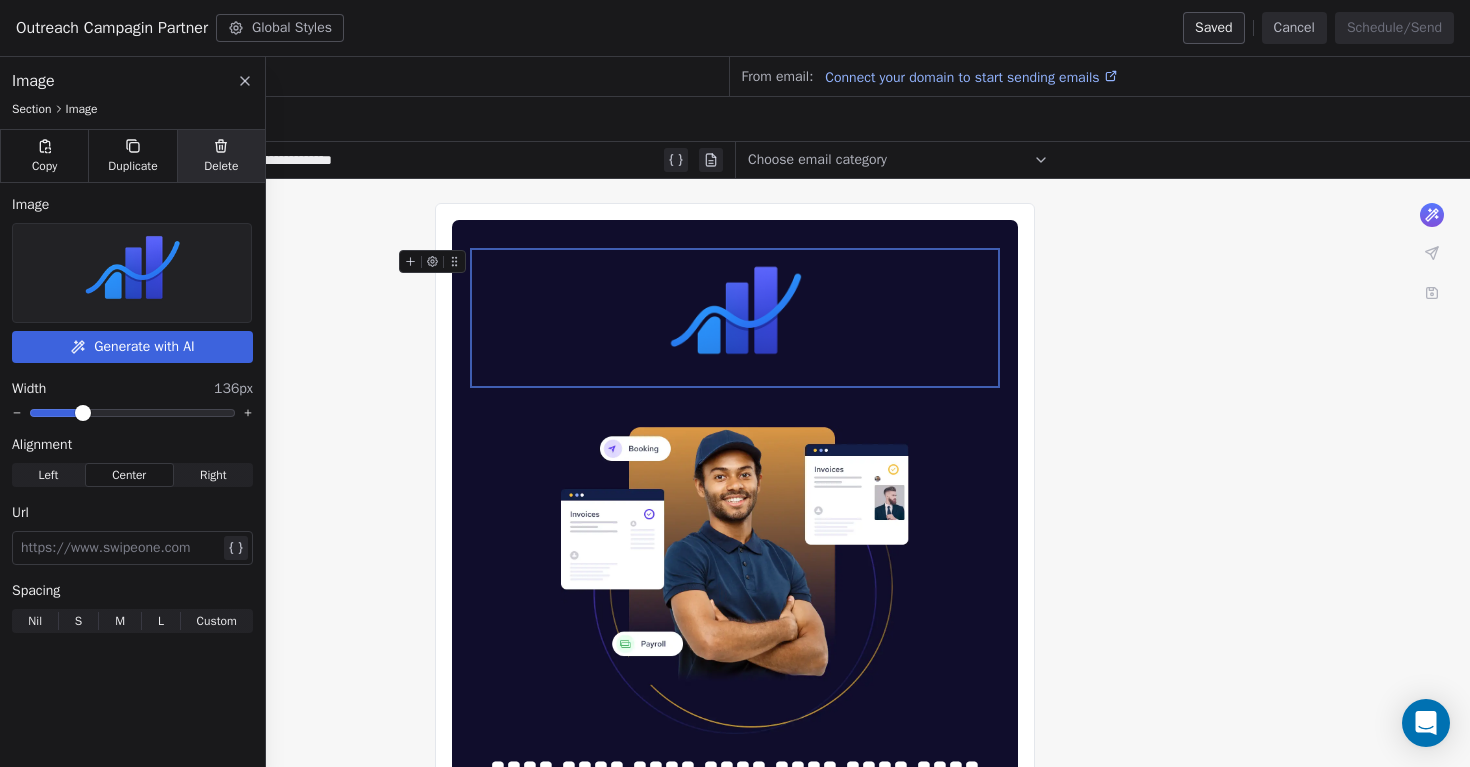 click 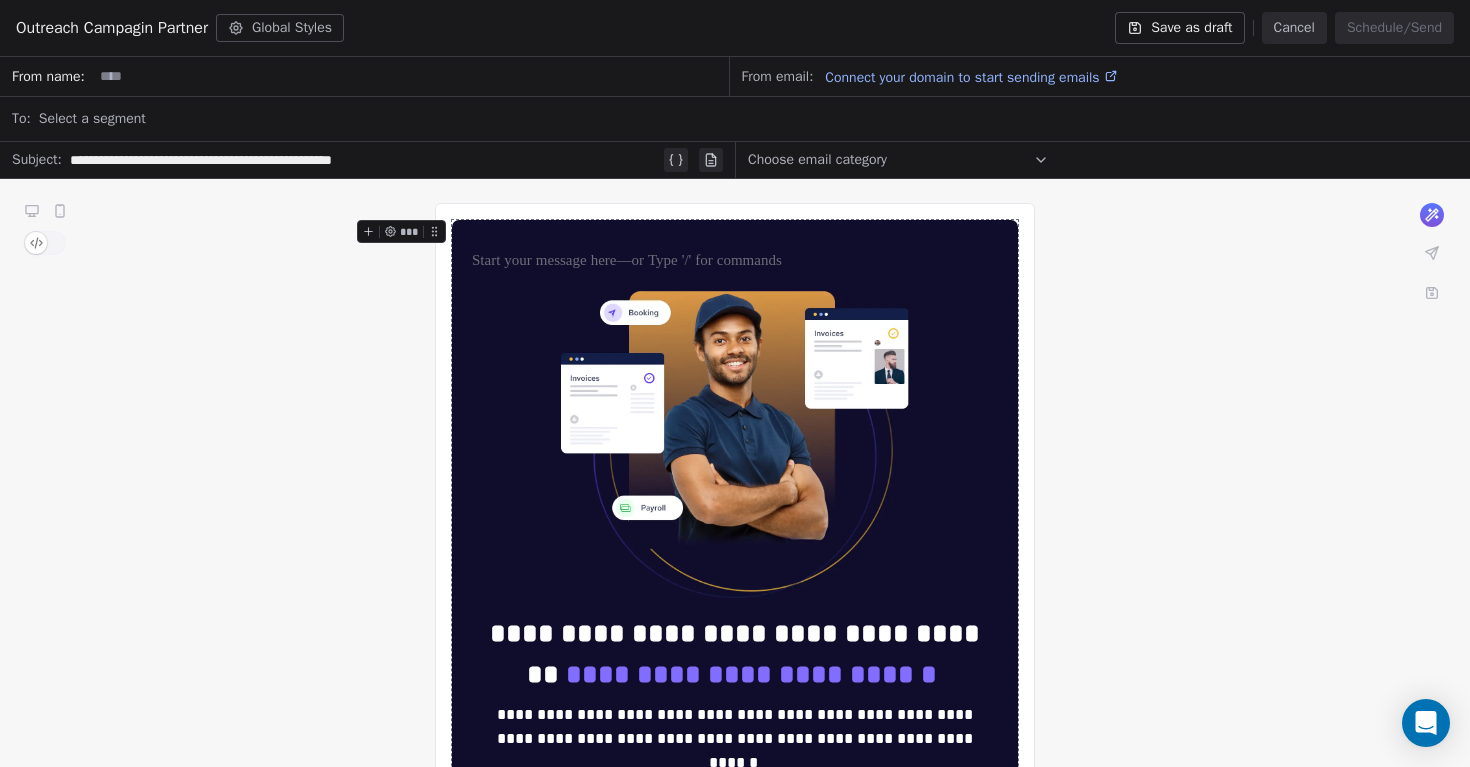 click on "Cancel" at bounding box center (1294, 28) 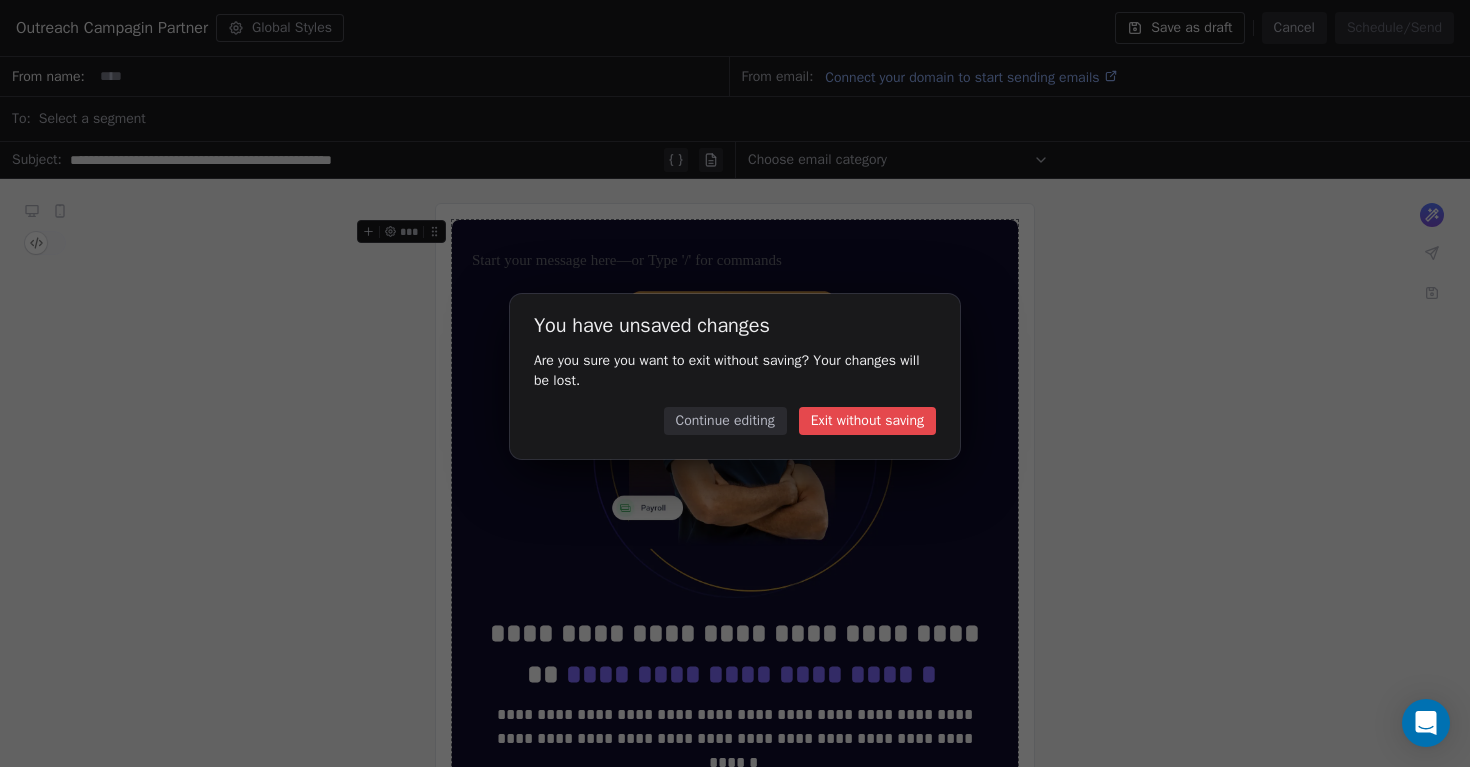 click on "Exit without saving" at bounding box center [867, 421] 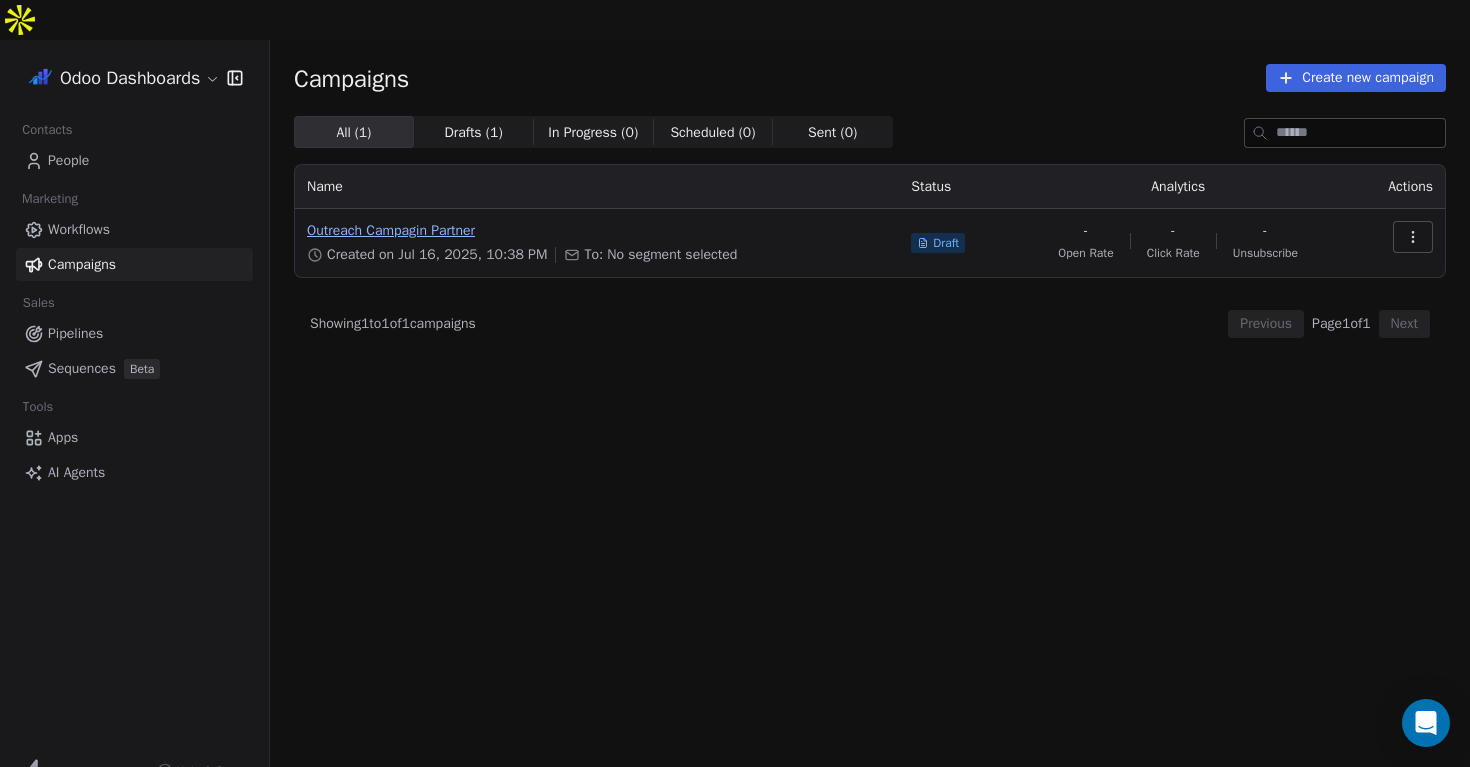 click on "Outreach Campagin Partner" at bounding box center (597, 231) 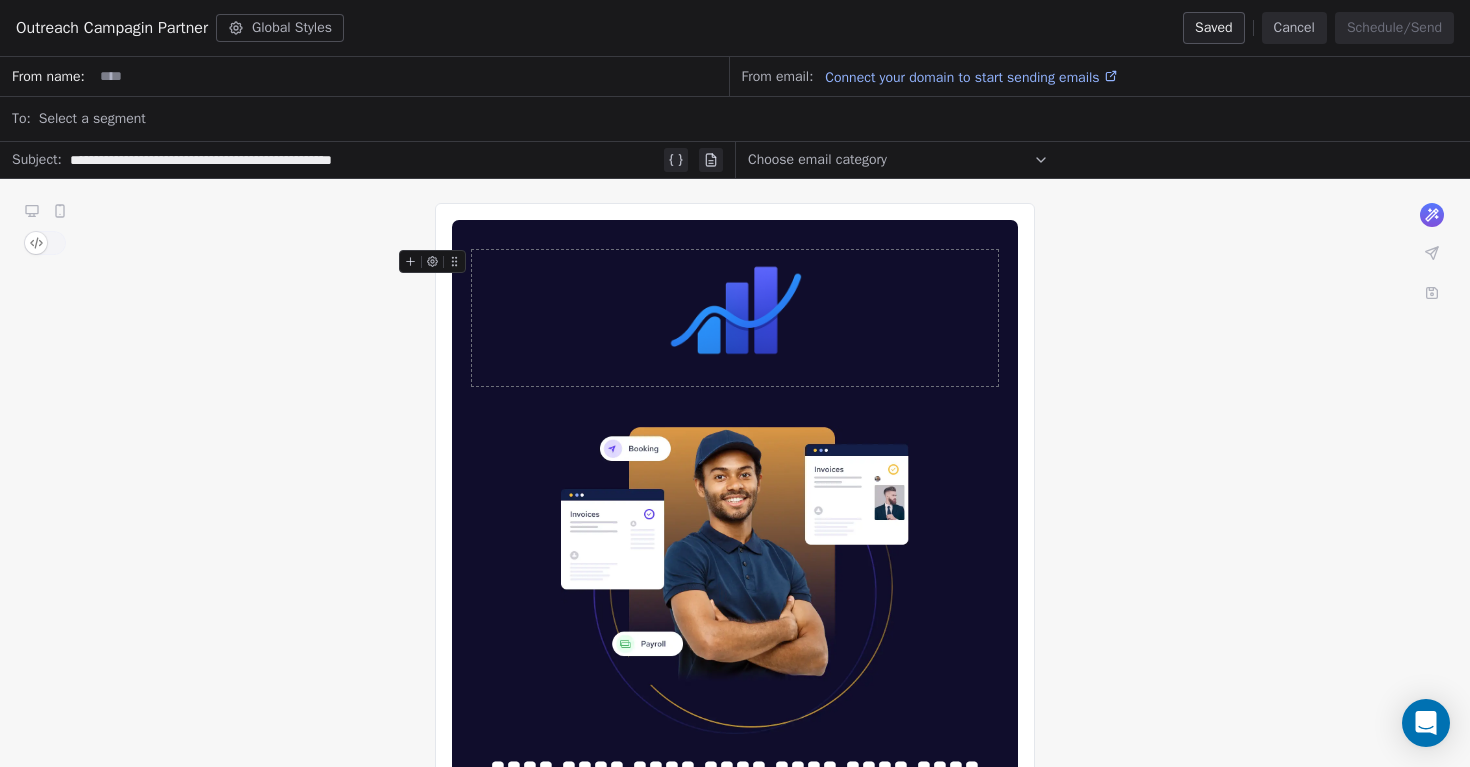 click at bounding box center [735, 318] 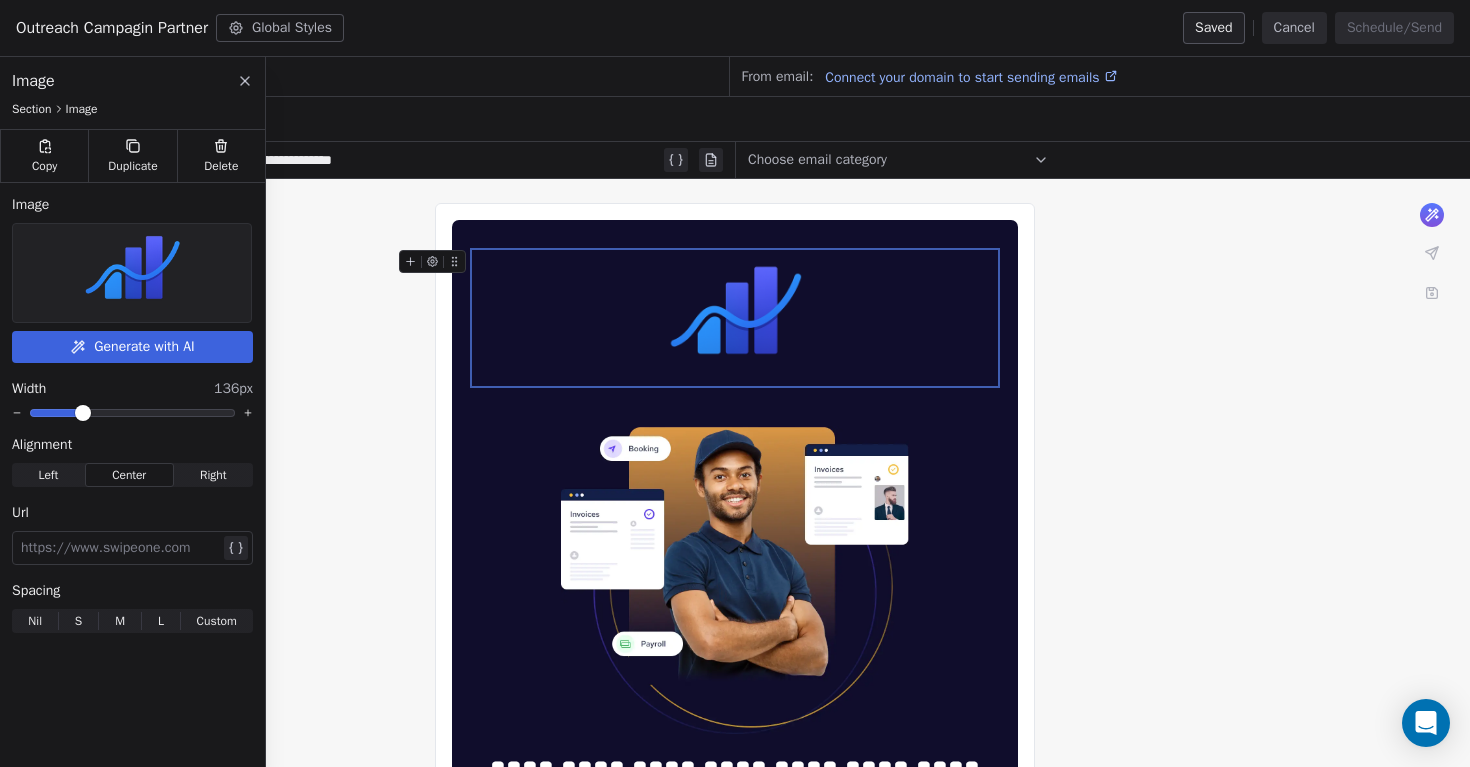 click at bounding box center [132, 273] 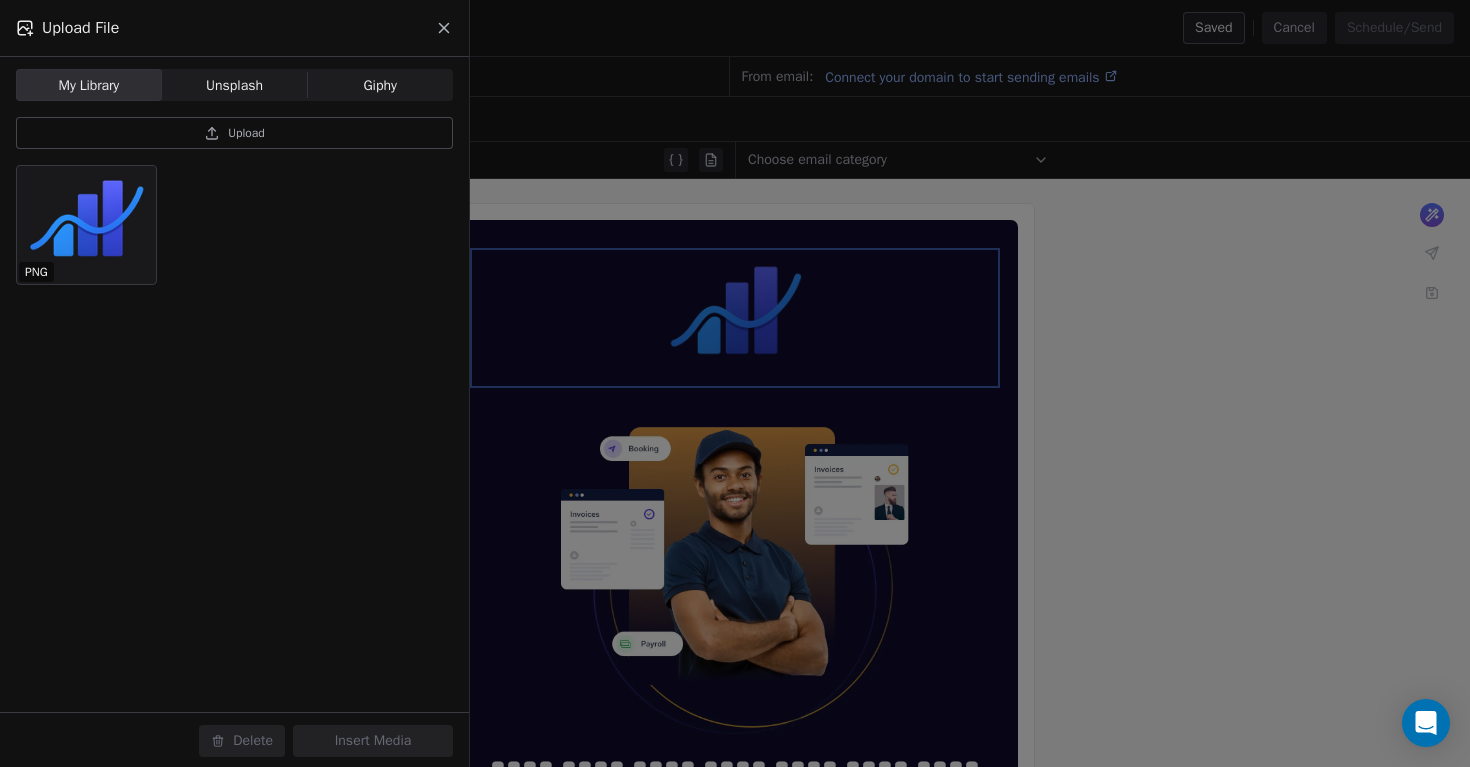 click on "Upload" at bounding box center (246, 133) 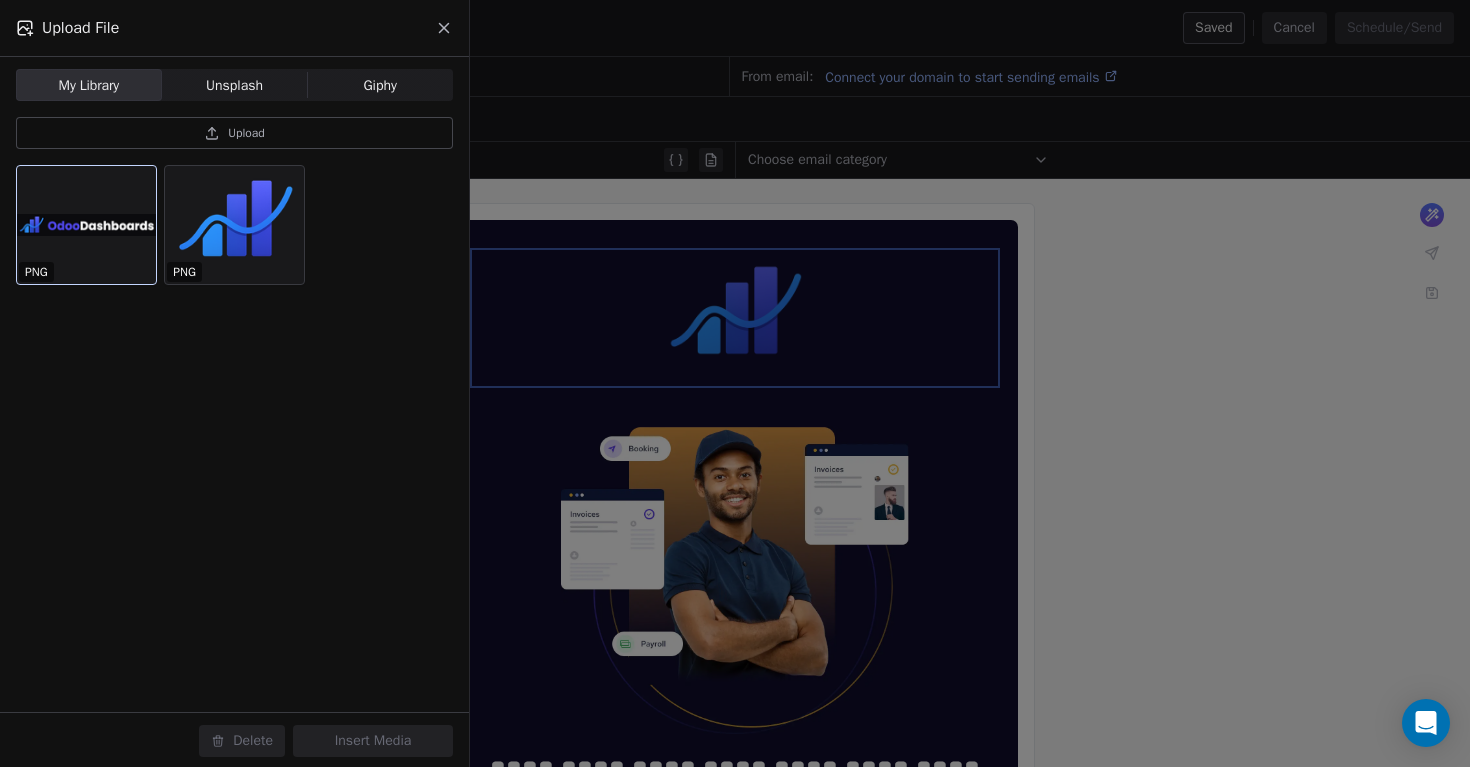click at bounding box center (86, 225) 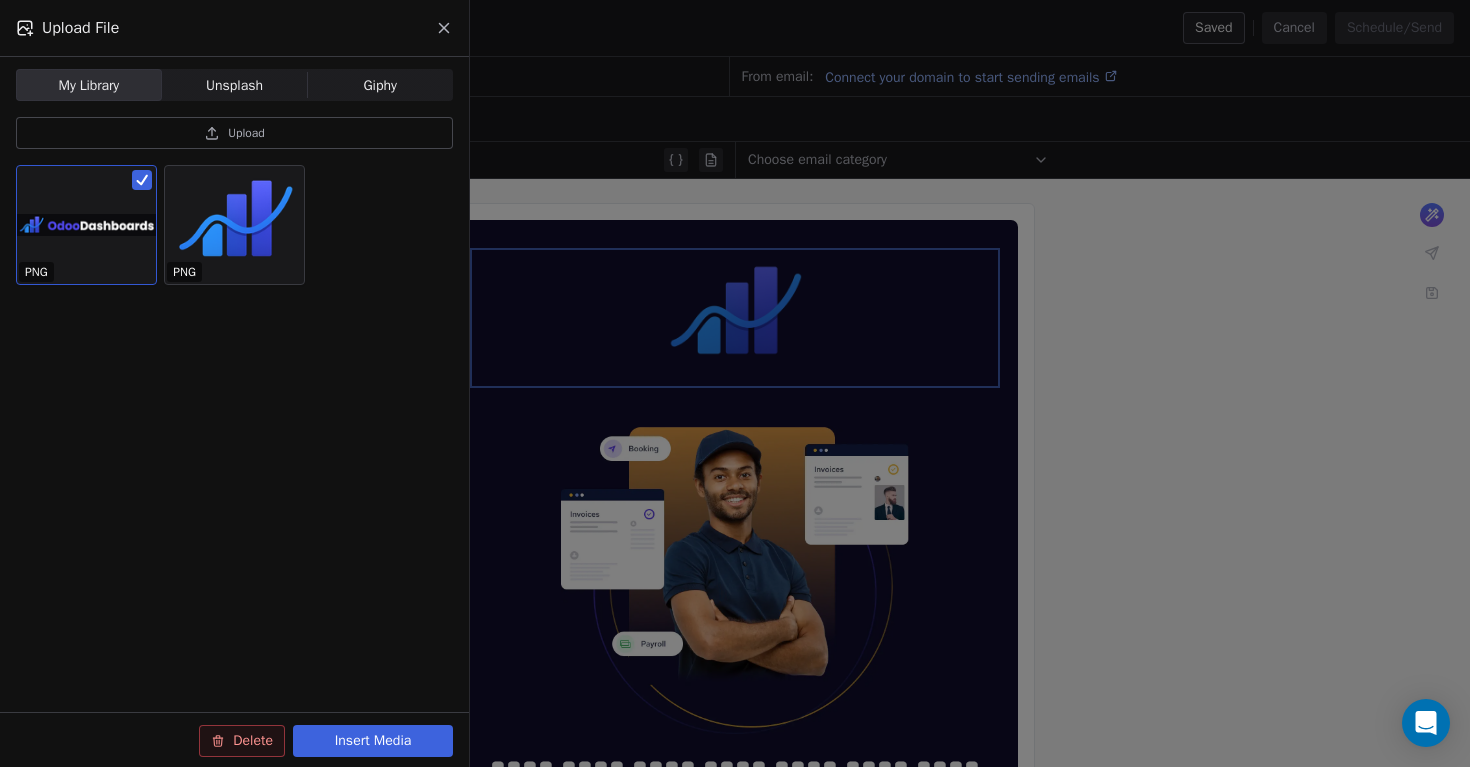 click on "Insert Media" at bounding box center [373, 741] 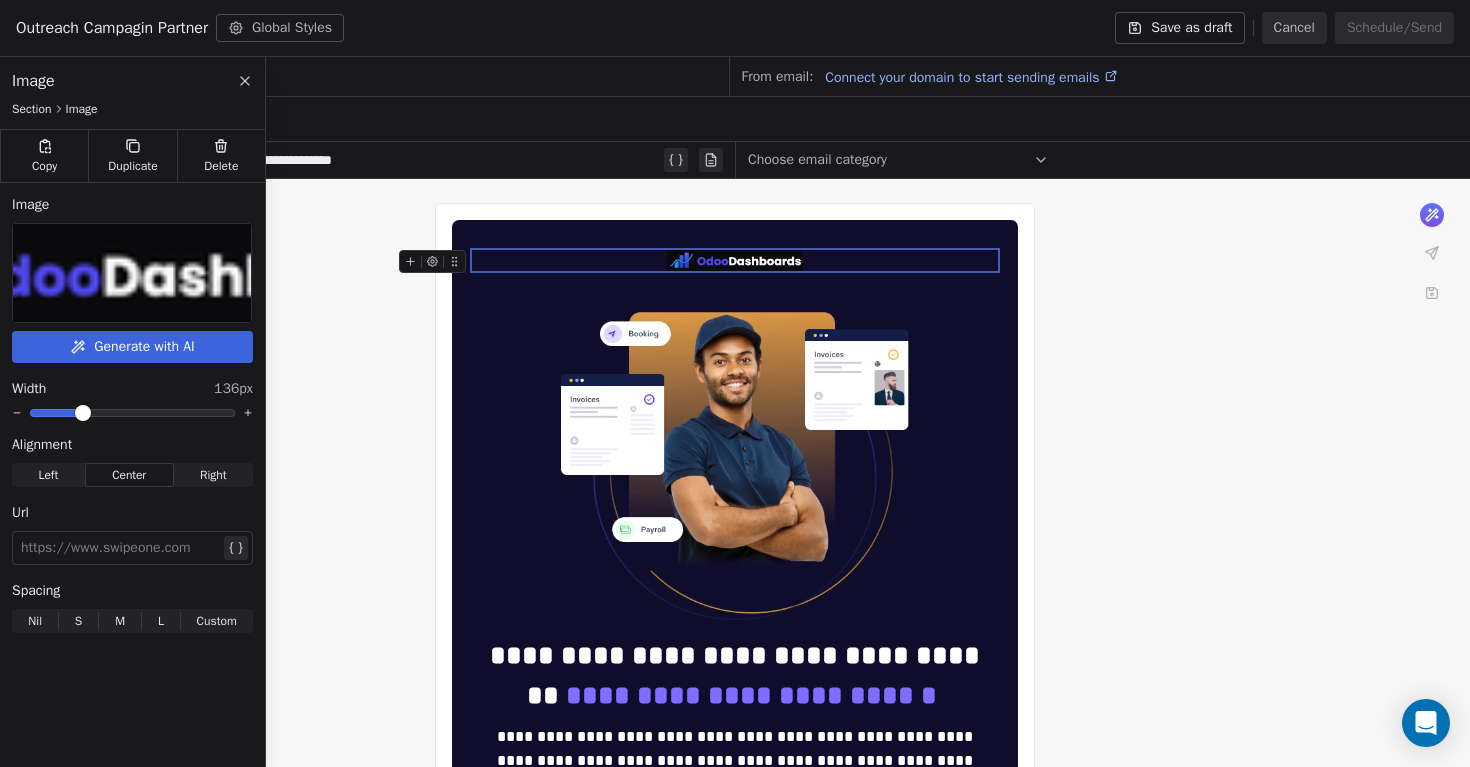 click at bounding box center (735, 260) 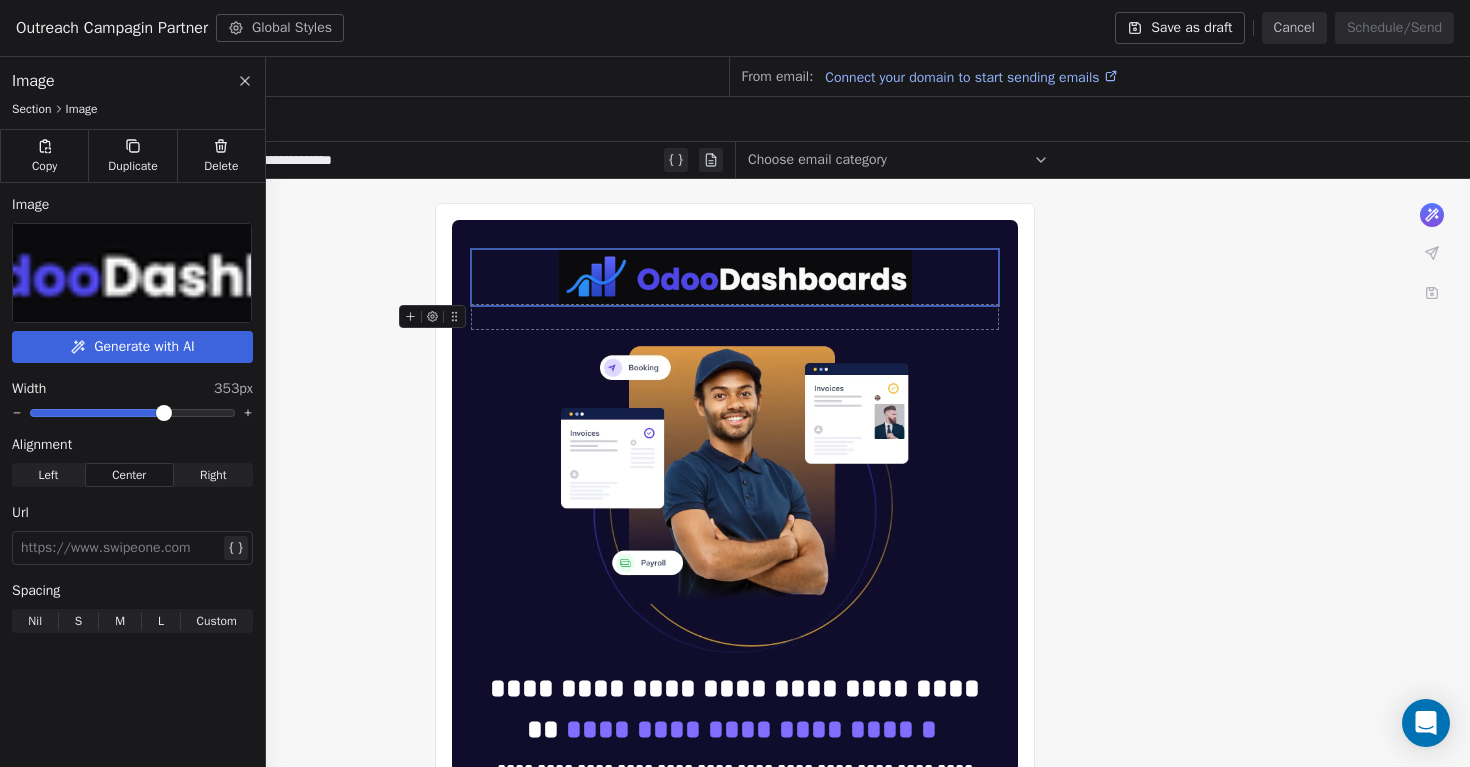 click at bounding box center [164, 413] 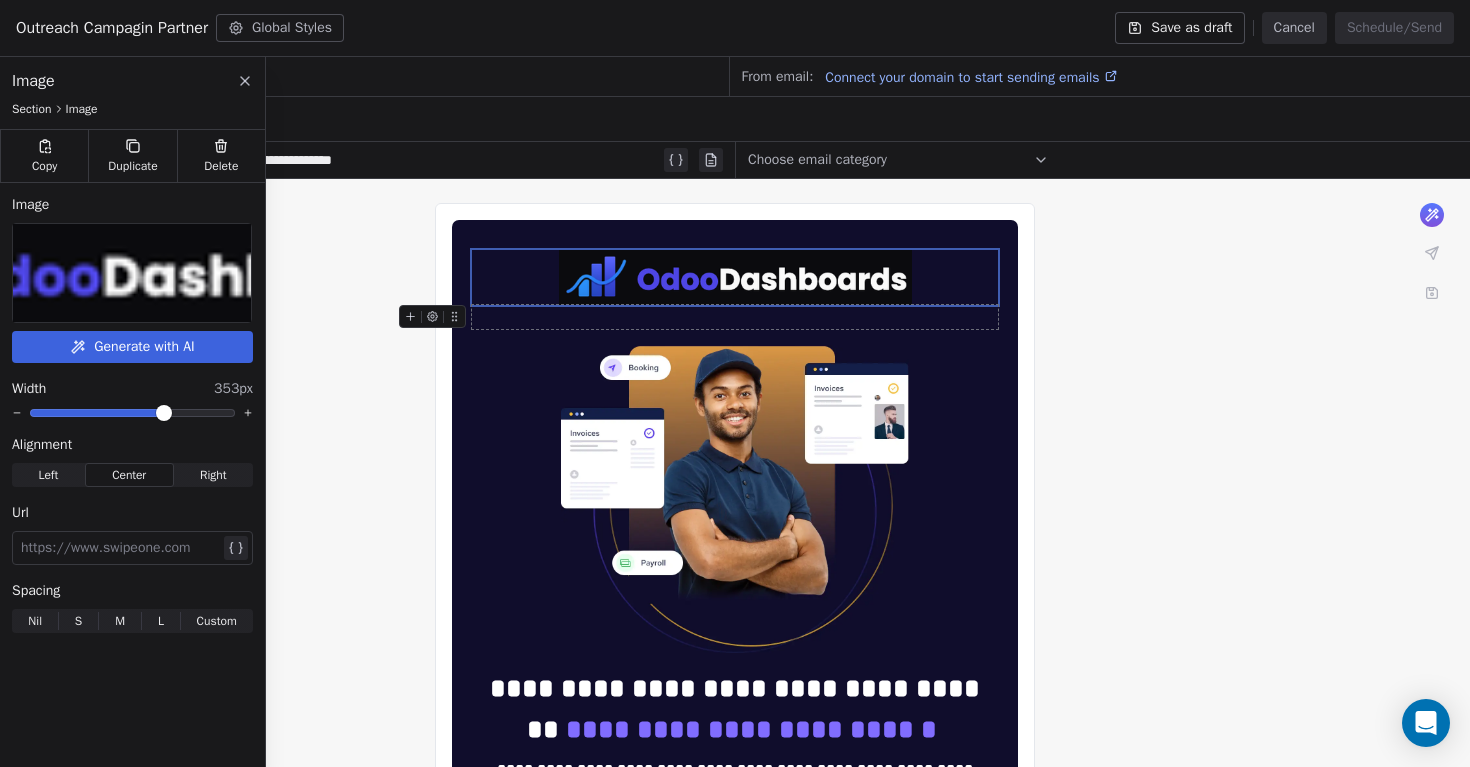 click 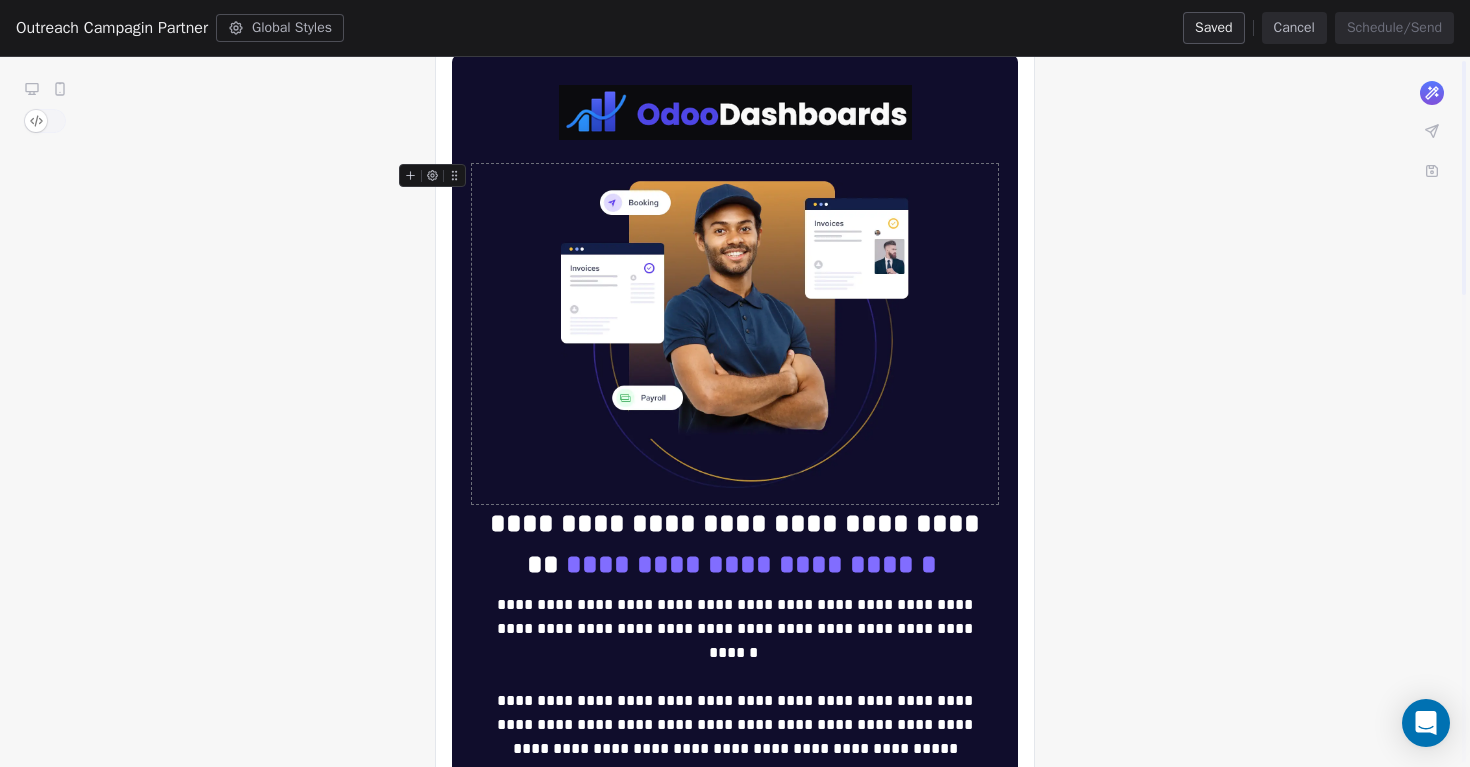 scroll, scrollTop: 0, scrollLeft: 0, axis: both 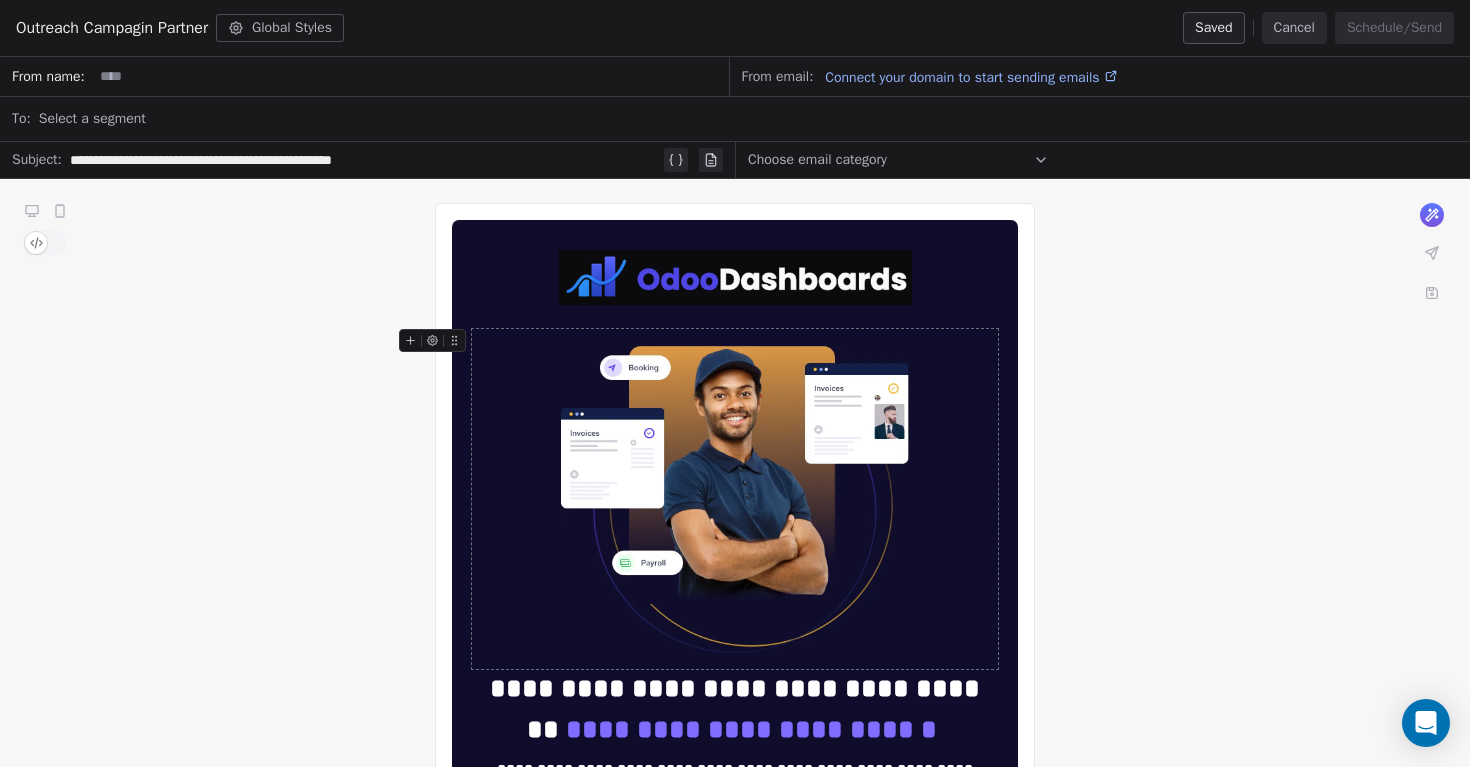 click on "**********" at bounding box center [735, 1191] 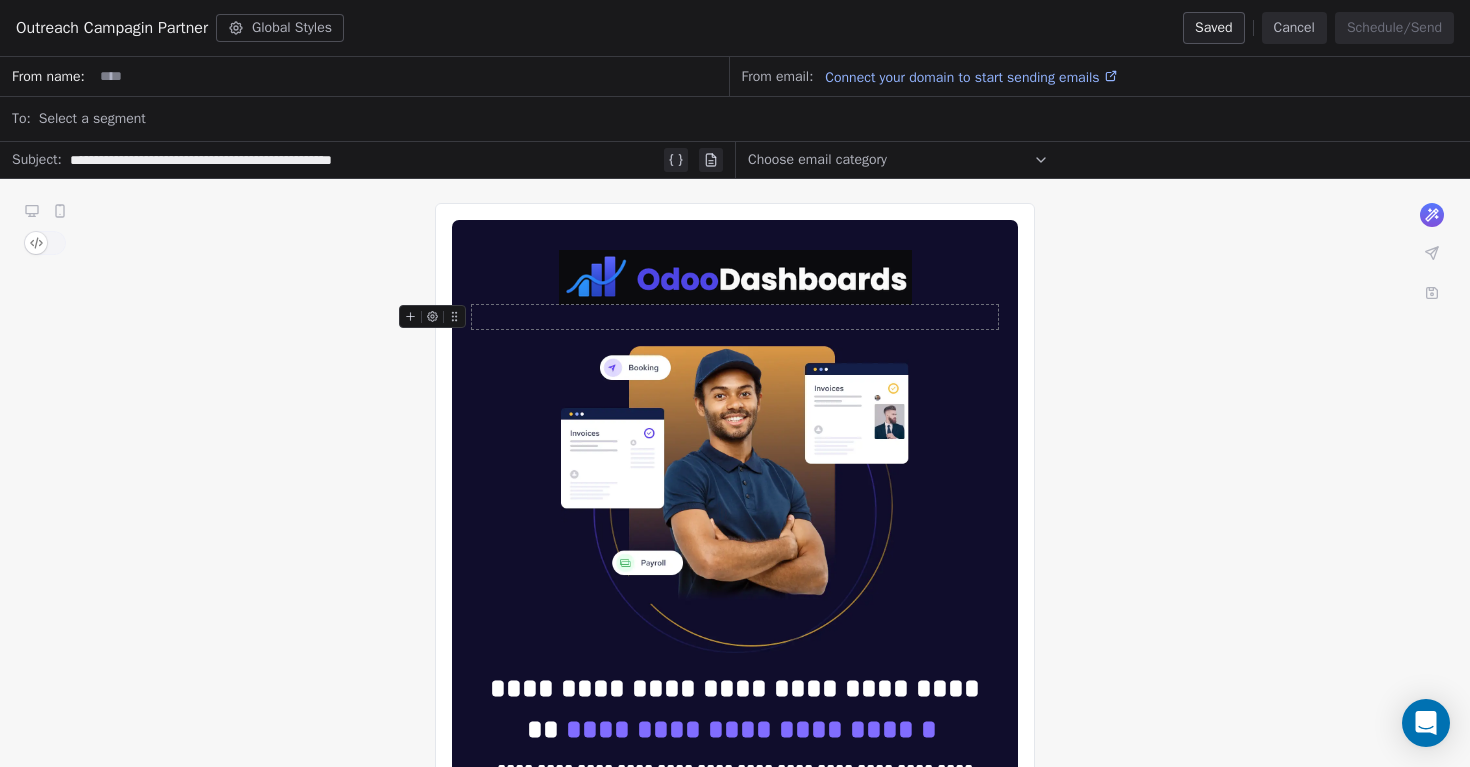 click on "**********" at bounding box center [735, 1191] 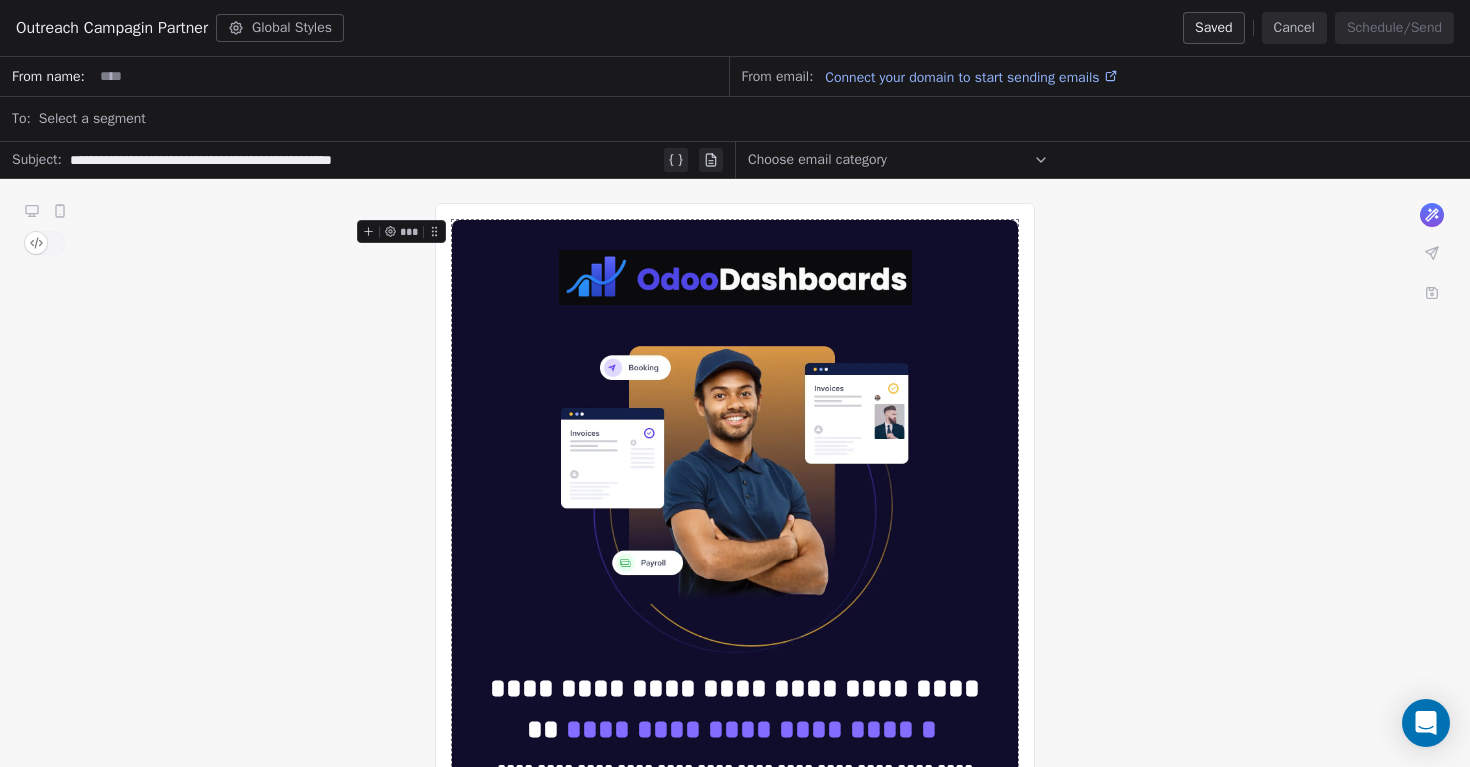 click on "**********" at bounding box center (735, 1191) 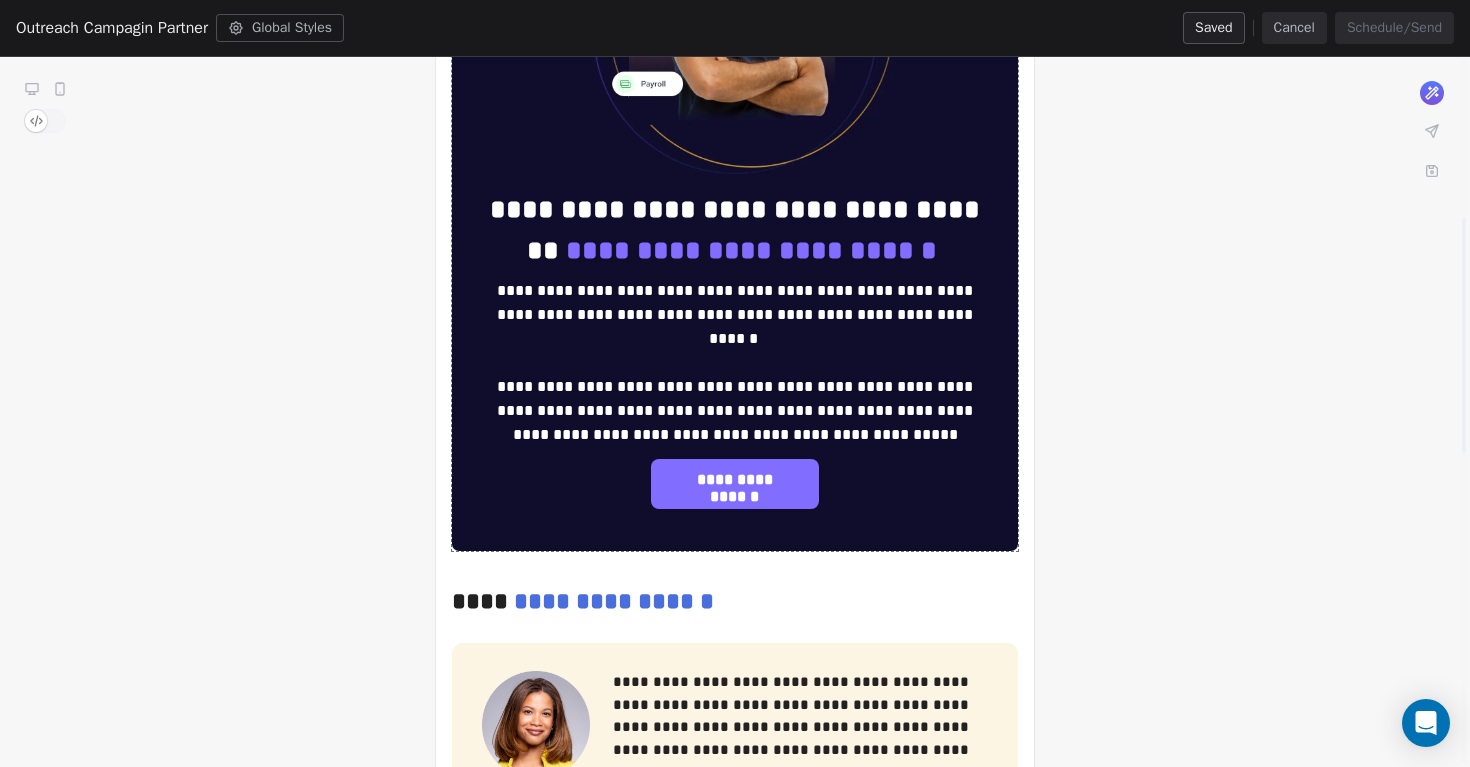 scroll, scrollTop: 0, scrollLeft: 0, axis: both 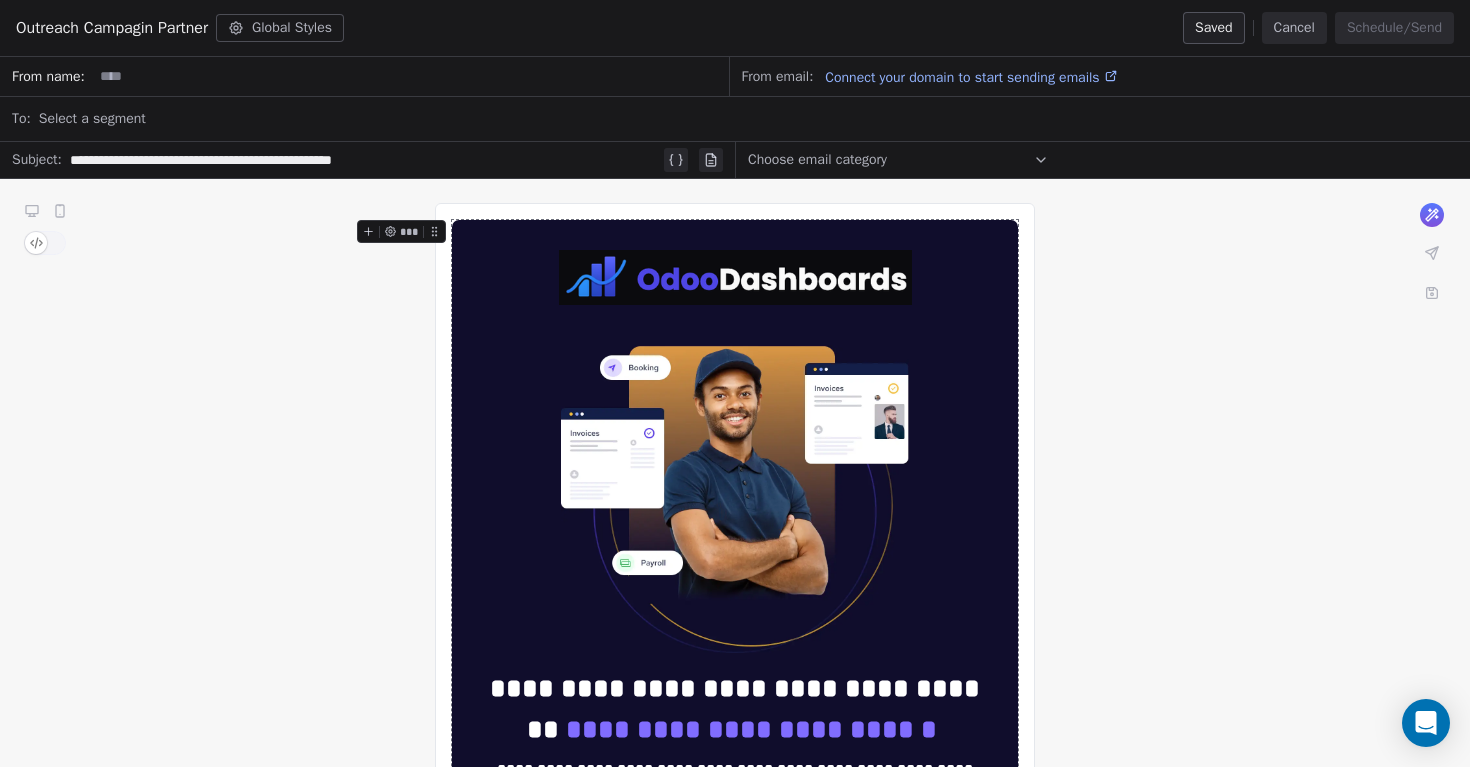 click 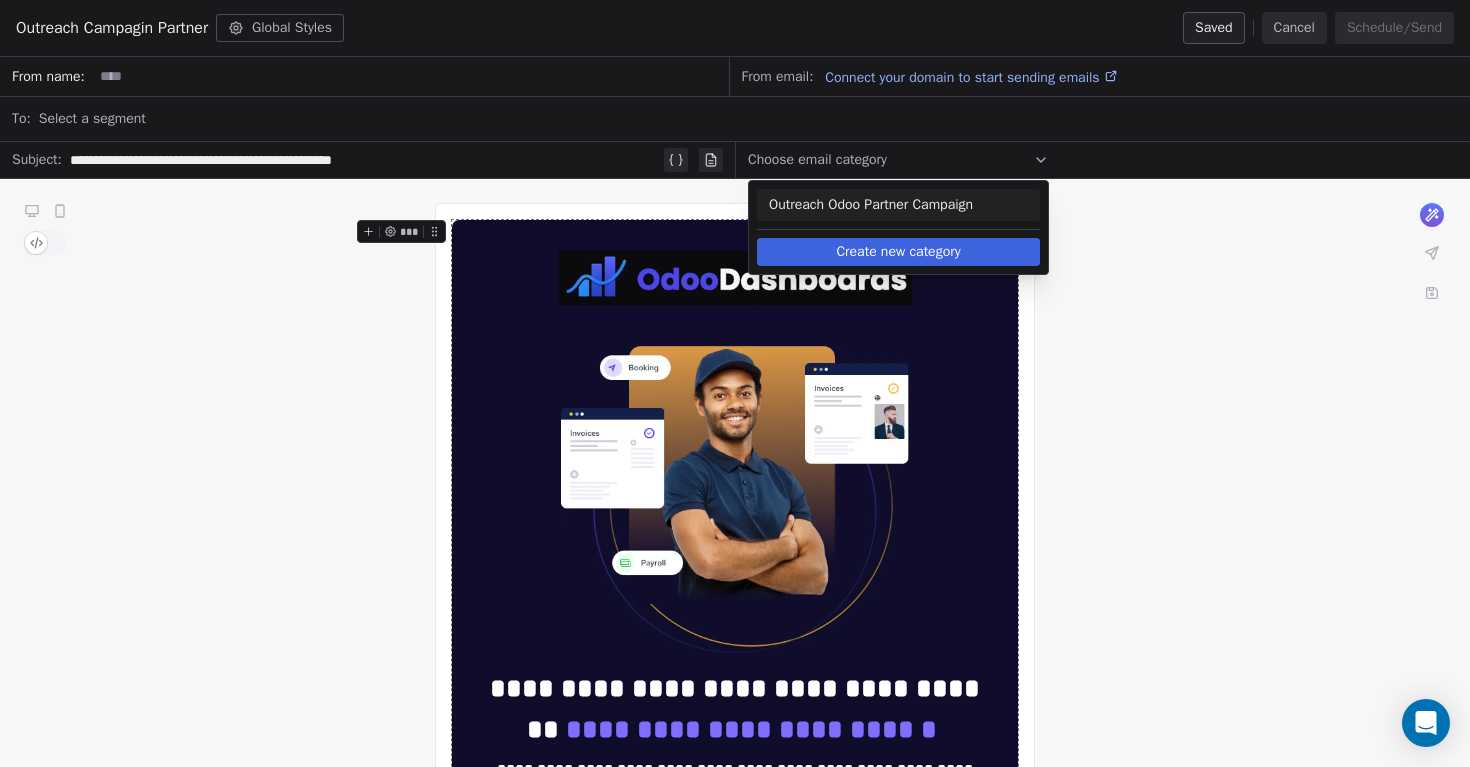 click 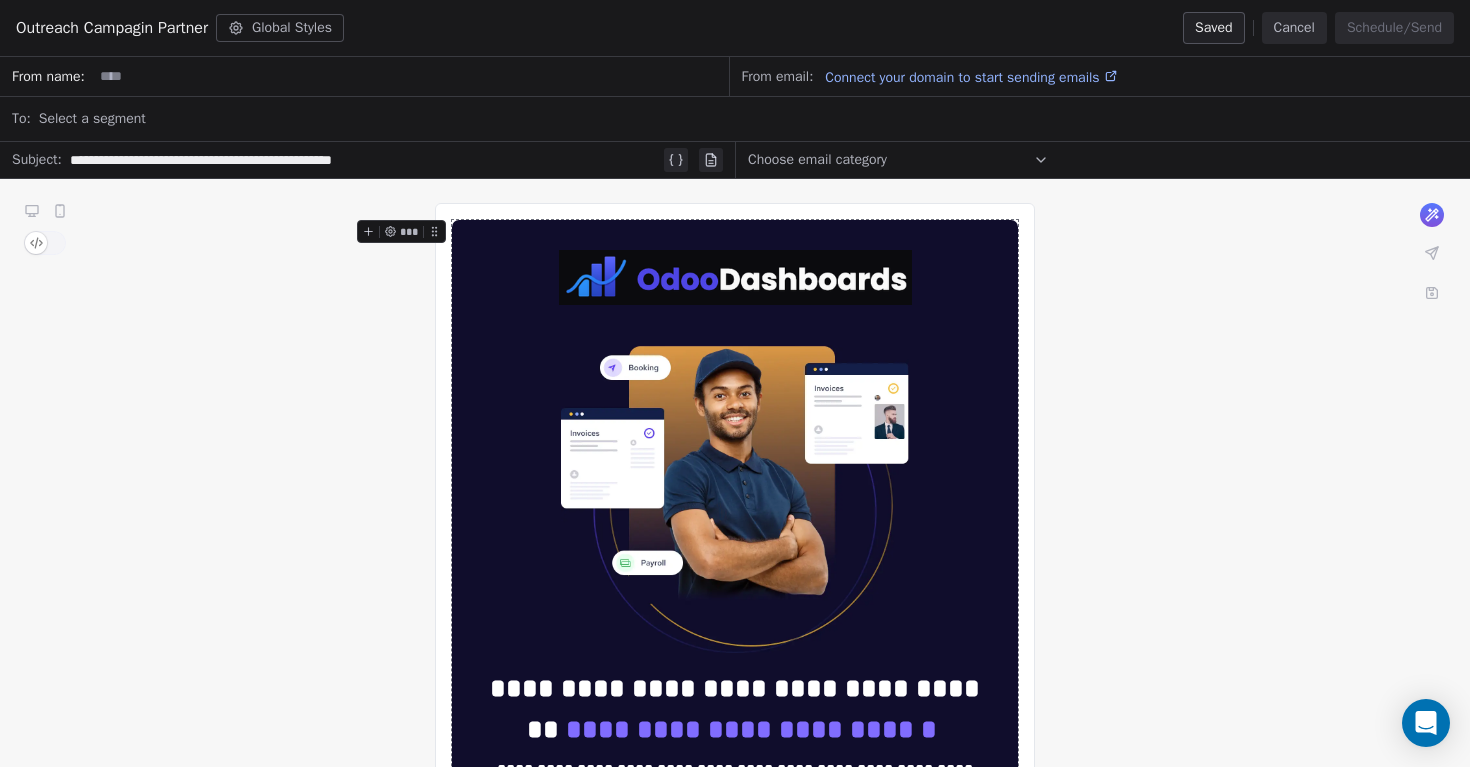 click on "**********" at bounding box center [365, 160] 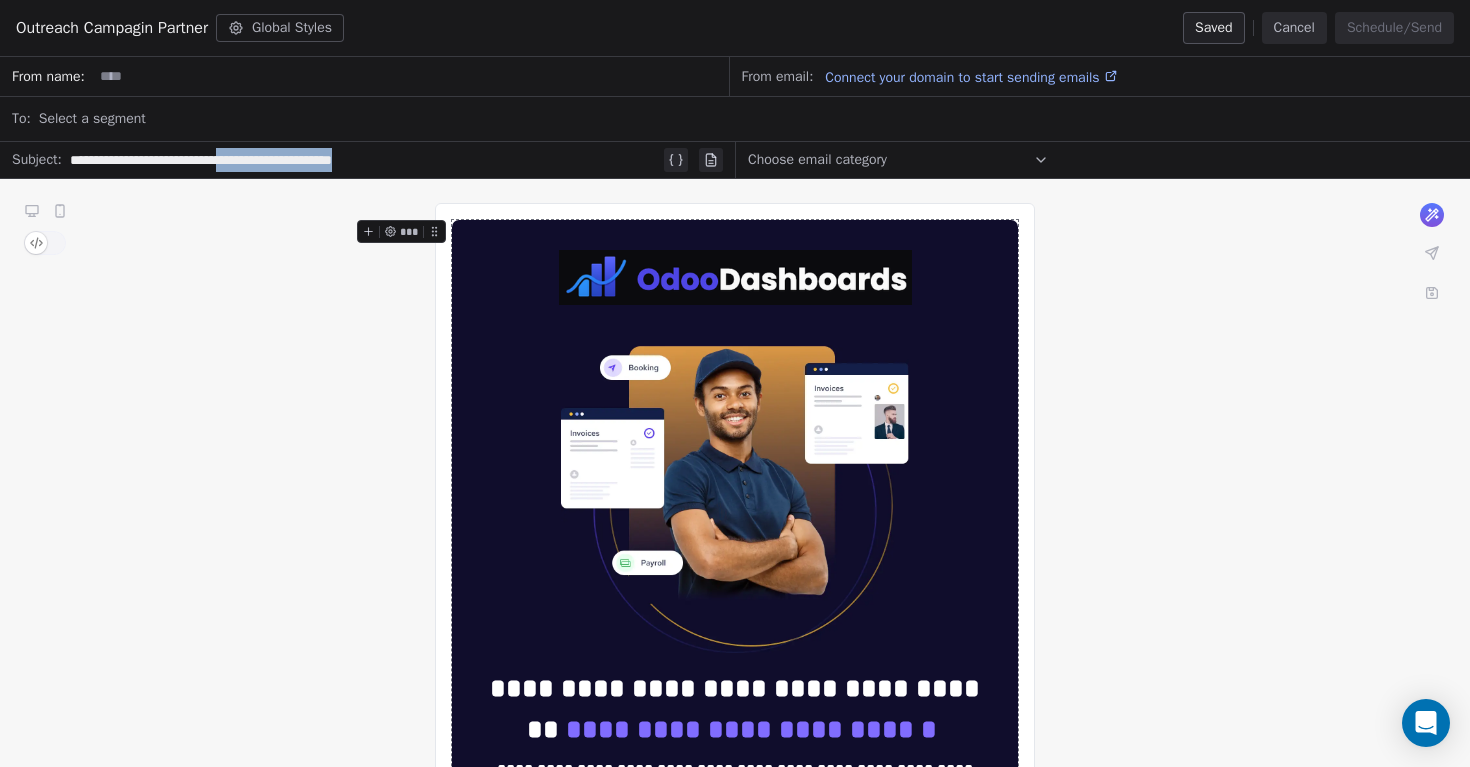 drag, startPoint x: 495, startPoint y: 159, endPoint x: 263, endPoint y: 160, distance: 232.00215 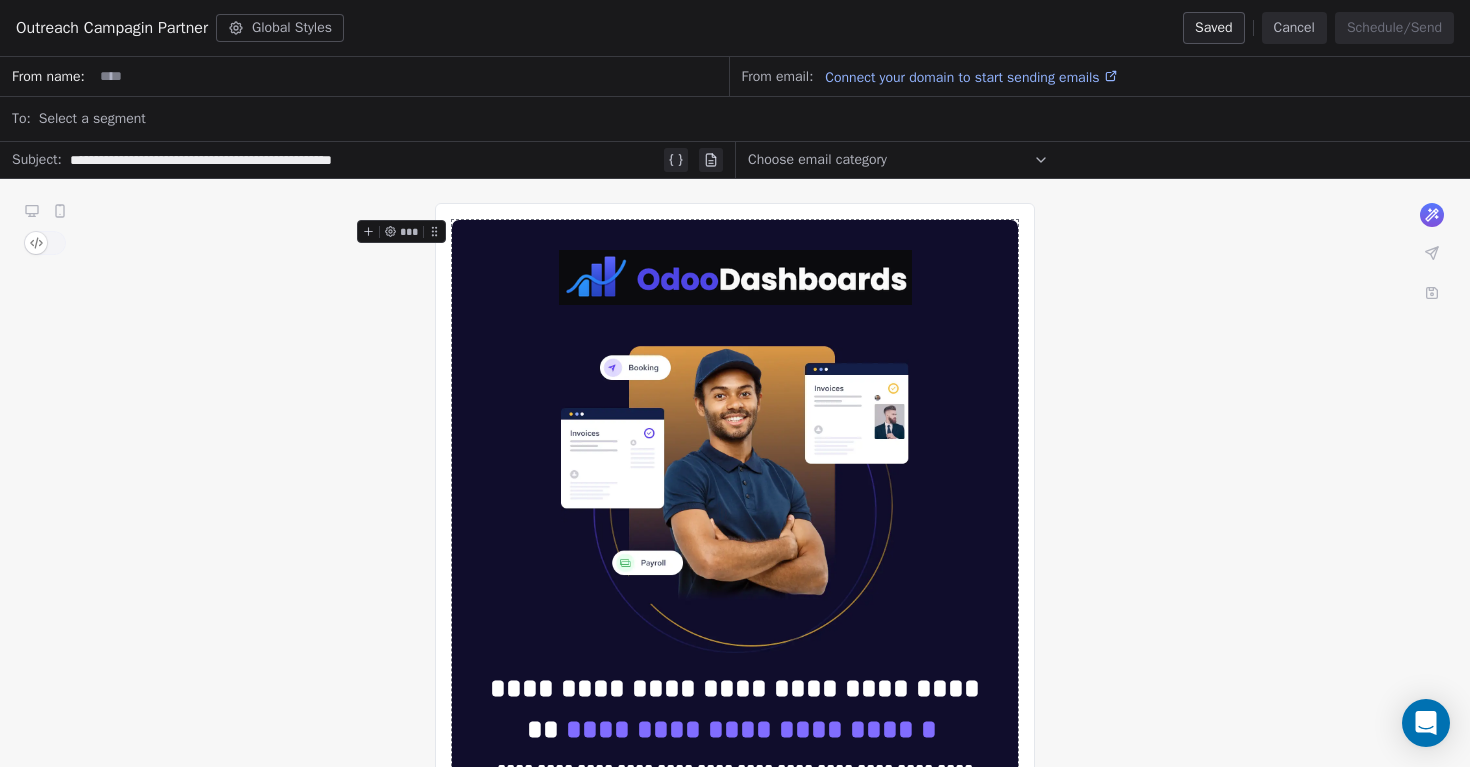 click on "**********" at bounding box center [365, 160] 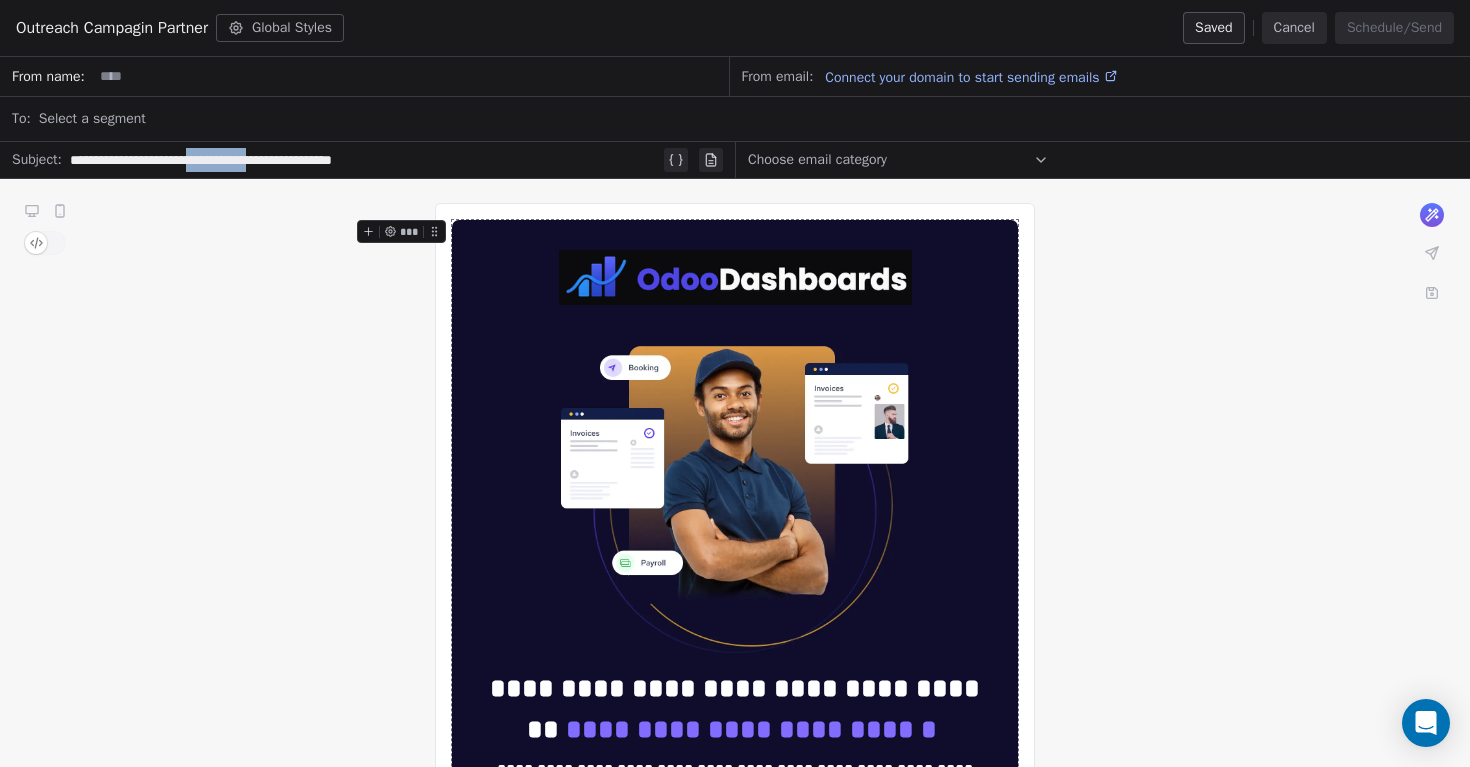 drag, startPoint x: 230, startPoint y: 158, endPoint x: 308, endPoint y: 159, distance: 78.00641 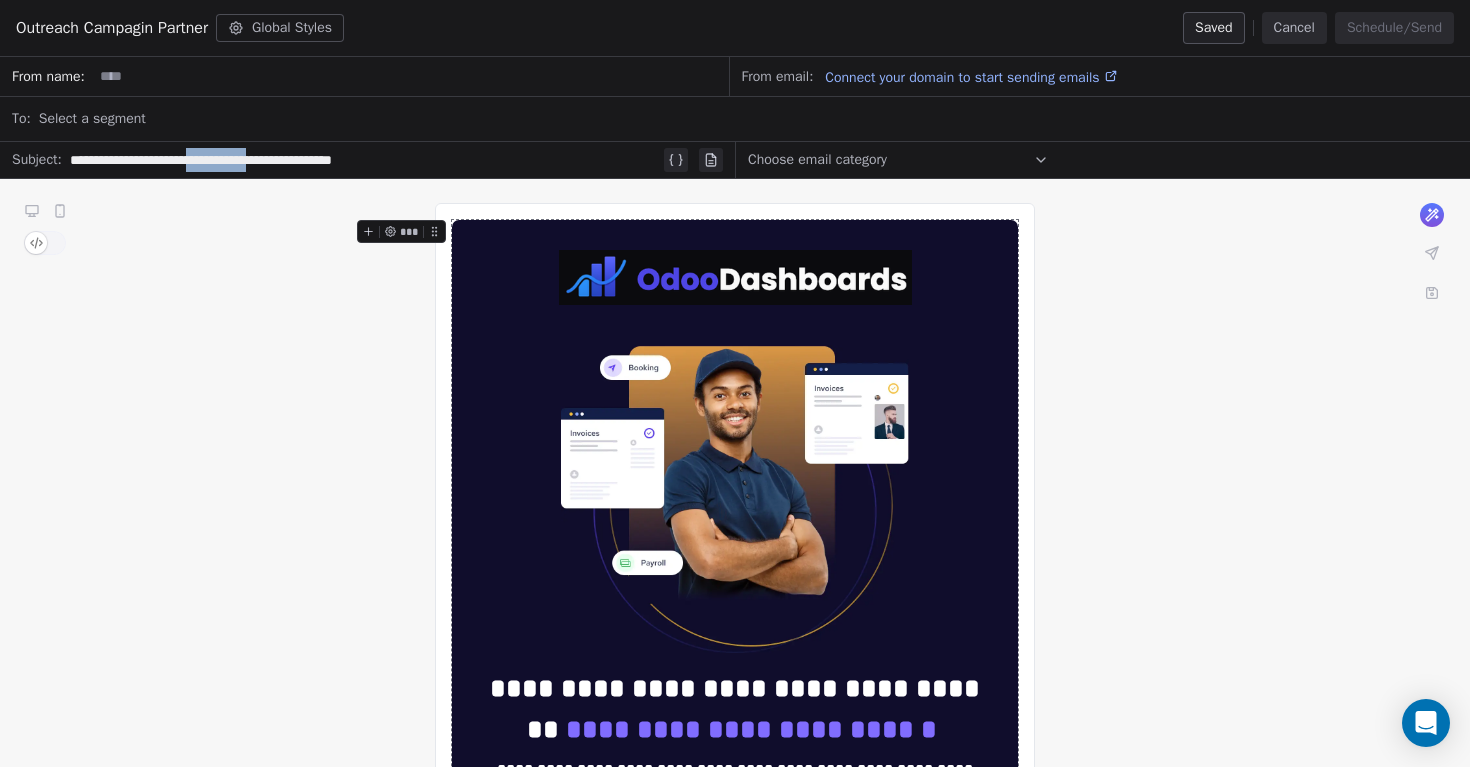 type 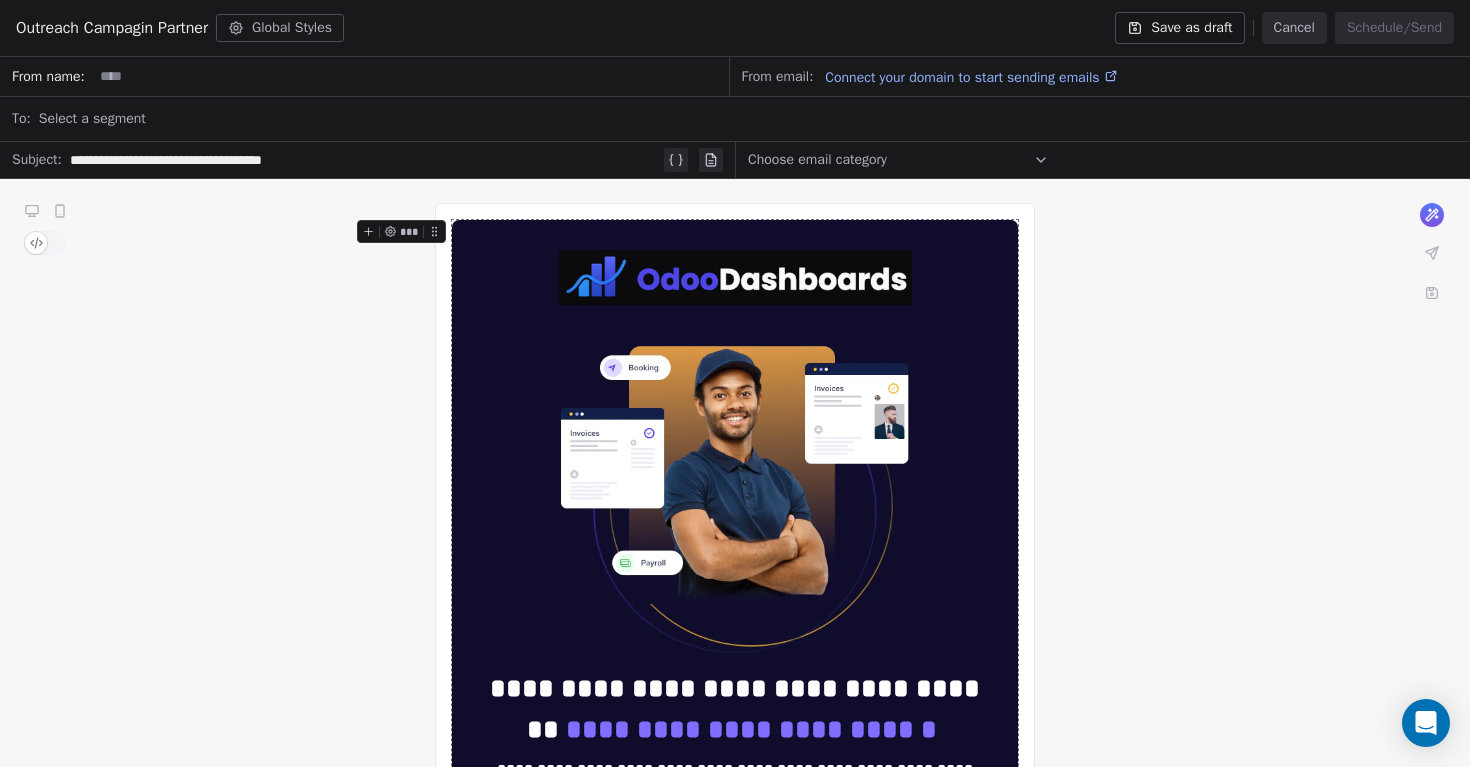 click on "Outreach Campagin Partner  Global Styles Save as draft Cancel Schedule/Send" at bounding box center (735, 28) 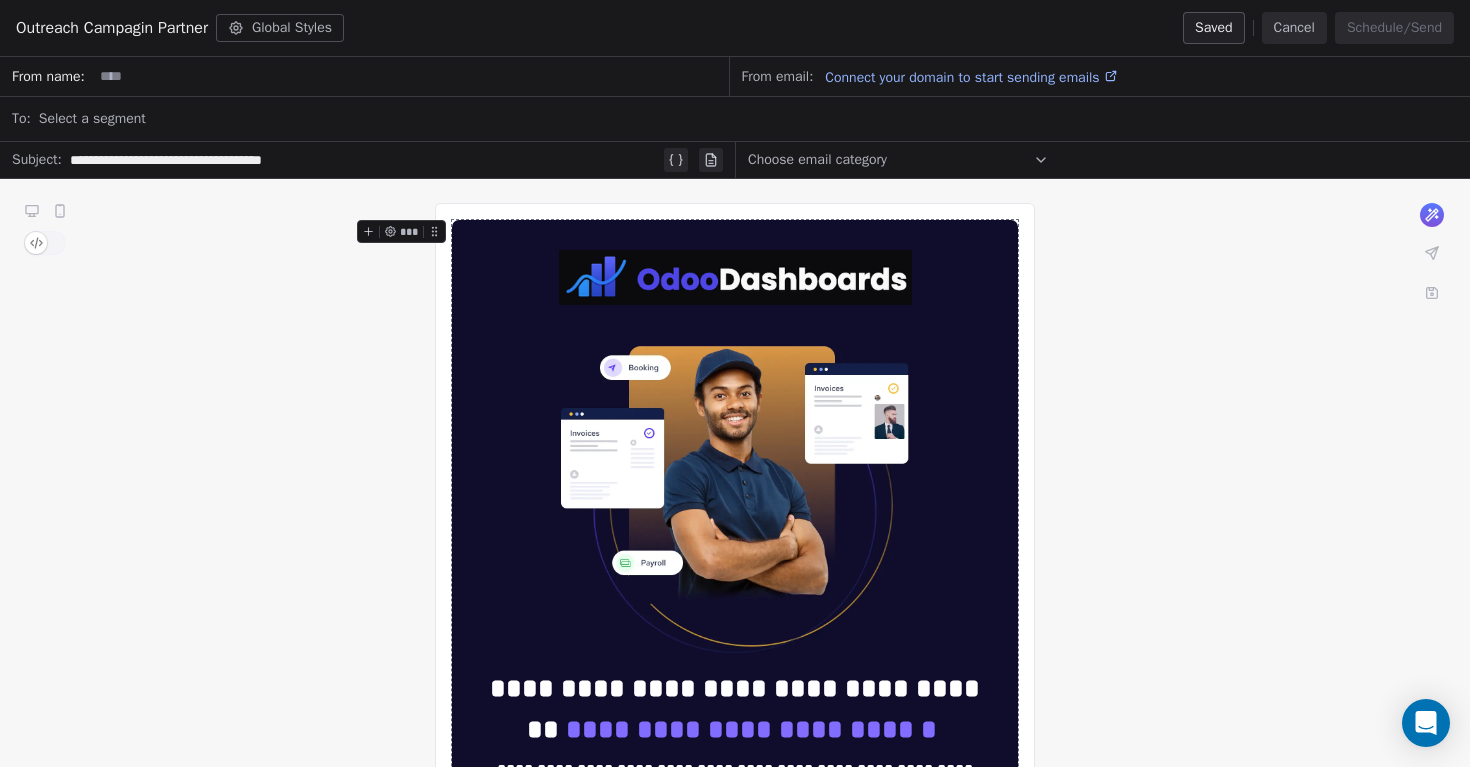 click on "**********" at bounding box center (735, 1191) 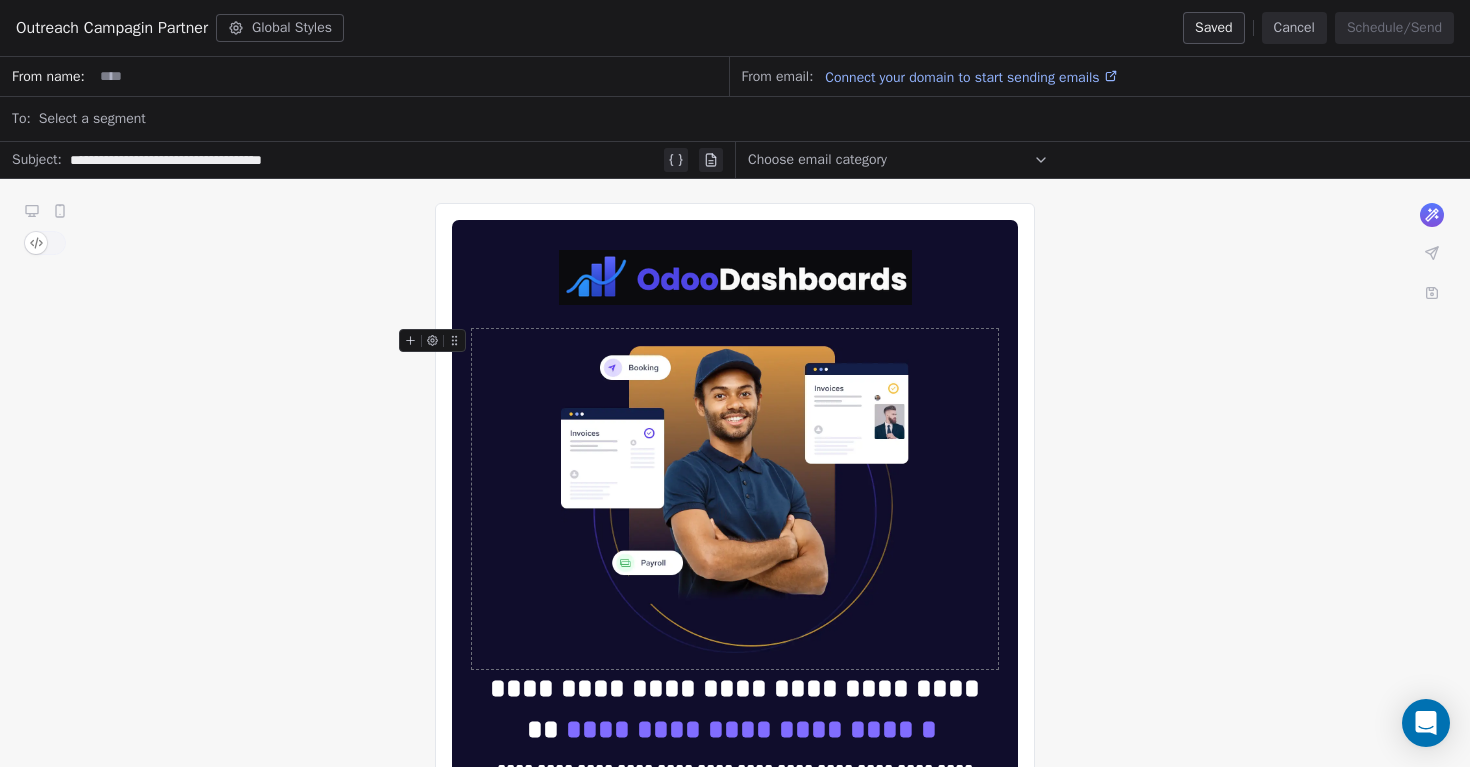 click at bounding box center (735, 499) 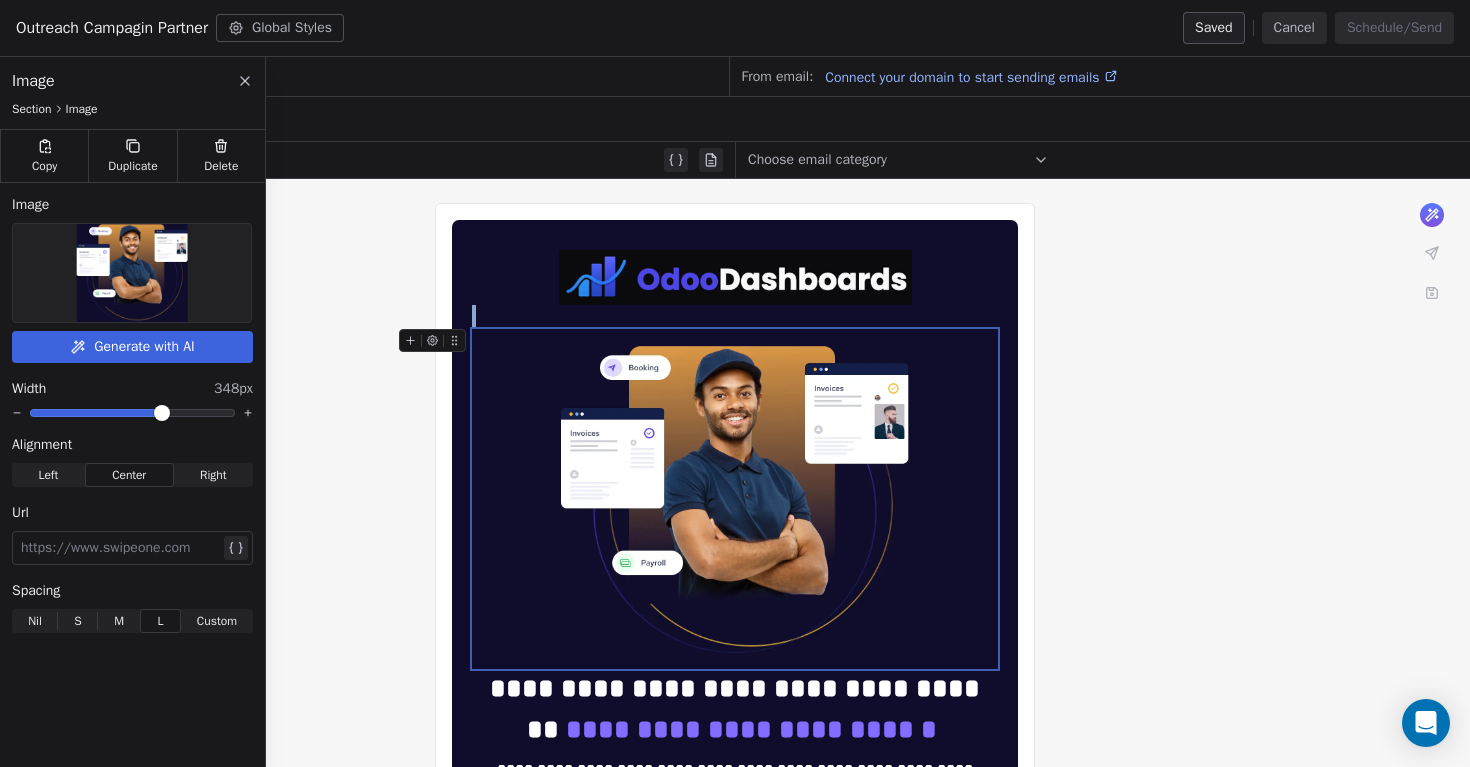 click at bounding box center [132, 273] 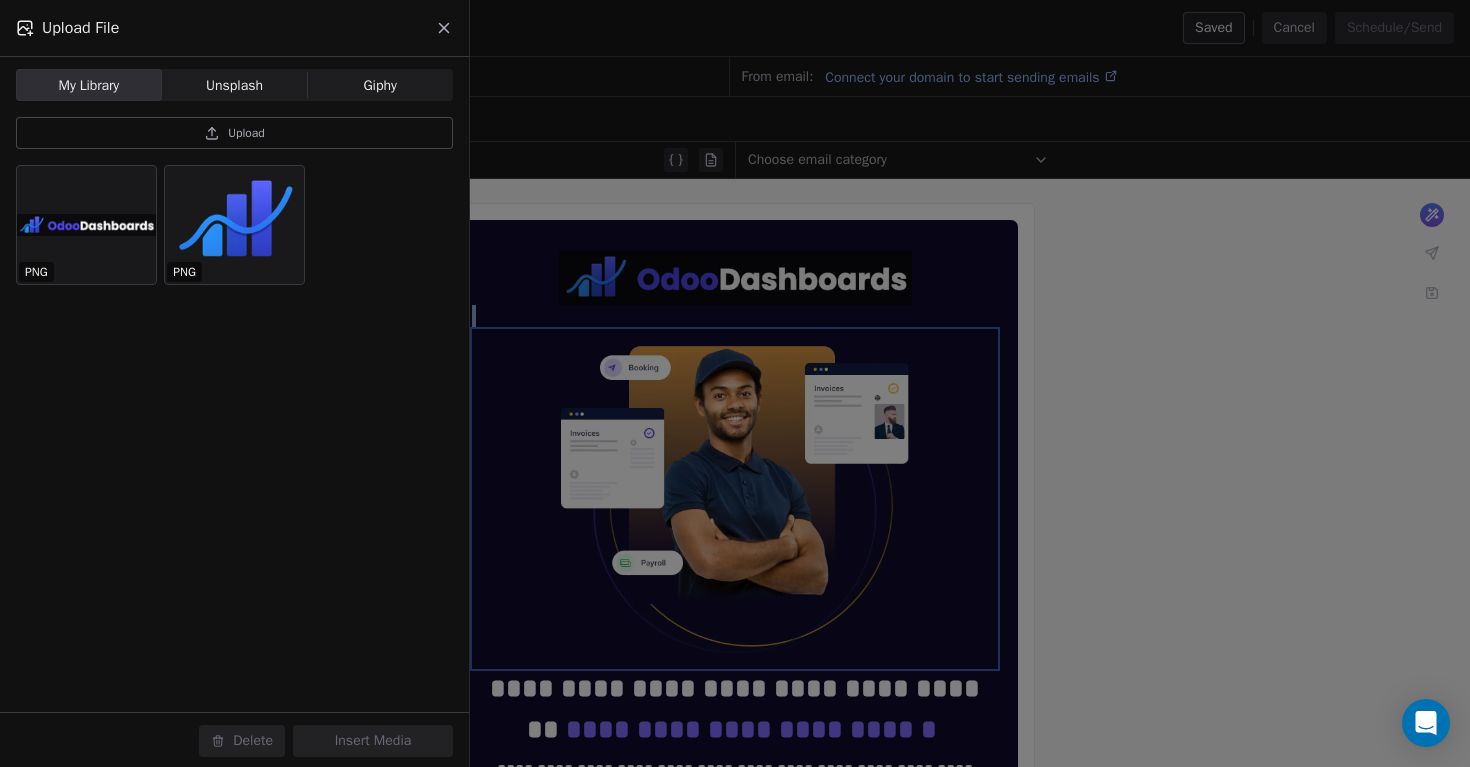 click on "Upload" at bounding box center [234, 133] 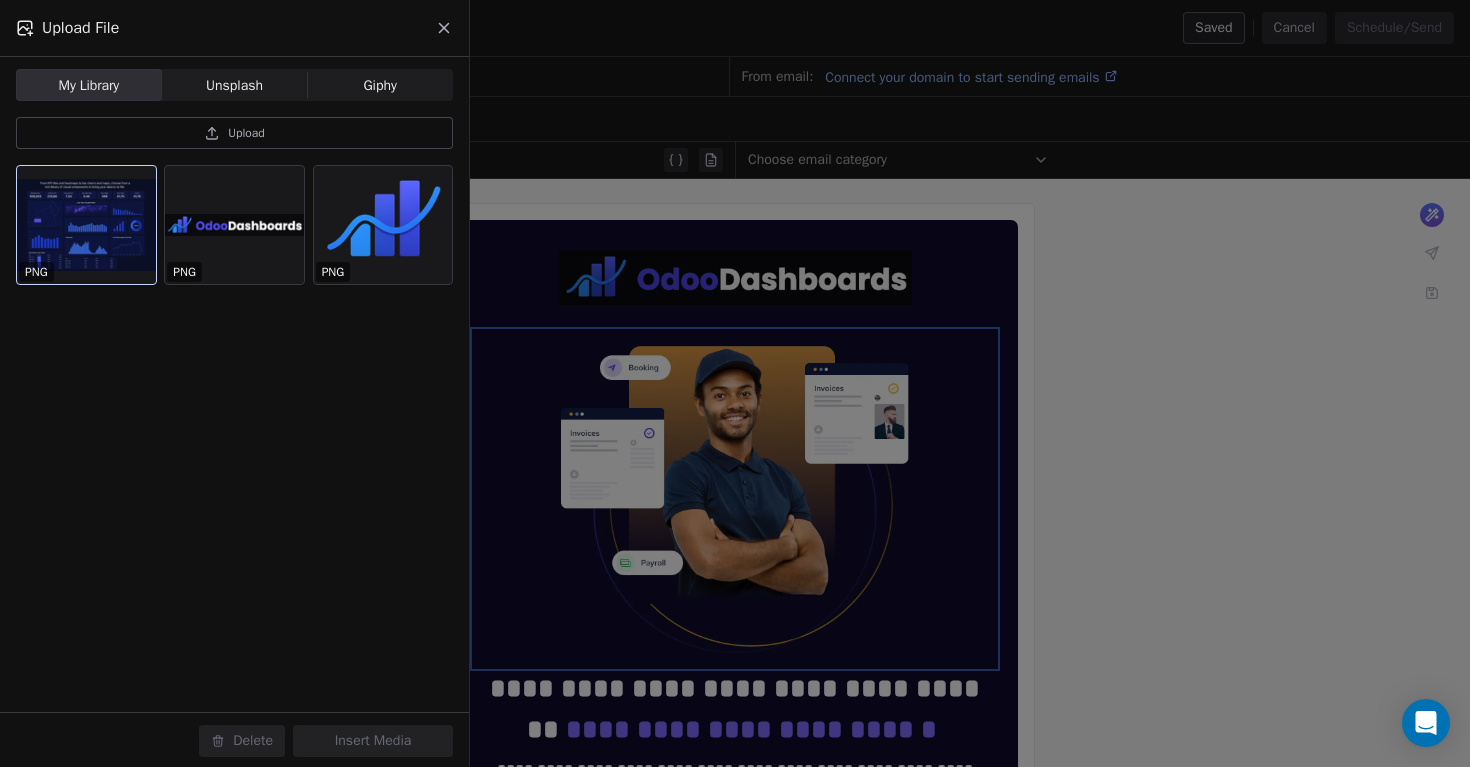 click at bounding box center (86, 225) 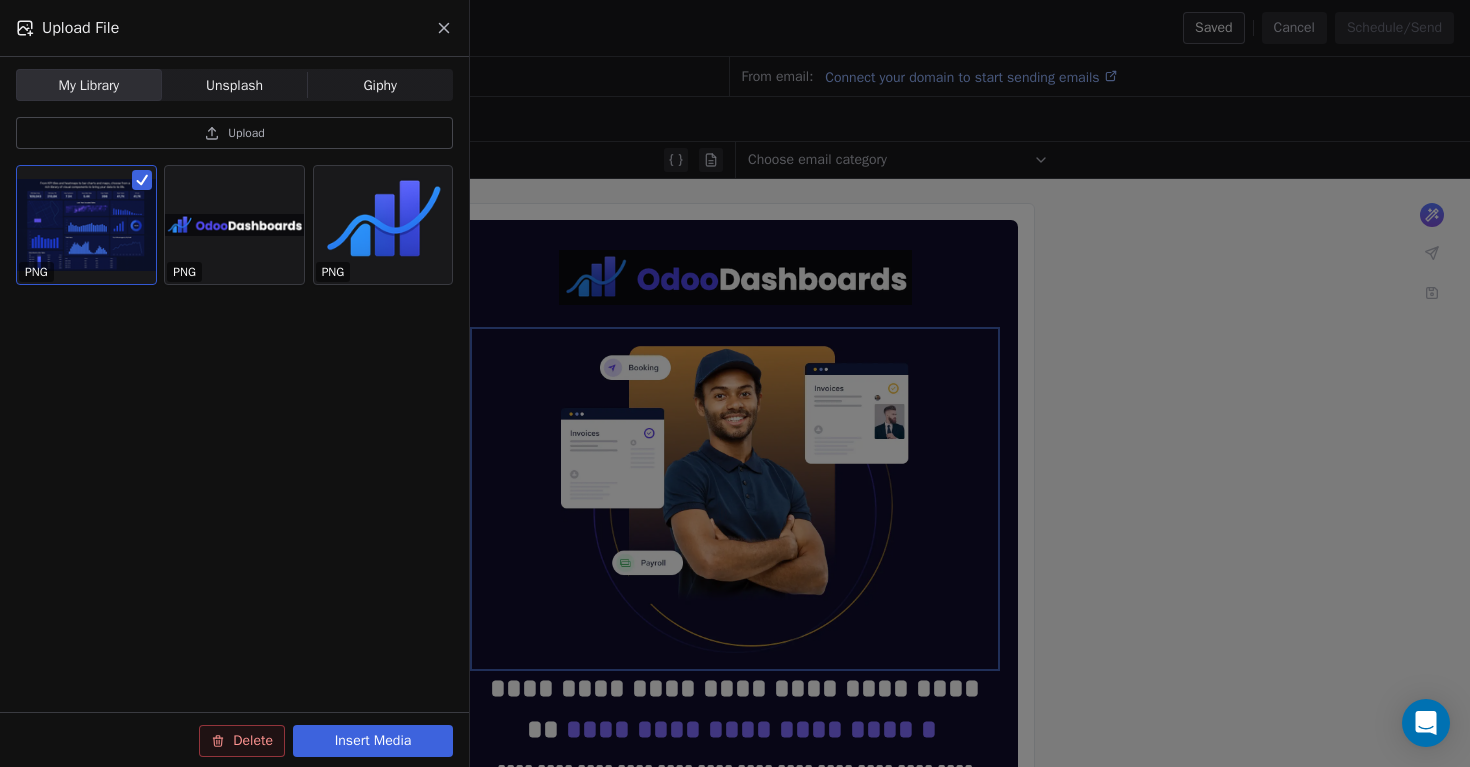 click on "Insert Media" at bounding box center [373, 741] 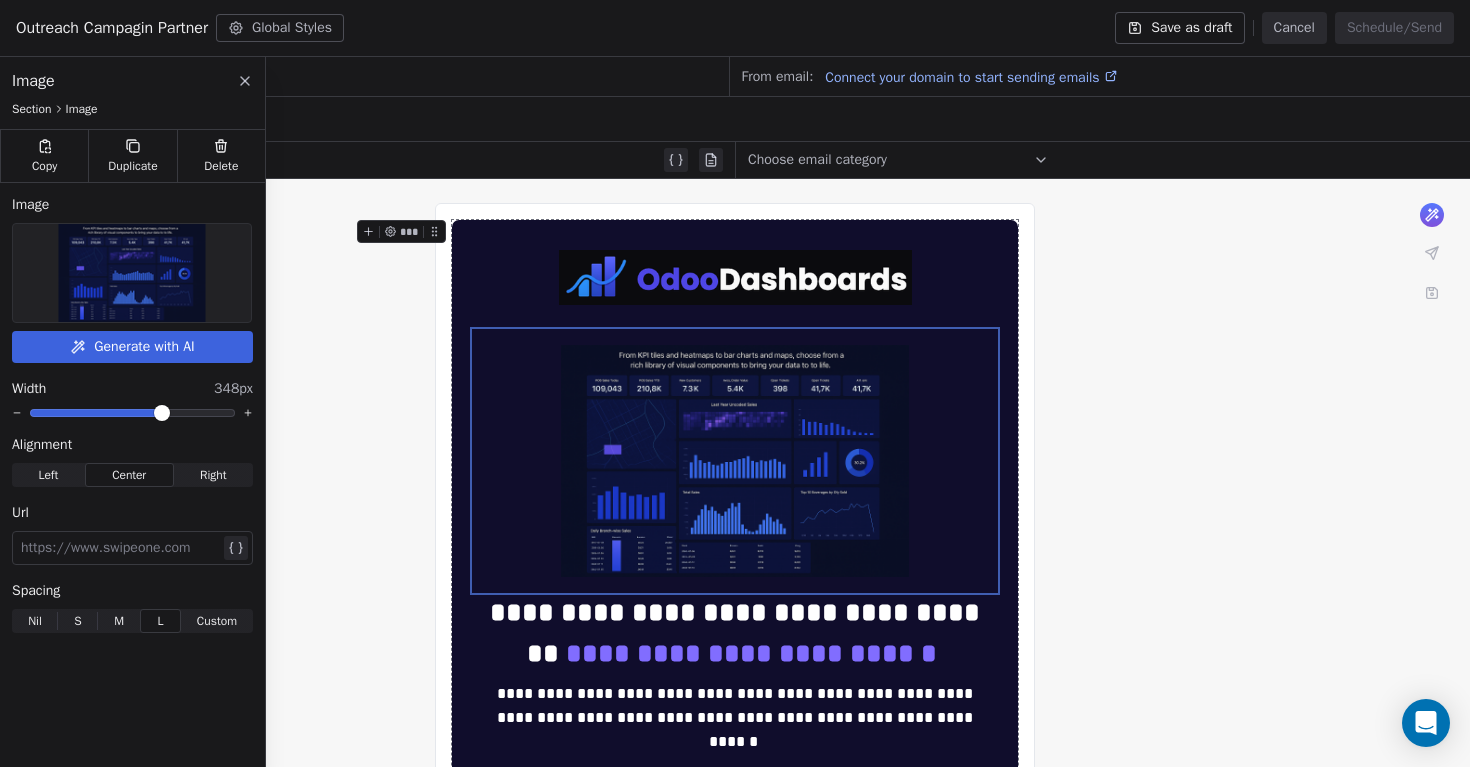 click on "**********" at bounding box center [735, 1153] 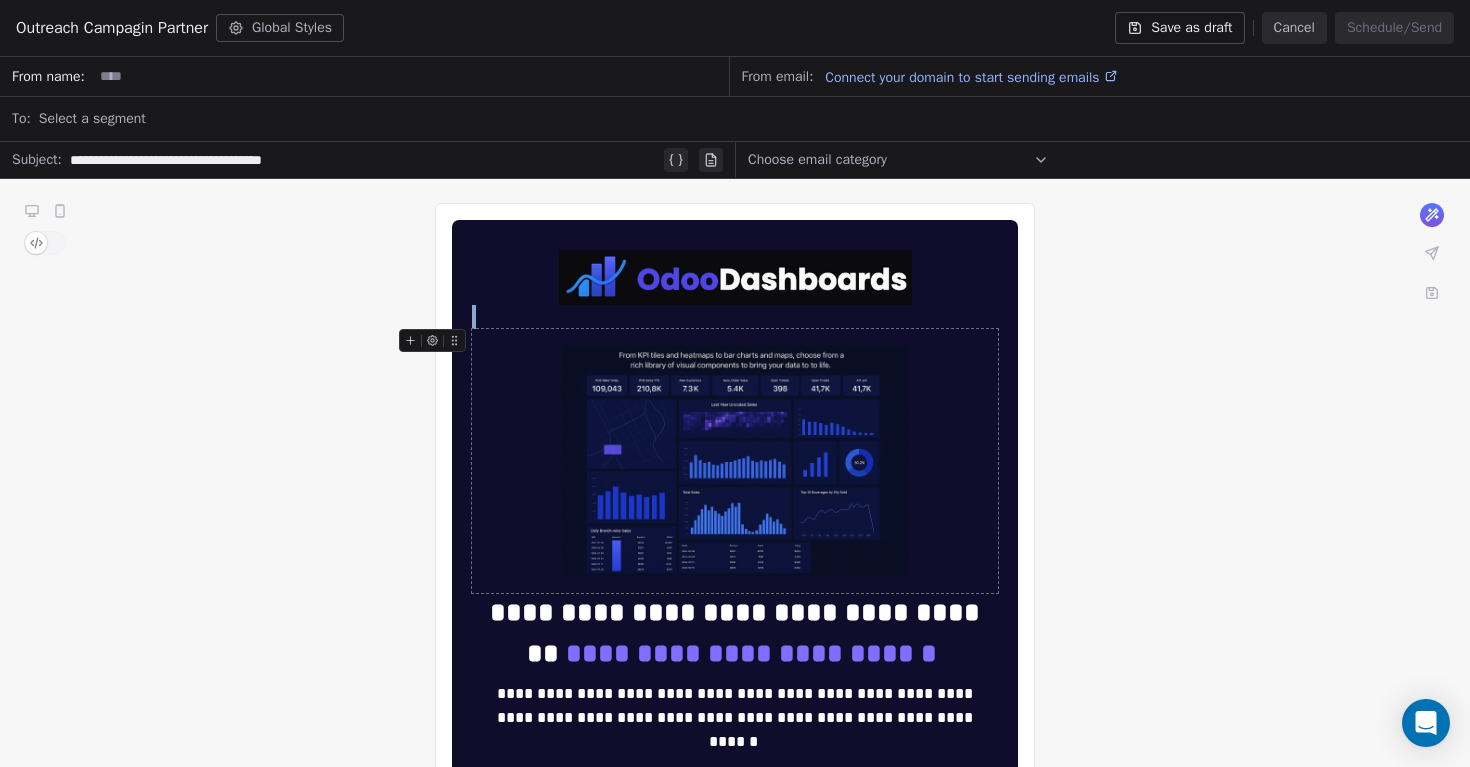 click at bounding box center (735, 461) 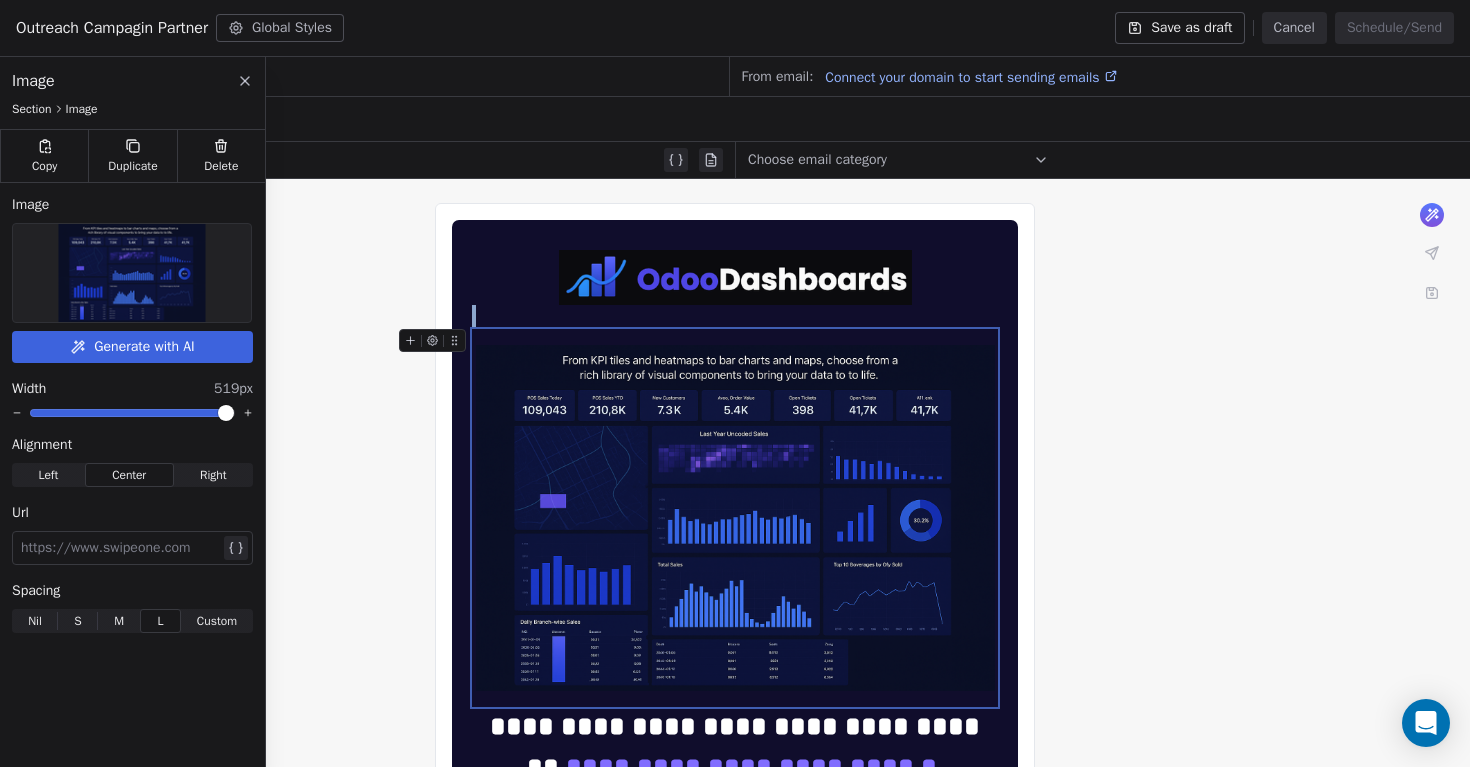click at bounding box center [226, 413] 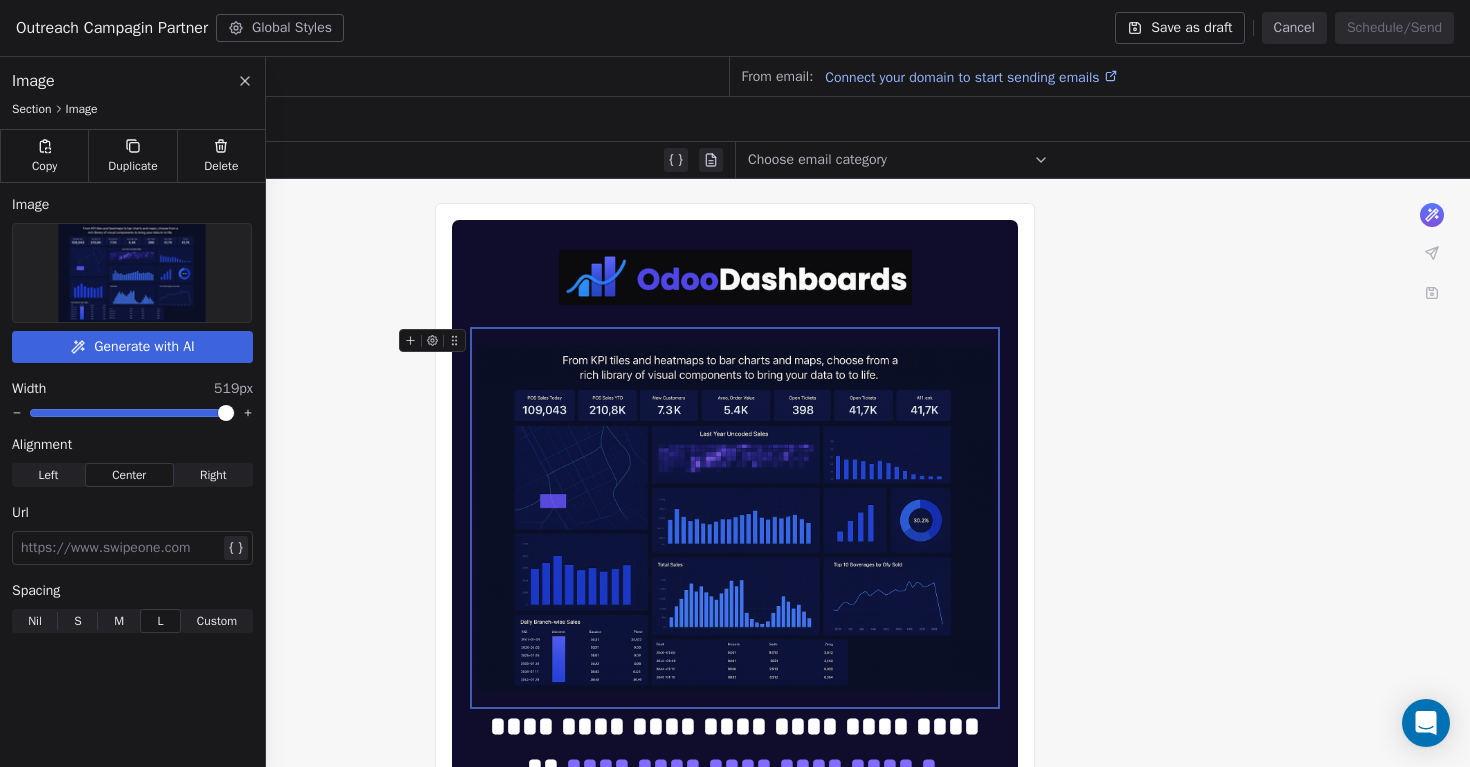 click on "**********" at bounding box center (735, 1210) 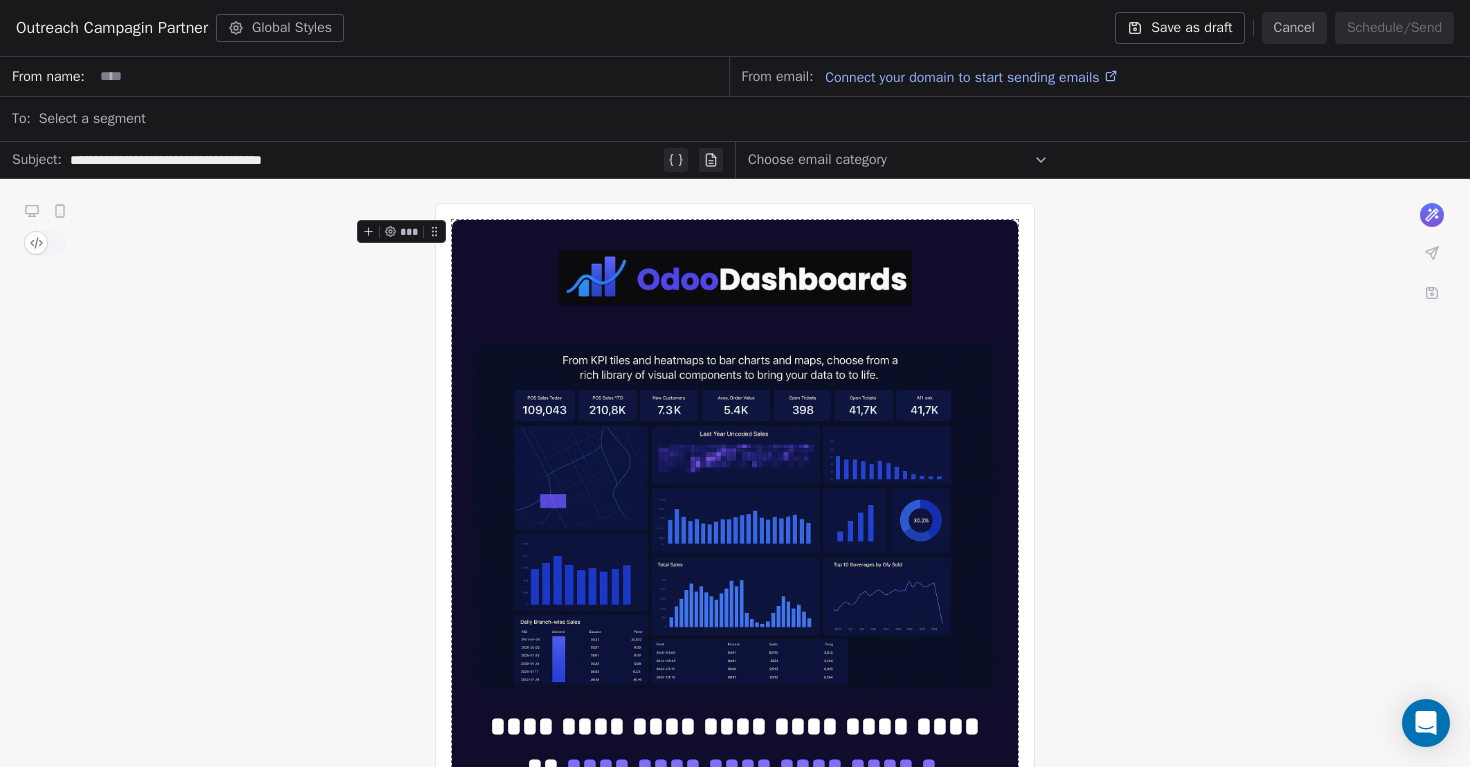 click on "**********" at bounding box center (735, 1210) 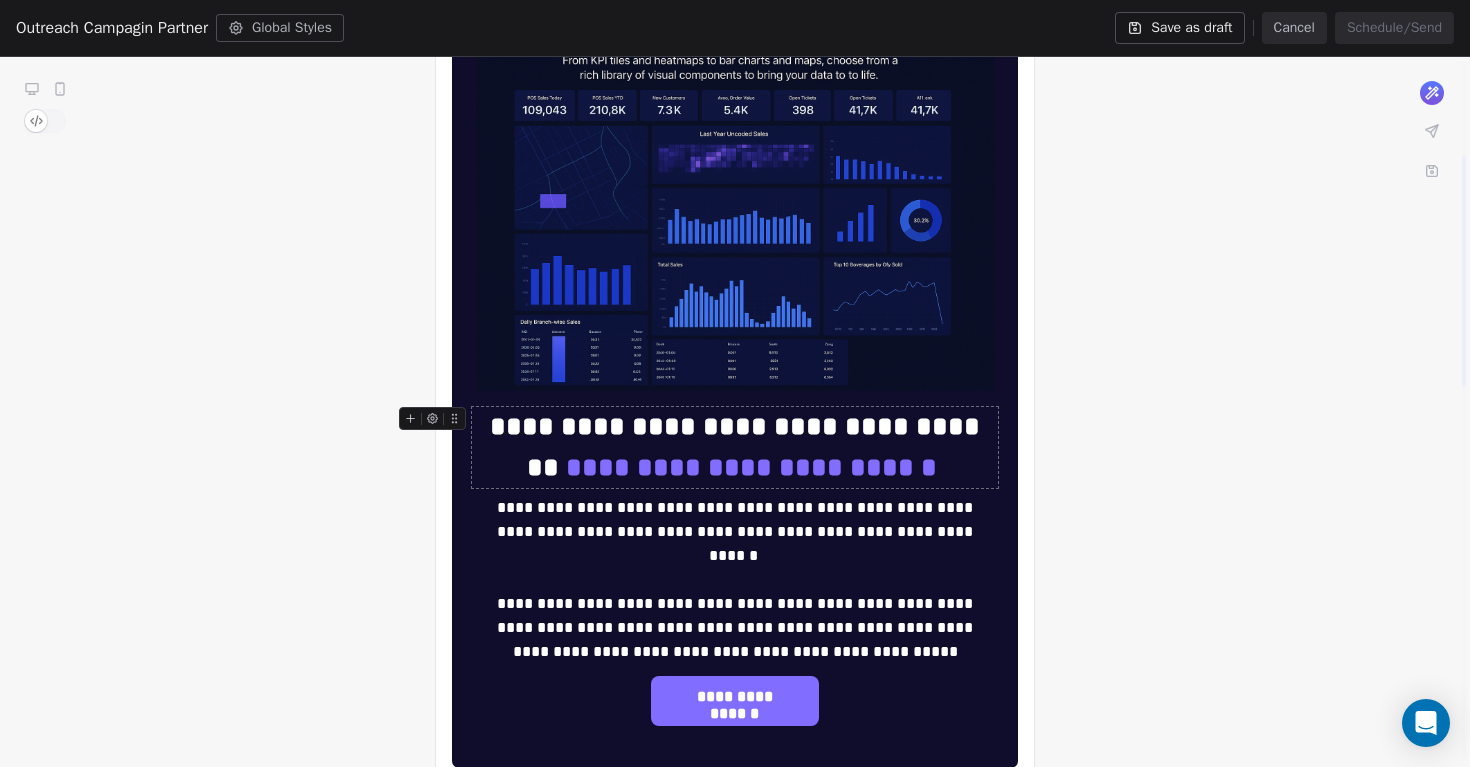 scroll, scrollTop: 0, scrollLeft: 0, axis: both 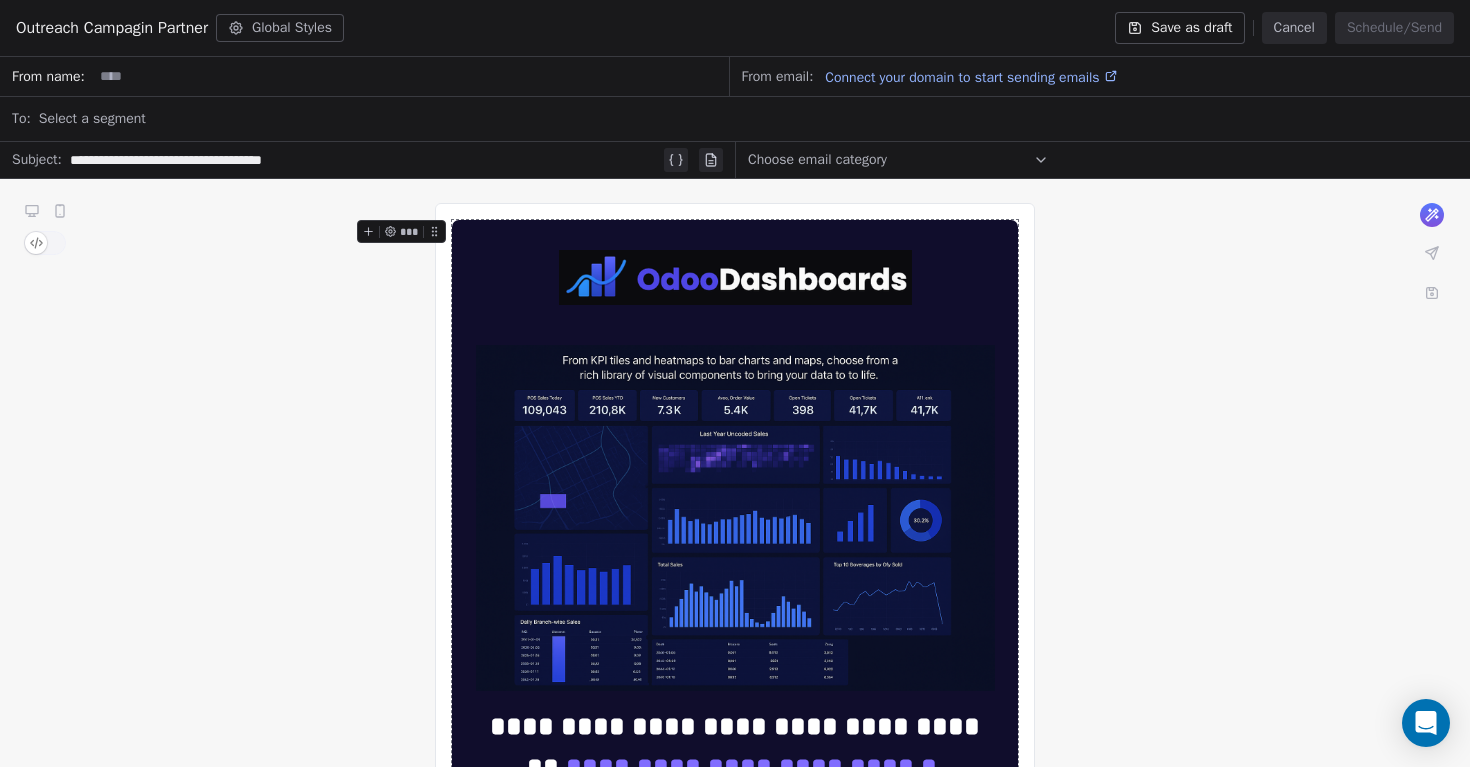 click on "Save as draft" at bounding box center [1179, 28] 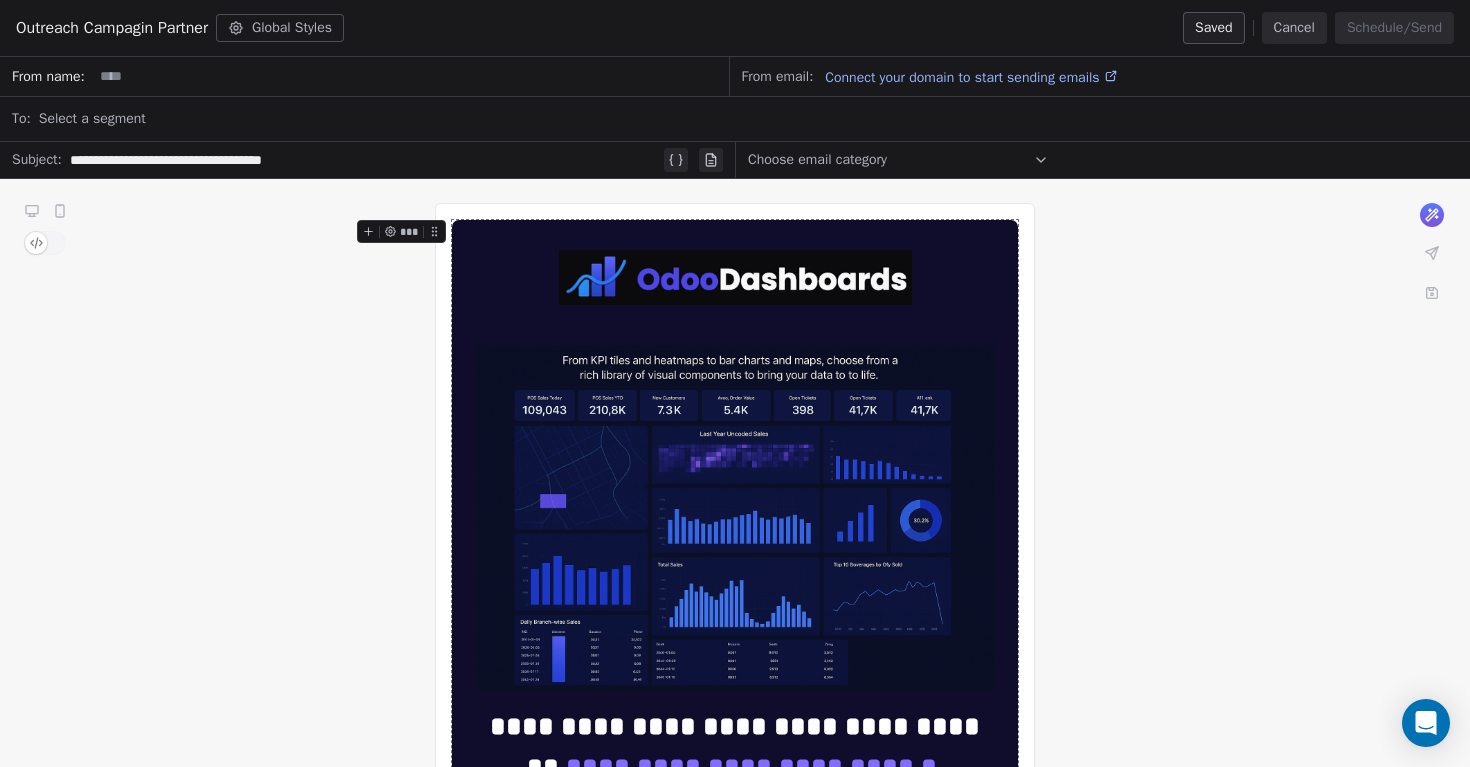 click on "Cancel" at bounding box center (1294, 28) 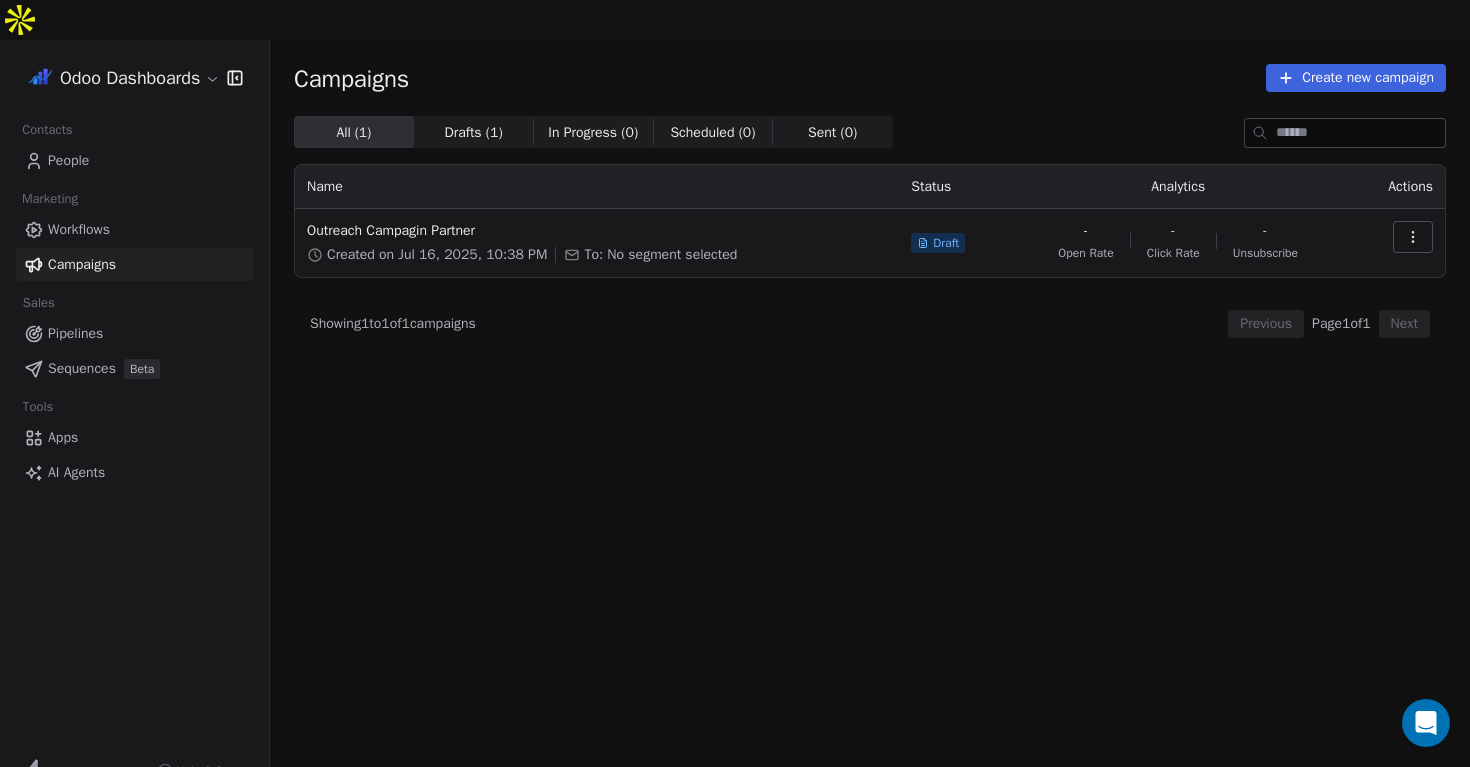 click on "Odoo Dashboards Contacts People Marketing Workflows Campaigns Sales Pipelines Sequences Beta Tools Apps AI Agents Help & Support Campaigns  Create new campaign All ( 1 ) All ( 1 ) Drafts ( 1 ) Drafts ( 1 ) In Progress ( 0 ) In Progress ( 0 ) Scheduled ( 0 ) Scheduled ( 0 ) Sent ( 0 ) Sent ( 0 ) Name Status Analytics Actions Outreach Campagin Partner Created on Jul 16, 2025, 10:38 PM To: No segment selected Draft - Open Rate - Click Rate - Unsubscribe Showing  1  to  1  of  1  campaigns Previous Page  1  of  1 Next" at bounding box center (735, 403) 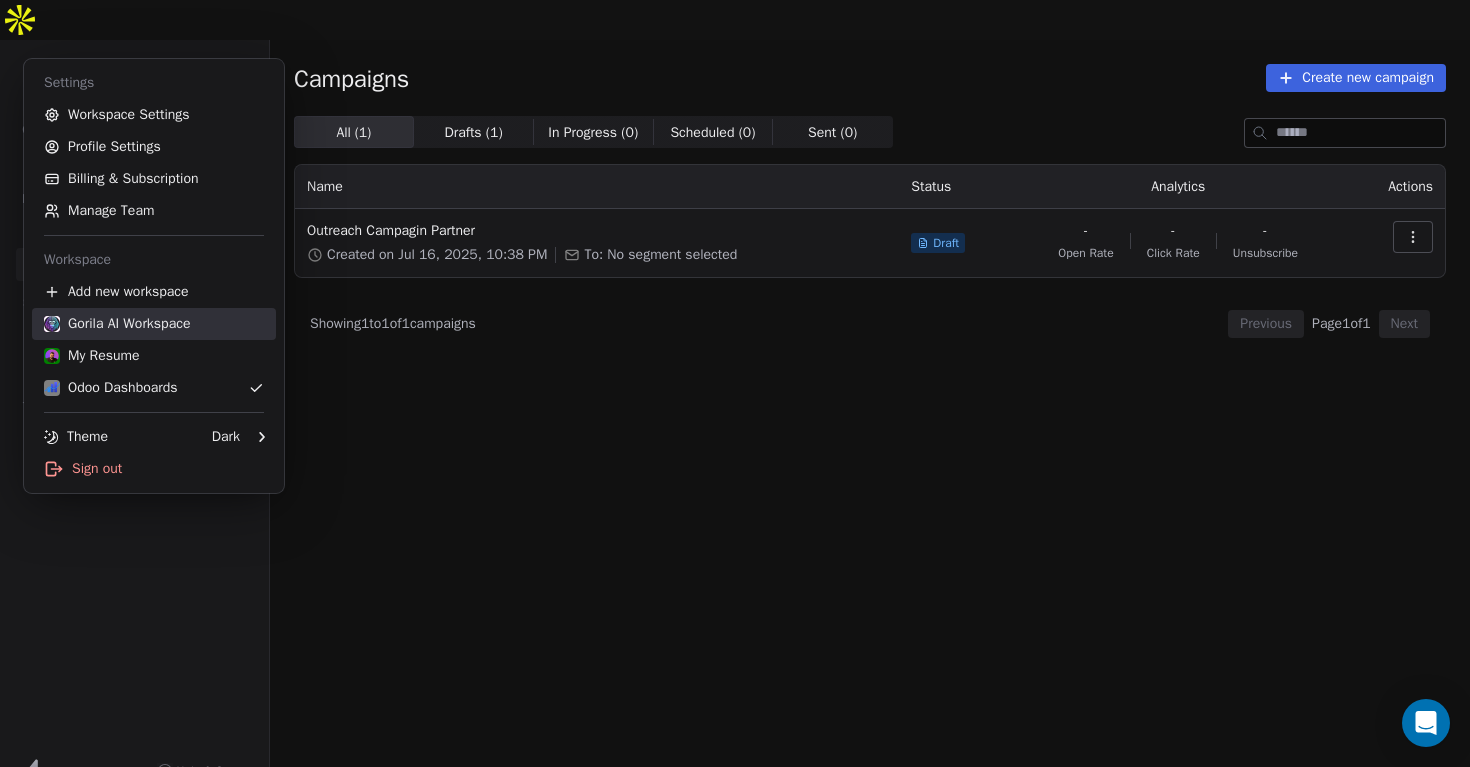 click on "Gorila AI Workspace" at bounding box center (117, 324) 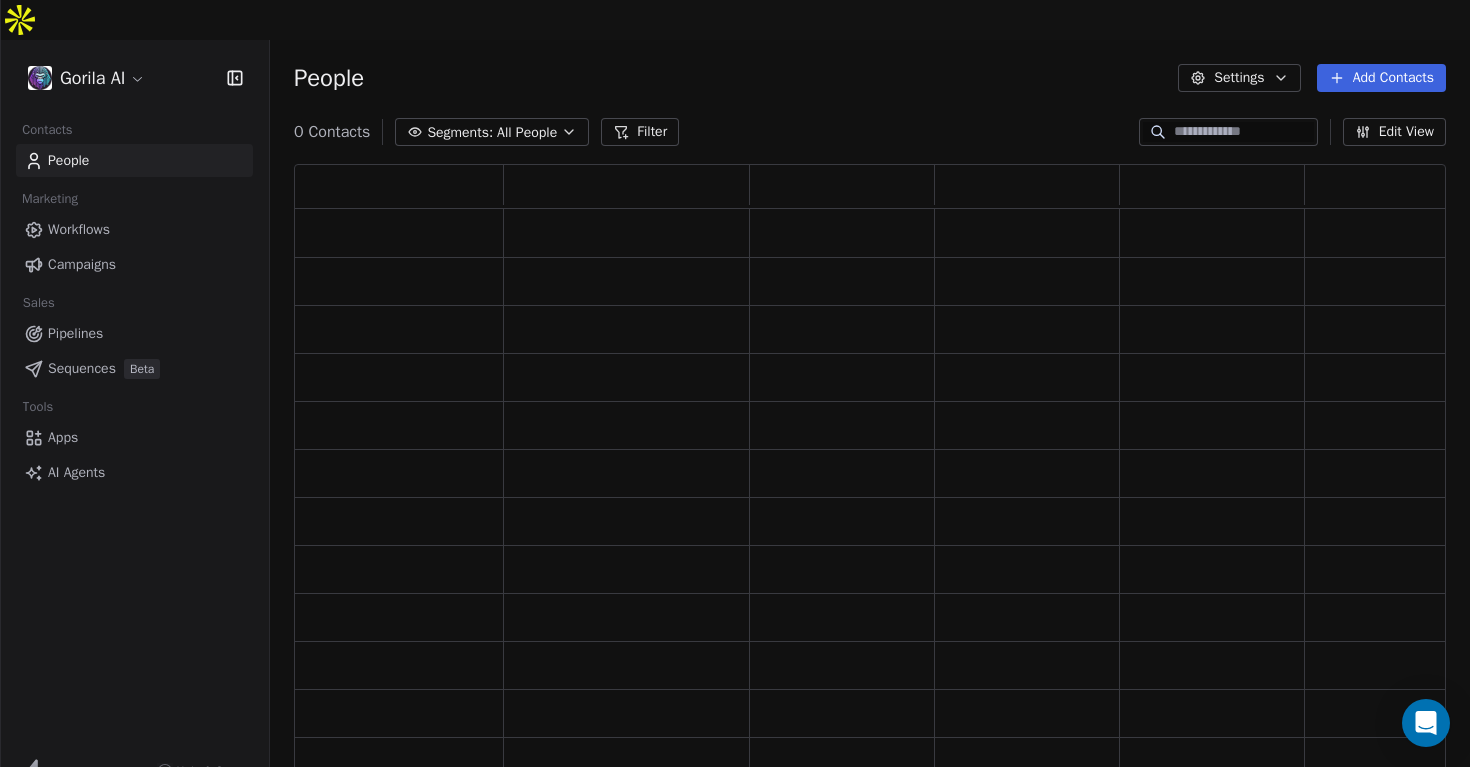scroll, scrollTop: 1, scrollLeft: 1, axis: both 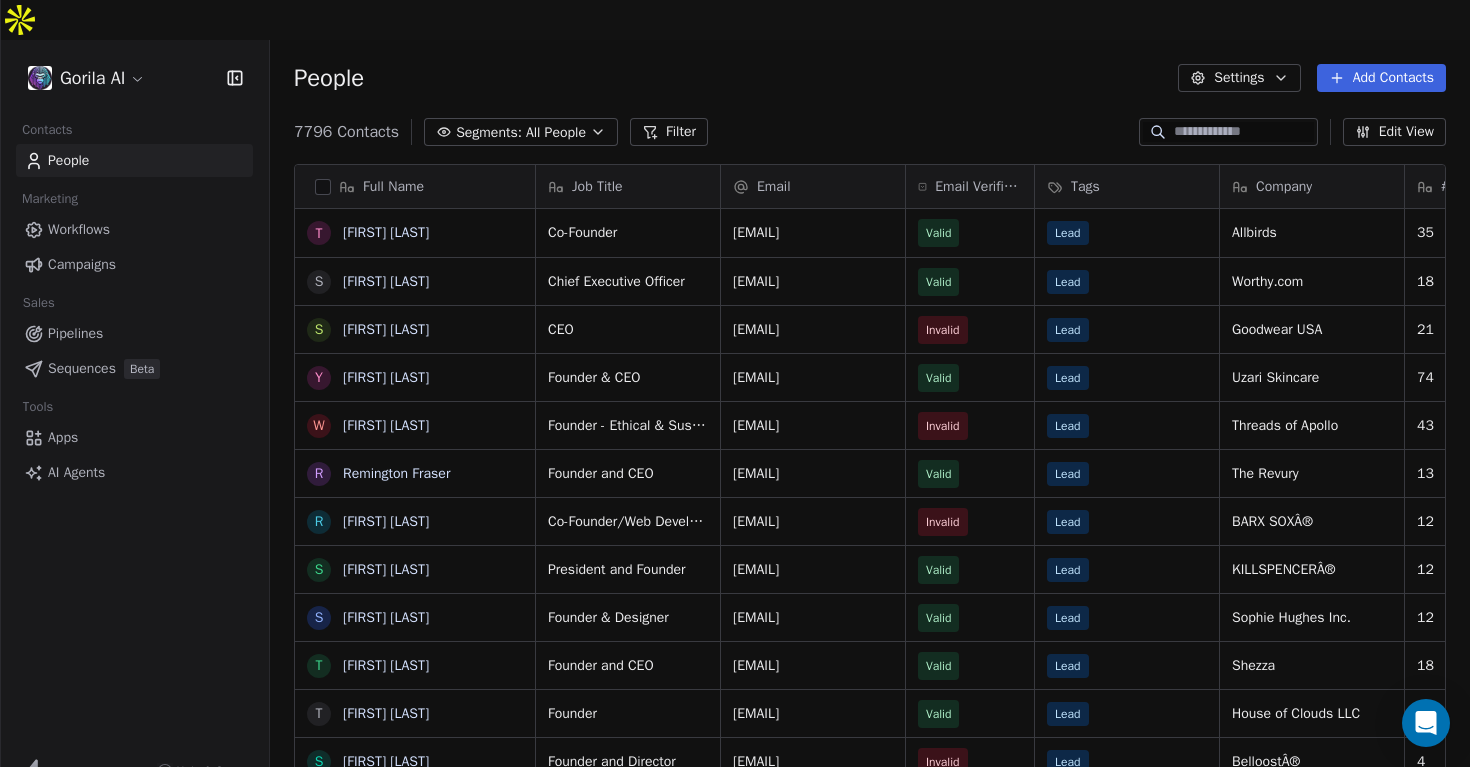 click on "7796 Contacts Segments: All People Filter  Edit View" at bounding box center [870, 132] 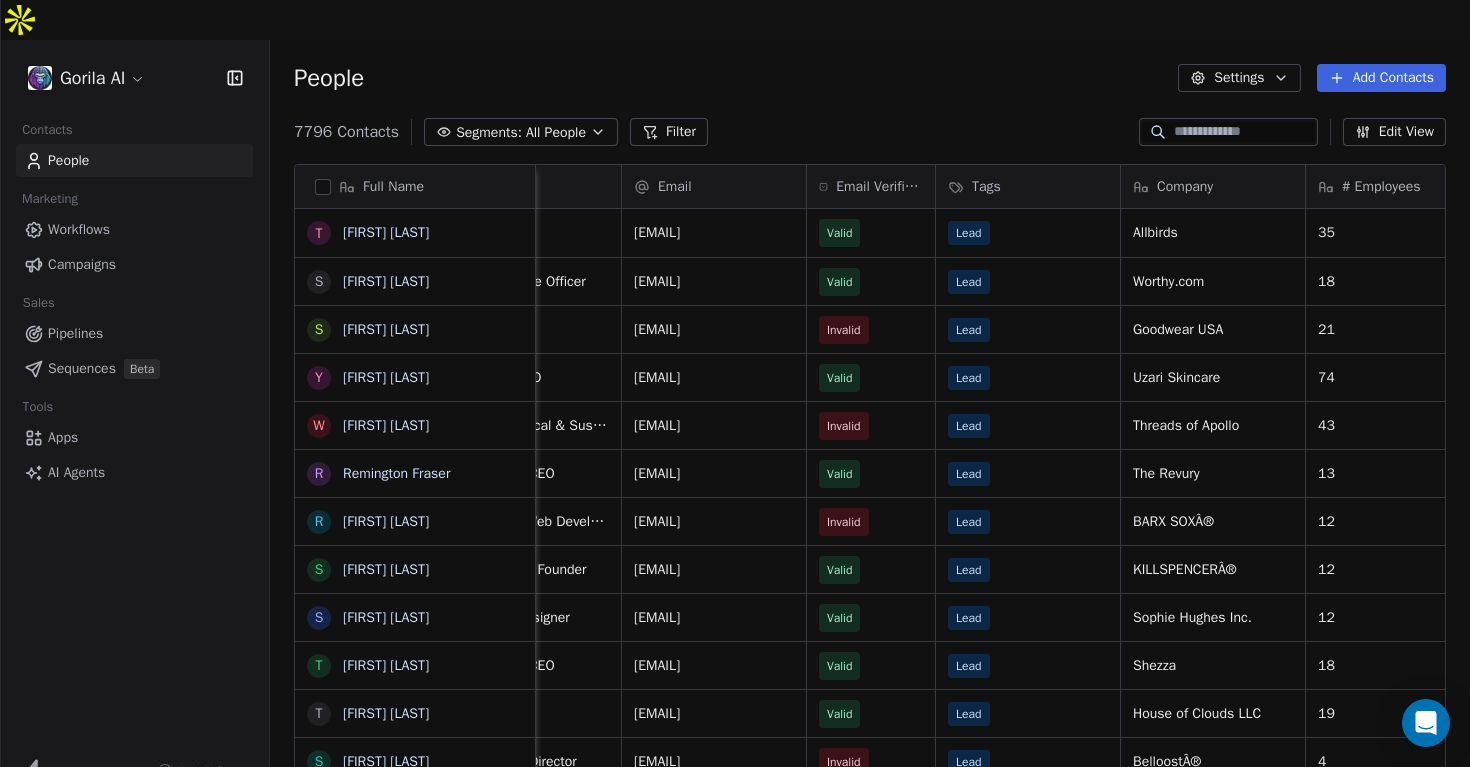 scroll, scrollTop: 0, scrollLeft: 0, axis: both 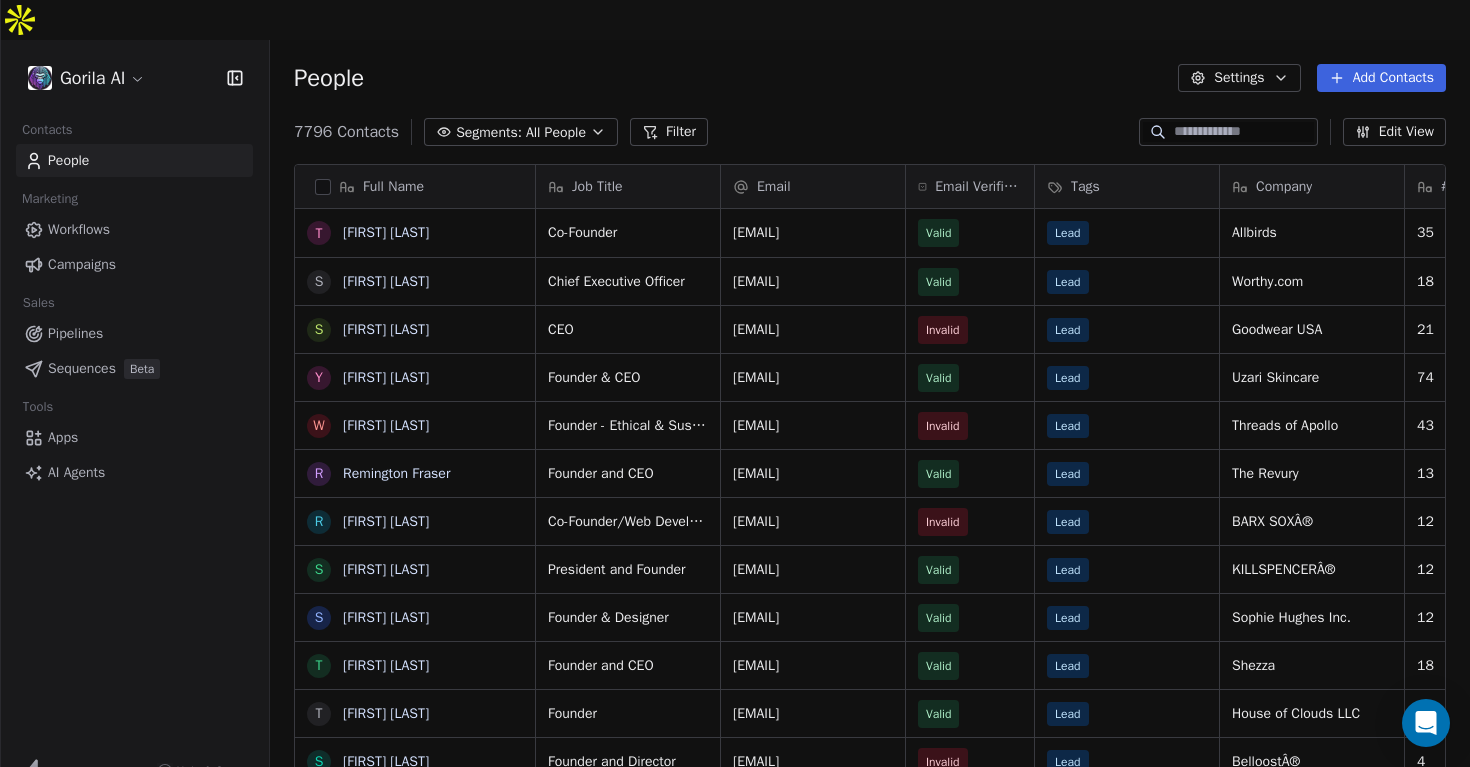 click on "AI Agents" at bounding box center (76, 472) 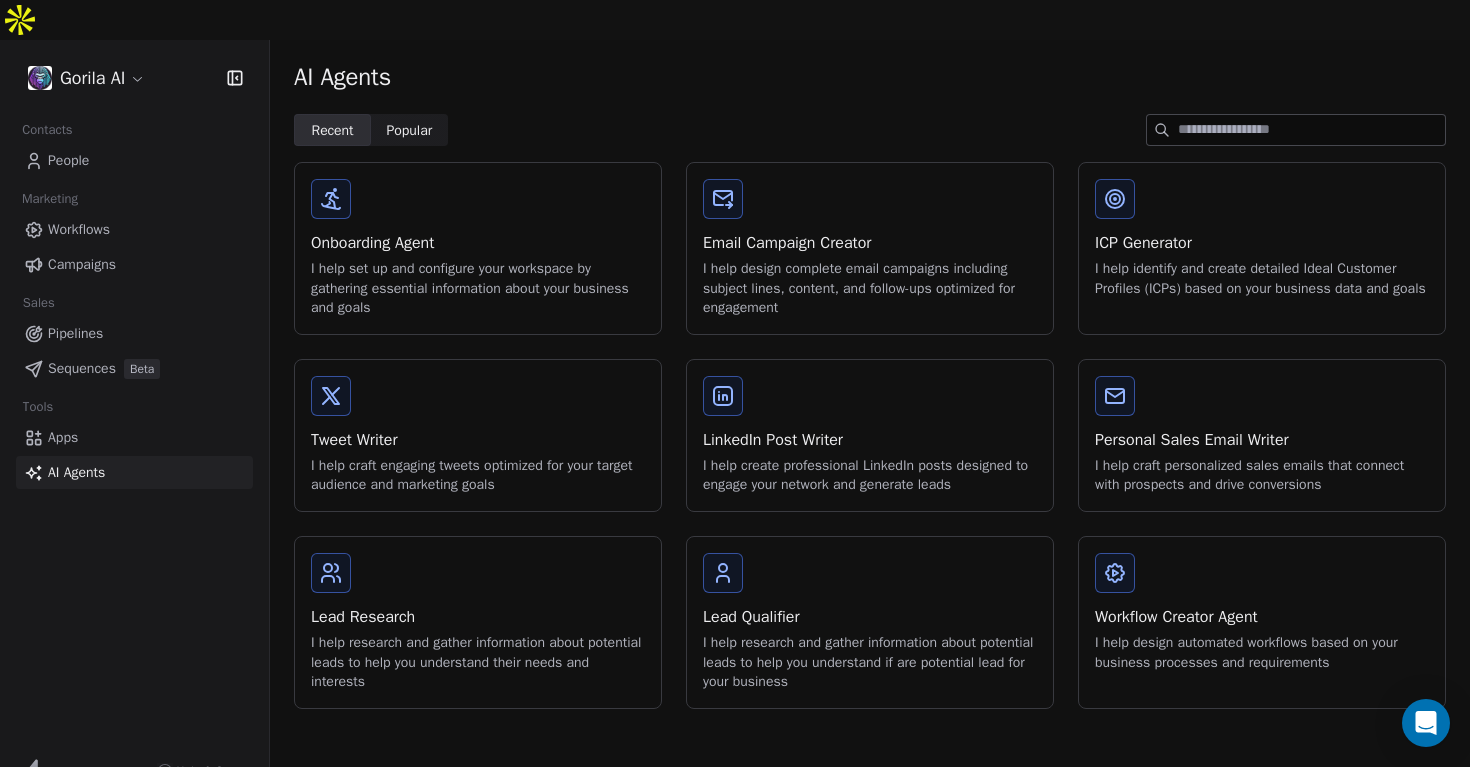 click on "Workflows" at bounding box center [79, 229] 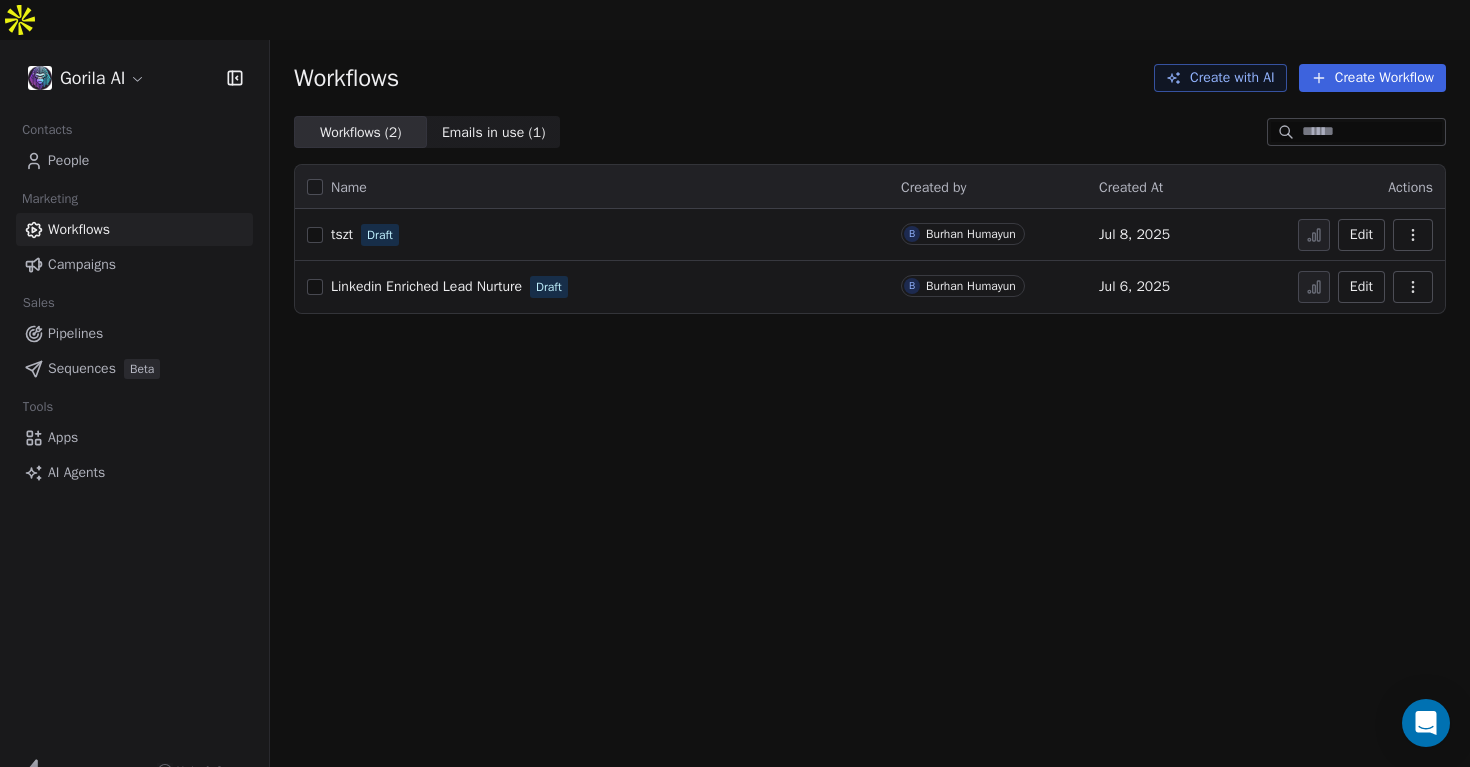 click on "Linkedin Enriched Lead Nurture" at bounding box center [426, 286] 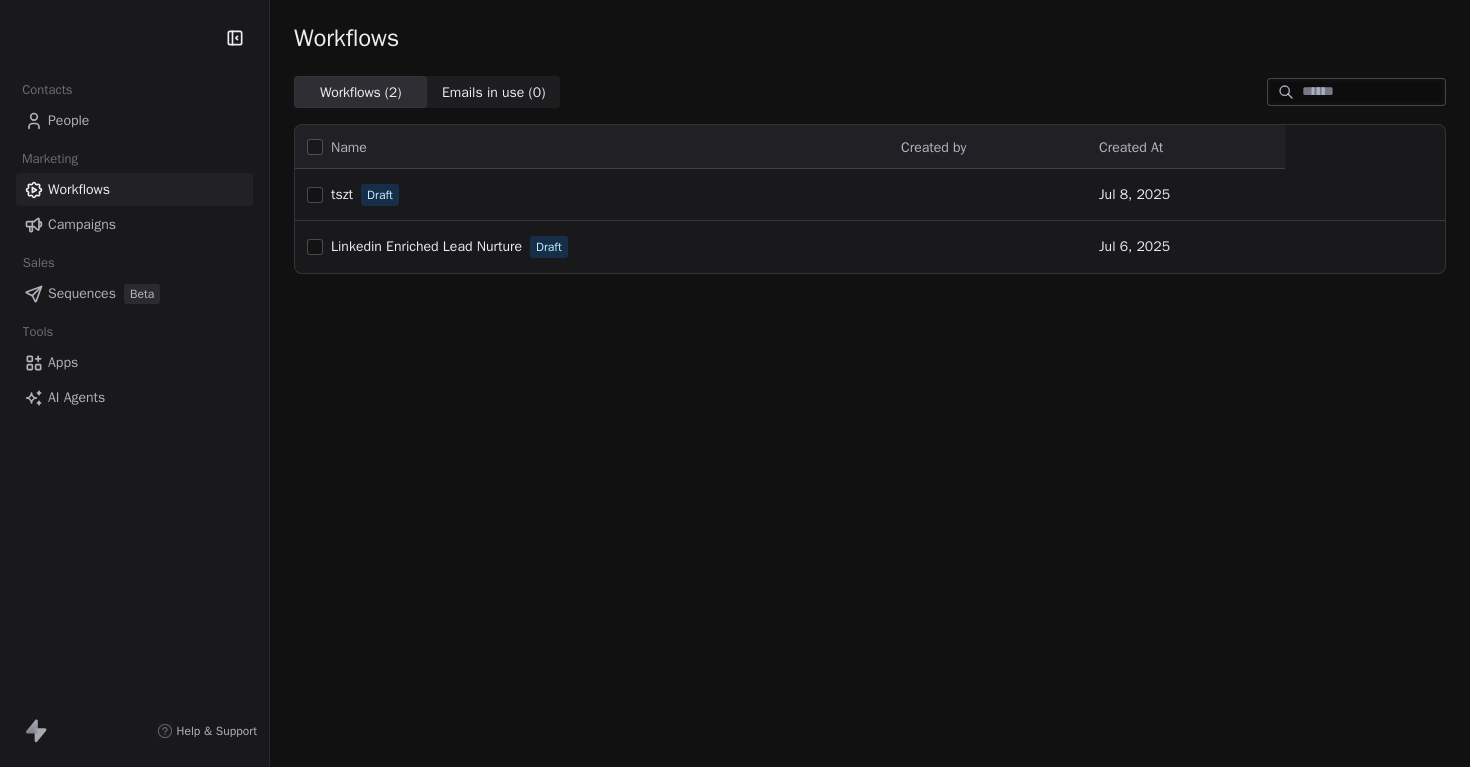 scroll, scrollTop: 0, scrollLeft: 0, axis: both 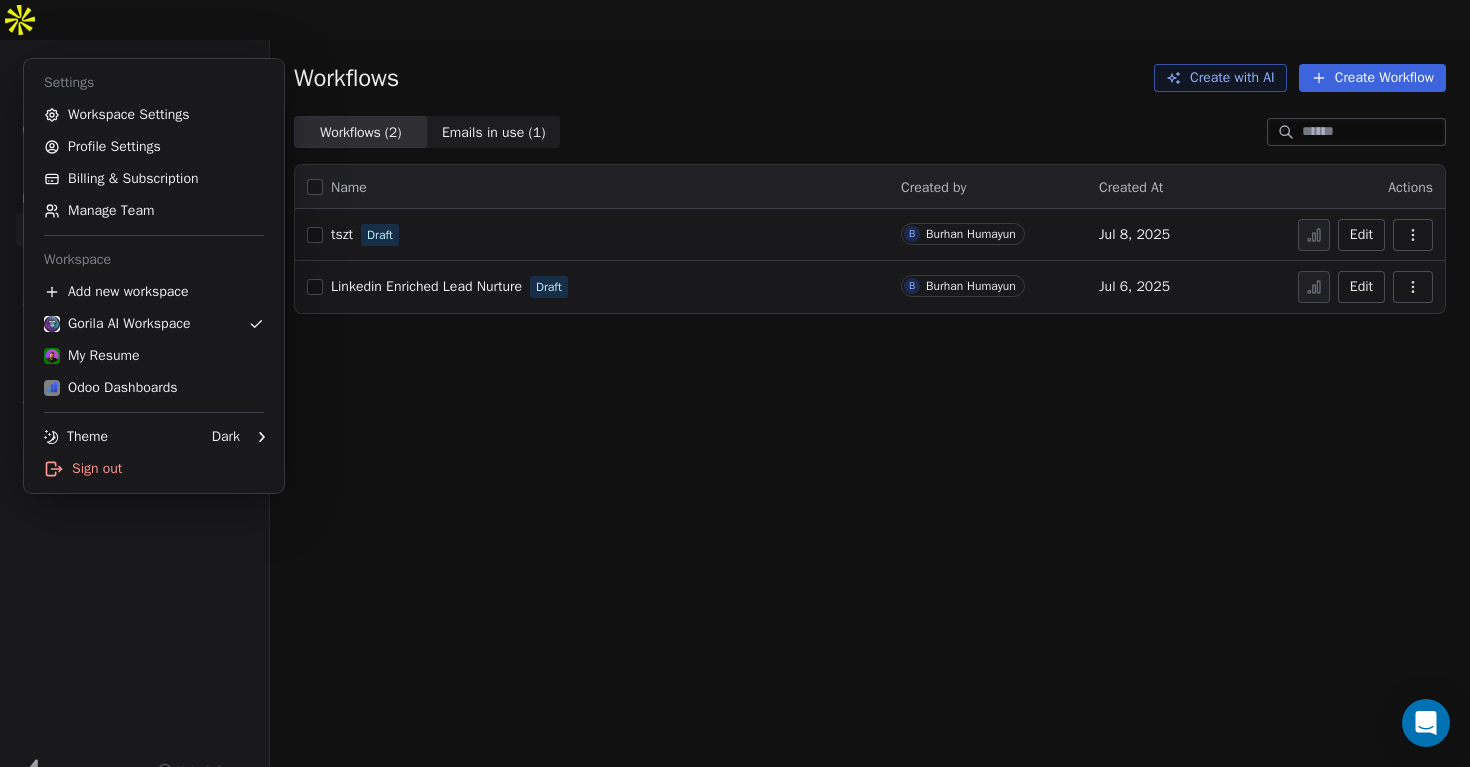 click on "Gorila AI Contacts People Marketing Workflows Campaigns Sales Pipelines Sequences Beta Tools Apps AI Agents Help & Support Workflows  Create with AI  Create Workflow Workflows ( 2 ) Workflows ( 2 ) Emails in use ( 1 ) Emails in use ( 1 ) Name Created by Created At Actions tszt Draft B Burhan Humayun Jul 8, 2025 Edit Linkedin Enriched Lead Nurture Draft B Burhan Humayun Jul 6, 2025 Edit
Settings Workspace Settings Profile Settings Billing & Subscription Manage Team   Workspace Add new workspace Gorila AI Workspace My Resume Odoo Dashboards Theme Dark Sign out" at bounding box center (735, 403) 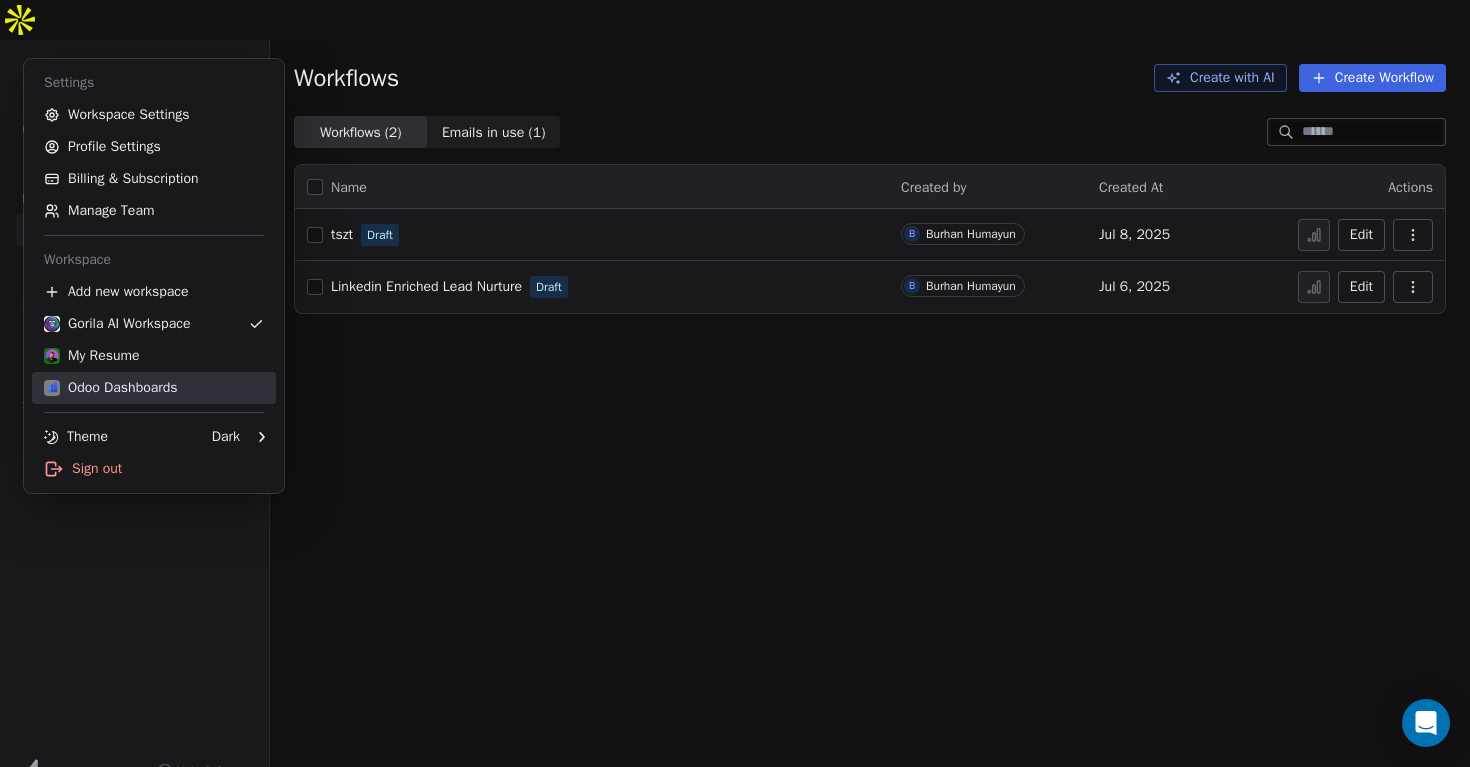 click on "Odoo Dashboards" at bounding box center [111, 388] 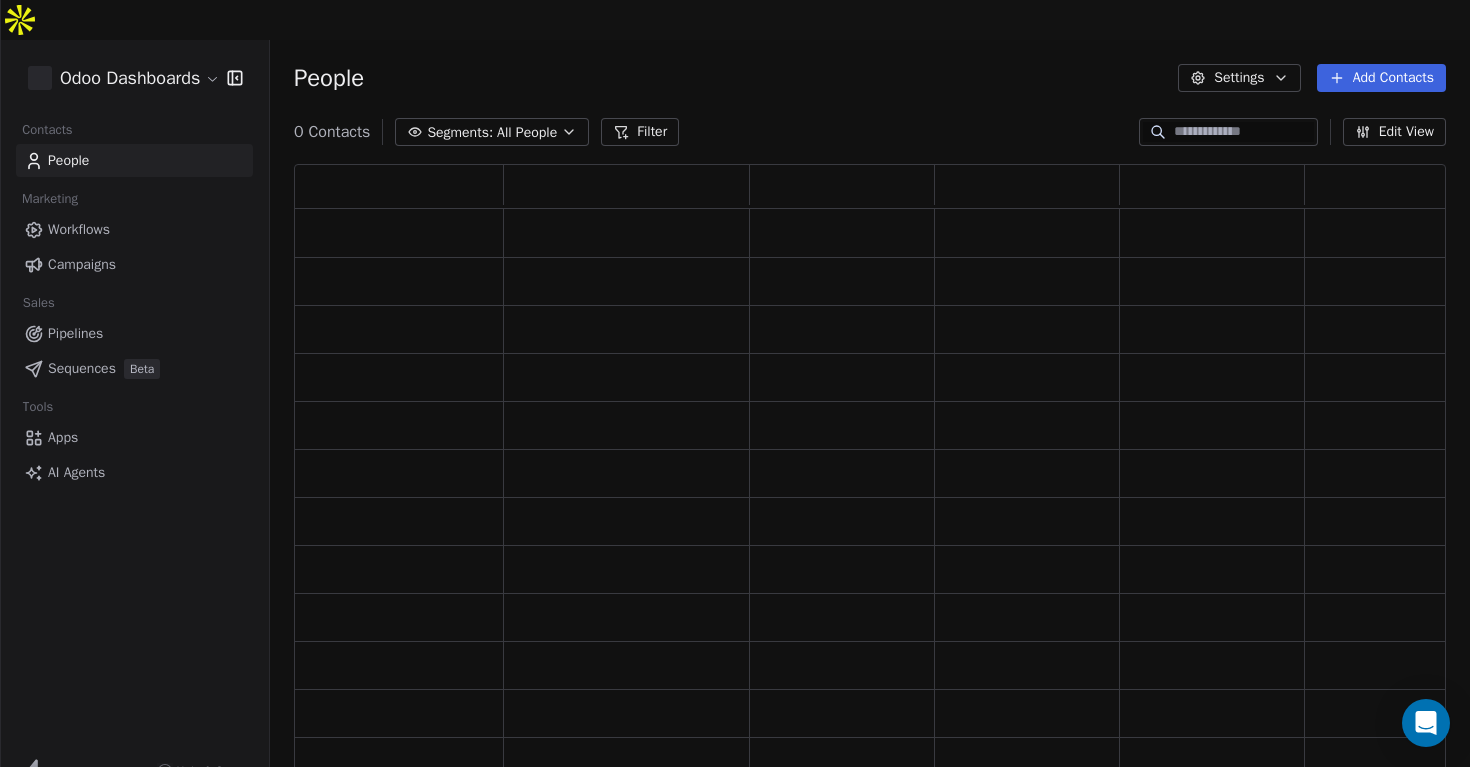 scroll, scrollTop: 1, scrollLeft: 1, axis: both 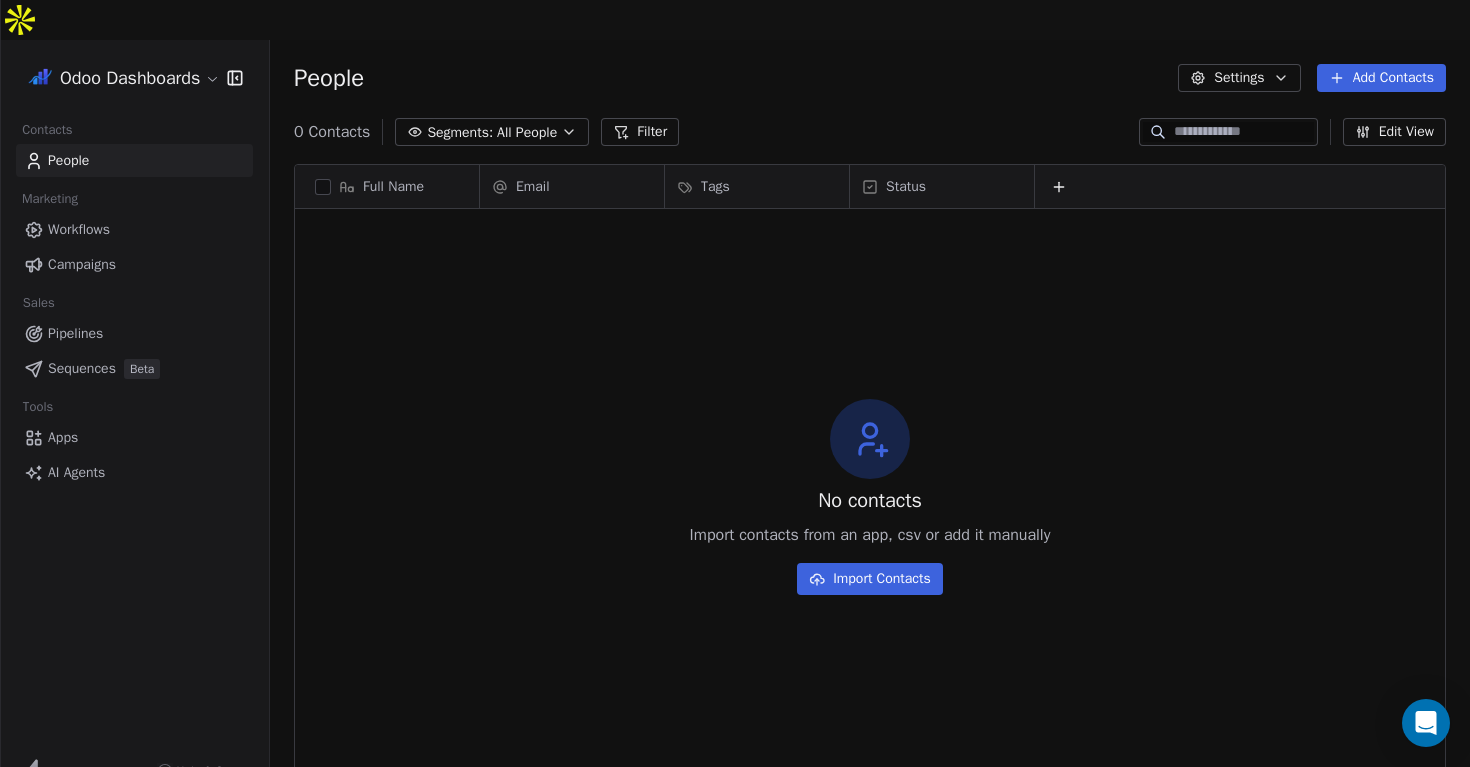 click on "Workflows" at bounding box center (79, 229) 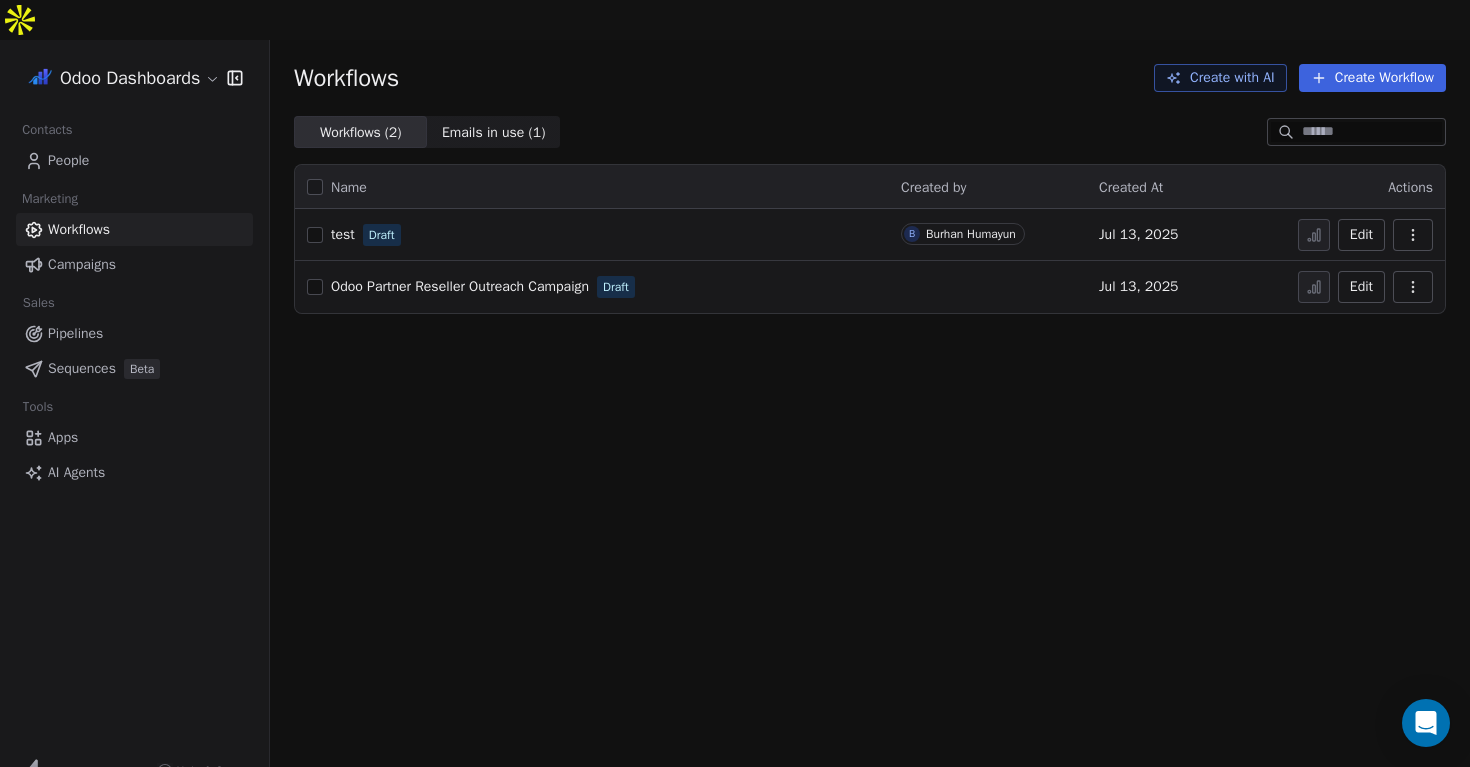 click on "Odoo Partner Reseller Outreach Campaign" at bounding box center [460, 286] 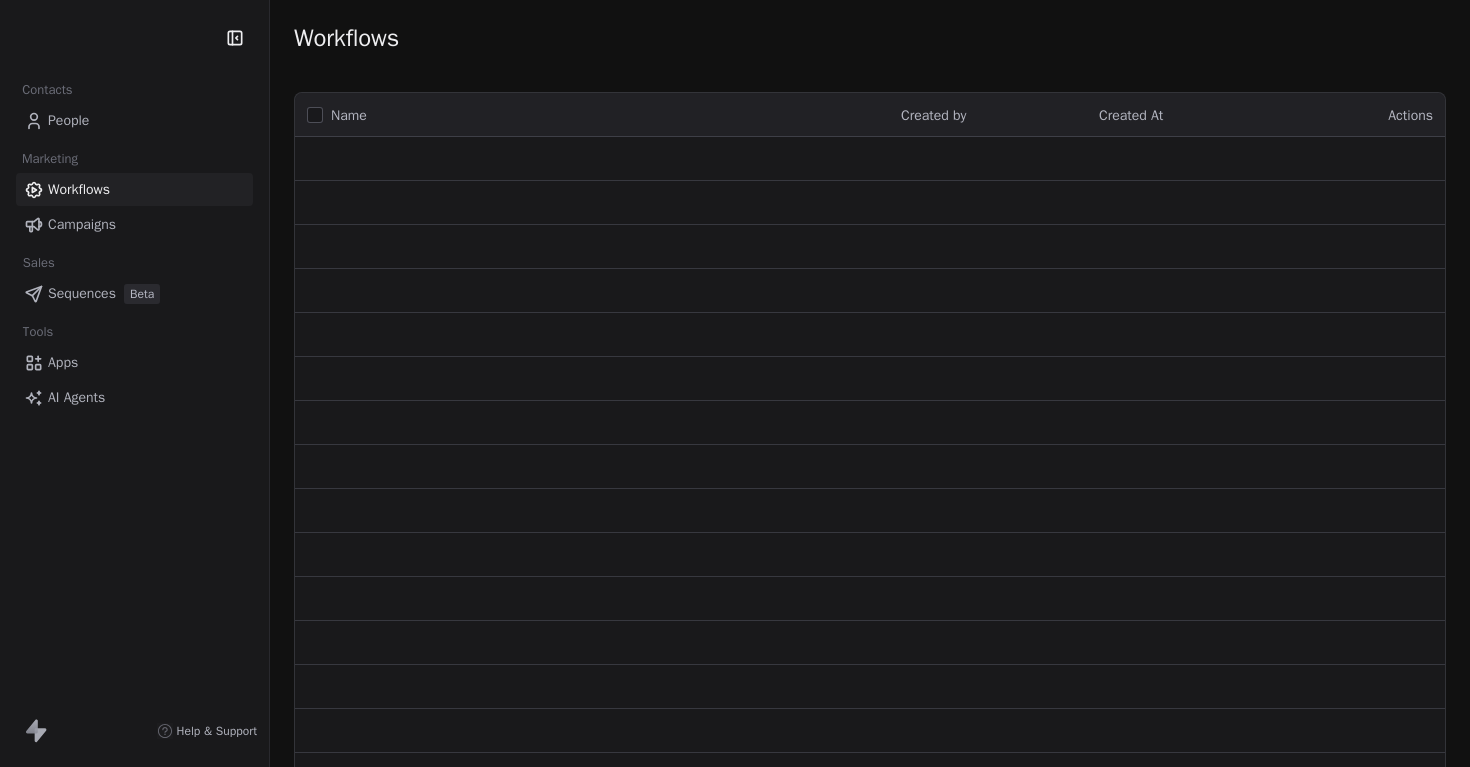 scroll, scrollTop: 0, scrollLeft: 0, axis: both 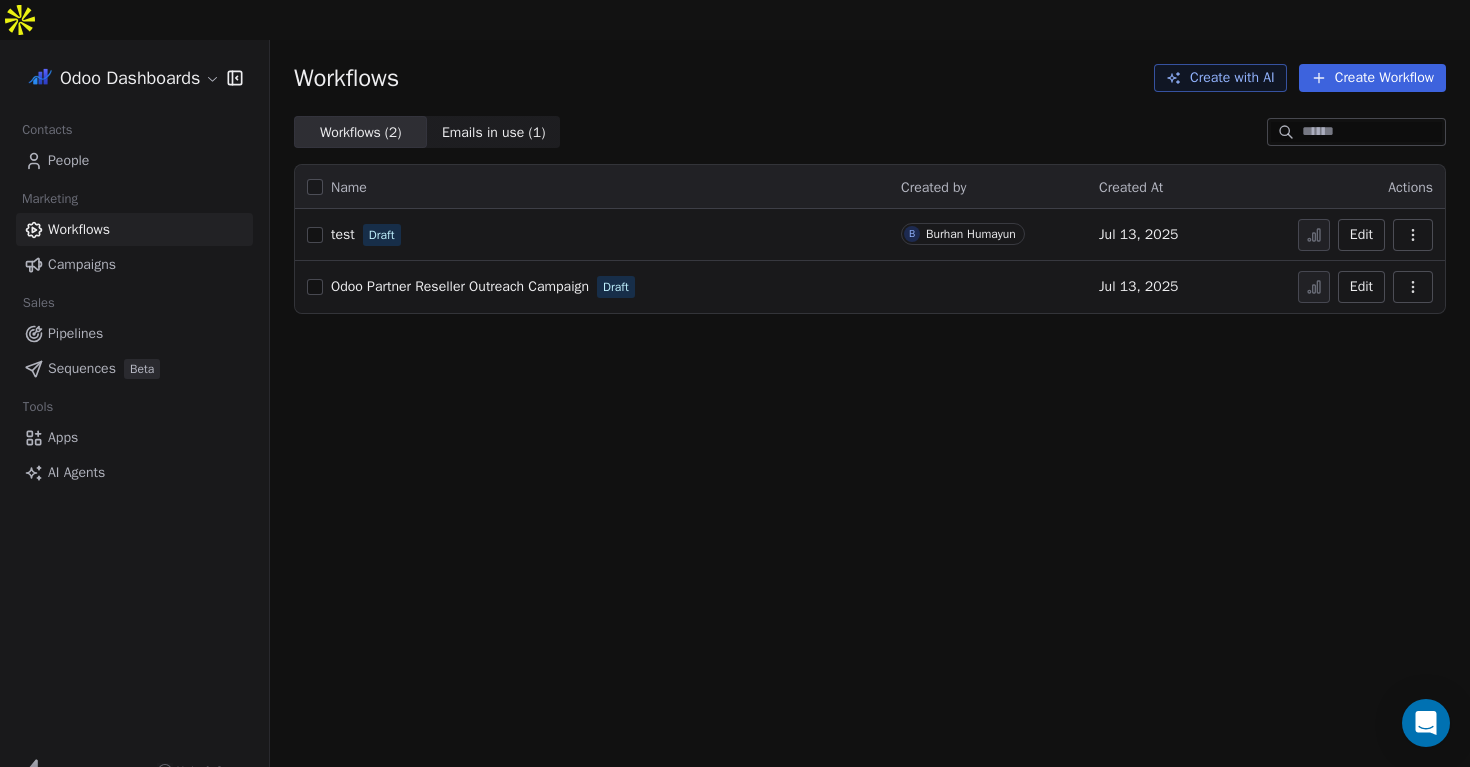 click on "AI Agents" at bounding box center [76, 472] 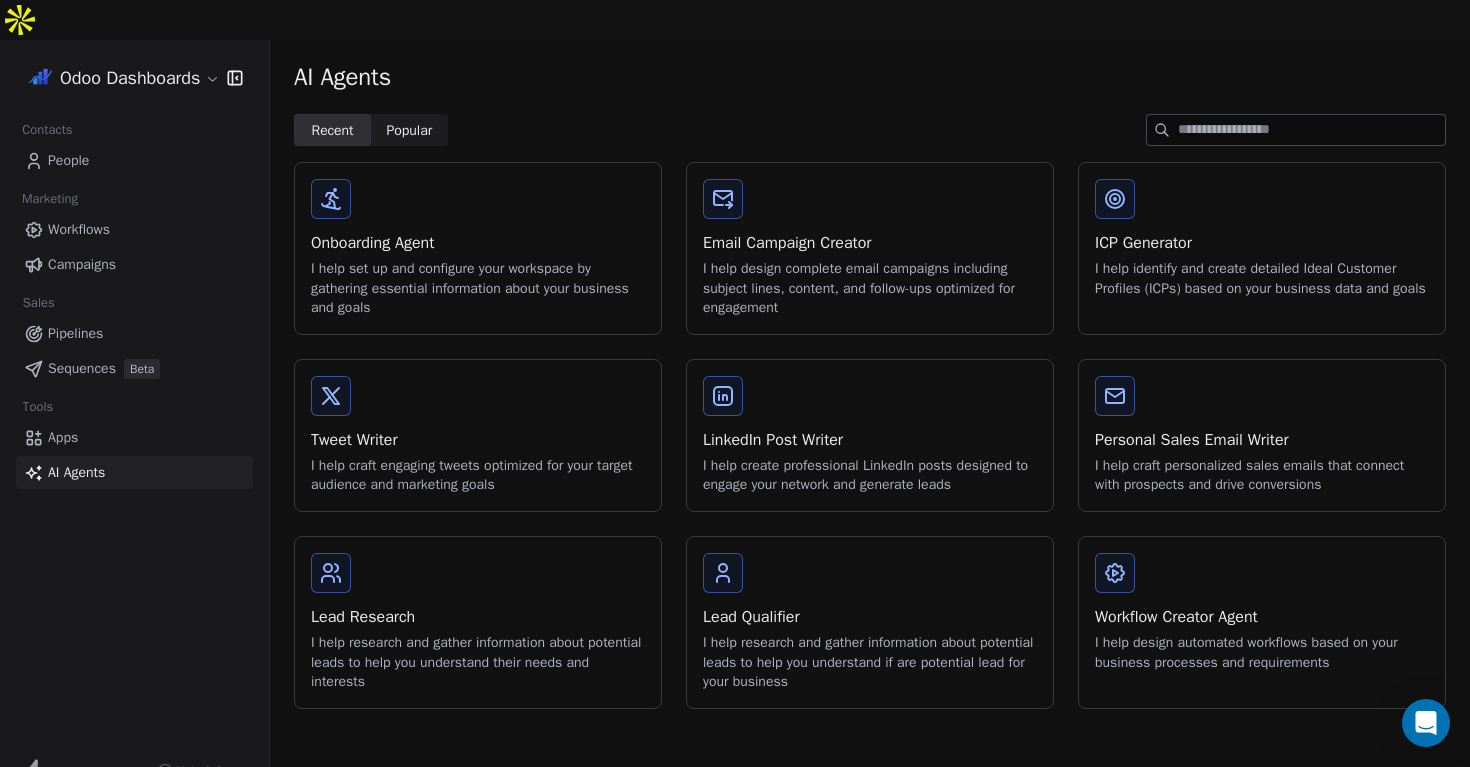 click 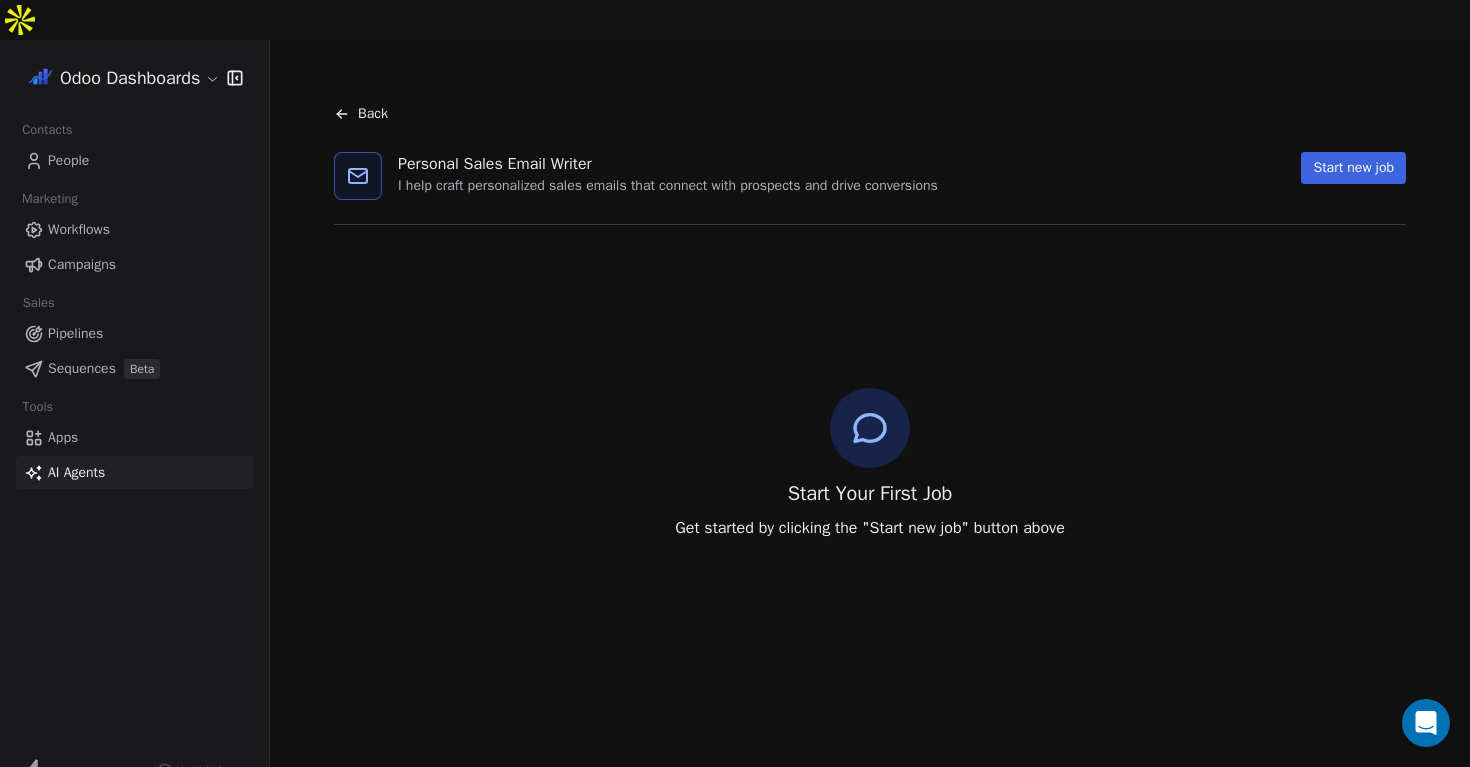 click on "Odoo Dashboards Contacts People Marketing Workflows Campaigns Sales Pipelines Sequences Beta Tools Apps AI Agents Help & Support Back Personal Sales Email Writer I help craft personalized sales emails that connect with prospects and drive conversions Start new job Start Your First Job Get started by clicking the "Start new job" button above" at bounding box center [735, 403] 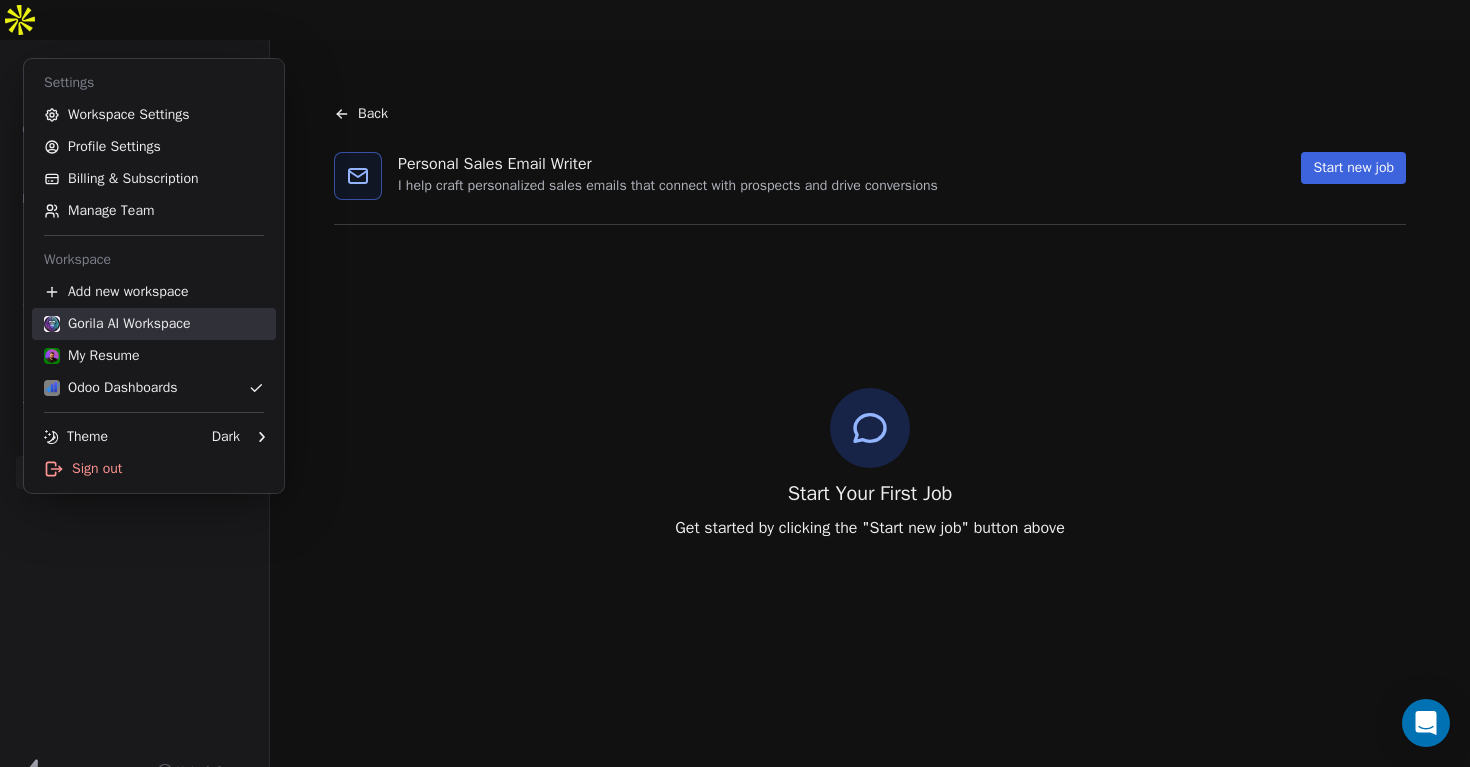 click on "Gorila AI Workspace" at bounding box center (117, 324) 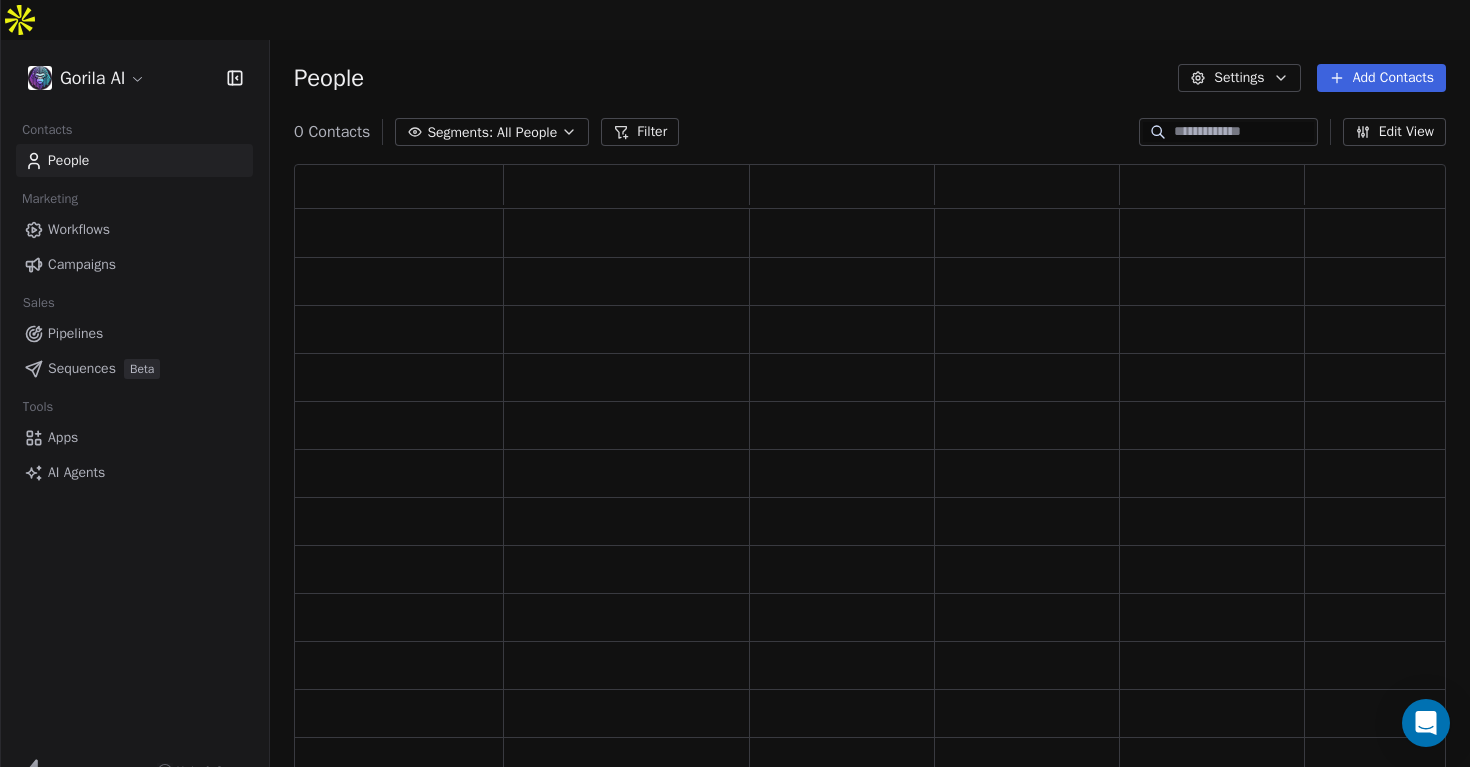 scroll, scrollTop: 1, scrollLeft: 1, axis: both 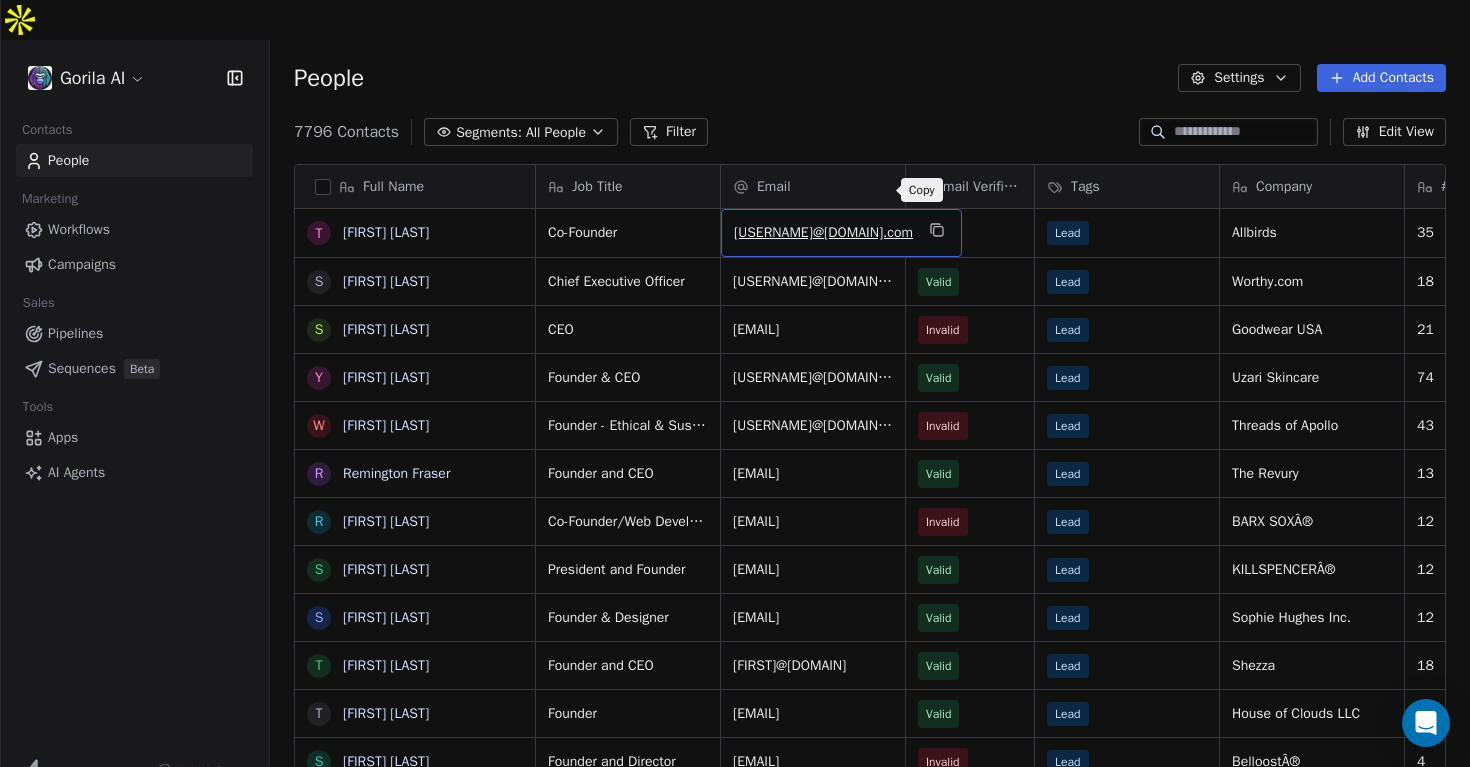 click 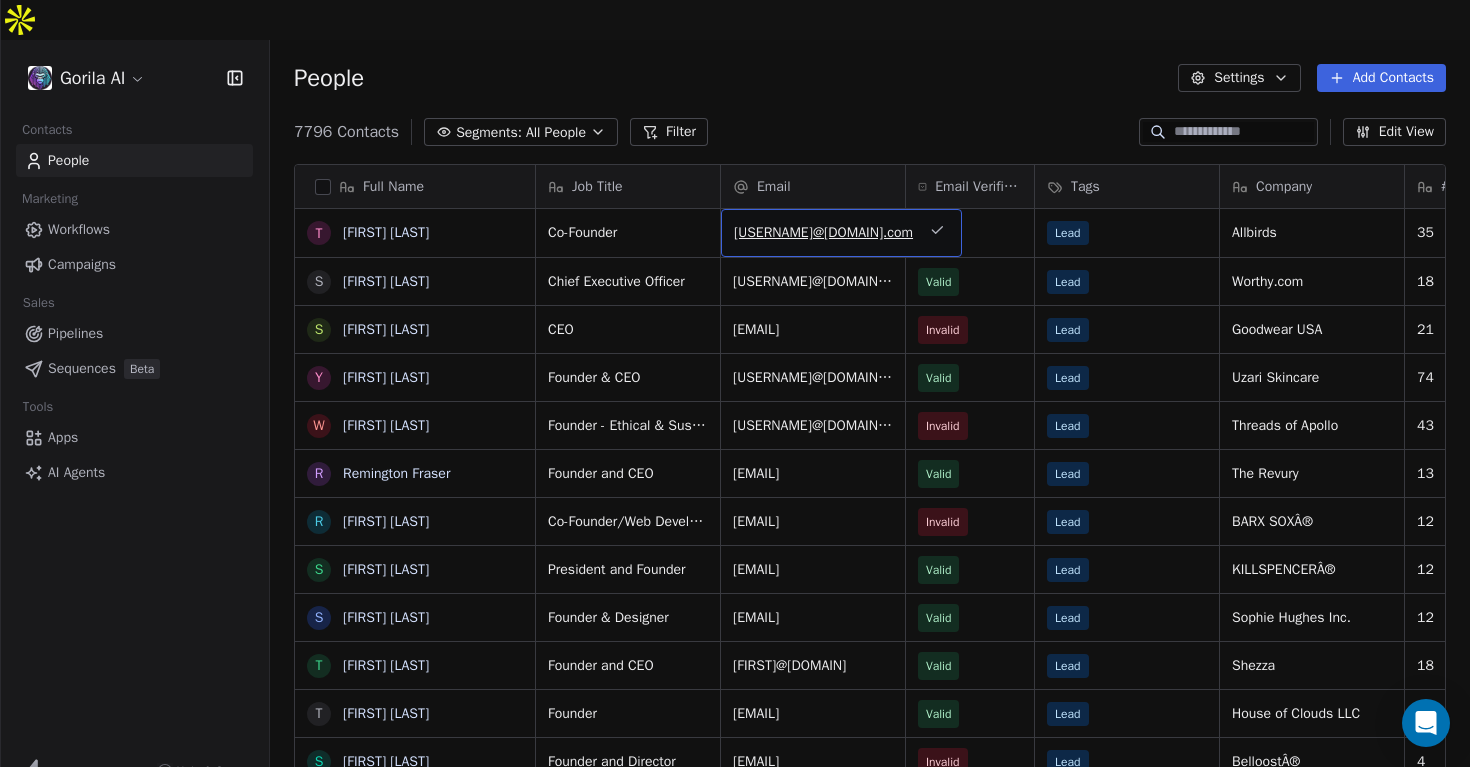 click on "AI Agents" at bounding box center [76, 472] 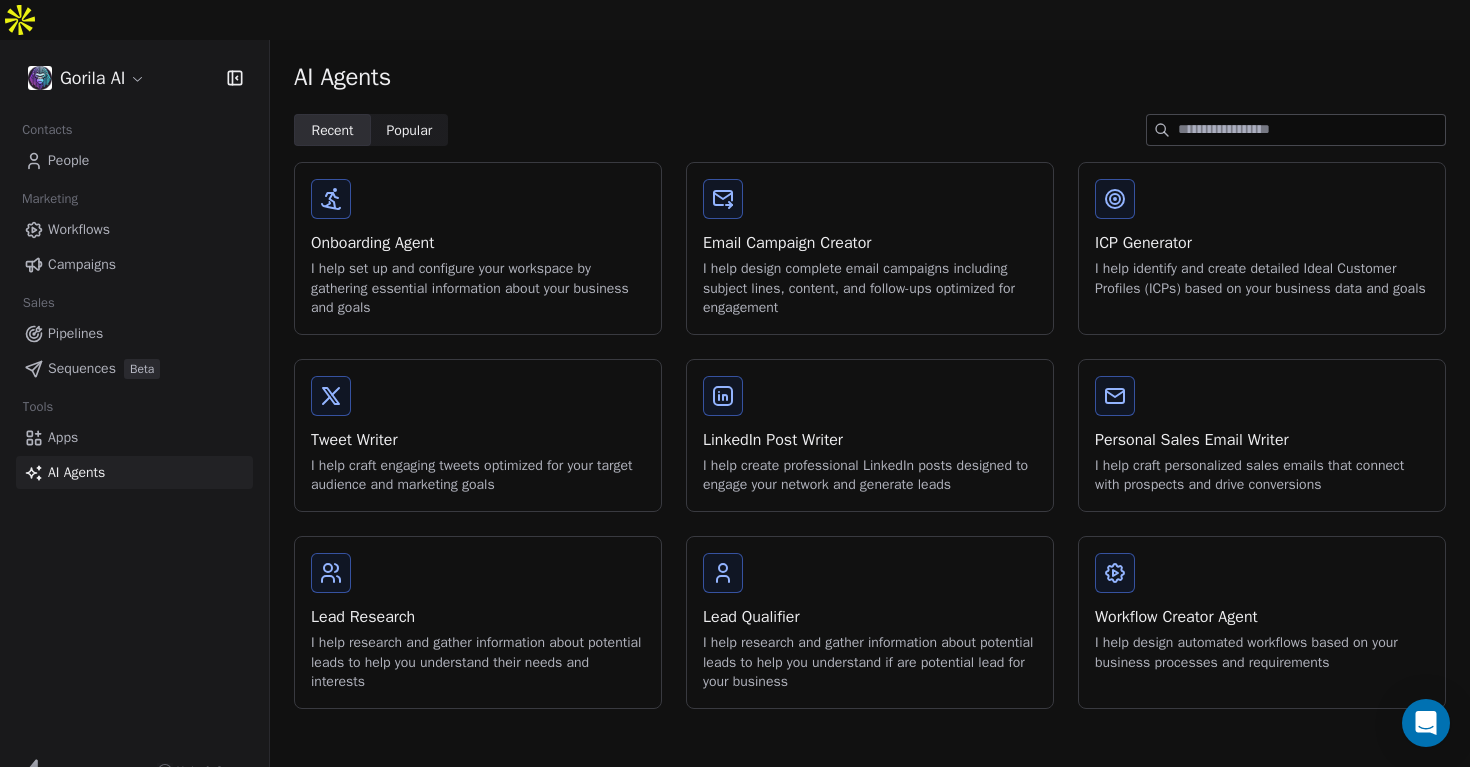 click on "Personal Sales Email Writer I help craft personalized sales emails that connect with prospects and drive conversions" at bounding box center (1262, 435) 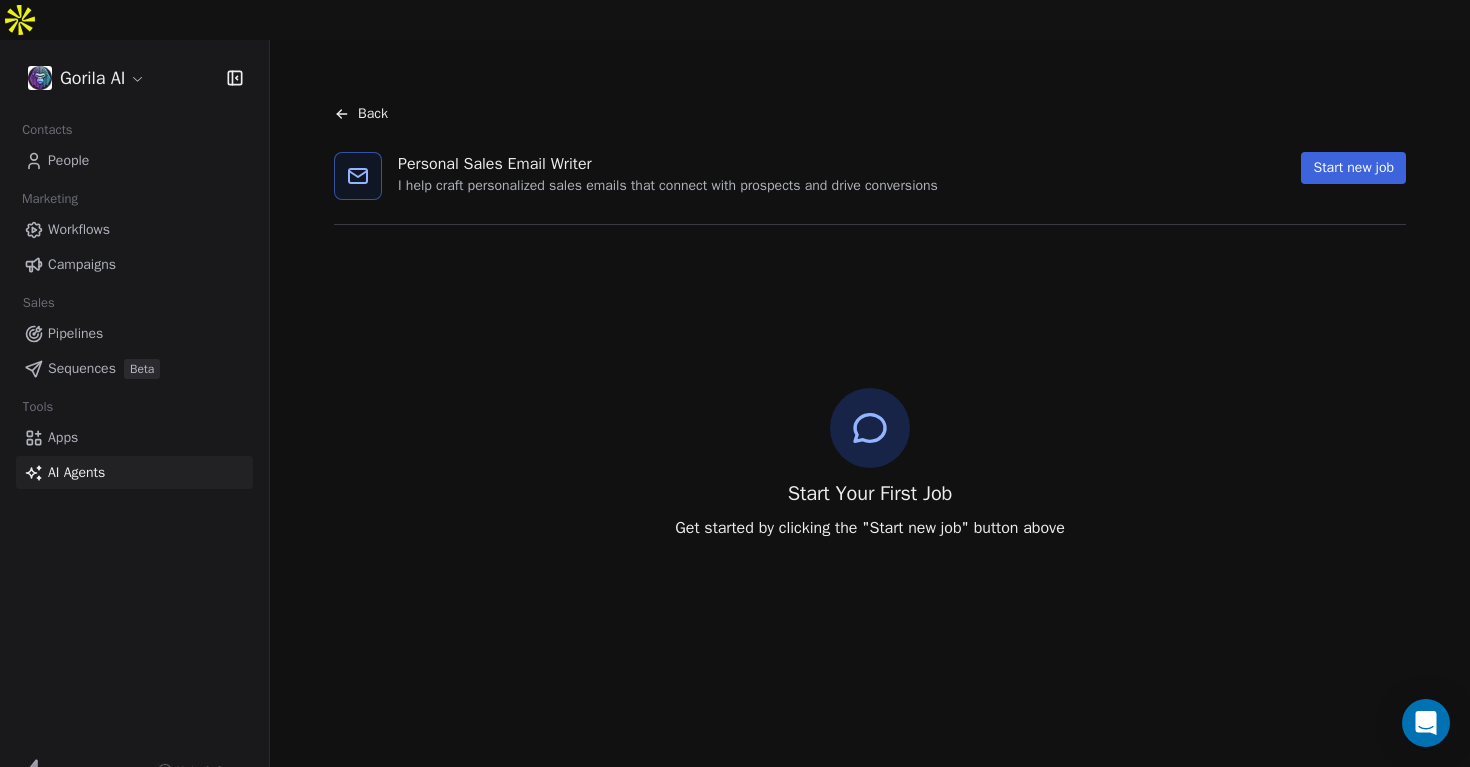 click on "Start new job" at bounding box center [1353, 168] 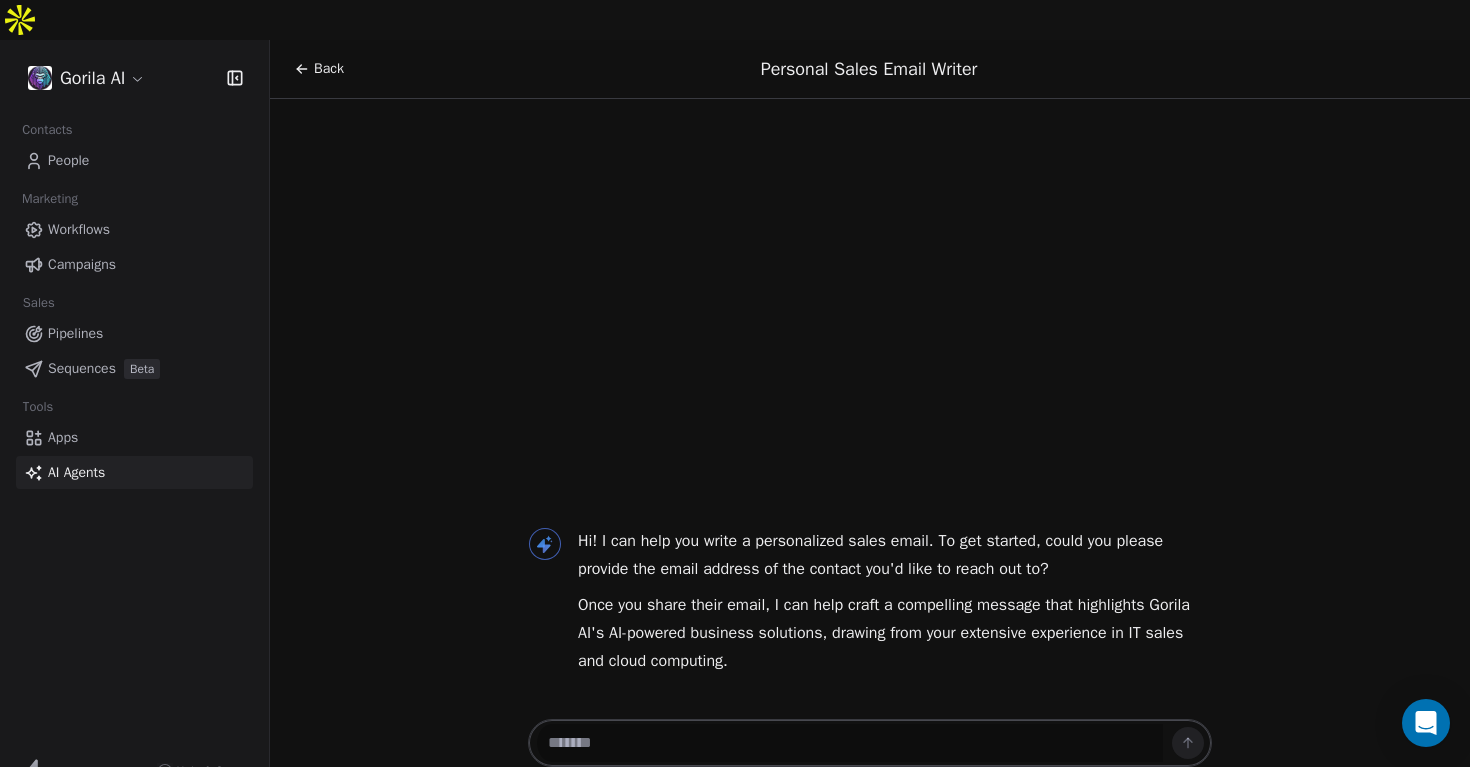 click at bounding box center [850, 743] 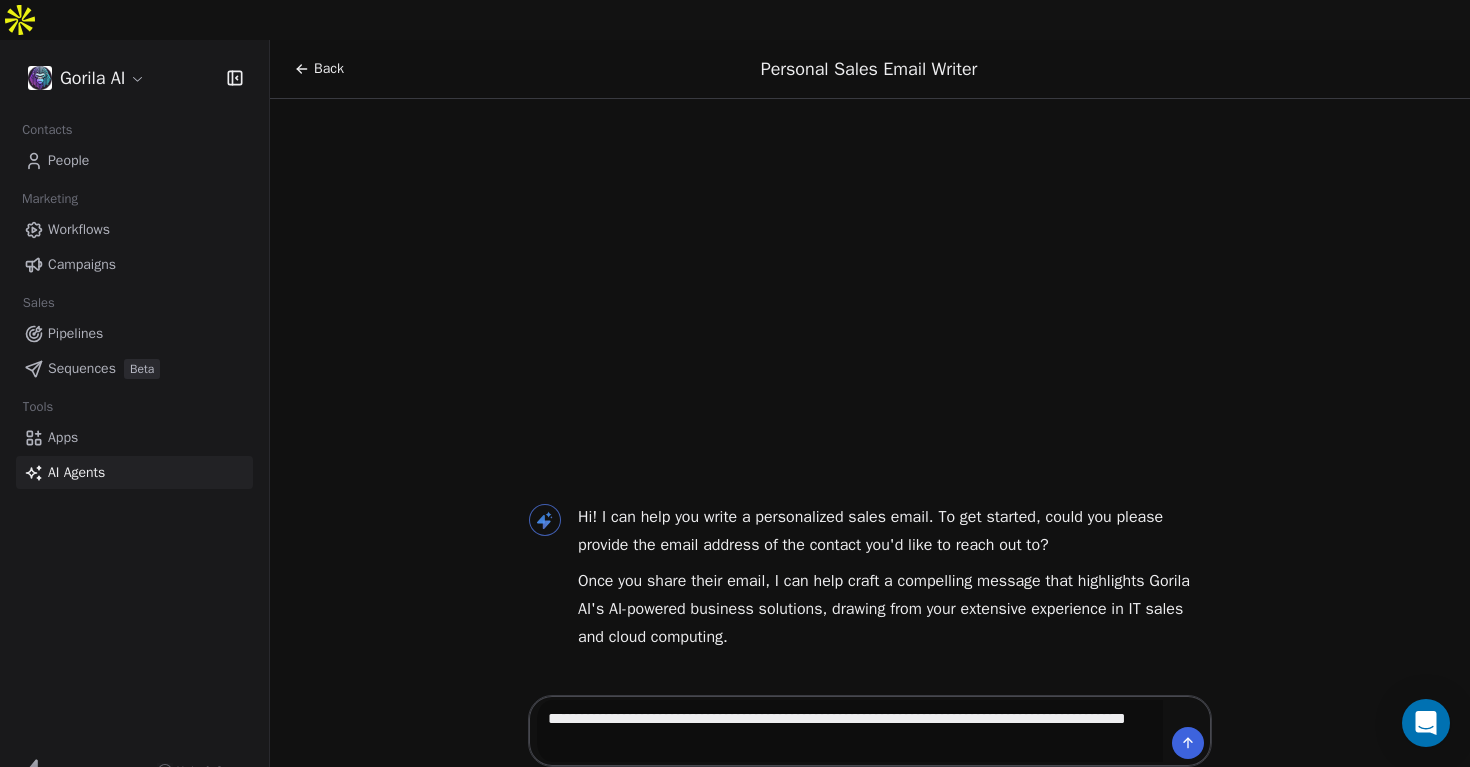 type on "**********" 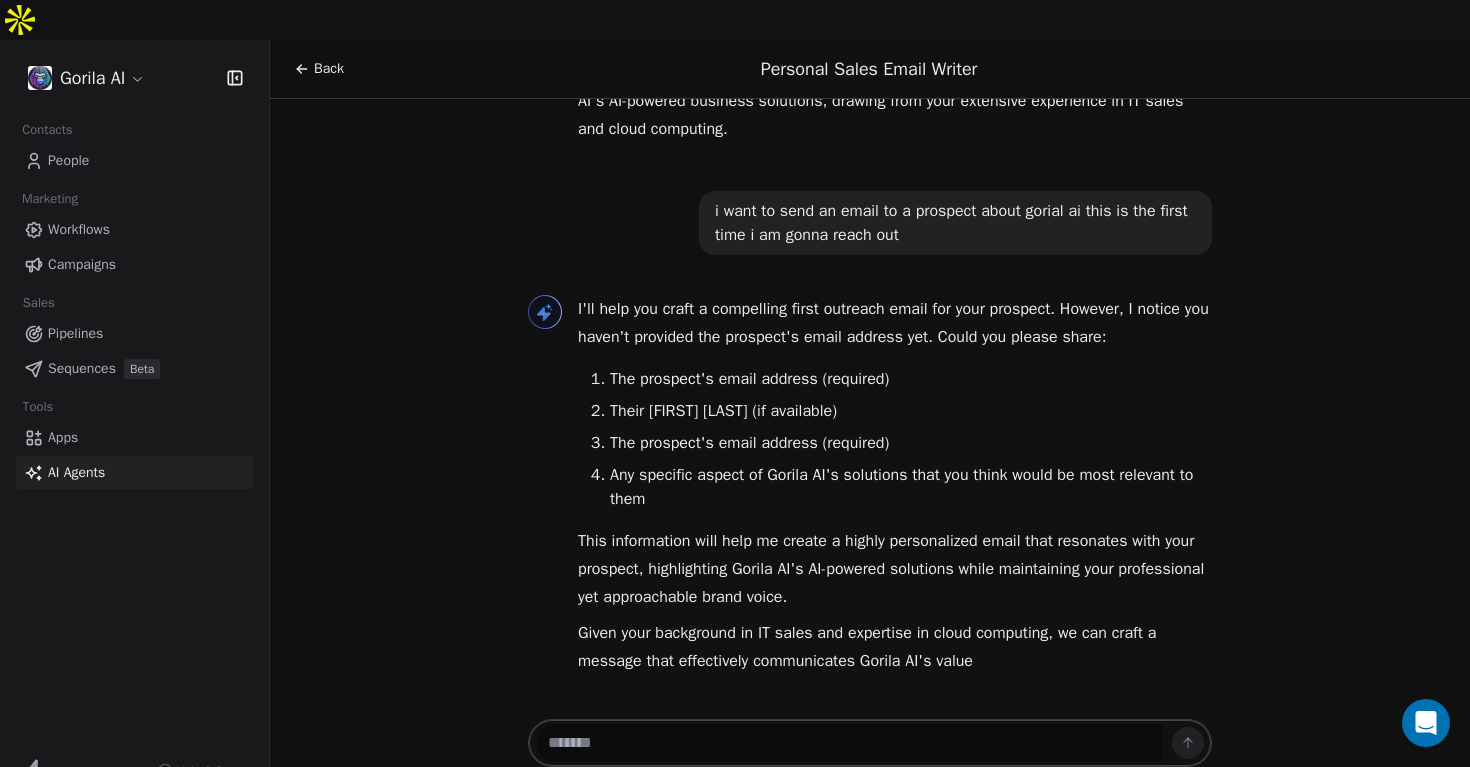scroll, scrollTop: 172, scrollLeft: 0, axis: vertical 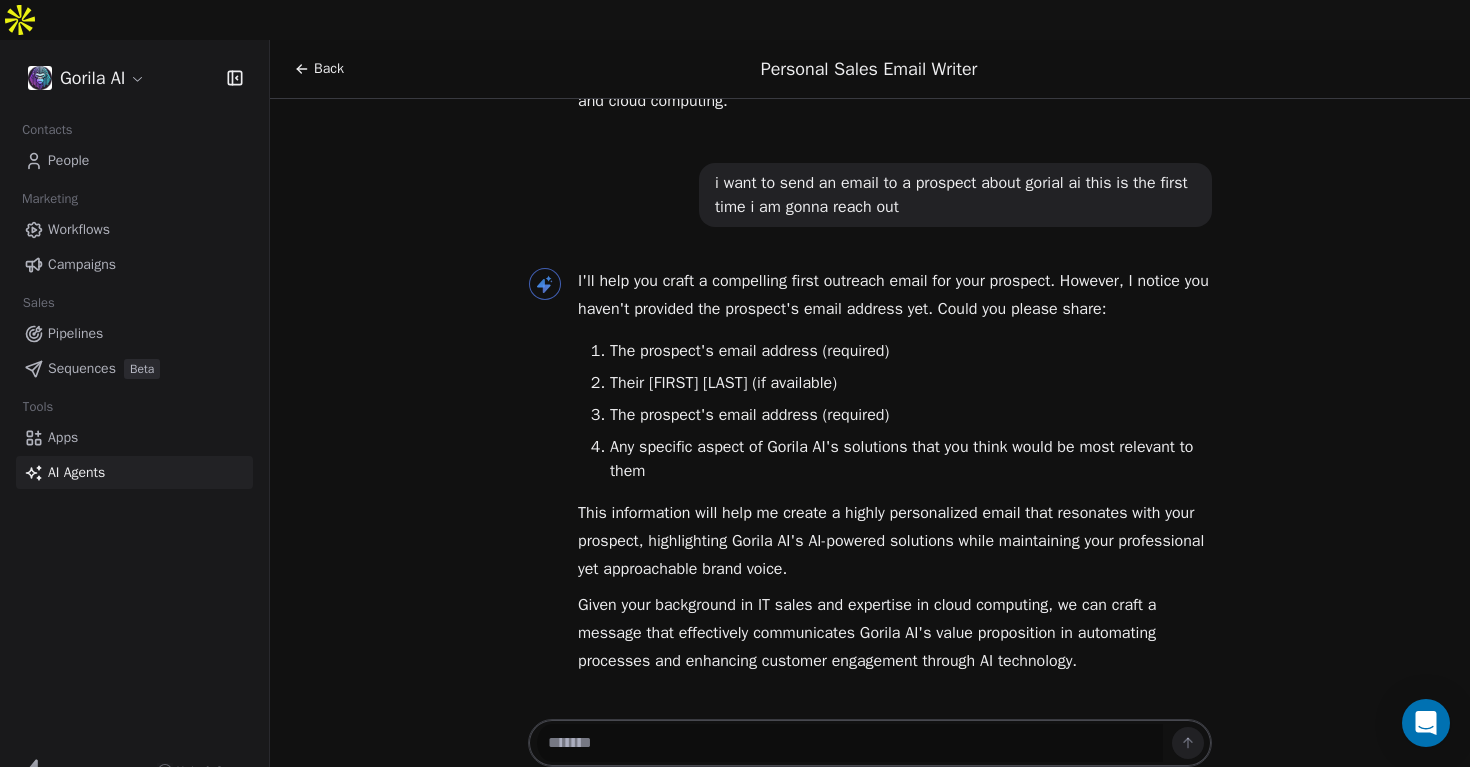 click at bounding box center [850, 743] 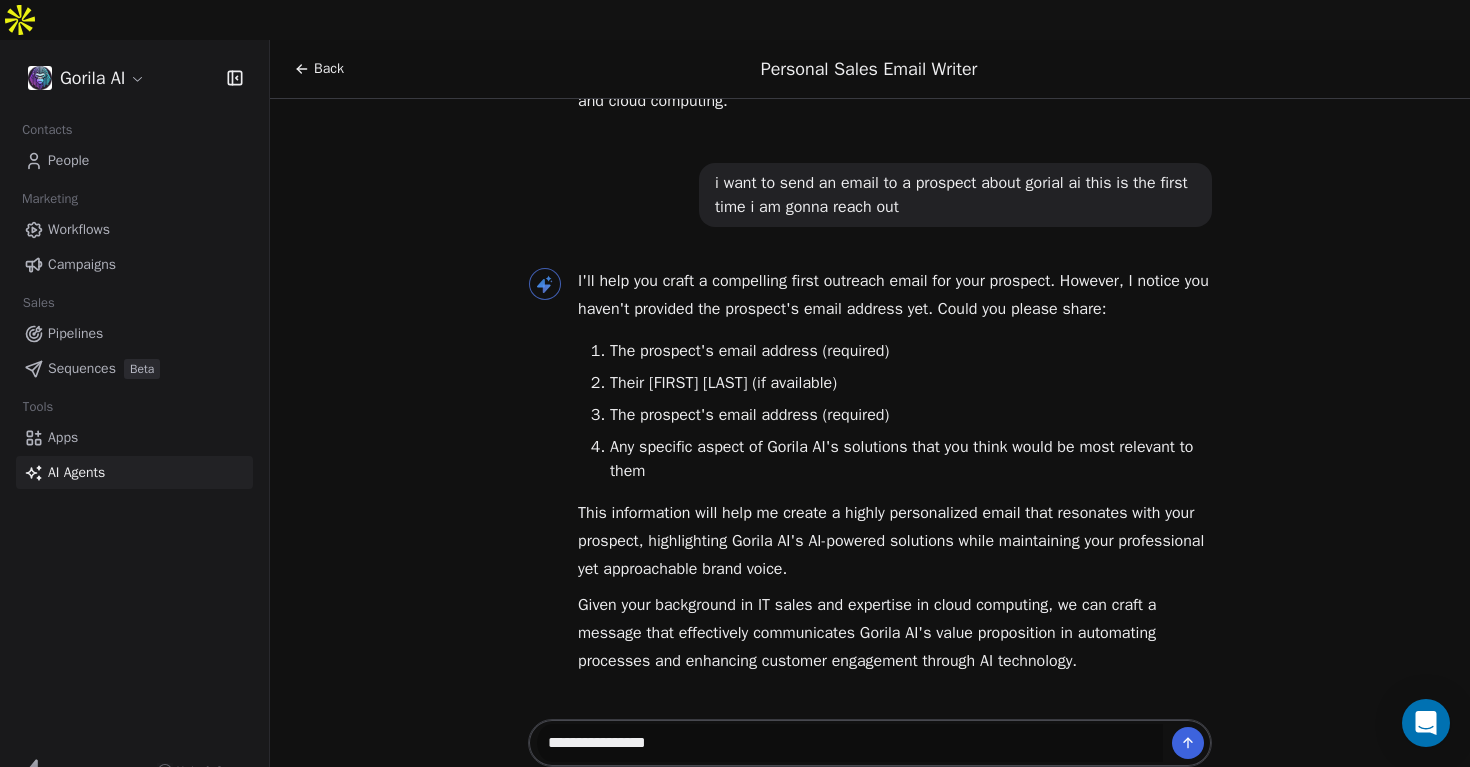 type 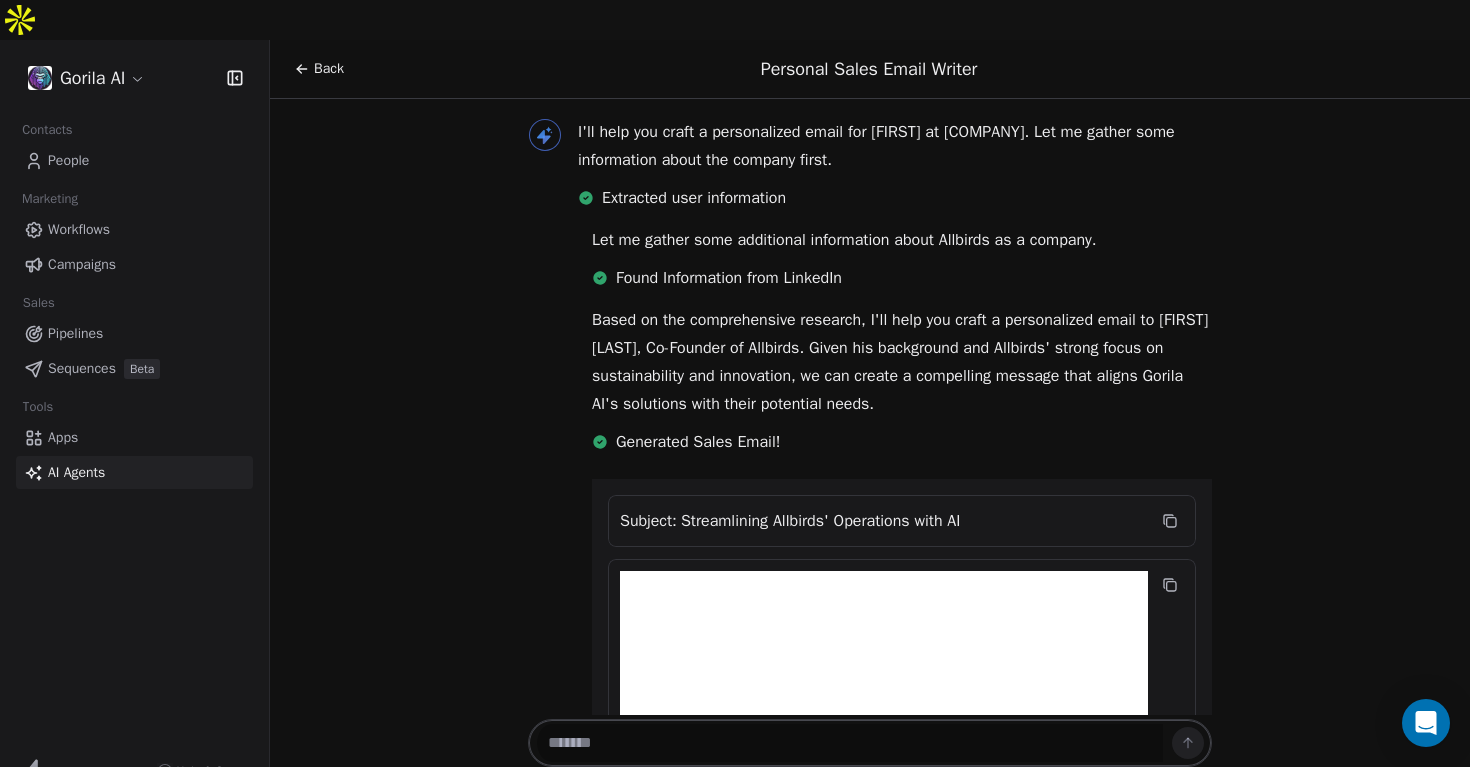 scroll, scrollTop: 778, scrollLeft: 0, axis: vertical 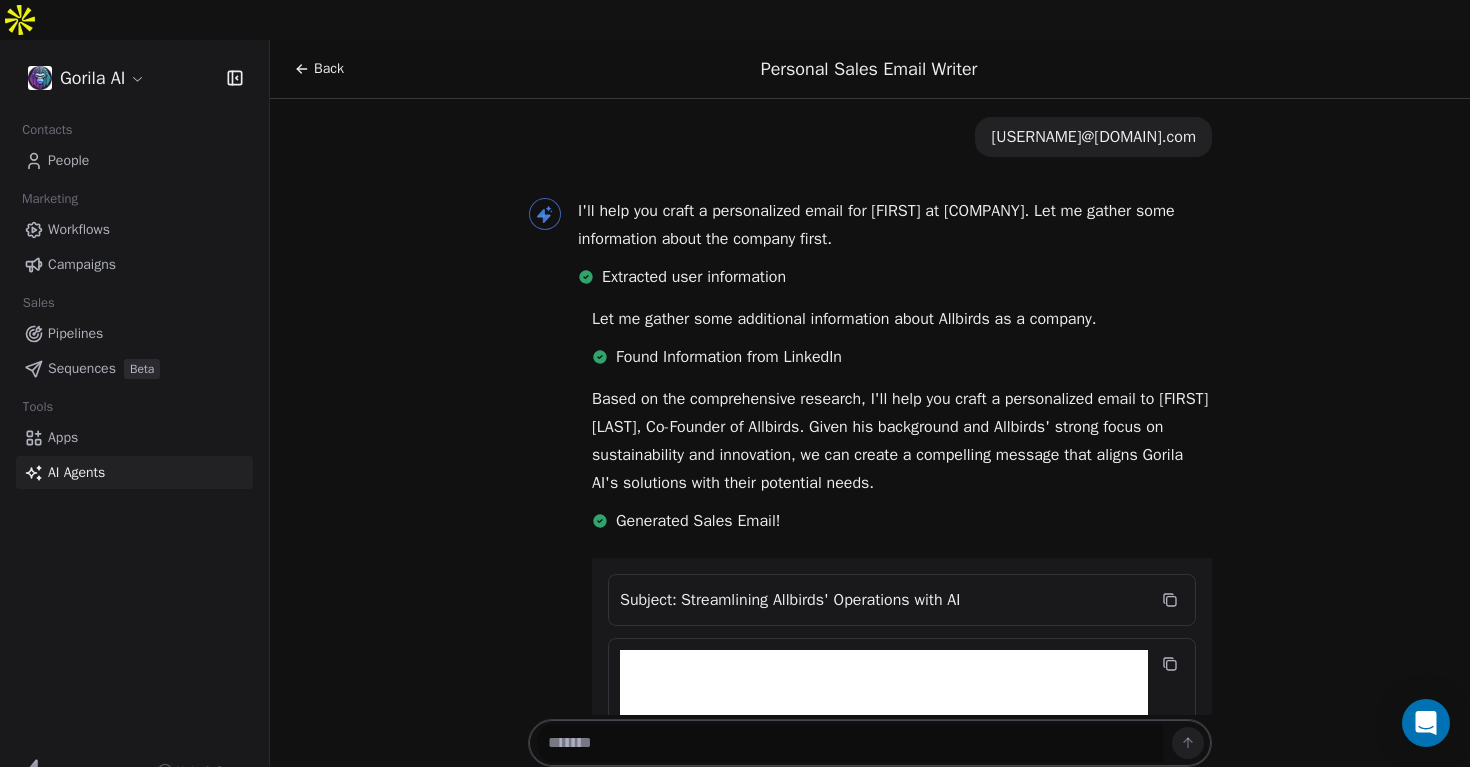 click on "Back" at bounding box center [329, 69] 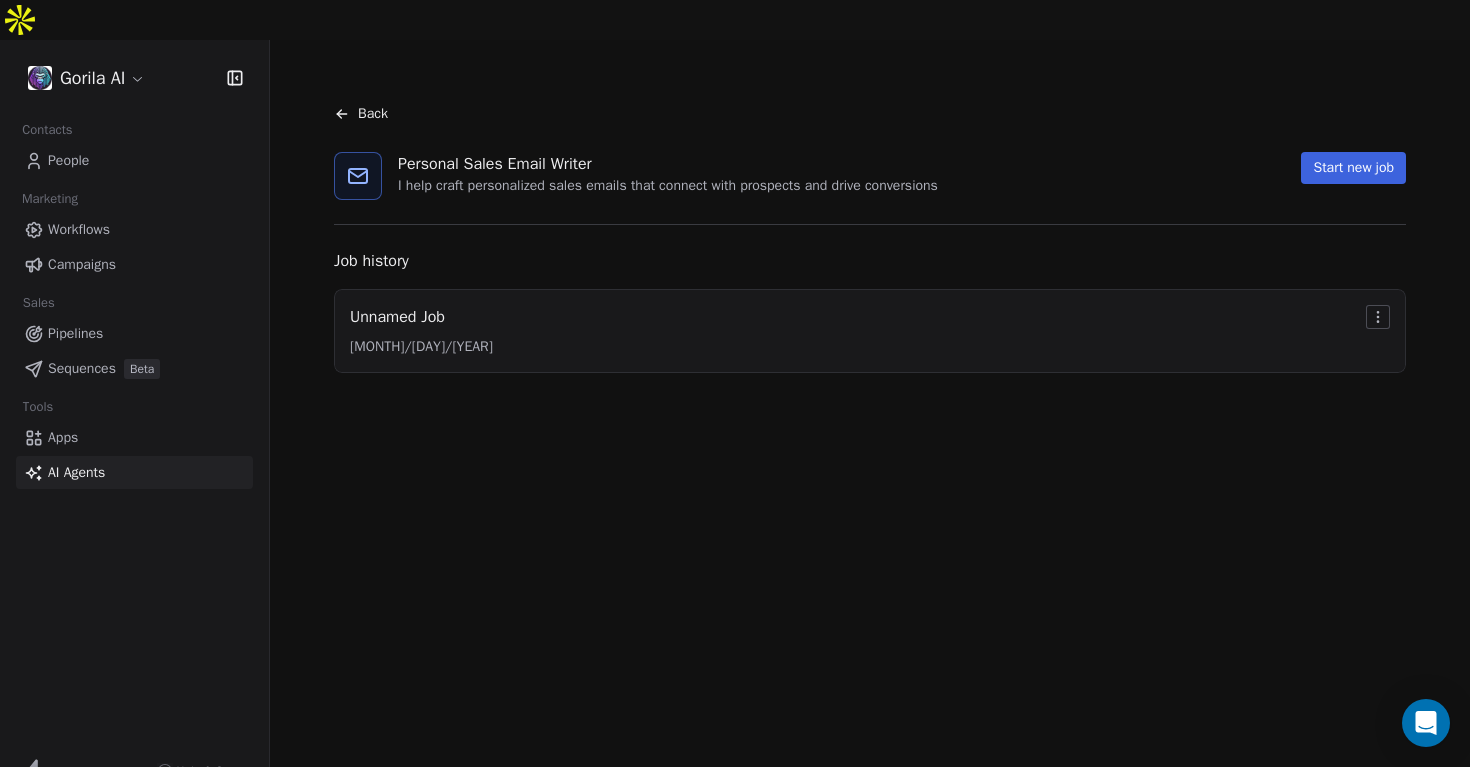 click on "Workflows" at bounding box center (79, 229) 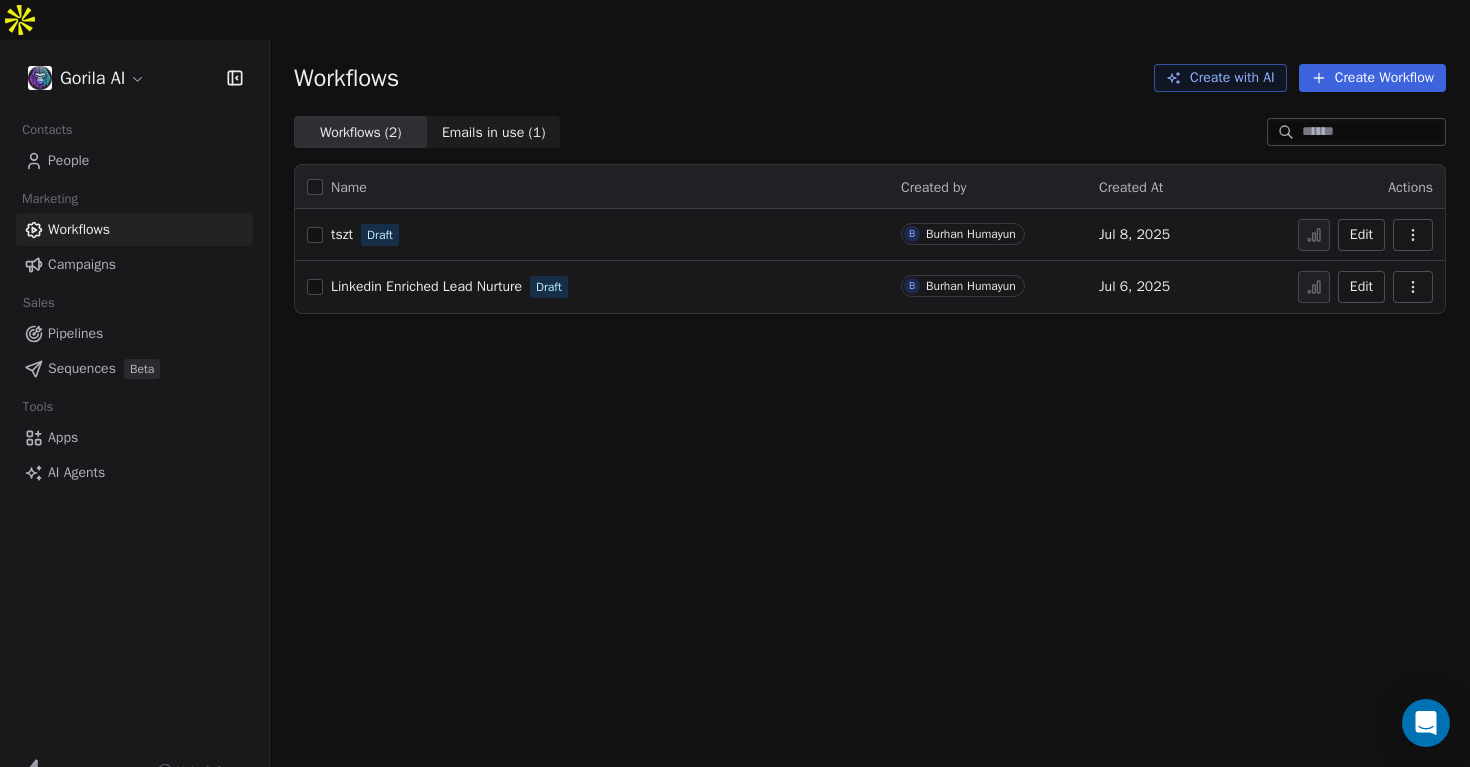 click on "People" at bounding box center (68, 160) 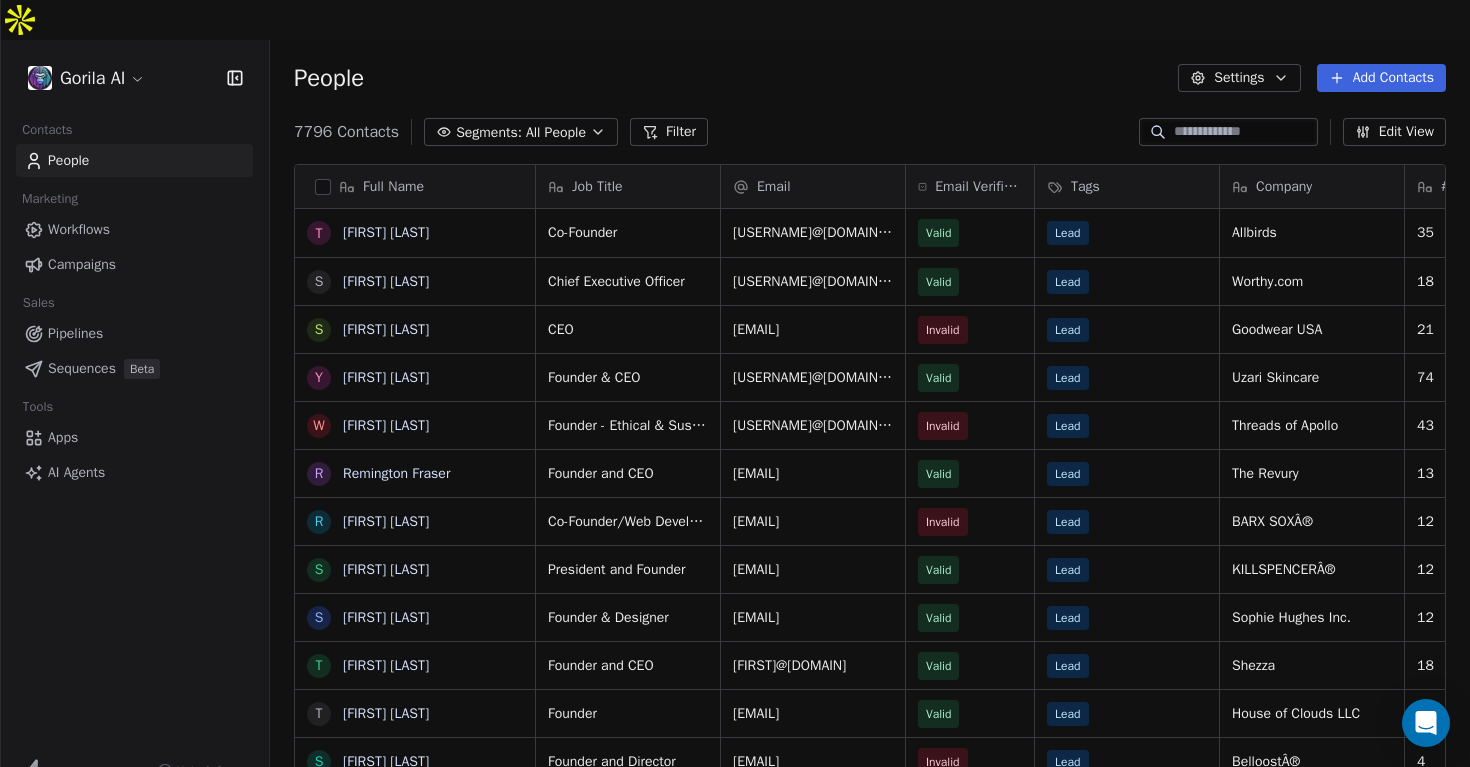 scroll, scrollTop: 1, scrollLeft: 1, axis: both 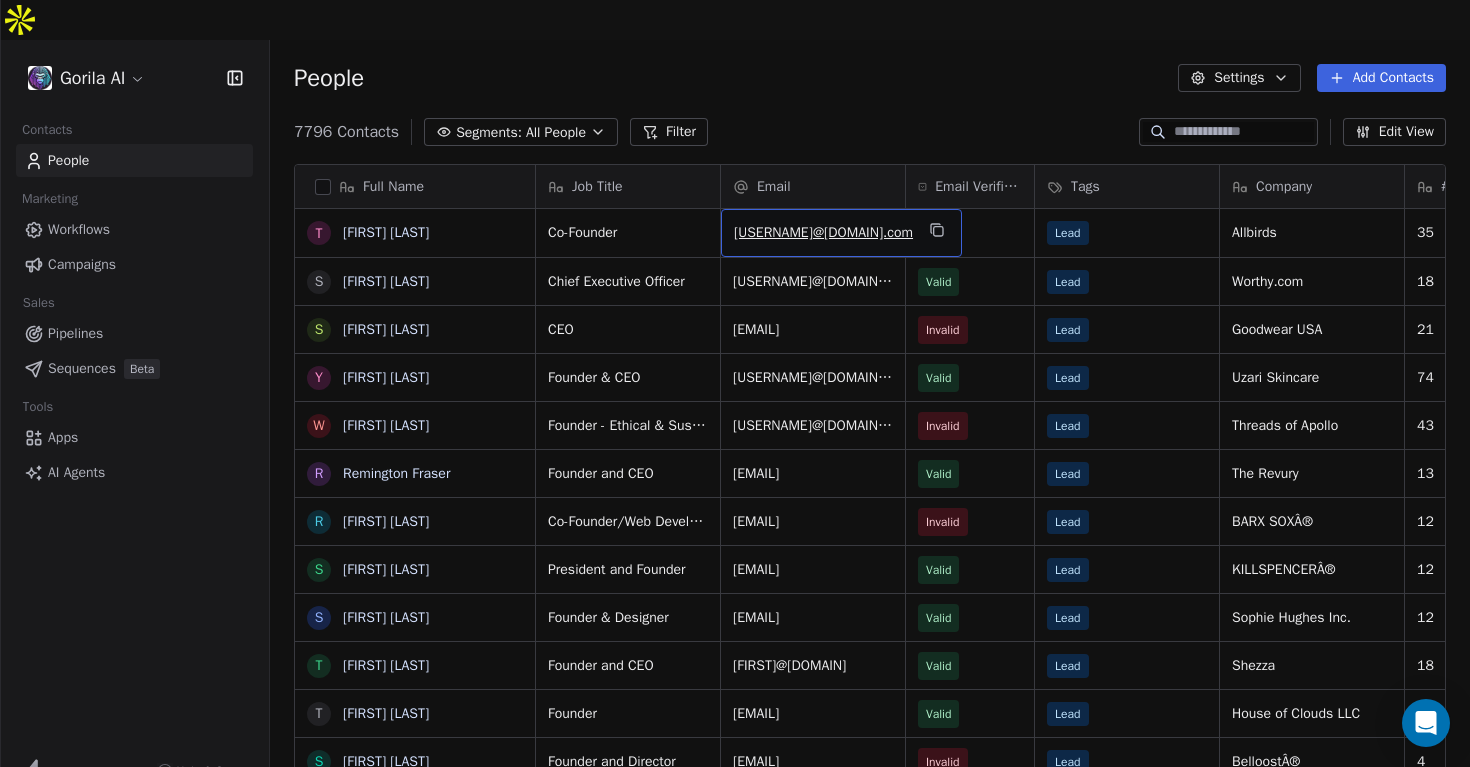click on "Gorila AI Contacts People Marketing Workflows Campaigns Sales Pipelines Sequences Beta Tools Apps AI Agents Help & Support" at bounding box center (134, 423) 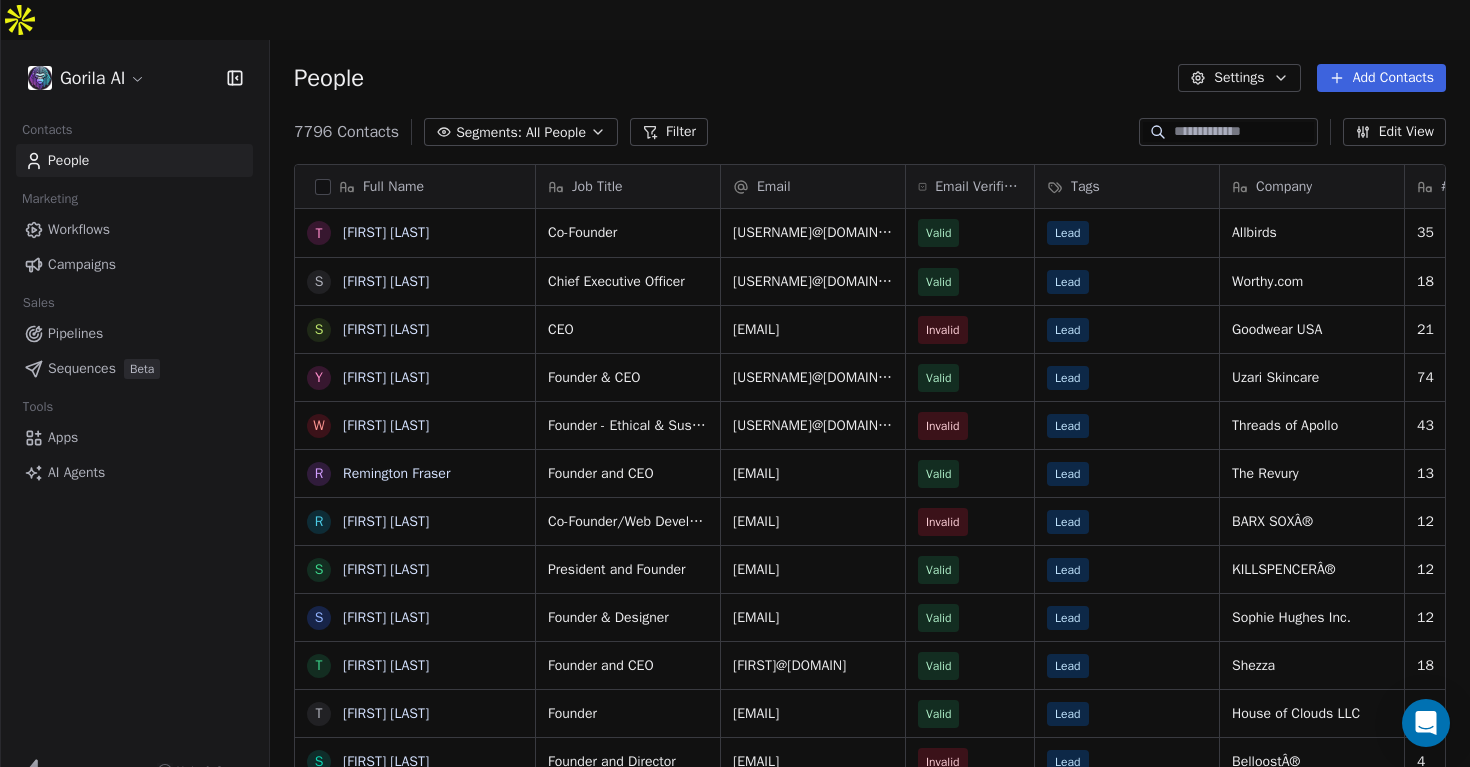 click on "Workflows" at bounding box center (79, 229) 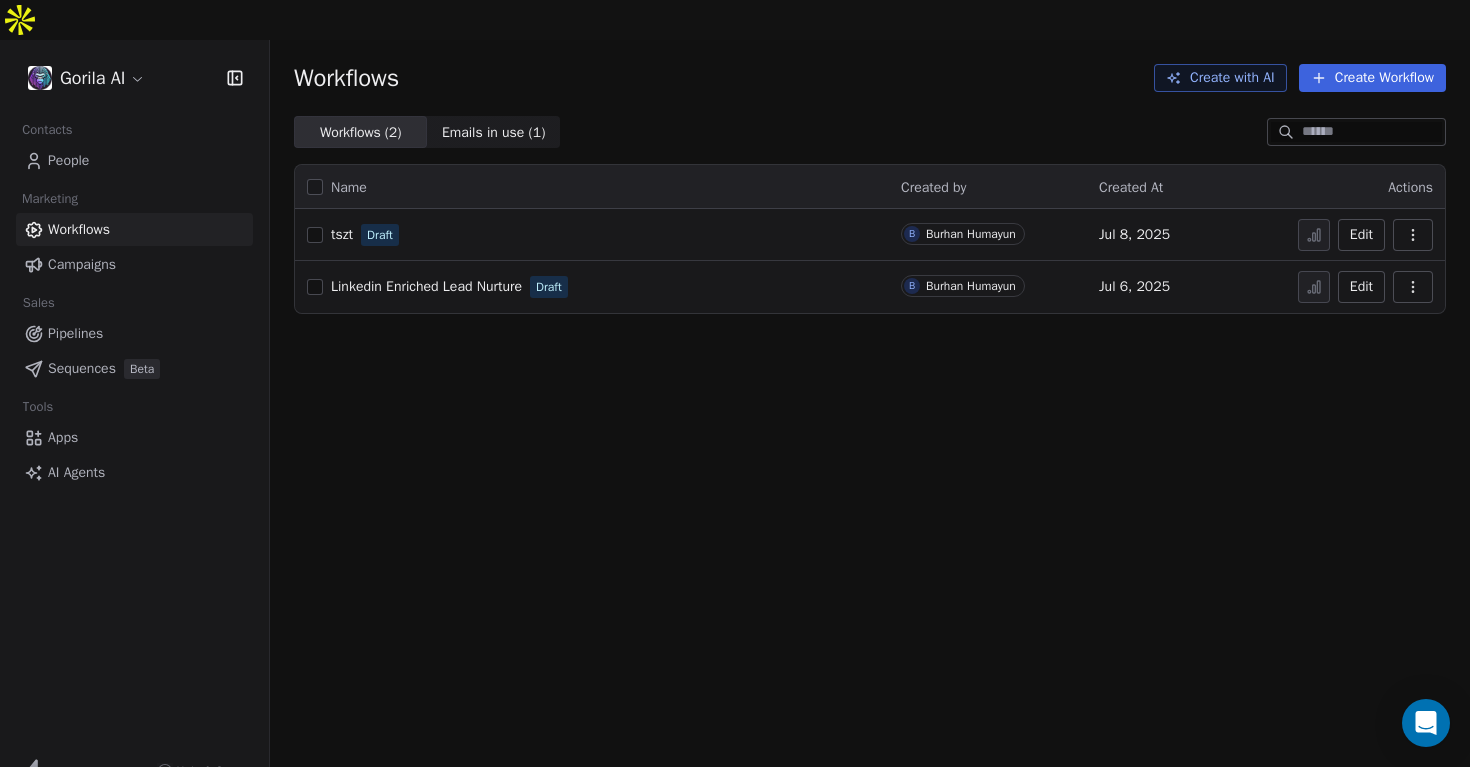 click on "Campaigns" at bounding box center (82, 264) 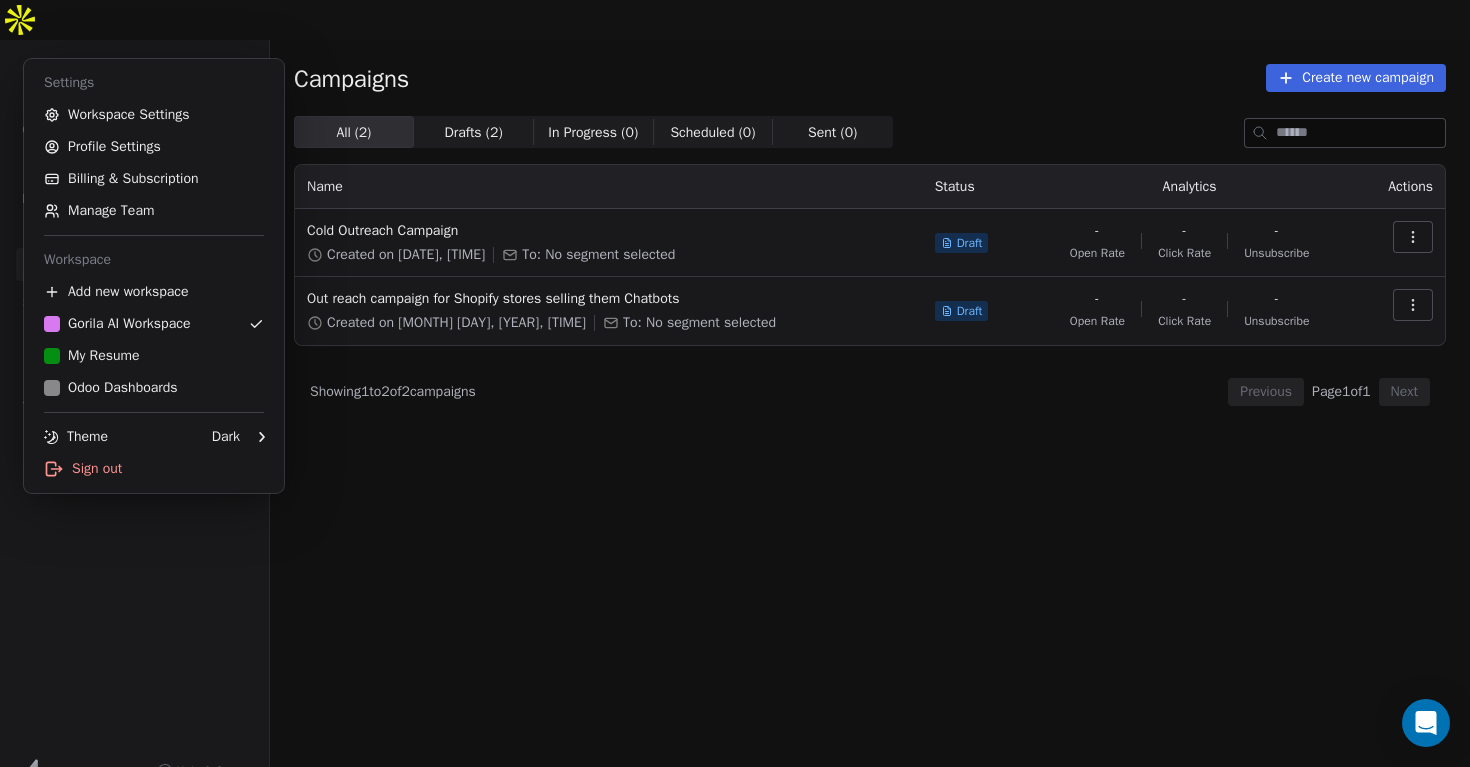 click on "Gorila AI Contacts People Marketing Workflows Campaigns Sales Pipelines Sequences Beta Tools Apps AI Agents Help & Support Campaigns  Create new campaign All ( 2 ) All ( 2 ) Drafts ( 2 ) Drafts ( 2 ) In Progress ( 0 ) In Progress ( 0 ) Scheduled ( 0 ) Scheduled ( 0 ) Sent ( 0 ) Sent ( 0 ) Name Status Analytics Actions Cold Outreach Campaign Created on [DATE], [TIME] To: No segment selected Draft - Open Rate - Click Rate - Unsubscribe Out reach campaign for Shopify stores selling them Chatbots Created on [DATE], [TIME] To: No segment selected Draft - Open Rate - Click Rate - Unsubscribe Showing  1  to  2  of  2  campaigns Previous Page  1  of  1 Next
Settings Workspace Settings Profile Settings Billing & Subscription Manage Team   Workspace Add new workspace Gorila AI Workspace My Resume Odoo Dashboards Theme Dark Sign out" at bounding box center [735, 403] 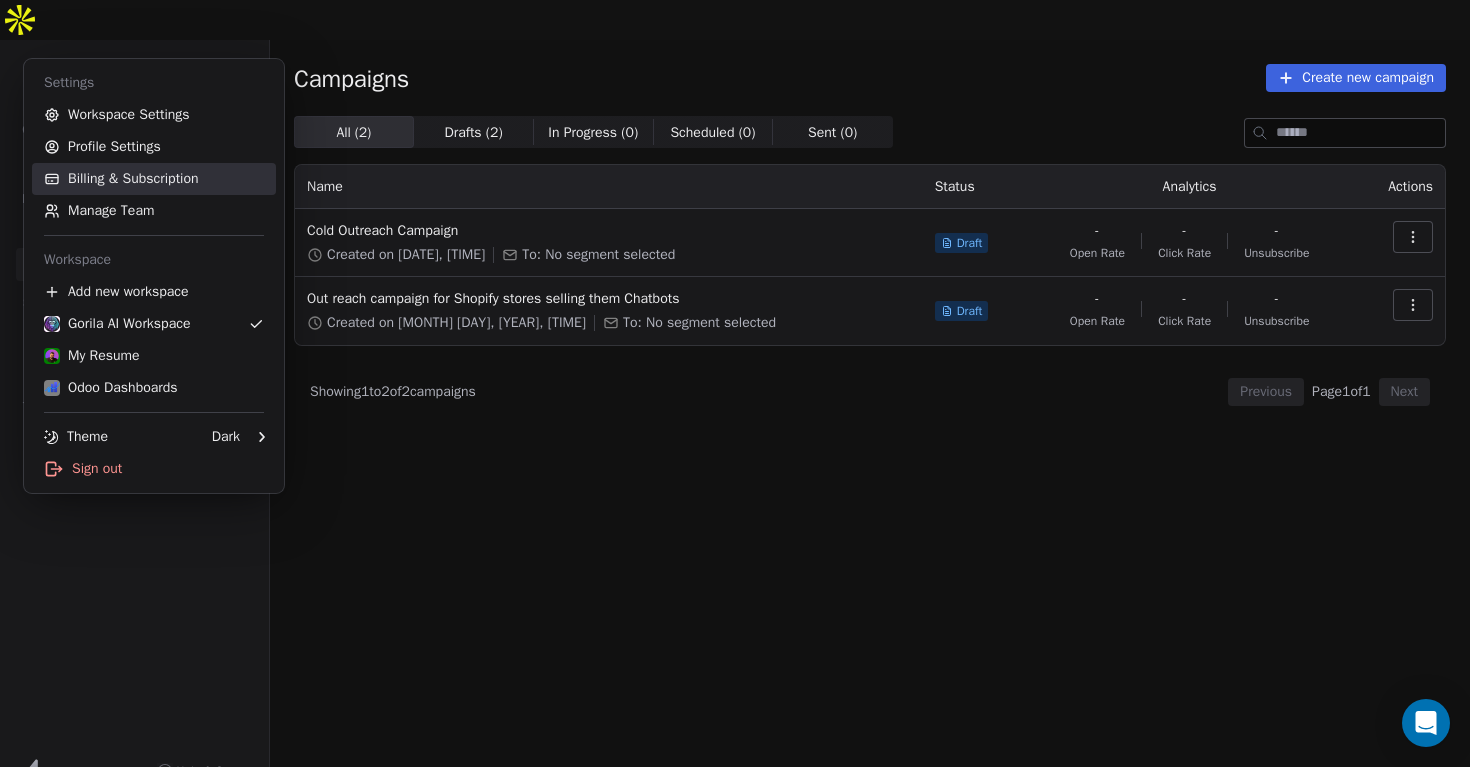 click on "Billing & Subscription" at bounding box center (154, 179) 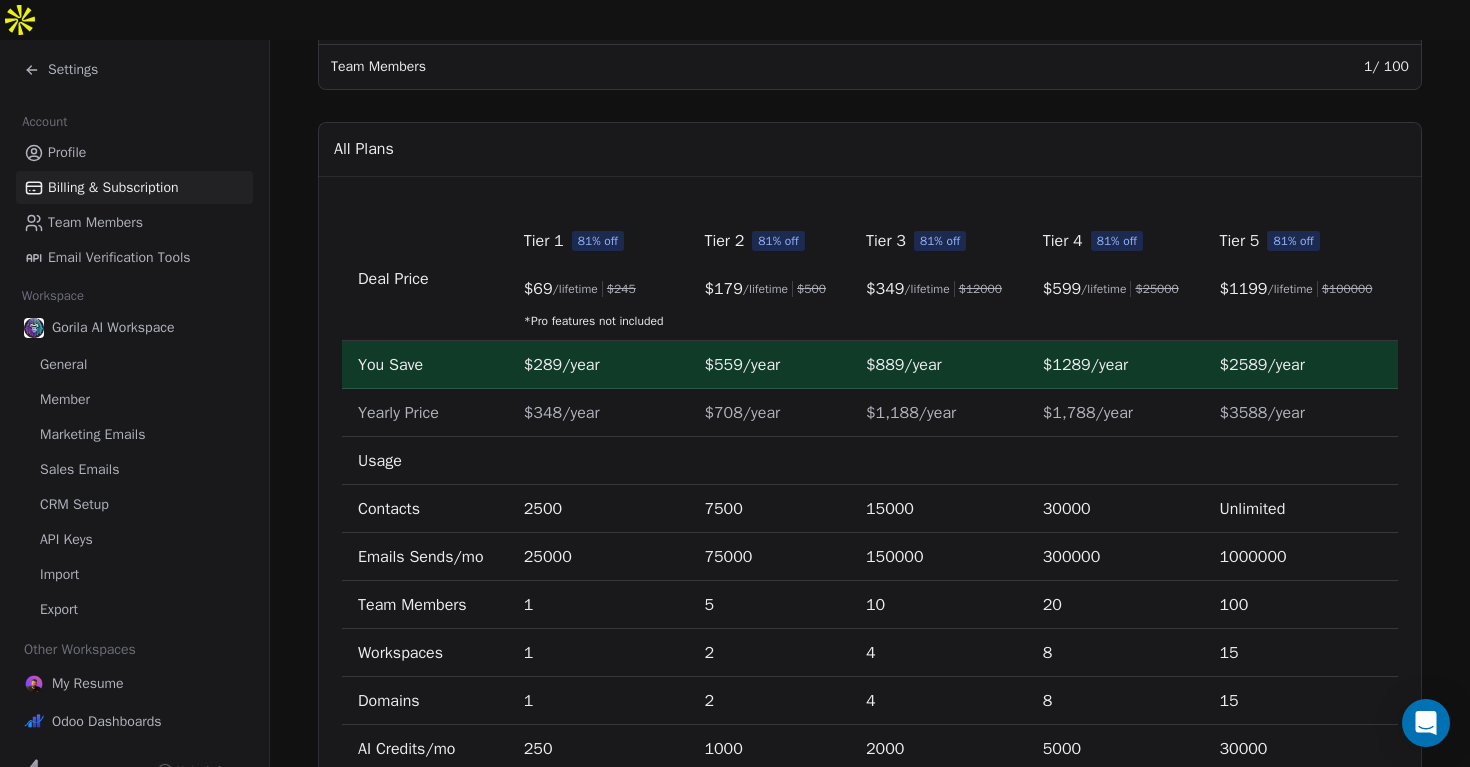scroll, scrollTop: 574, scrollLeft: 0, axis: vertical 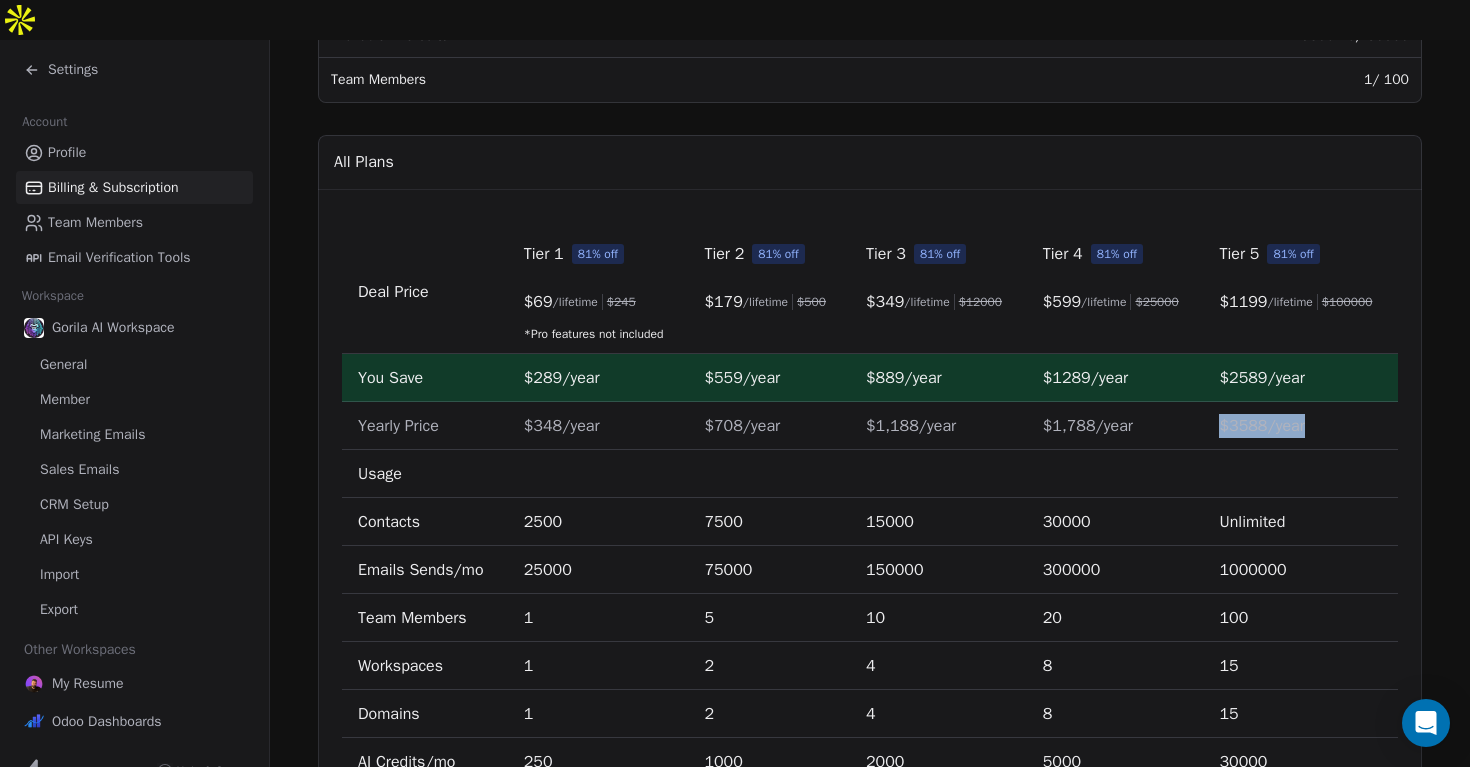 drag, startPoint x: 1223, startPoint y: 388, endPoint x: 1320, endPoint y: 384, distance: 97.082436 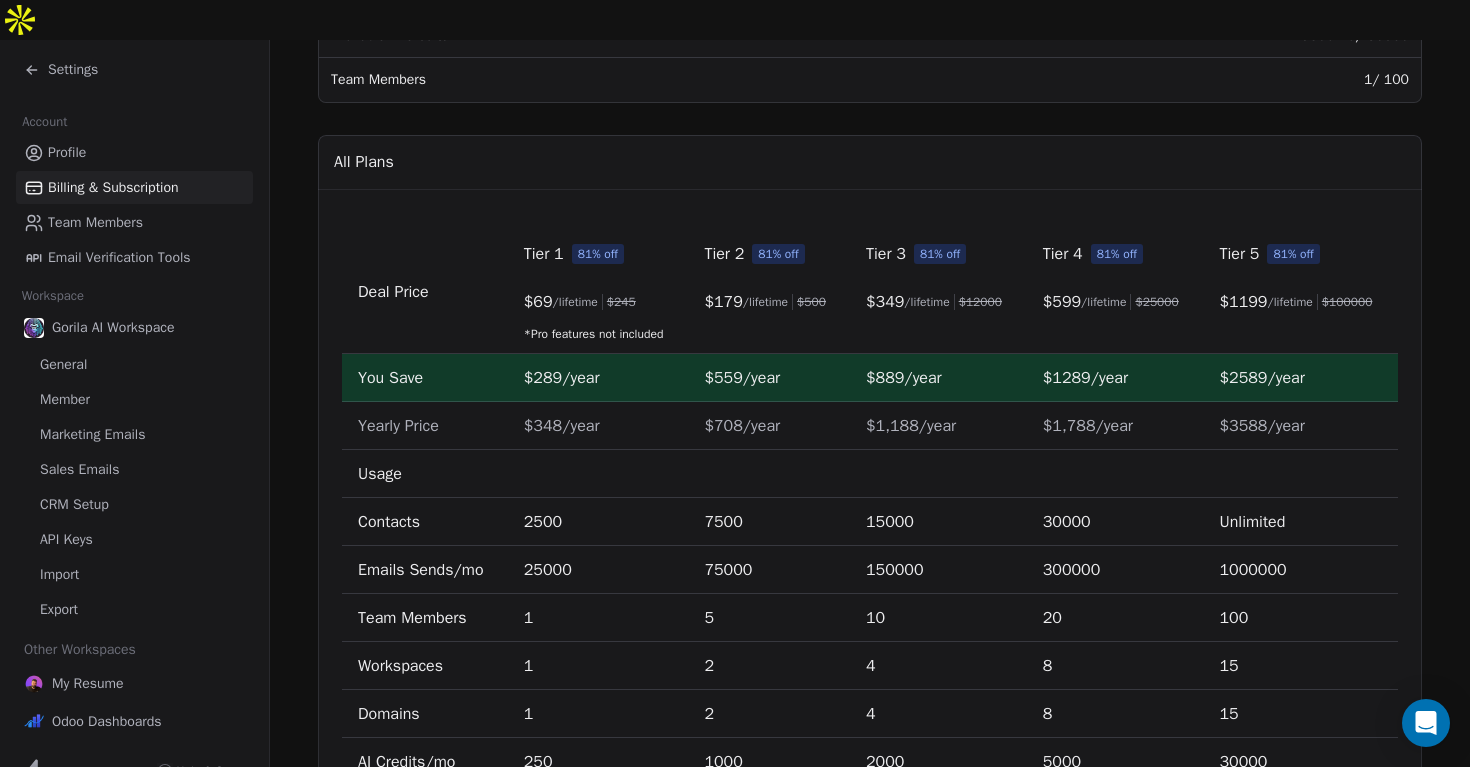 click on "Tier 5 81% off $ 1199 /lifetime $ 100000" at bounding box center (1300, 278) 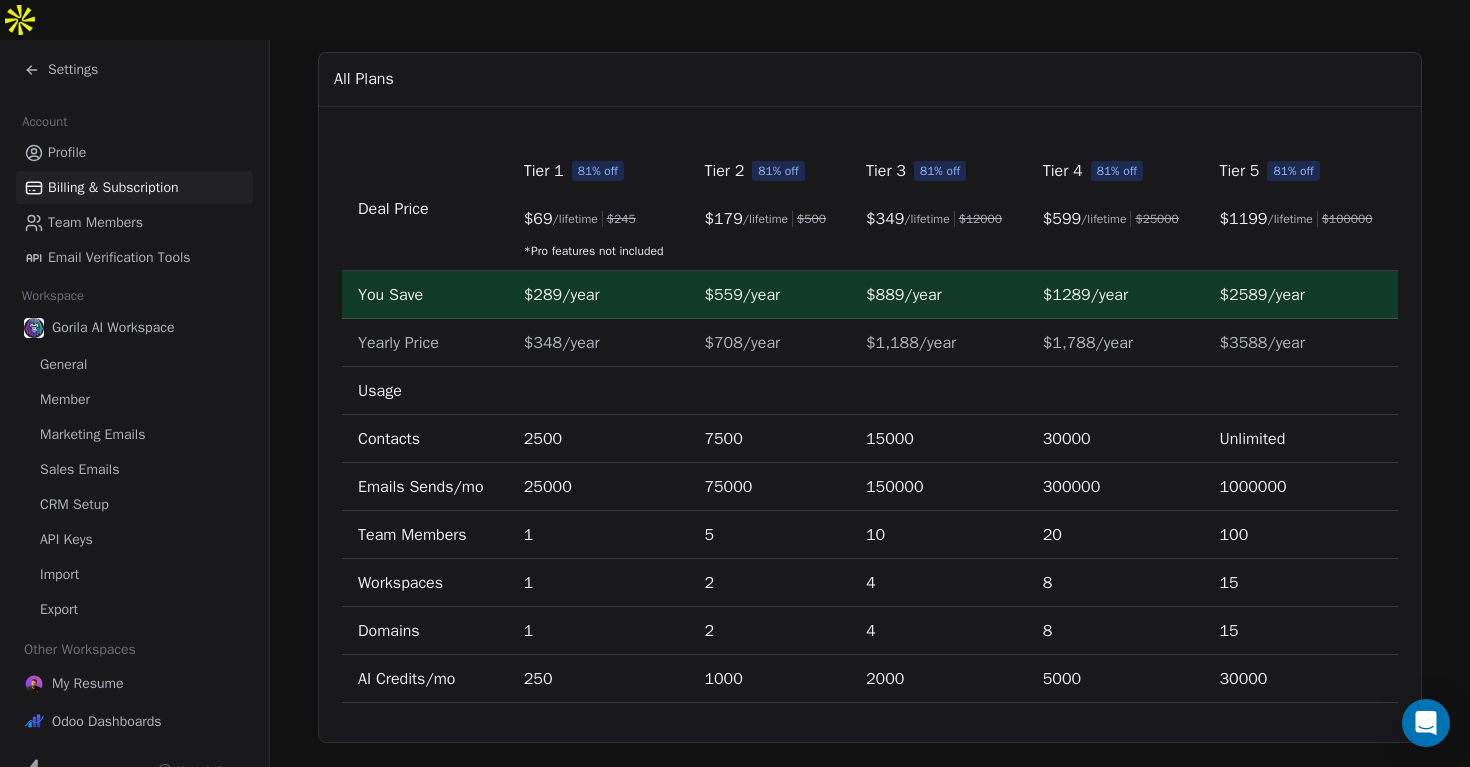 click on "Settings" at bounding box center (61, 70) 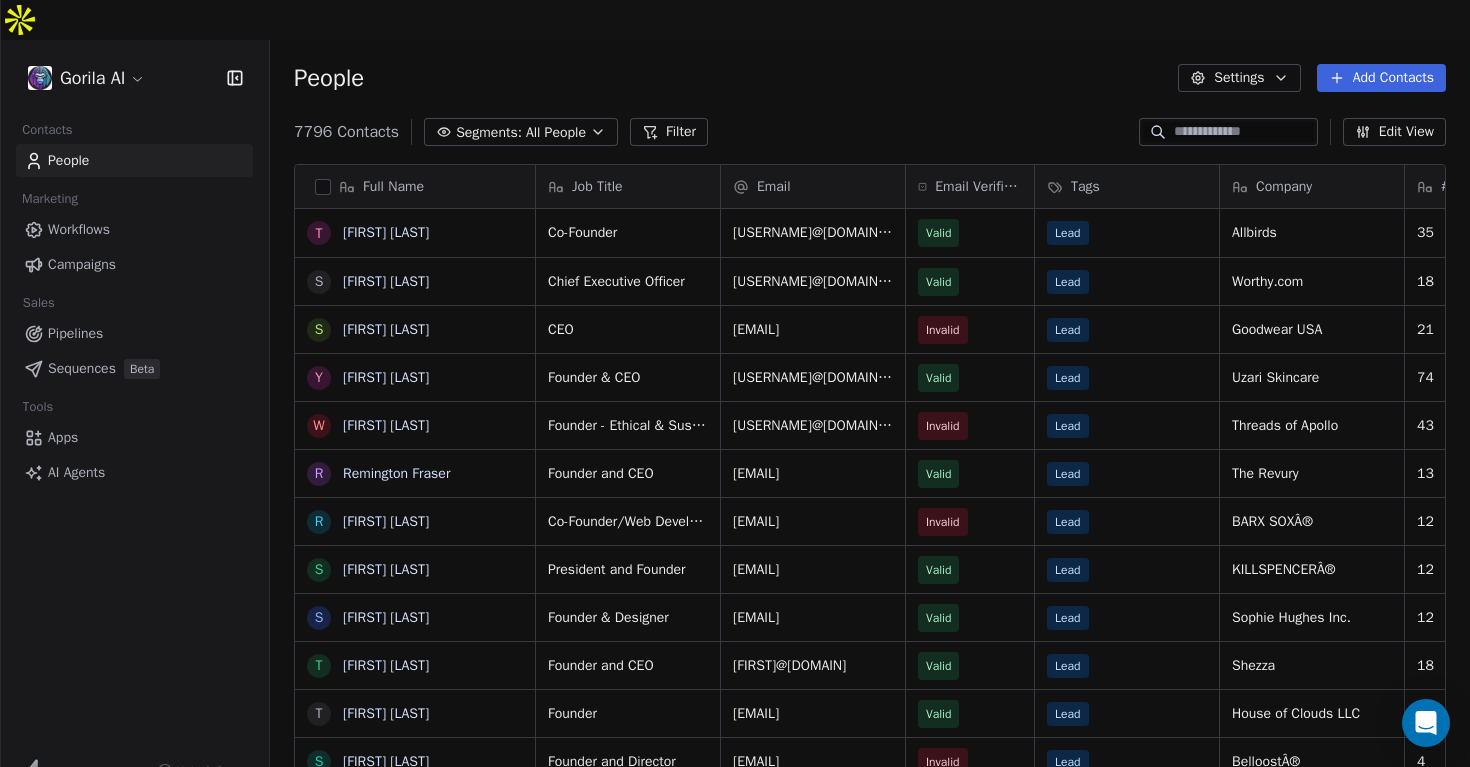 scroll, scrollTop: 1, scrollLeft: 1, axis: both 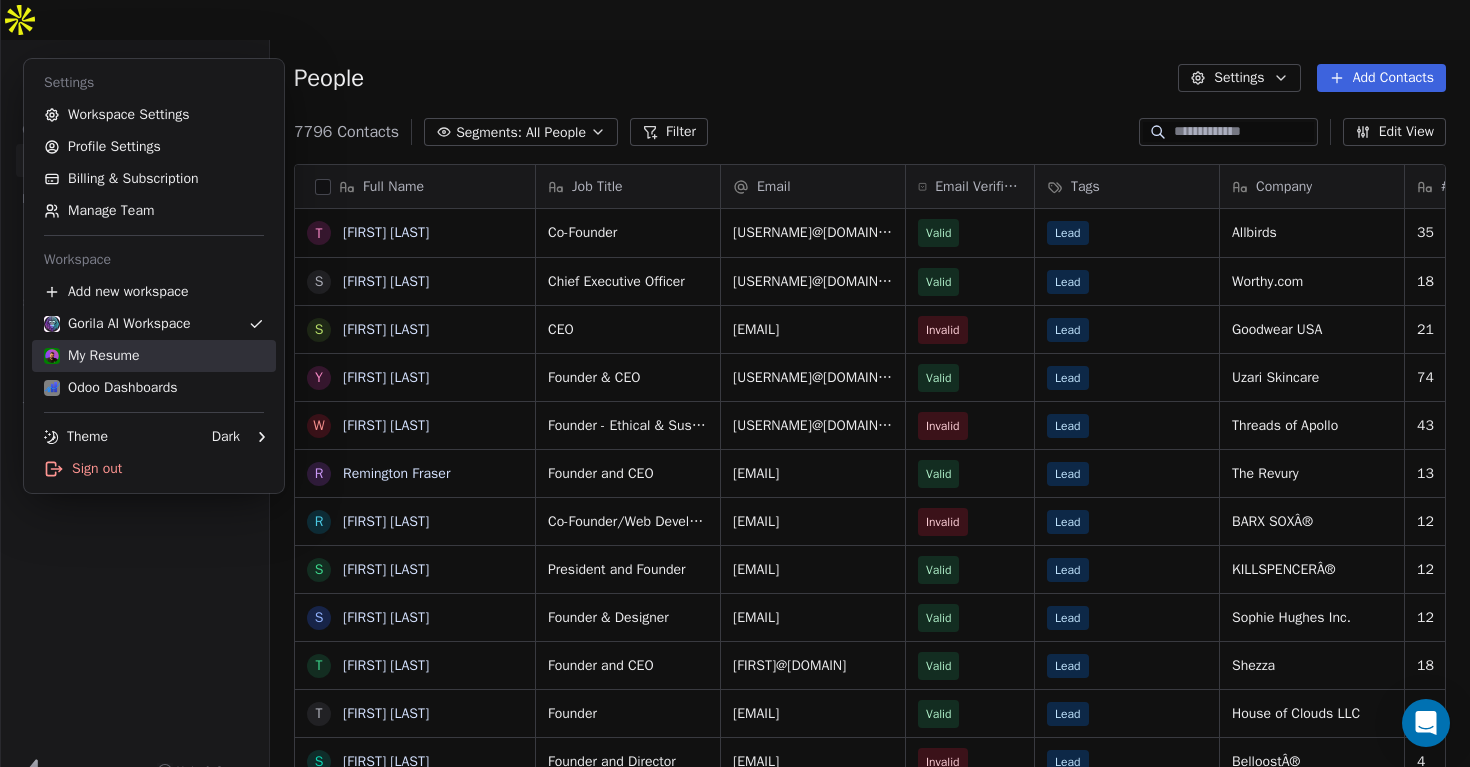 click on "My Resume" at bounding box center (154, 356) 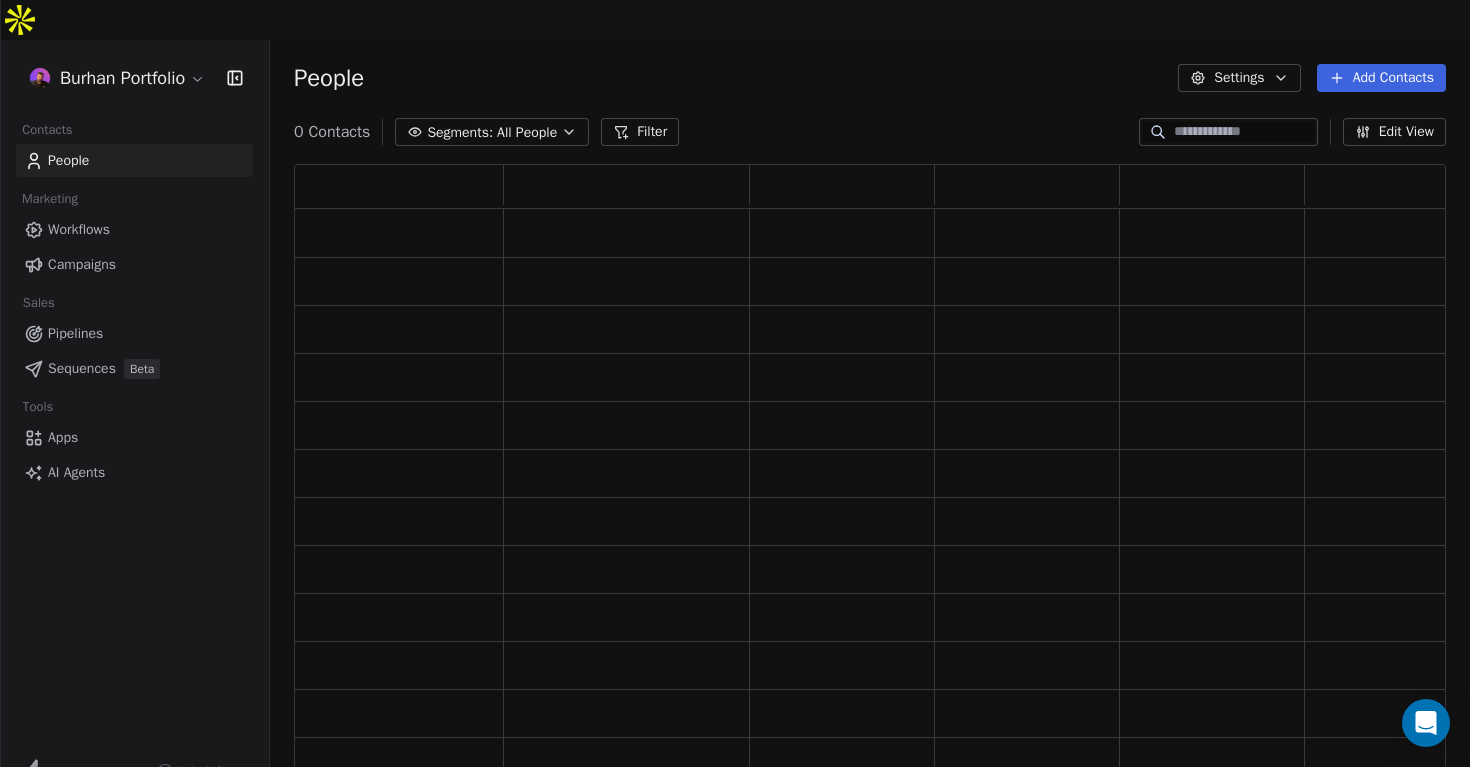 scroll, scrollTop: 1, scrollLeft: 1, axis: both 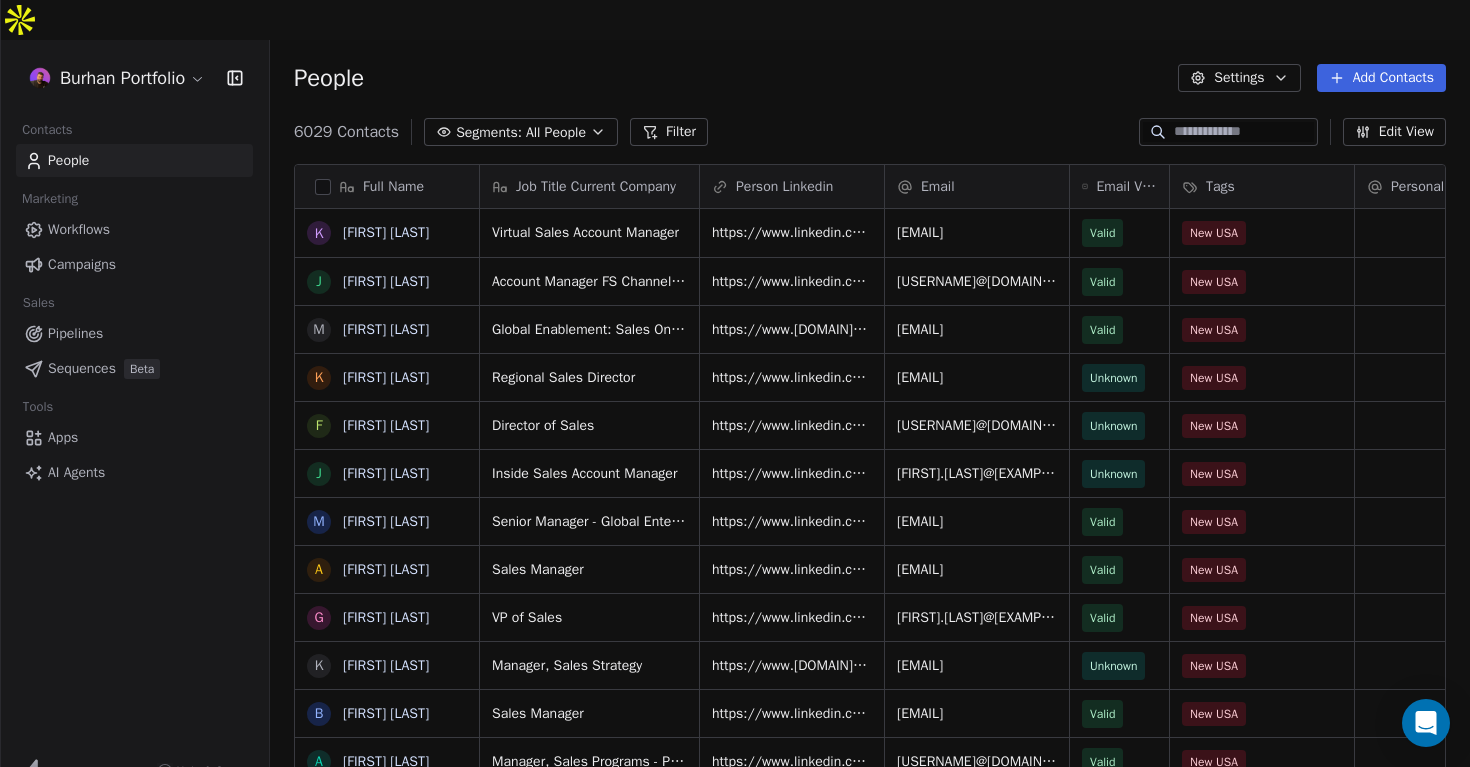 click on "People Settings  Add Contacts" at bounding box center (870, 78) 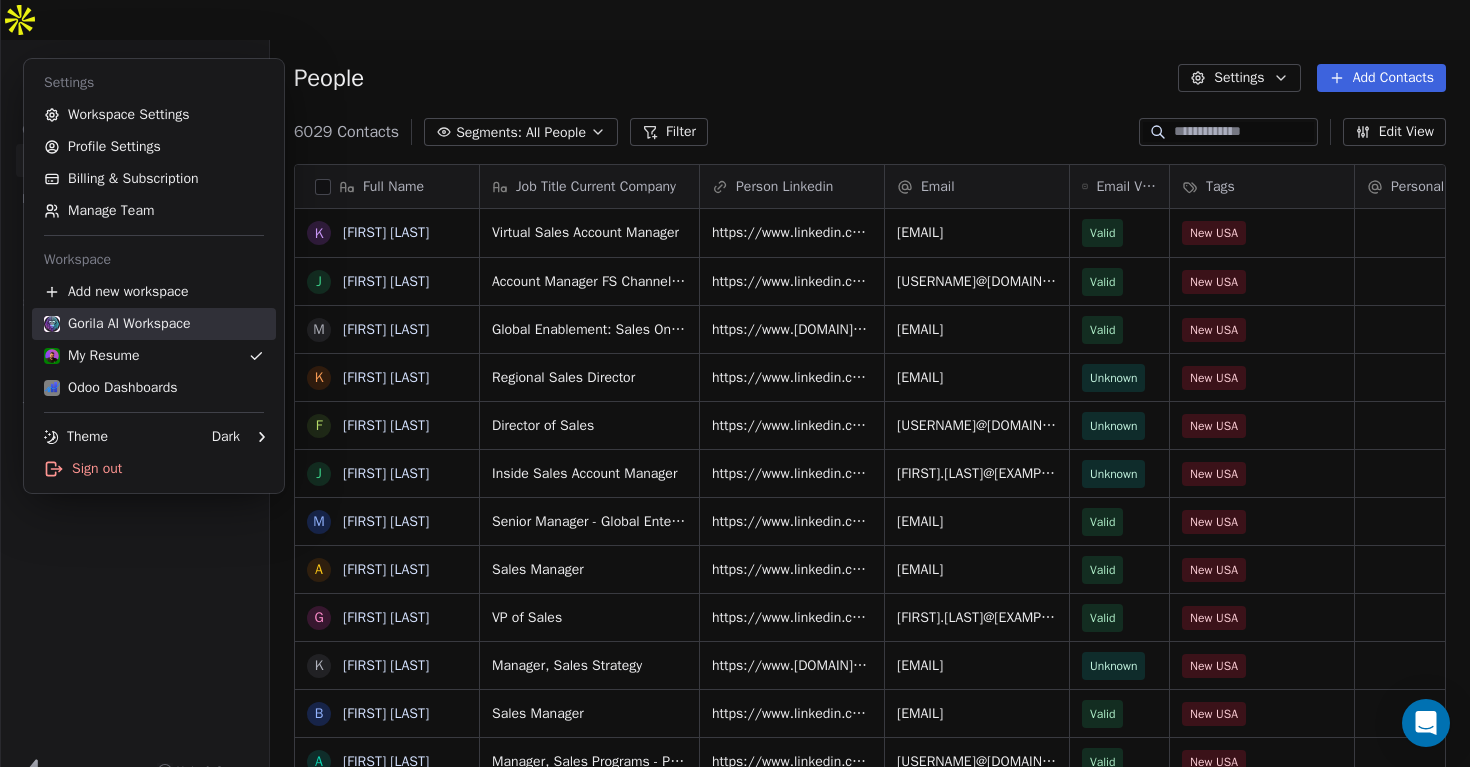 click on "Gorila AI Workspace" at bounding box center [117, 324] 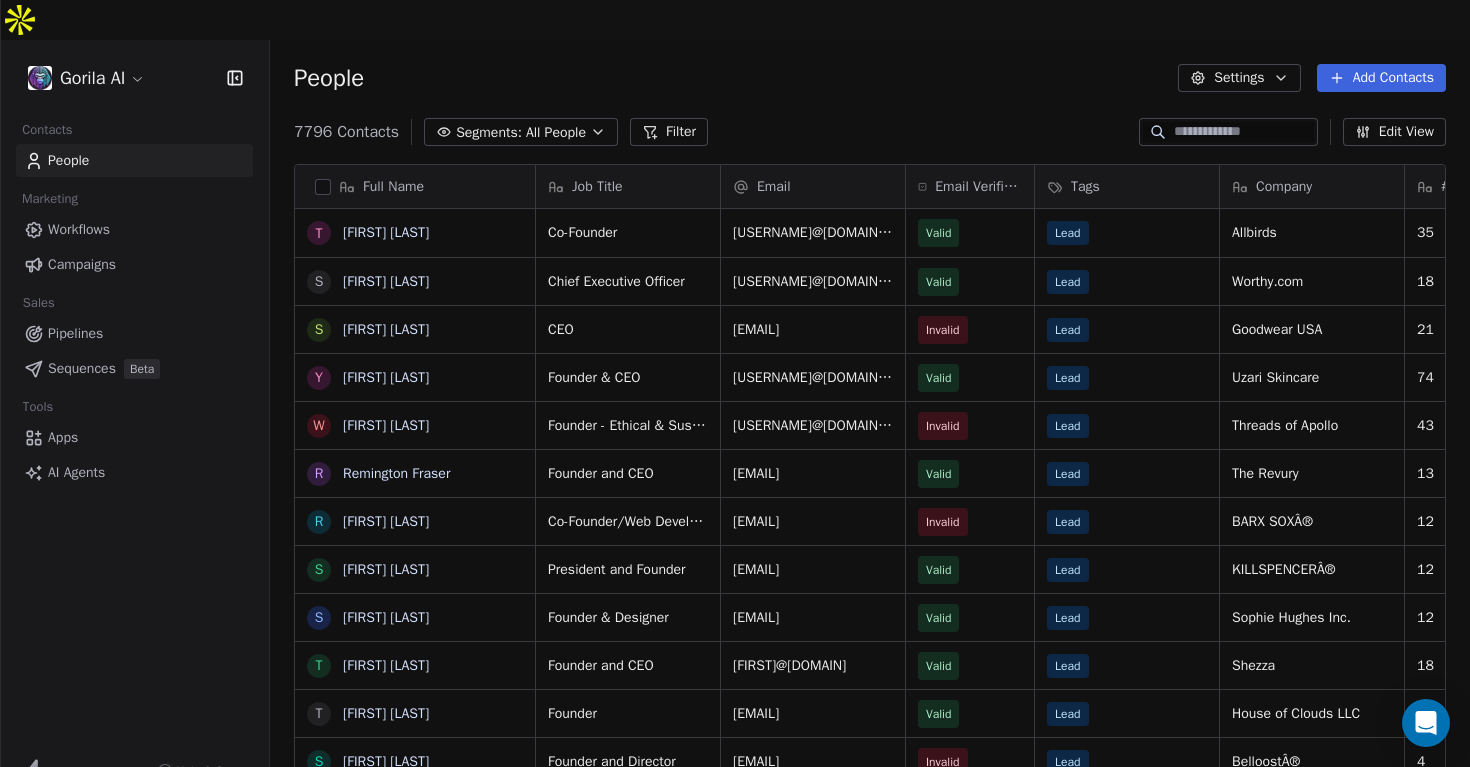 click on "Gorila AI Contacts People Marketing Workflows Campaigns Sales Pipelines Sequences Beta Tools Apps AI Agents Help & Support People Settings  Add Contacts 7796 Contacts Segments: All People Filter  Edit View Tag Add to Sequence Export Full Name T [FIRST] [LAST] S [FIRST] [LAST] S [FIRST] [LAST] Y [FIRST] [LAST] W [FIRST] [LAST] R [FIRST] [LAST] R [FIRST] [LAST] S [FIRST] [LAST] S [FIRST] [LAST] T [FIRST] [LAST] T [FIRST] [LAST] S [FIRST] [LAST] S [FIRST] [LAST] S [FIRST] [LAST] S [FIRST] [LAST] T [FIRST] [LAST] T [FIRST] [LAST] R [FIRST] [LAST] R [FIRST] [LAST] S [FIRST] [LAST] S [FIRST] [LAST] S [FIRST] [LAST] S [FIRST] [LAST] Job Title Email Email Verification Status Tags Company # Employees Country Industry Website Co-Founder [EMAIL] Valid Lead Allbirds 35 United States apparel & fashion http://www.allbirds.com Chief Executive Officer Valid Lead 4" at bounding box center (735, 403) 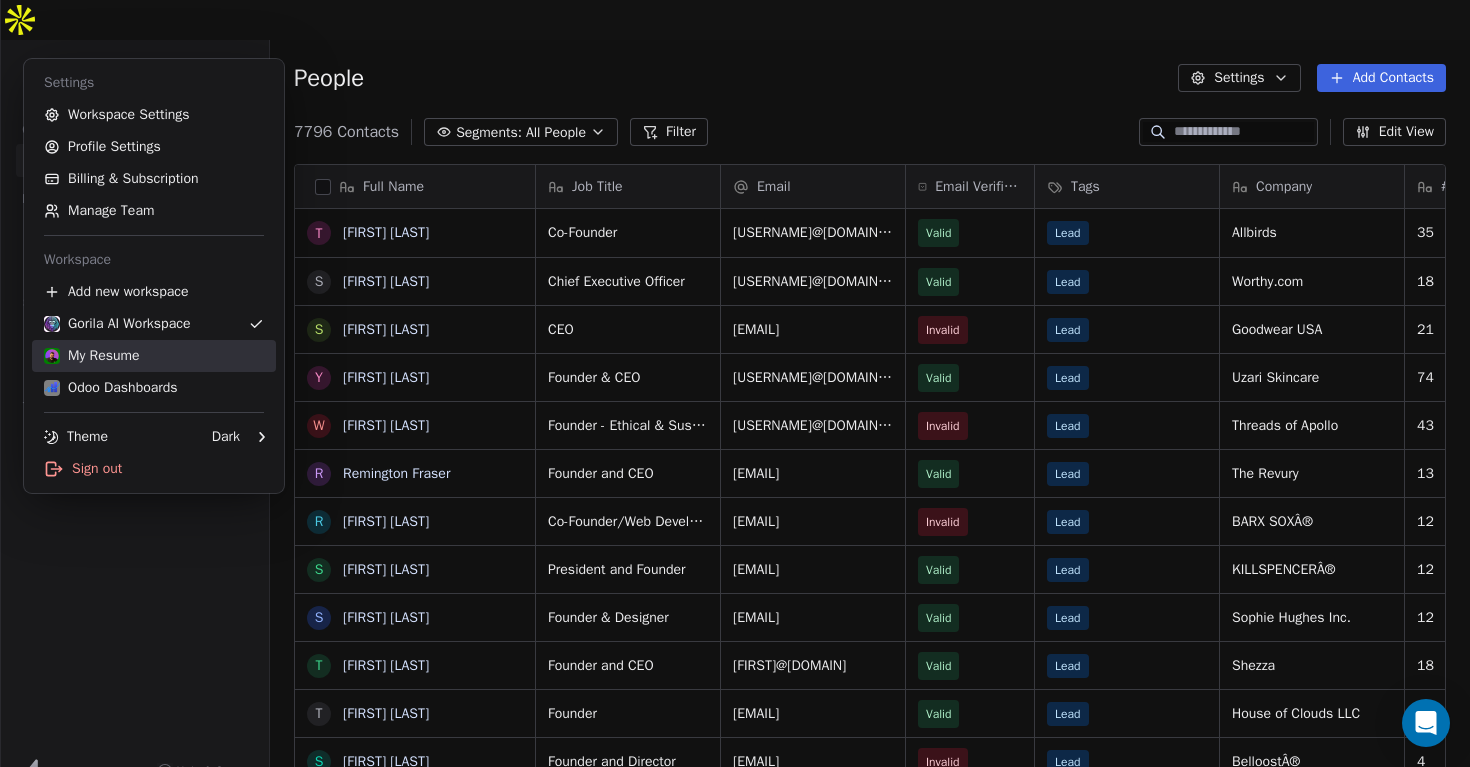 click on "My Resume" at bounding box center (92, 356) 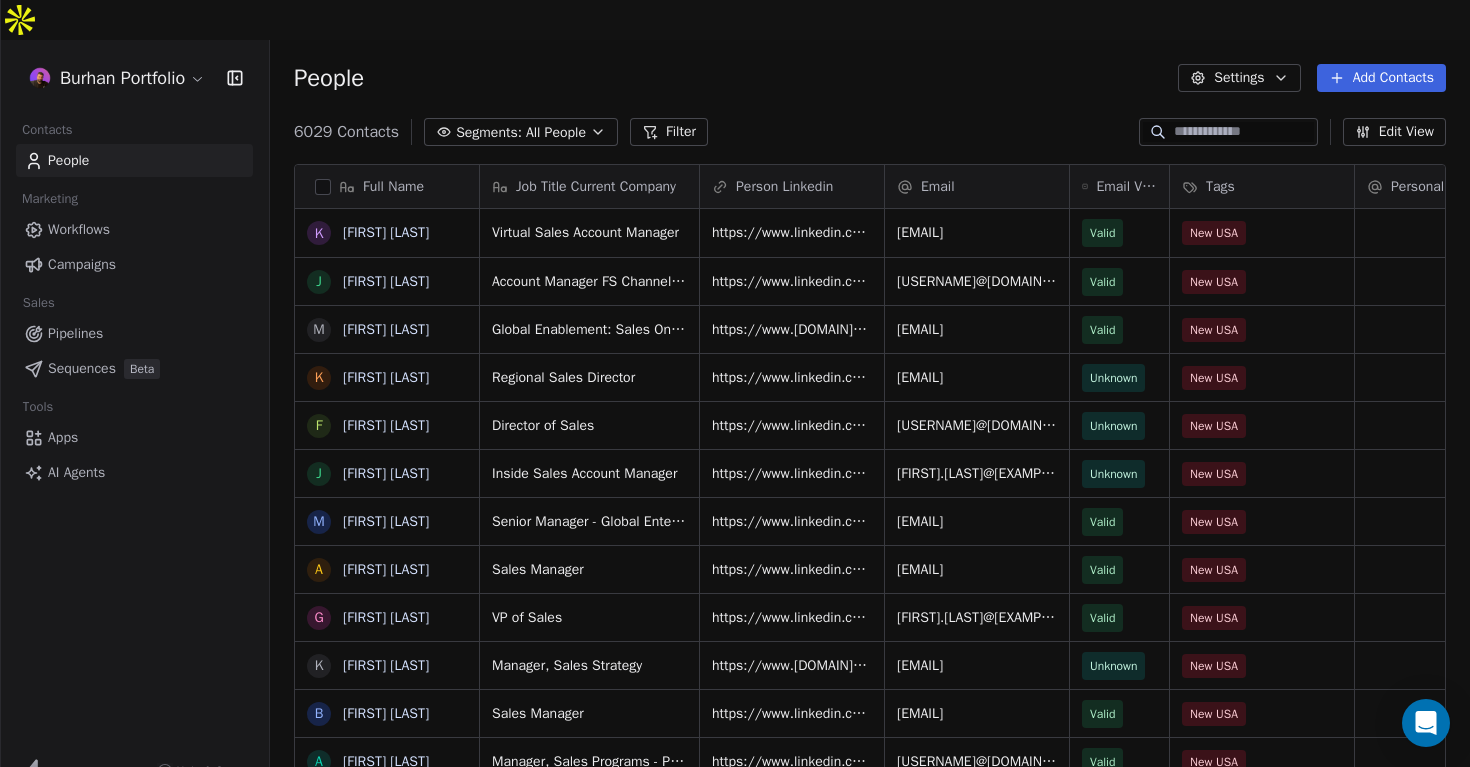 click on "Burhan Portfolio Contacts People Marketing Workflows Campaigns Sales Pipelines Sequences Beta Tools Apps AI Agents Help & Support People Settings Add Contacts 6029 Contacts Segments: All People Filter Edit View Tag Add to Sequence Export Full Name K [FIRST] [LAST] J [FIRST] [LAST] M [FIRST] [LAST] K [FIRST] [LAST] F [FIRST] [LAST] J [FIRST] [LAST] M [FIRST] [LAST] A [FIRST] [LAST] G [FIRST] [LAST] K [FIRST] [LAST] B [FIRST] [LAST] A [FIRST] [LAST] J [FIRST] [LAST] J [FIRST] [LAST] C [FIRST] [LAST] K [FIRST] [LAST] S [FIRST] [LAST] M [FIRST] [LAST] D [FIRST] [LAST] J [FIRST] [LAST] K [FIRST] [LAST] S [FIRST] [LAST] V [FIRST] [LAST] G [FIRST] [LAST] B [FIRST] [LAST] V [FIRST] [LAST] R [FIRST] [LAST] C [FIRST] [LAST] B [FIRST] [LAST] Job Title Current Company Person Linkedin Email Email Verification Status Tags Personal Email Status Company Company Description Virtual Sales Account Manager https://www.linkedin.com/in/kenbroadhead/ [EMAIL] Valid New USA Cisco Valid Valid" at bounding box center (735, 403) 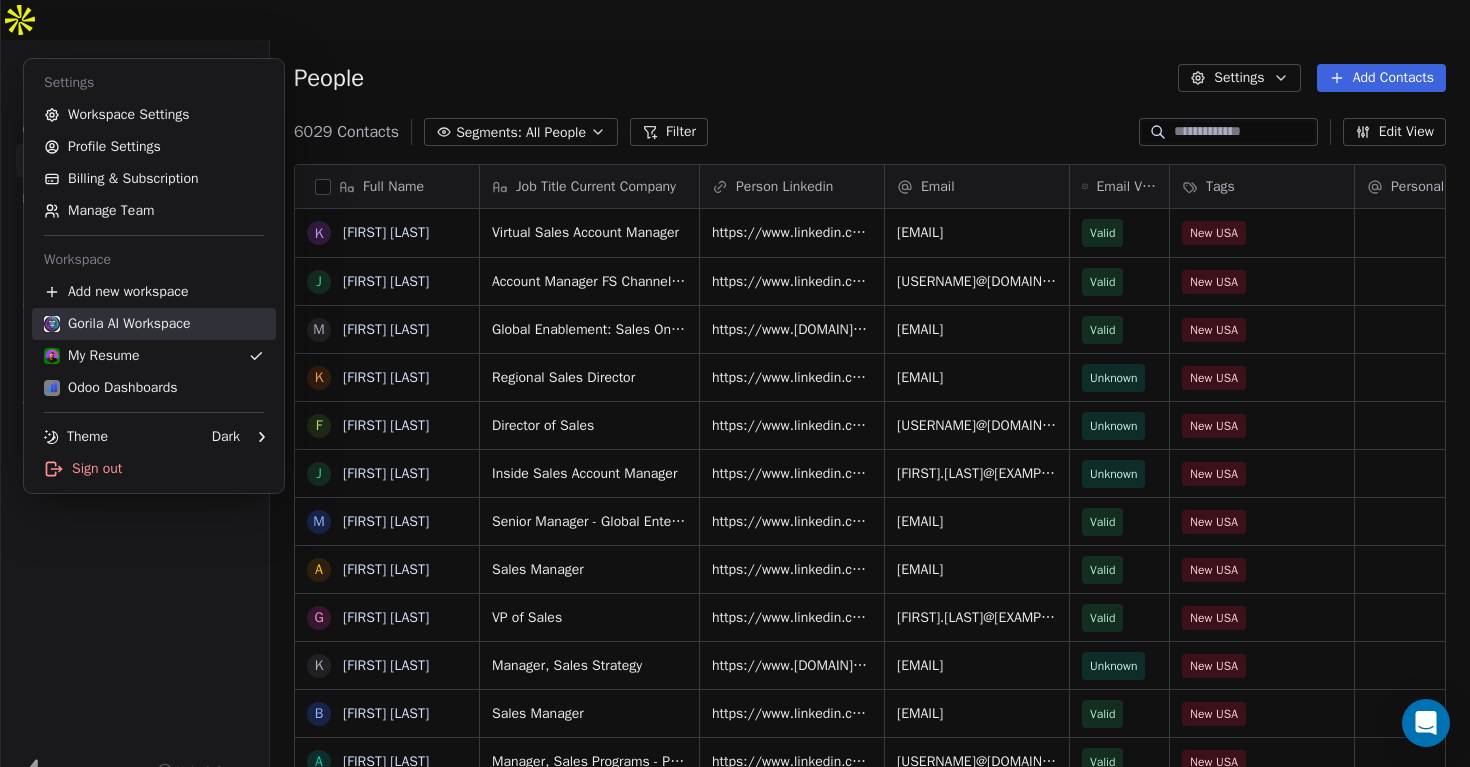 click on "Gorila AI Workspace" at bounding box center (117, 324) 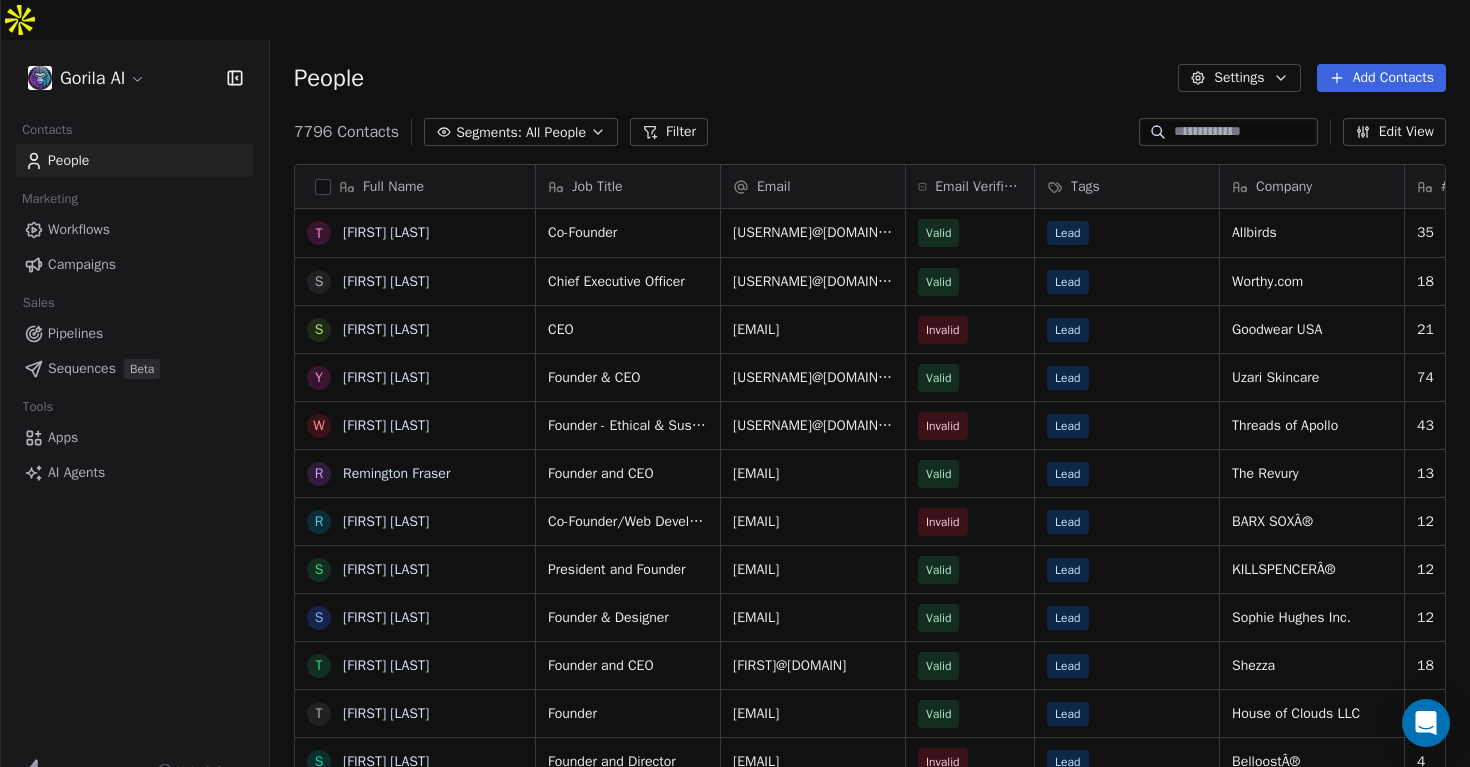 click on "Gorila AI Contacts People Marketing Workflows Campaigns Sales Pipelines Sequences Beta Tools Apps AI Agents Help & Support" at bounding box center (134, 423) 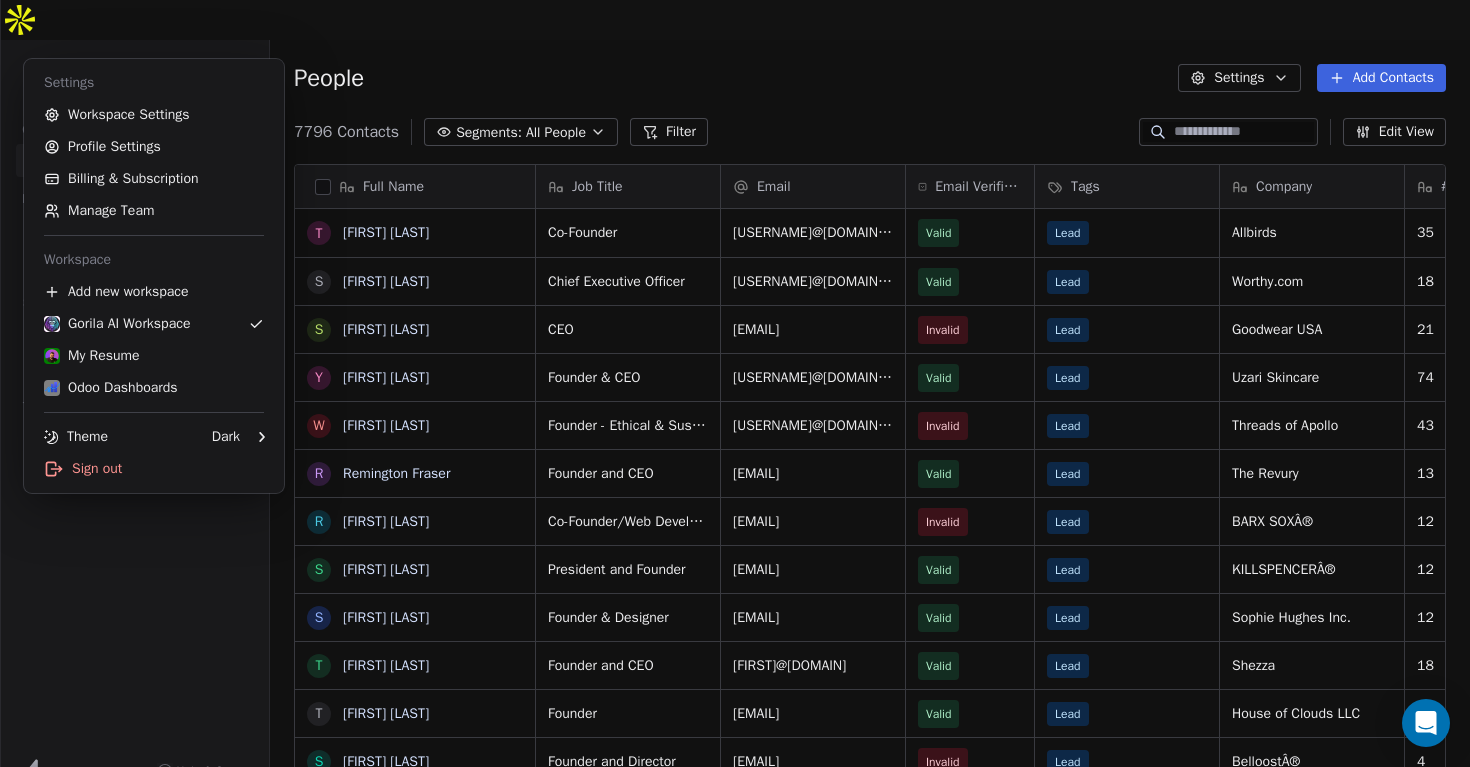click on "Gorila AI Contacts People Marketing Workflows Campaigns Sales Pipelines Sequences Beta Tools Apps AI Agents Help & Support People Settings  Add Contacts 7796 Contacts Segments: All People Filter  Edit View Tag Add to Sequence Export Full Name T [FIRST] [LAST] S [FIRST] [LAST] S [FIRST] [LAST] Y [FIRST] [LAST] W [FIRST] [LAST] R [FIRST] [LAST] R [FIRST] [LAST] S [FIRST] [LAST] S [FIRST] [LAST] T [FIRST] [LAST] T [FIRST] [LAST] S [FIRST] [LAST] S [FIRST] [LAST] S [FIRST] [LAST] S [FIRST] [LAST] T [FIRST] [LAST] T [FIRST] [LAST] R [FIRST] [LAST] R [FIRST] [LAST] S [FIRST] [LAST] S [FIRST] [LAST] S [FIRST] [LAST] S [FIRST] [LAST] Job Title Email Email Verification Status Tags Company # Employees Country Industry Website Co-Founder [EMAIL] Valid Lead Allbirds 35 United States apparel & fashion http://www.allbirds.com Chief Executive Officer Valid Lead 4" at bounding box center (735, 403) 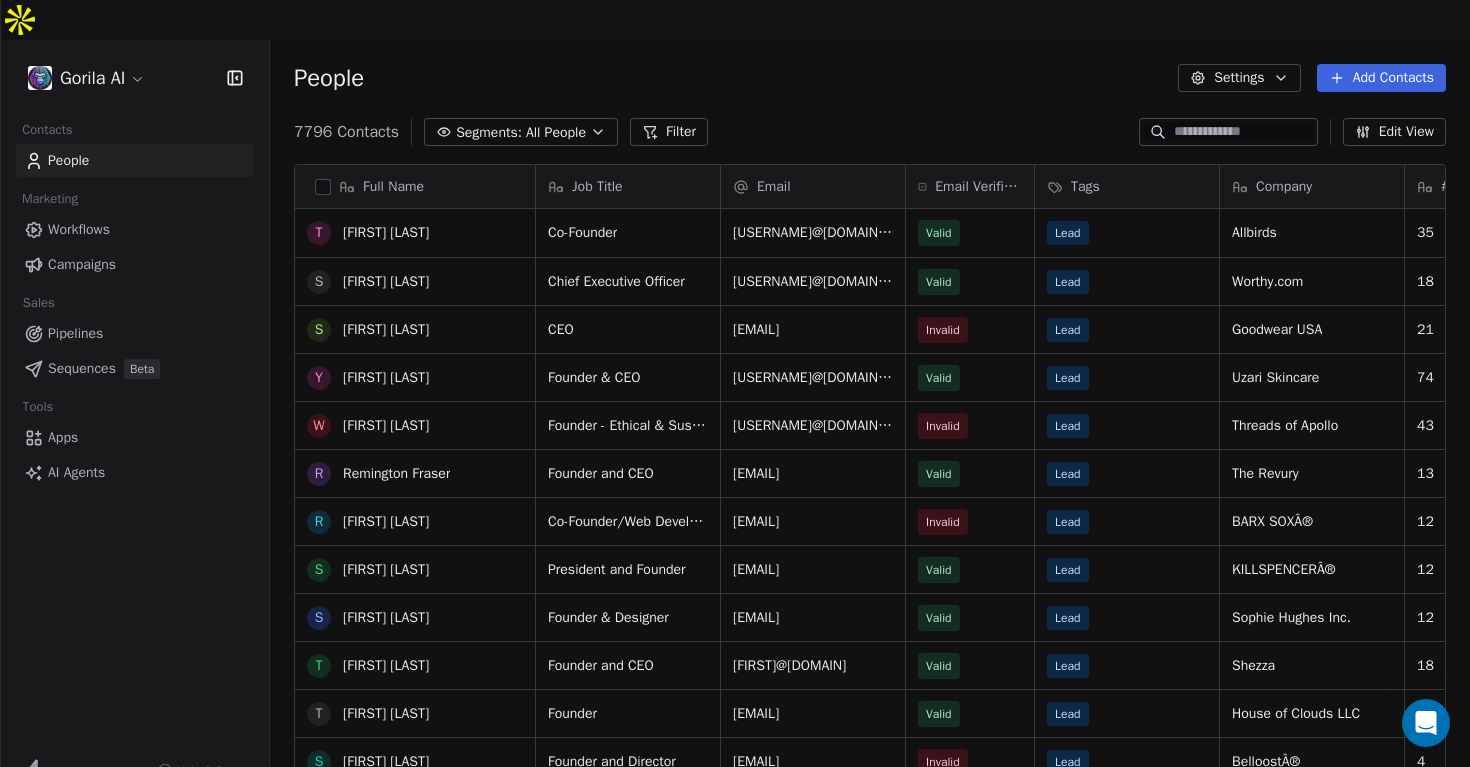 scroll, scrollTop: 698, scrollLeft: 0, axis: vertical 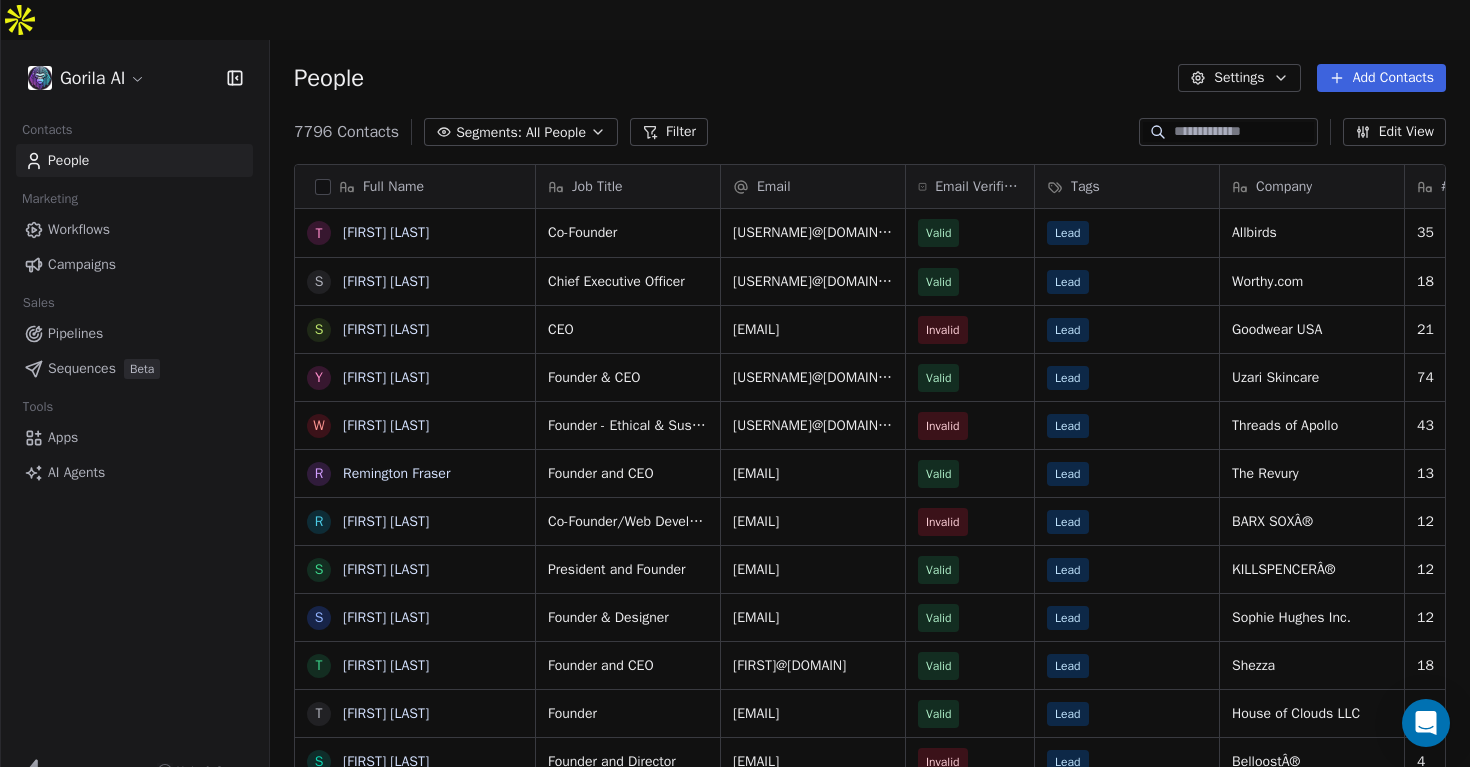 click on "Workflows" at bounding box center (134, 229) 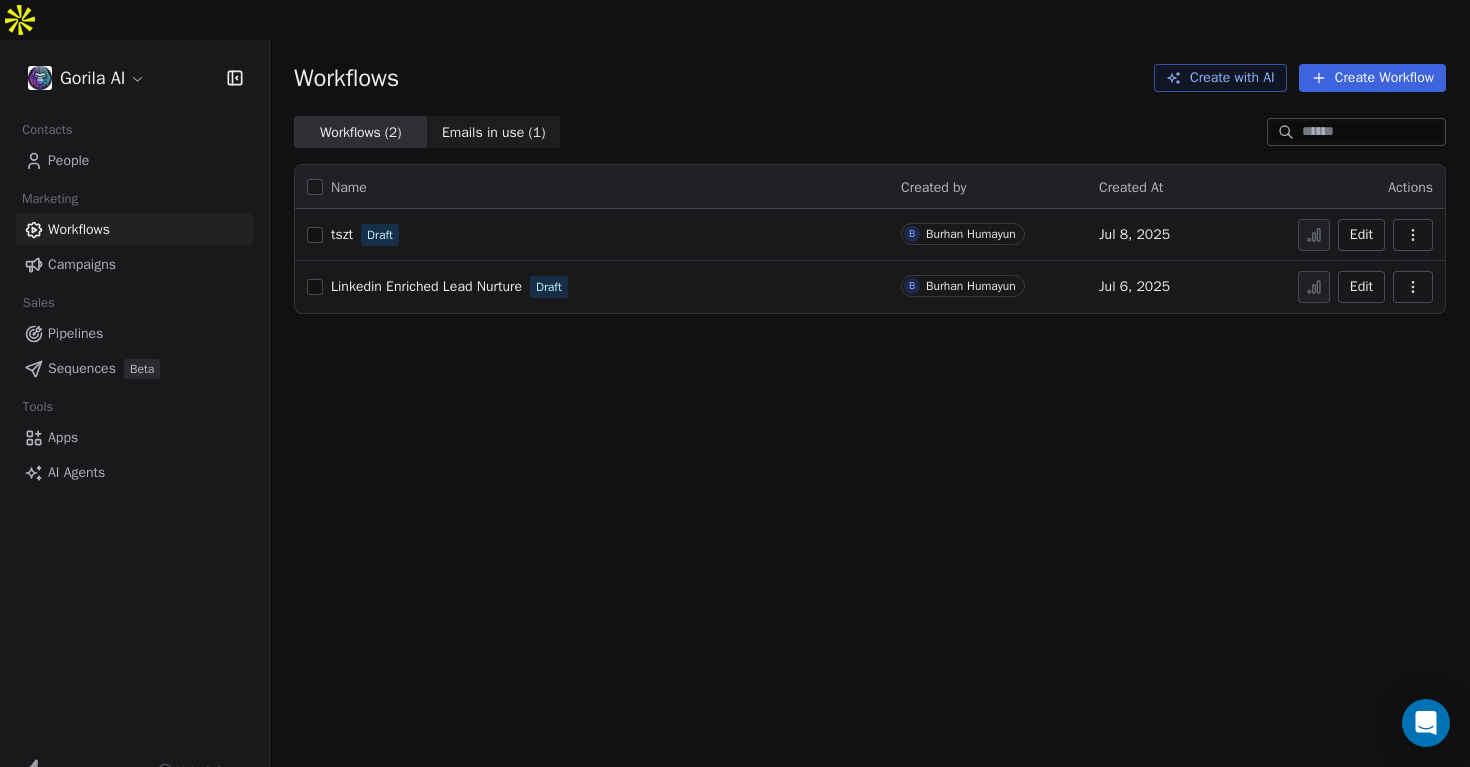 click on "Linkedin Enriched Lead Nurture" at bounding box center [426, 286] 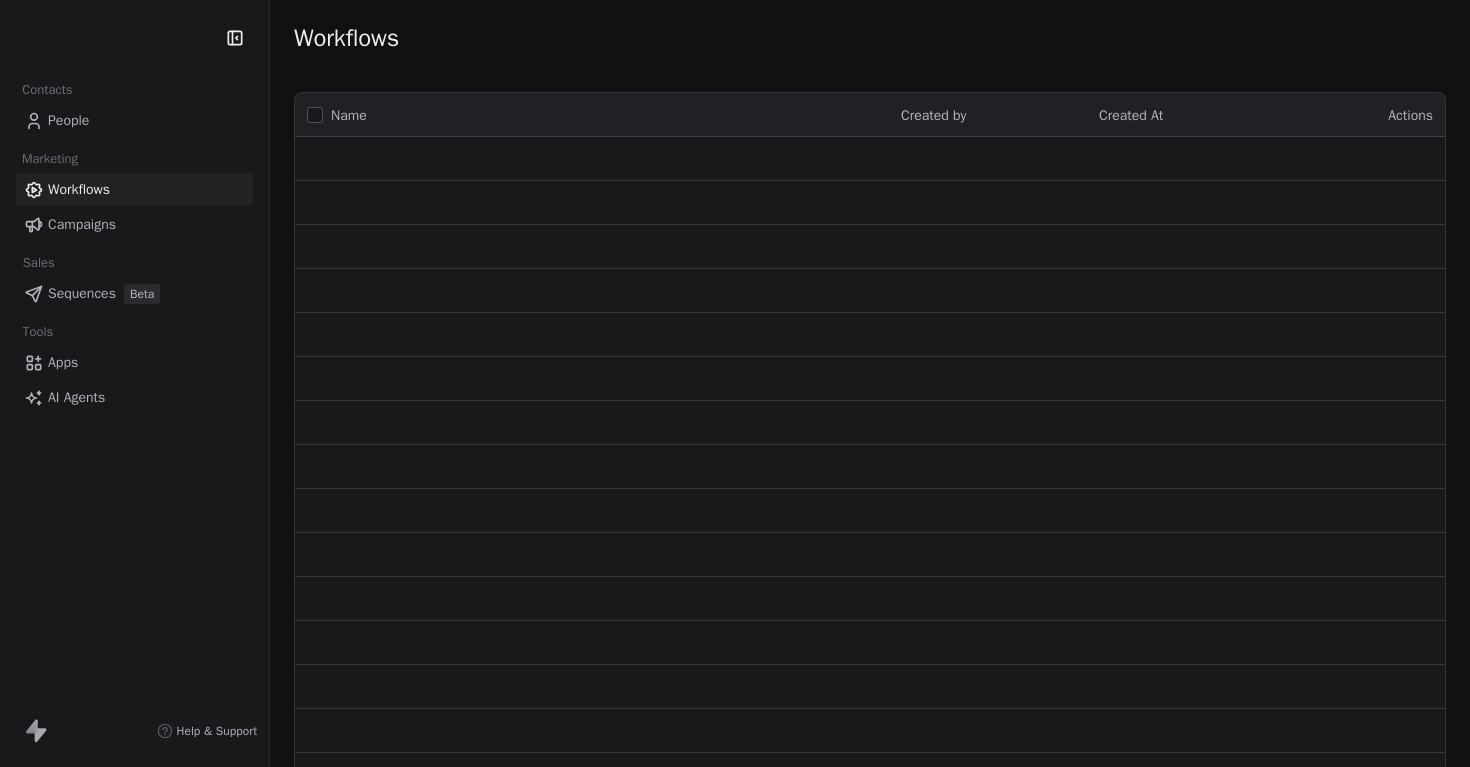 scroll, scrollTop: 0, scrollLeft: 0, axis: both 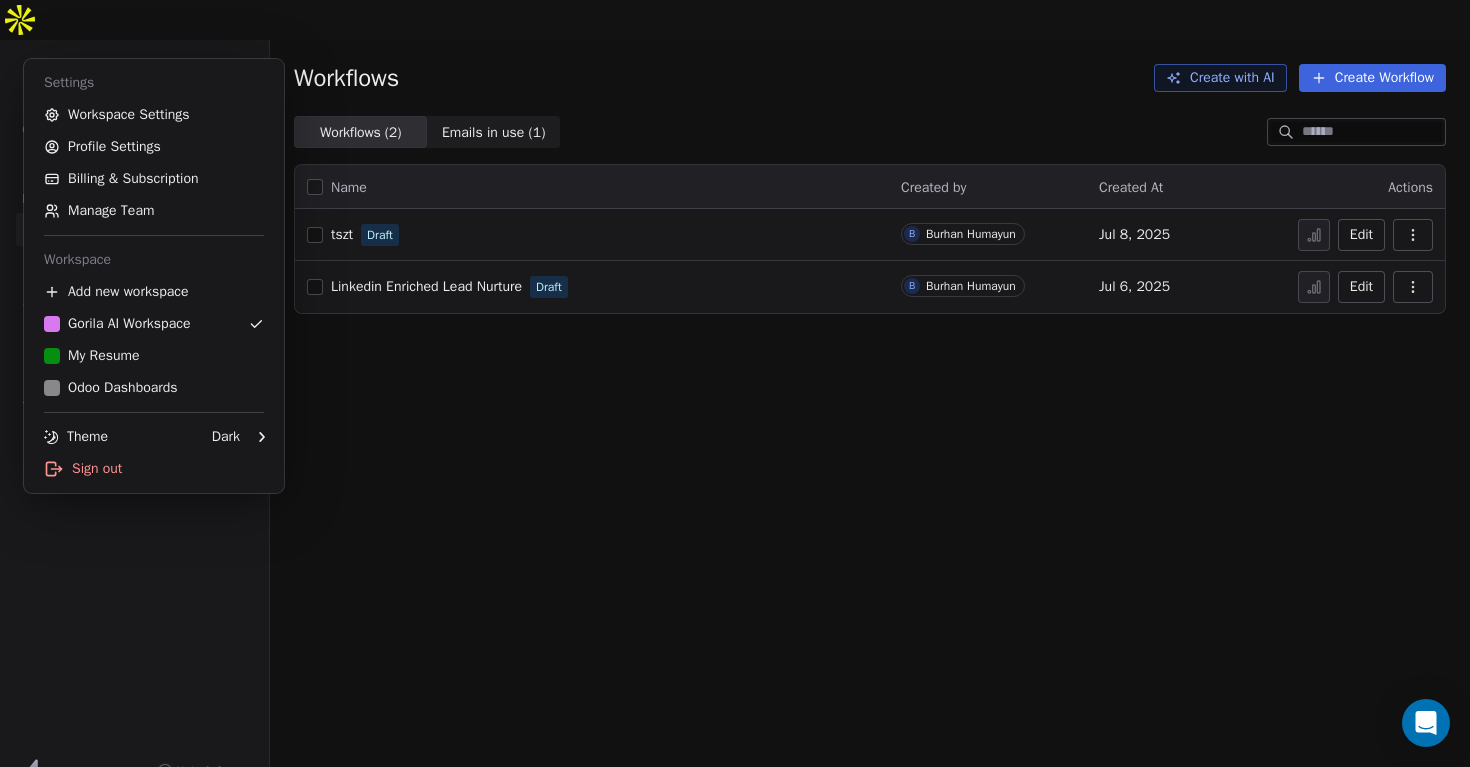 click on "Gorila AI Contacts People Marketing Workflows Campaigns Sales Pipelines Sequences Beta Tools Apps AI Agents Help & Support Workflows Create with AI Create Workflow Workflows ( 2 ) Workflows ( 2 ) Emails in use ( 1 ) Emails in use ( 1 ) Name Created by Created At Actions tszt Draft B [FIRST] [LAST] Jul 8, 2025 Edit Linkedin Enriched Lead Nurture Draft B [FIRST] [LAST] Jul 6, 2025 Edit Settings Workspace Settings Profile Settings Billing & Subscription Manage Team Workspace Add new workspace Gorila AI Workspace My Resume Odoo Dashboards Theme Dark Sign out" at bounding box center (735, 403) 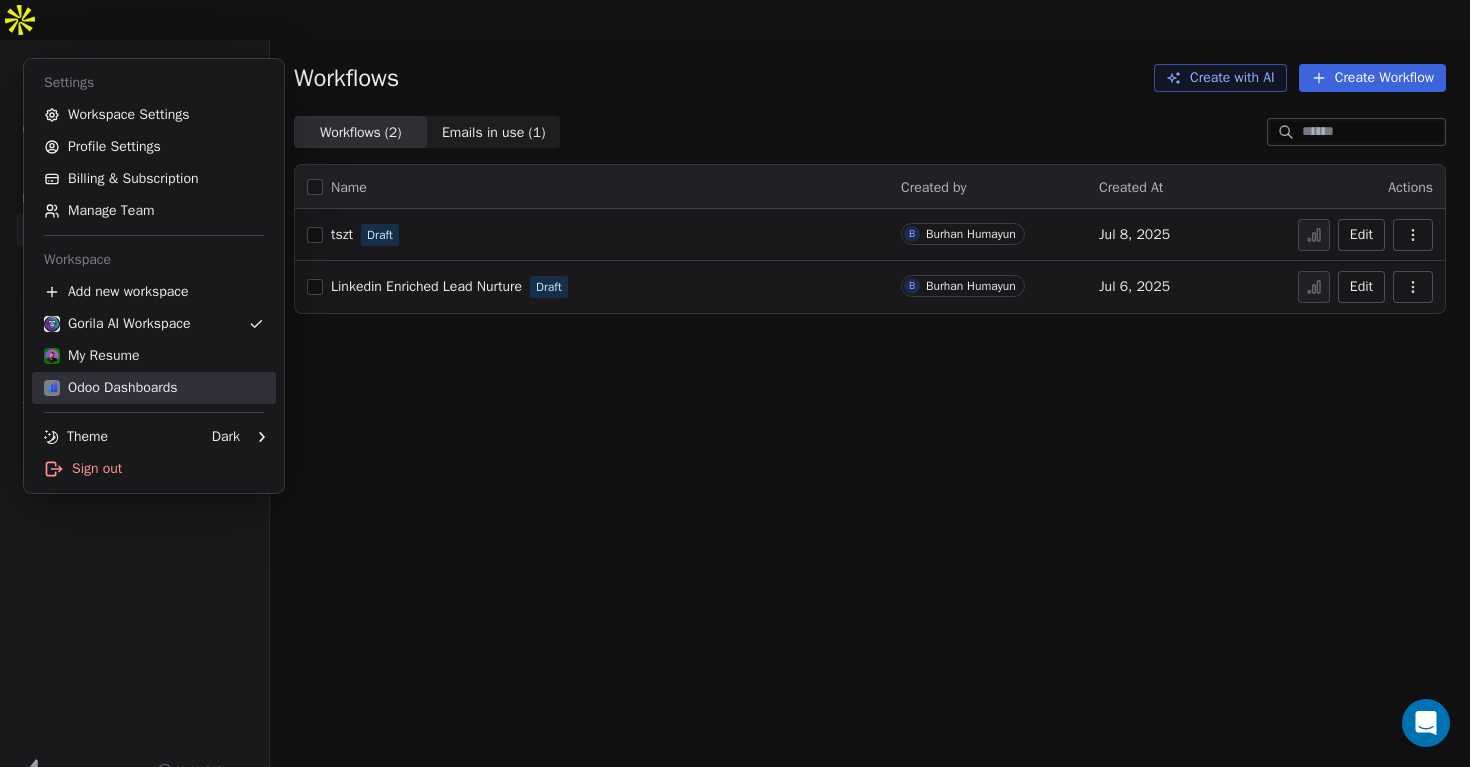 click on "Odoo Dashboards" at bounding box center [111, 388] 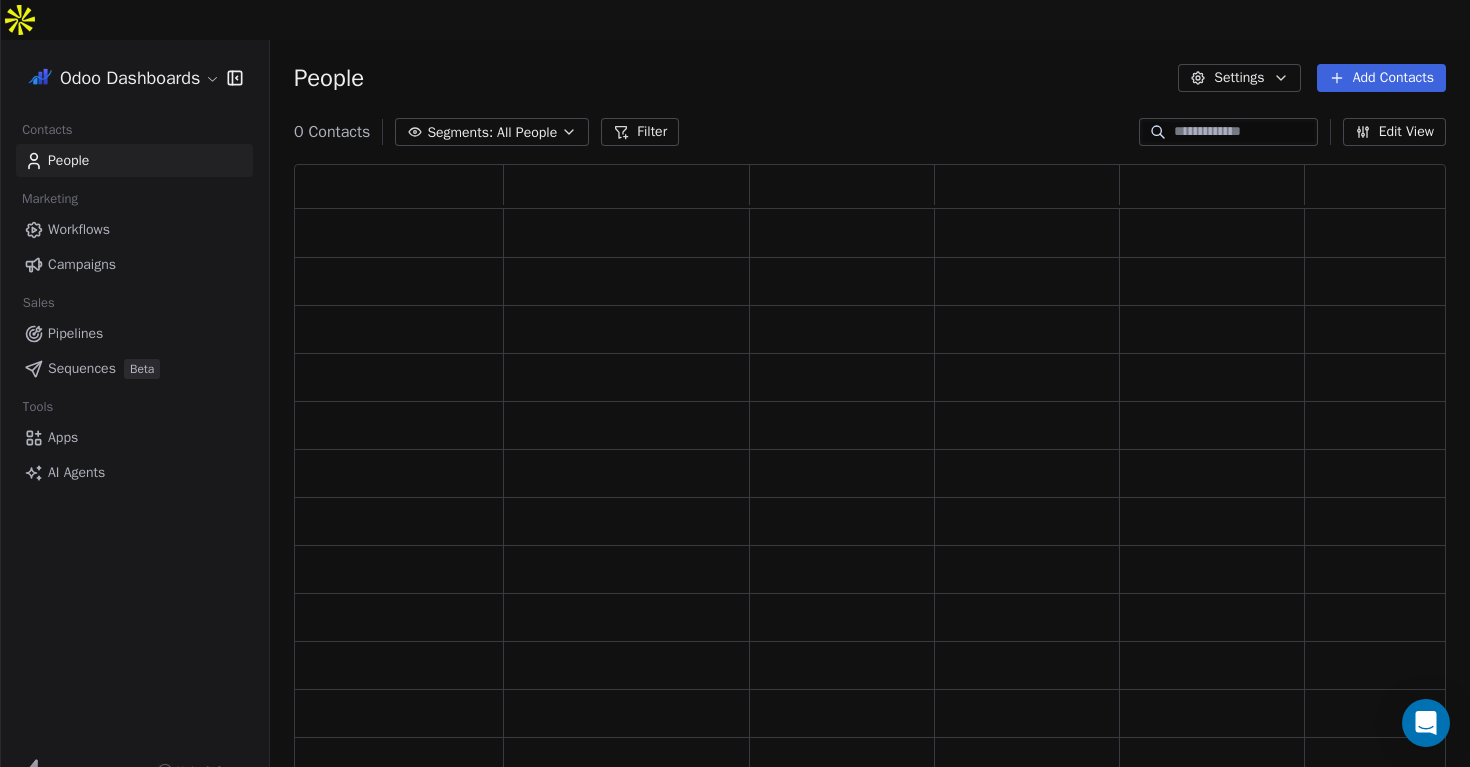 scroll, scrollTop: 1, scrollLeft: 1, axis: both 